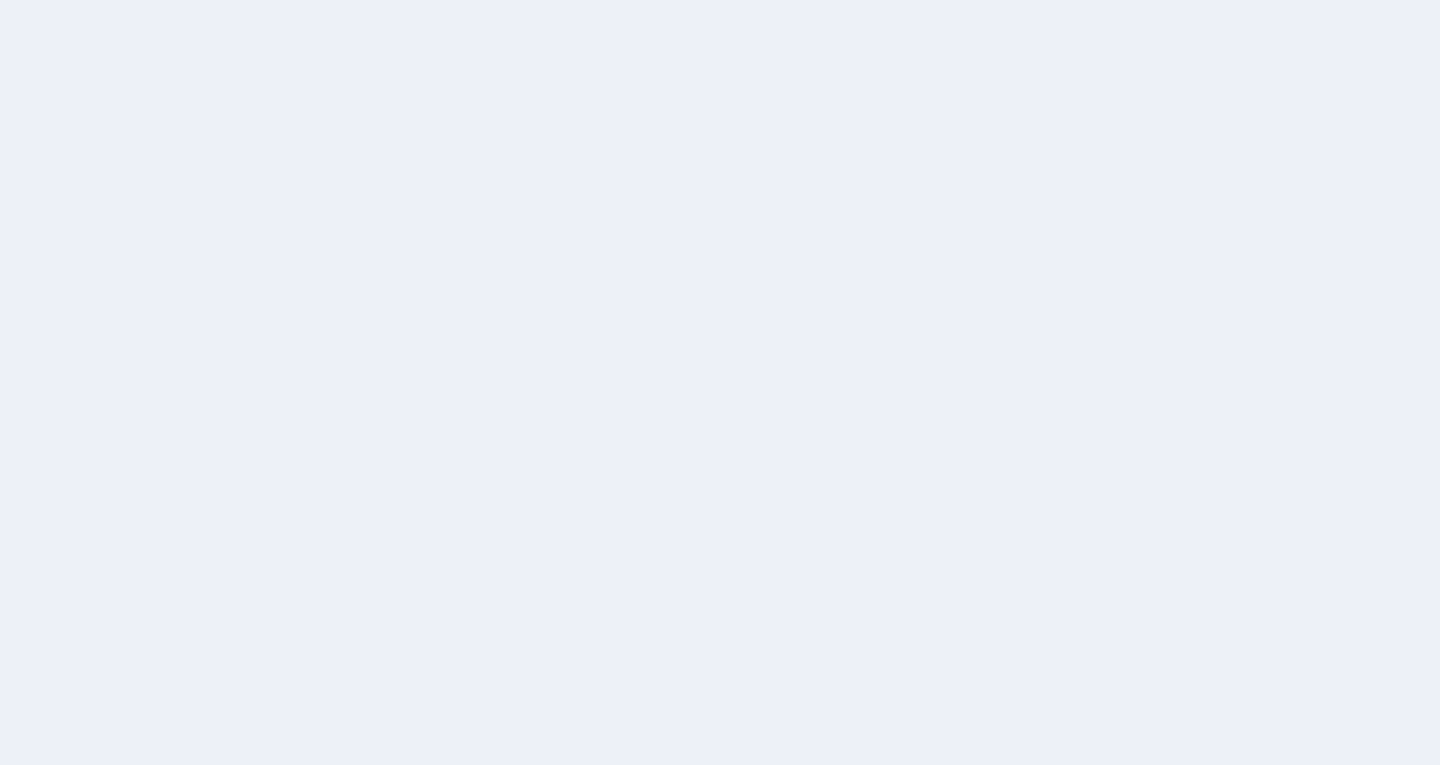 scroll, scrollTop: 0, scrollLeft: 0, axis: both 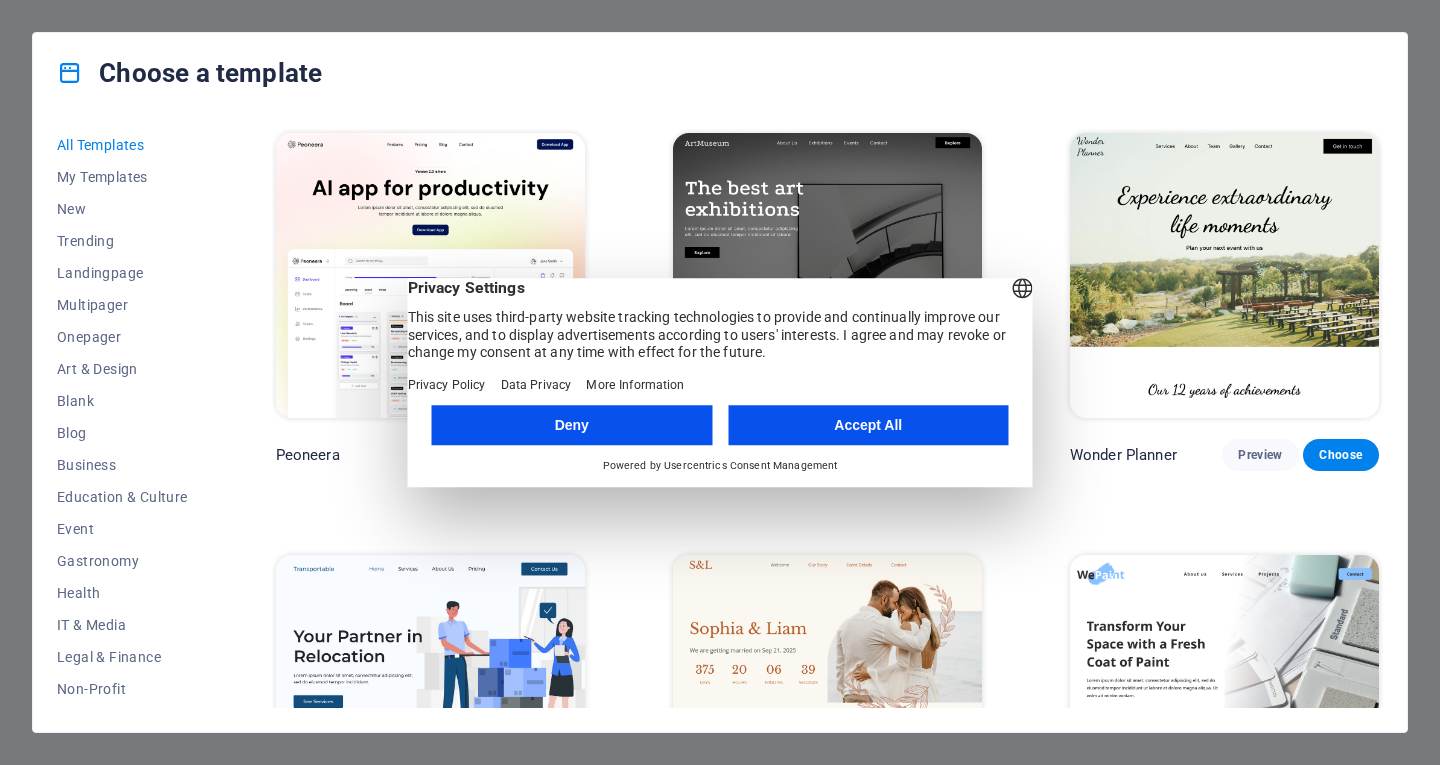 click on "Accept All" at bounding box center (868, 425) 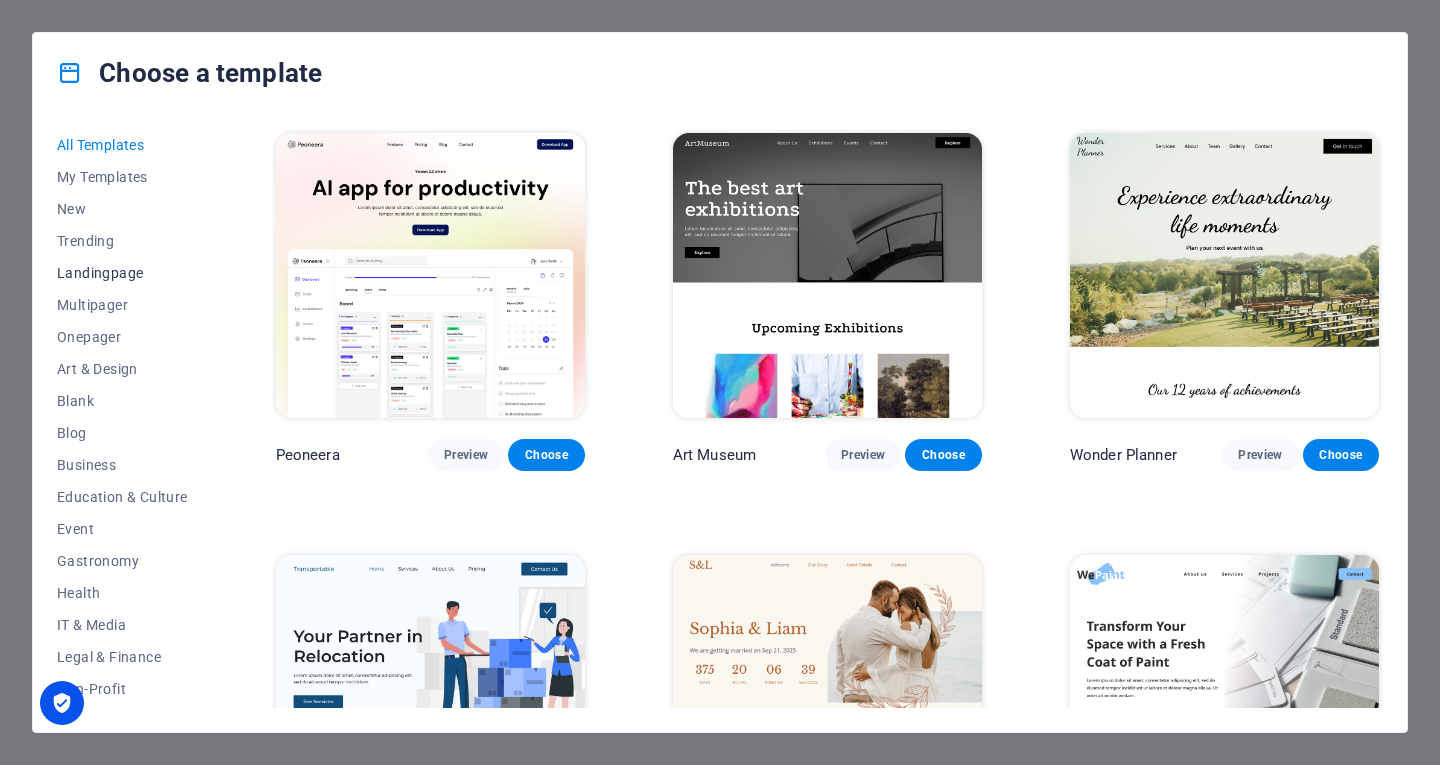 click on "Landingpage" at bounding box center [122, 273] 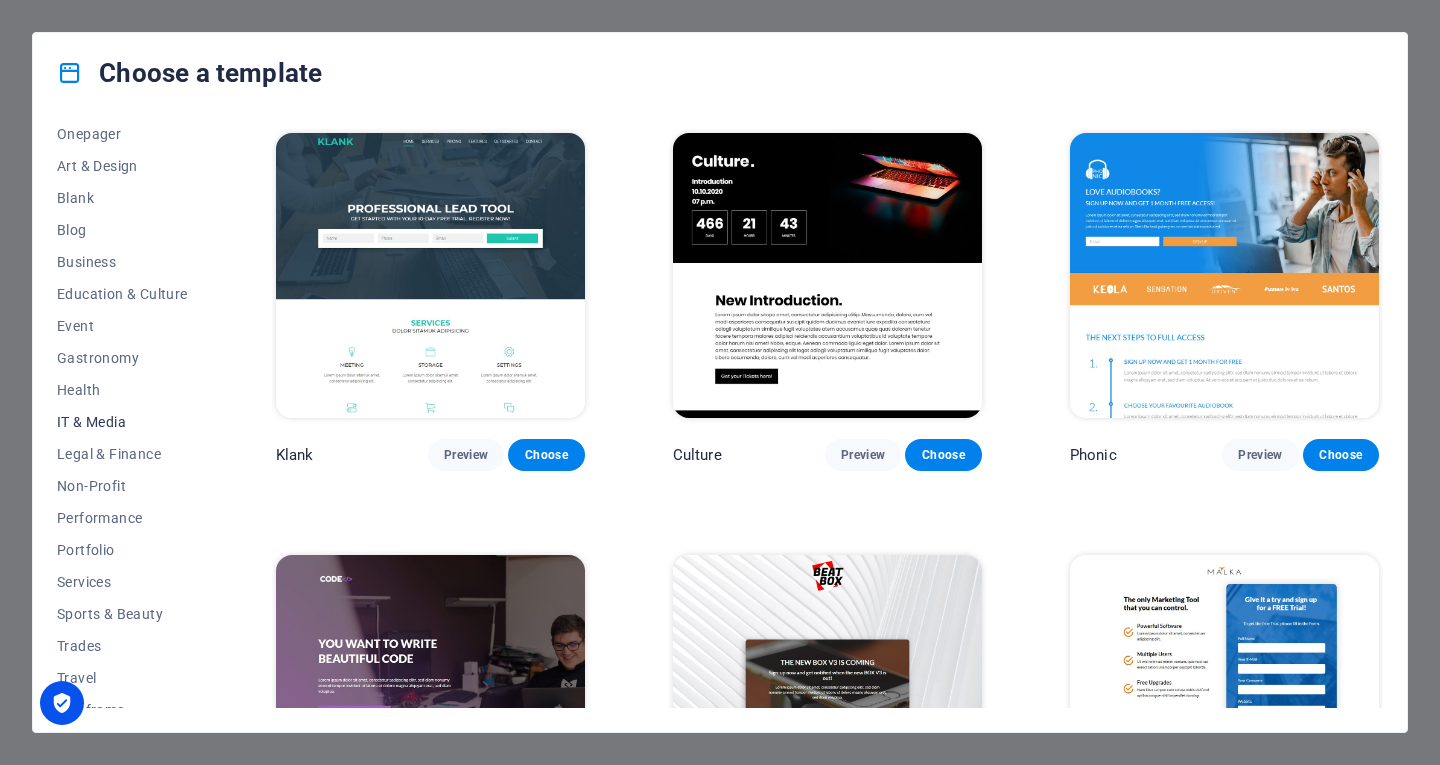scroll, scrollTop: 221, scrollLeft: 0, axis: vertical 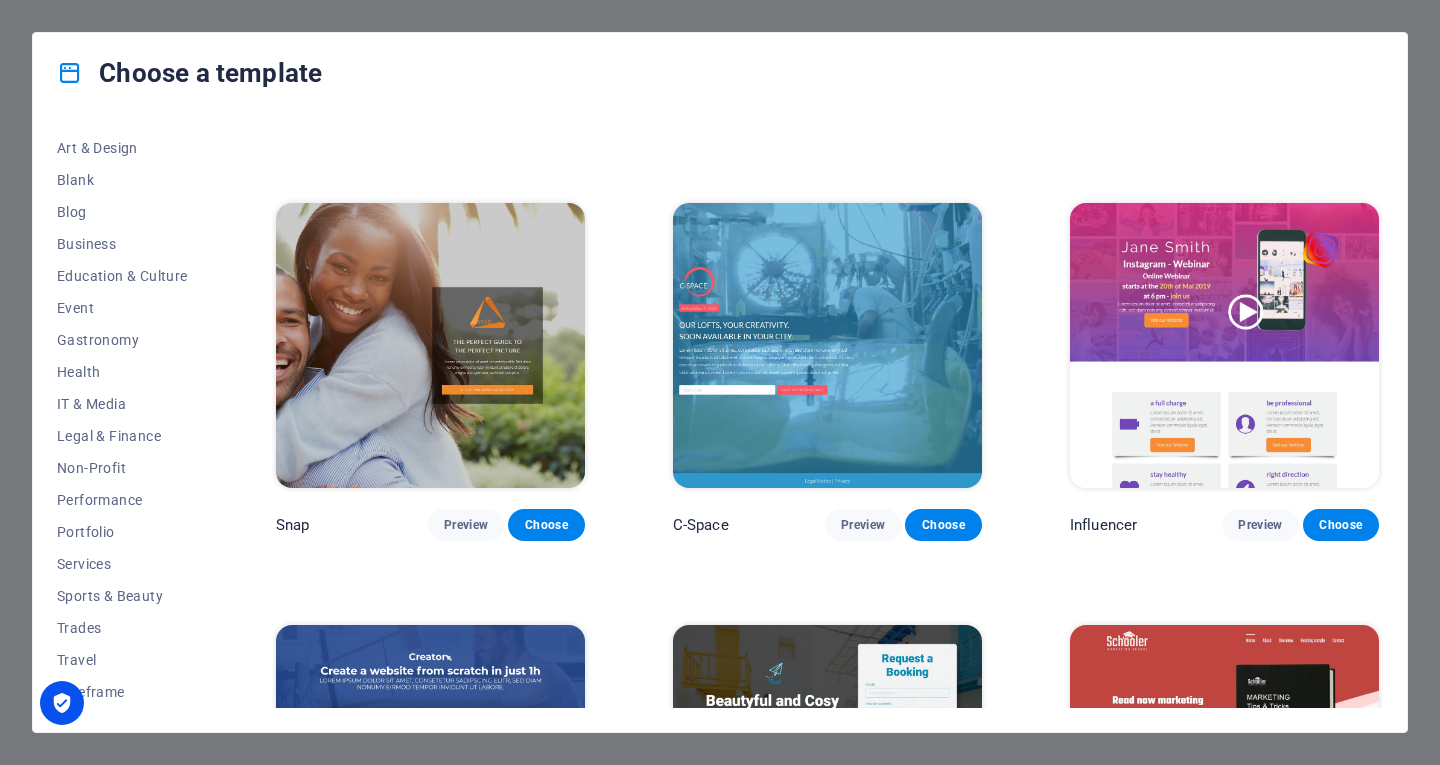 click on "Influencer" at bounding box center (1103, 525) 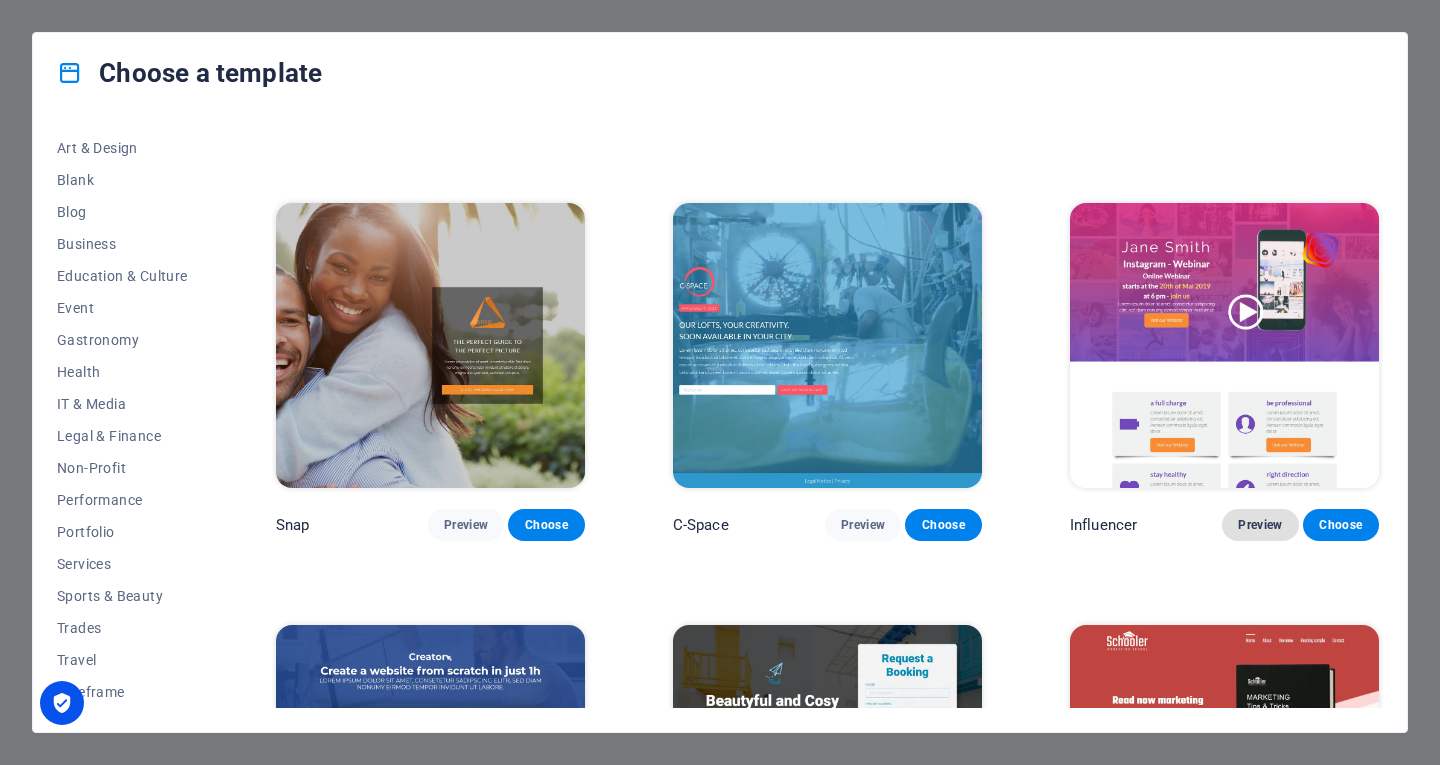 click on "Preview" at bounding box center [1260, 525] 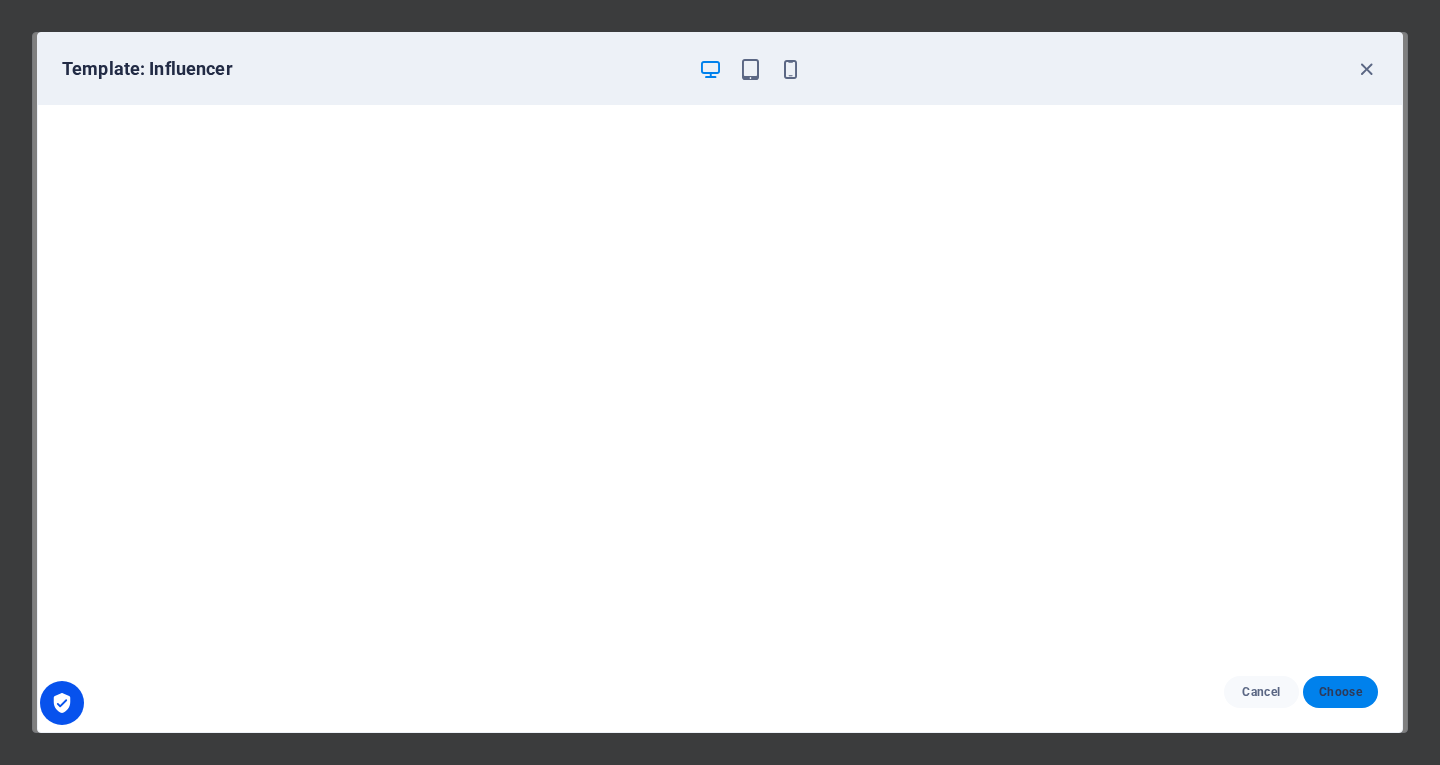 click on "Choose" at bounding box center (1340, 692) 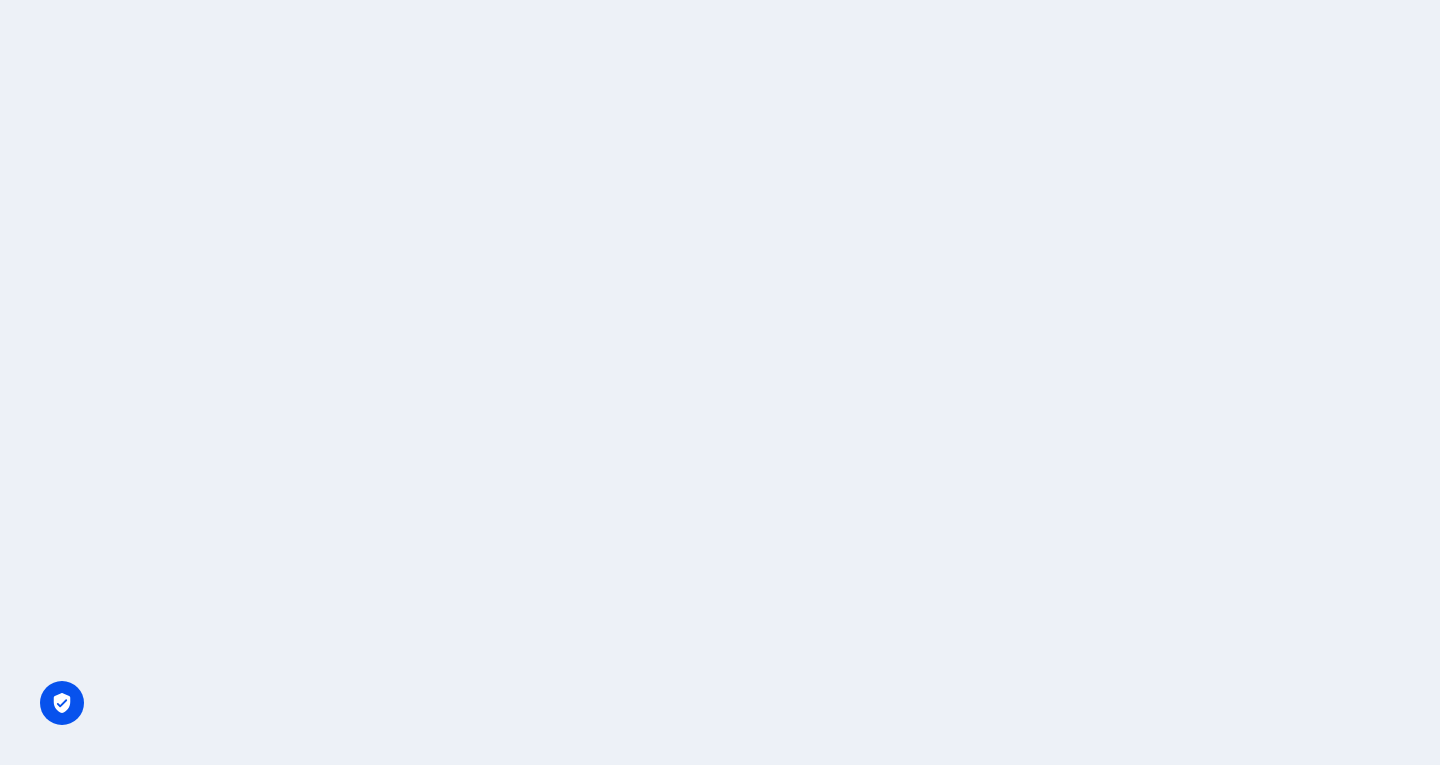 scroll, scrollTop: 0, scrollLeft: 0, axis: both 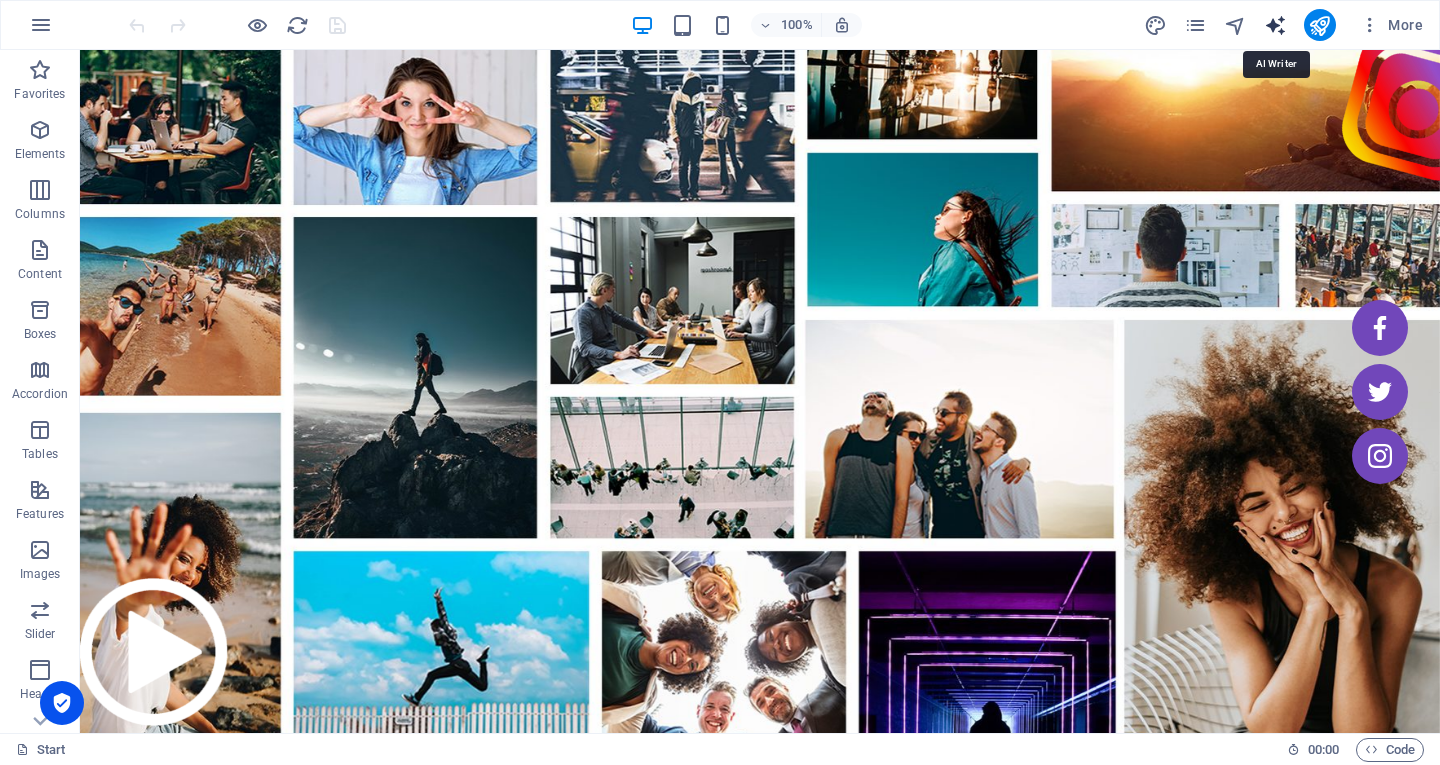 click at bounding box center (1275, 25) 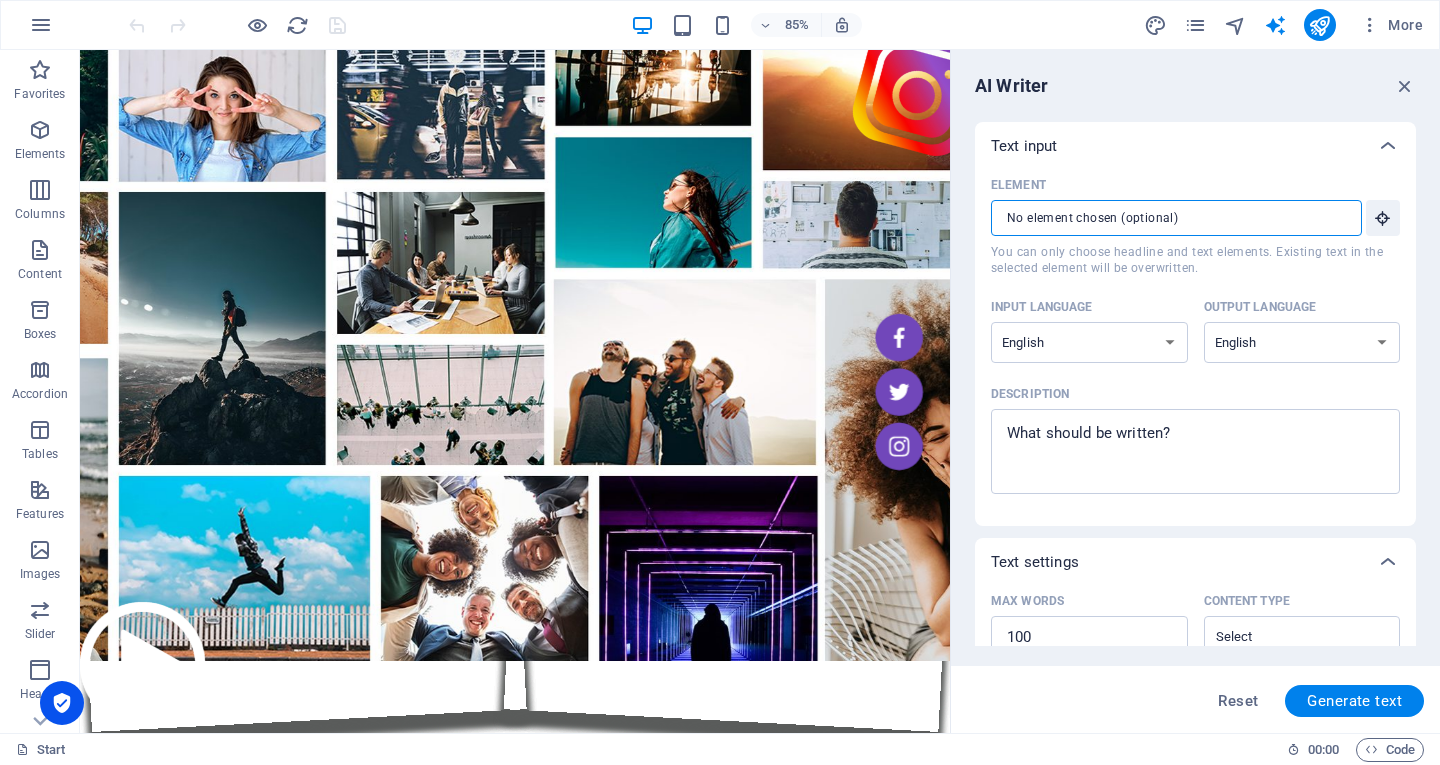 click on "Element ​ You can only choose headline and text elements. Existing text in the selected element will be overwritten." at bounding box center (1169, 218) 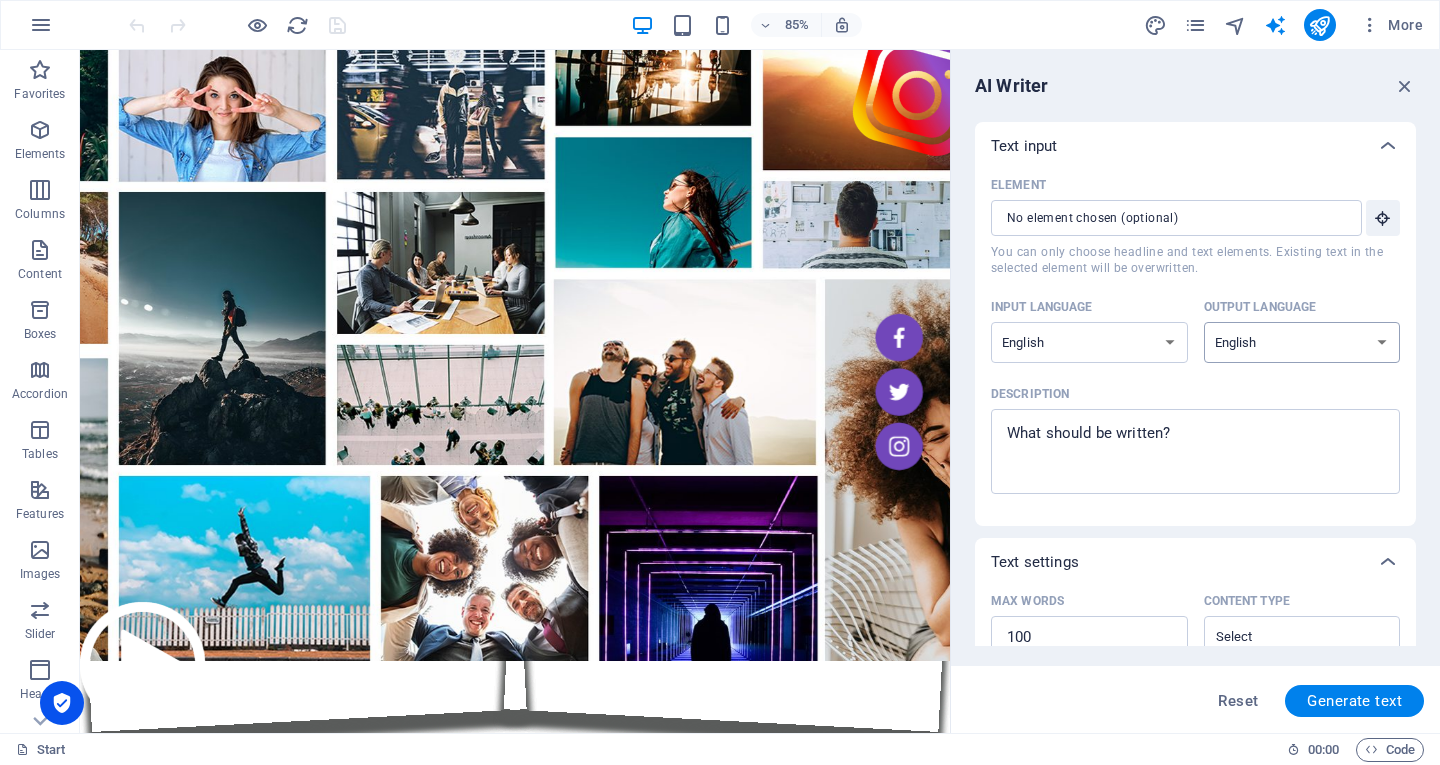 click on "Albanian Arabic Armenian Awadhi Azerbaijani Bashkir Basque Belarusian Bengali Bhojpuri Bosnian Brazilian Portuguese Bulgarian Cantonese (Yue) Catalan Chhattisgarhi Chinese Croatian Czech Danish Dogri Dutch English Estonian Faroese Finnish French Galician Georgian German Greek Gujarati Haryanvi Hindi Hungarian Indonesian Irish Italian Japanese Javanese Kannada Kashmiri Kazakh Konkani Korean Kyrgyz Latvian Lithuanian Macedonian Maithili Malay Maltese Mandarin Mandarin Chinese Marathi Marwari Min Nan Moldovan Mongolian Montenegrin Nepali Norwegian Oriya Pashto Persian (Farsi) Polish Portuguese Punjabi Rajasthani Romanian Russian Sanskrit Santali Serbian Sindhi Sinhala Slovak Slovene Slovenian Spanish Ukrainian Urdu Uzbek Vietnamese Welsh Wu" at bounding box center (1302, 342) 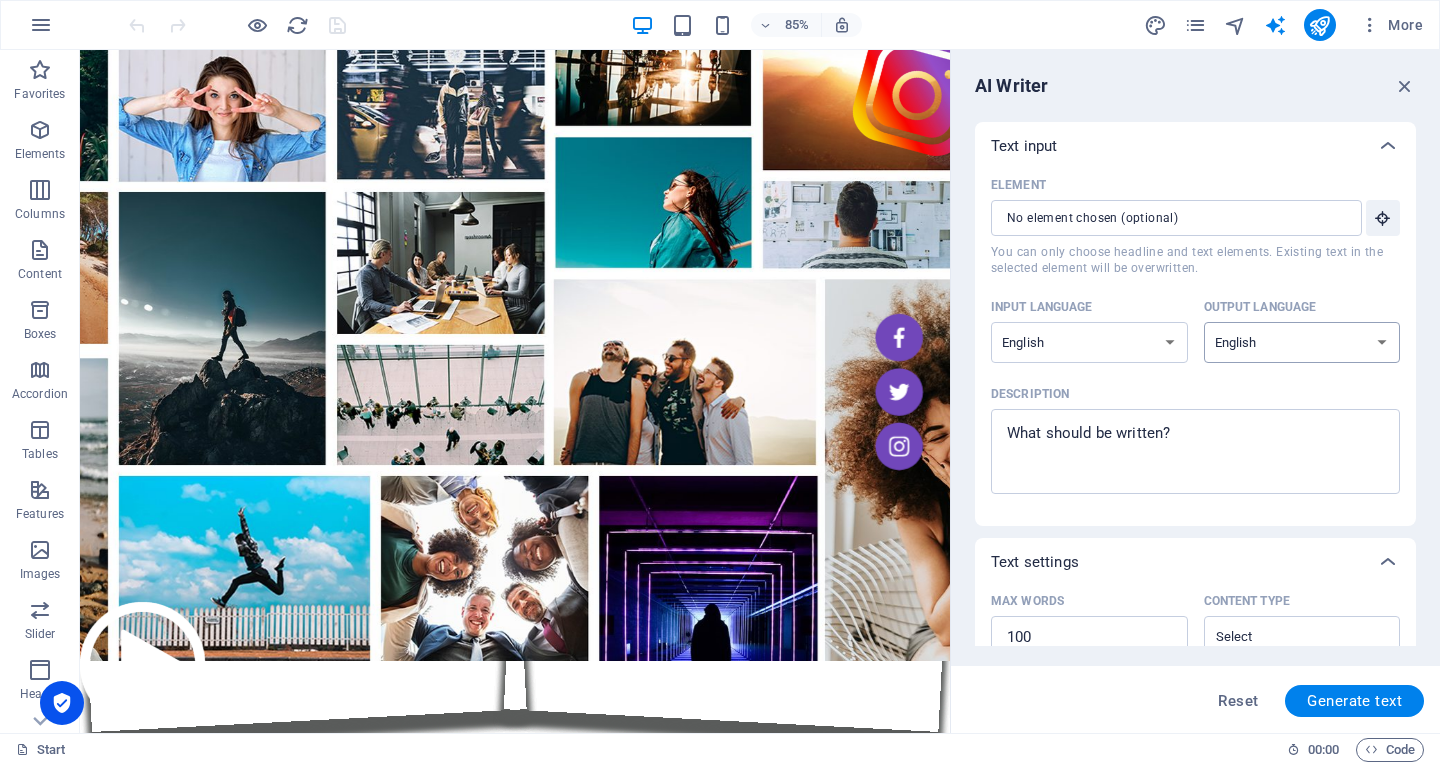 select on "Spanish" 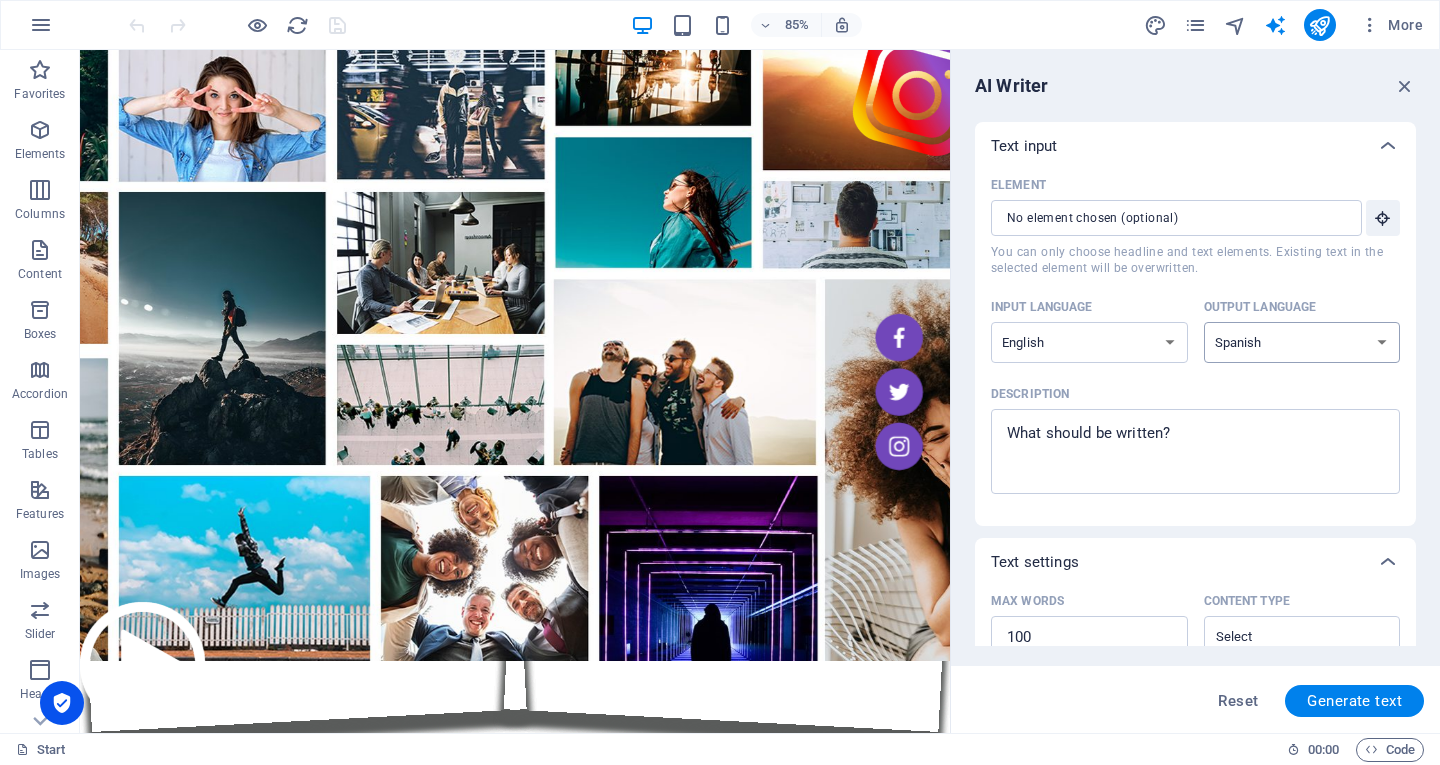 click on "Albanian Arabic Armenian Awadhi Azerbaijani Bashkir Basque Belarusian Bengali Bhojpuri Bosnian Brazilian Portuguese Bulgarian Cantonese (Yue) Catalan Chhattisgarhi Chinese Croatian Czech Danish Dogri Dutch English Estonian Faroese Finnish French Galician Georgian German Greek Gujarati Haryanvi Hindi Hungarian Indonesian Irish Italian Japanese Javanese Kannada Kashmiri Kazakh Konkani Korean Kyrgyz Latvian Lithuanian Macedonian Maithili Malay Maltese Mandarin Mandarin Chinese Marathi Marwari Min Nan Moldovan Mongolian Montenegrin Nepali Norwegian Oriya Pashto Persian (Farsi) Polish Portuguese Punjabi Rajasthani Romanian Russian Sanskrit Santali Serbian Sindhi Sinhala Slovak Slovene Slovenian Spanish Ukrainian Urdu Uzbek Vietnamese Welsh Wu" at bounding box center (1302, 342) 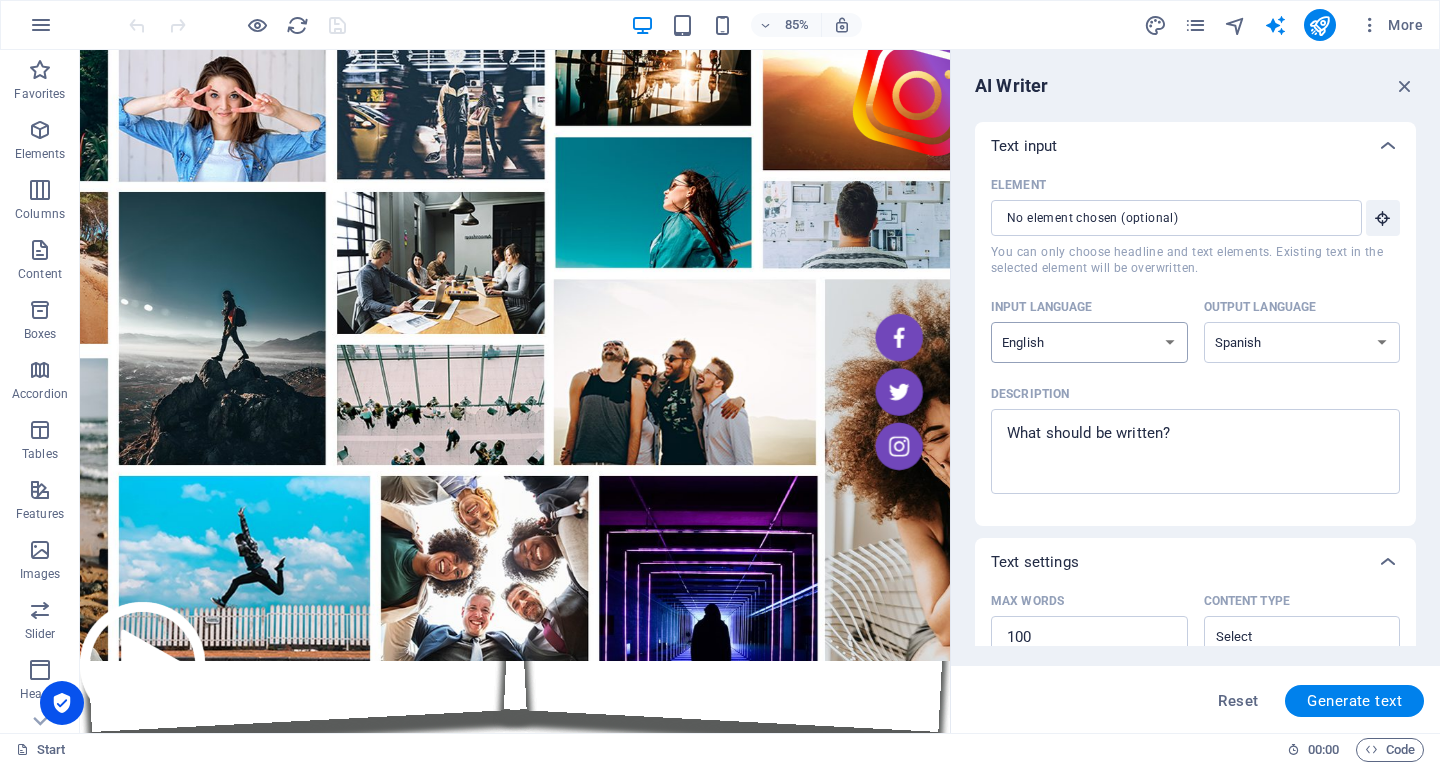 click on "Albanian Arabic Armenian Awadhi Azerbaijani Bashkir Basque Belarusian Bengali Bhojpuri Bosnian Brazilian Portuguese Bulgarian Cantonese (Yue) Catalan Chhattisgarhi Chinese Croatian Czech Danish Dogri Dutch English Estonian Faroese Finnish French Galician Georgian German Greek Gujarati Haryanvi Hindi Hungarian Indonesian Irish Italian Japanese Javanese Kannada Kashmiri Kazakh Konkani Korean Kyrgyz Latvian Lithuanian Macedonian Maithili Malay Maltese Mandarin Mandarin Chinese Marathi Marwari Min Nan Moldovan Mongolian Montenegrin Nepali Norwegian Oriya Pashto Persian (Farsi) Polish Portuguese Punjabi Rajasthani Romanian Russian Sanskrit Santali Serbian Sindhi Sinhala Slovak Slovene Slovenian Spanish Ukrainian Urdu Uzbek Vietnamese Welsh Wu" at bounding box center [1089, 342] 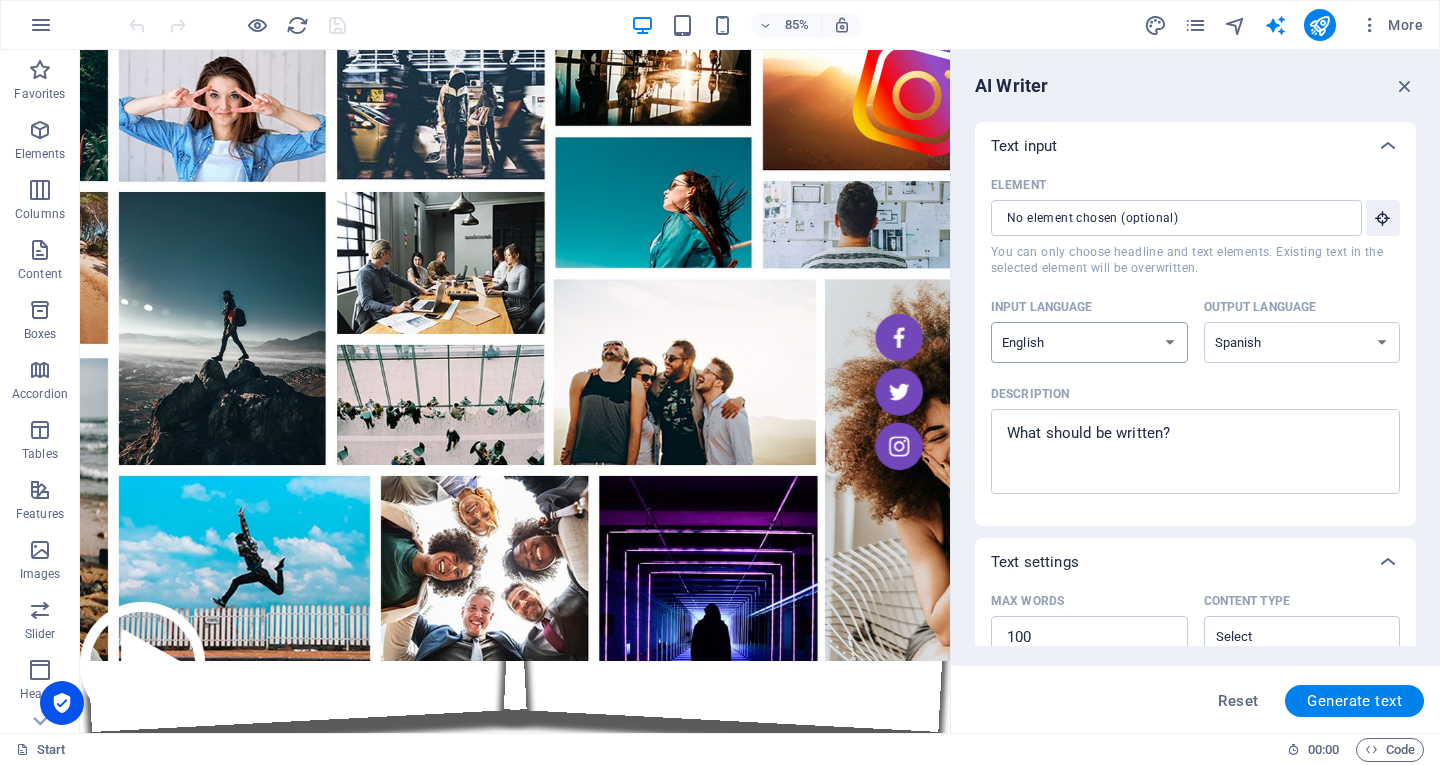 select on "Spanish" 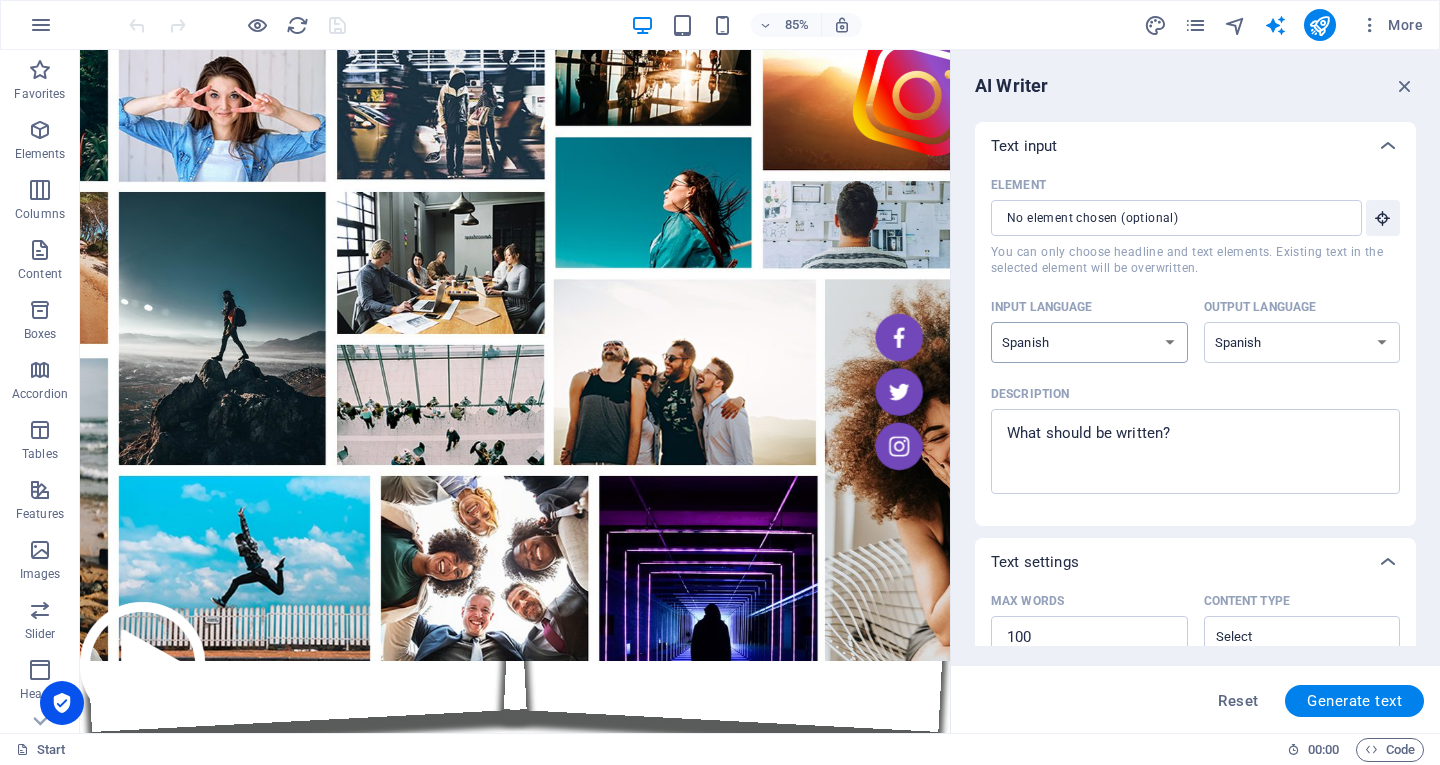 click on "Albanian Arabic Armenian Awadhi Azerbaijani Bashkir Basque Belarusian Bengali Bhojpuri Bosnian Brazilian Portuguese Bulgarian Cantonese (Yue) Catalan Chhattisgarhi Chinese Croatian Czech Danish Dogri Dutch English Estonian Faroese Finnish French Galician Georgian German Greek Gujarati Haryanvi Hindi Hungarian Indonesian Irish Italian Japanese Javanese Kannada Kashmiri Kazakh Konkani Korean Kyrgyz Latvian Lithuanian Macedonian Maithili Malay Maltese Mandarin Mandarin Chinese Marathi Marwari Min Nan Moldovan Mongolian Montenegrin Nepali Norwegian Oriya Pashto Persian (Farsi) Polish Portuguese Punjabi Rajasthani Romanian Russian Sanskrit Santali Serbian Sindhi Sinhala Slovak Slovene Slovenian Spanish Ukrainian Urdu Uzbek Vietnamese Welsh Wu" at bounding box center (1089, 342) 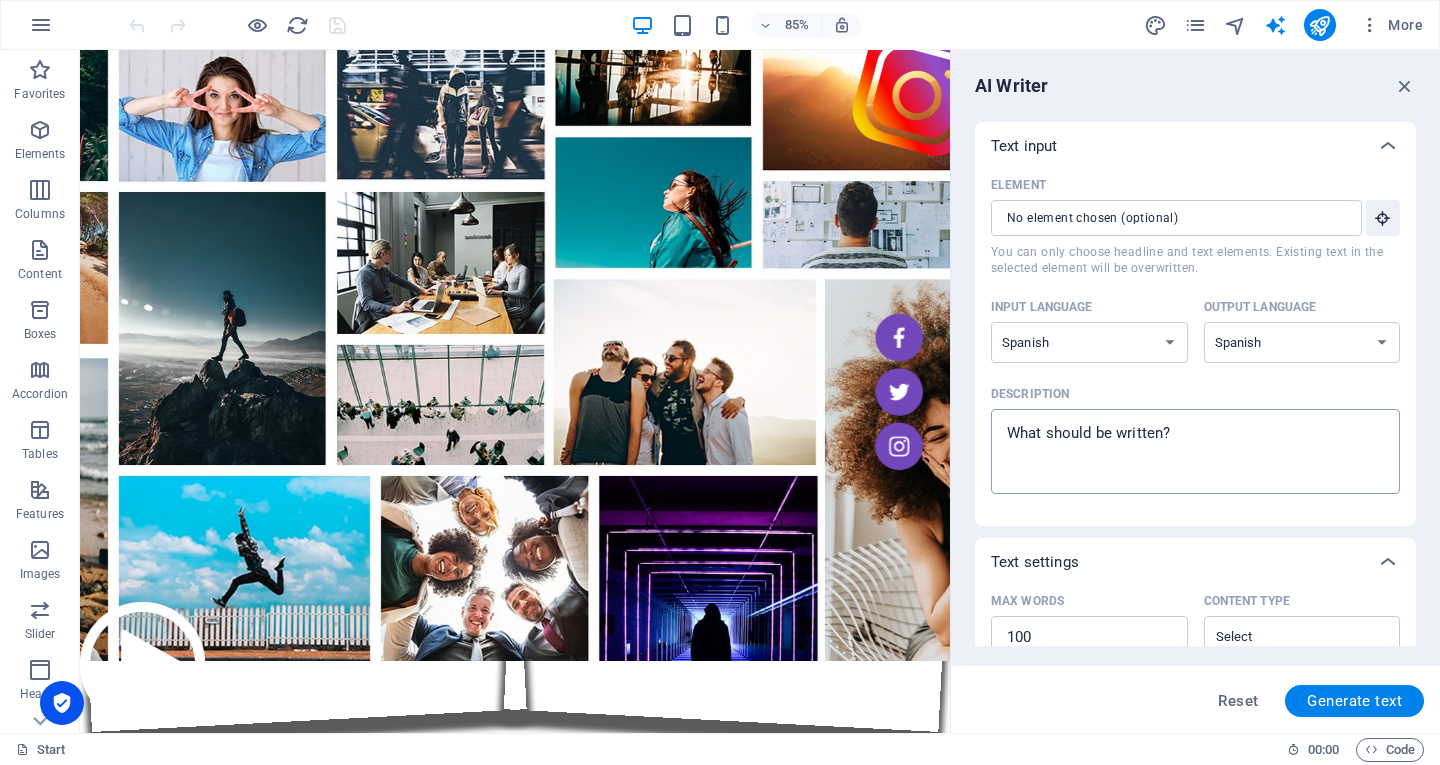 click on "Description x ​" at bounding box center (1195, 451) 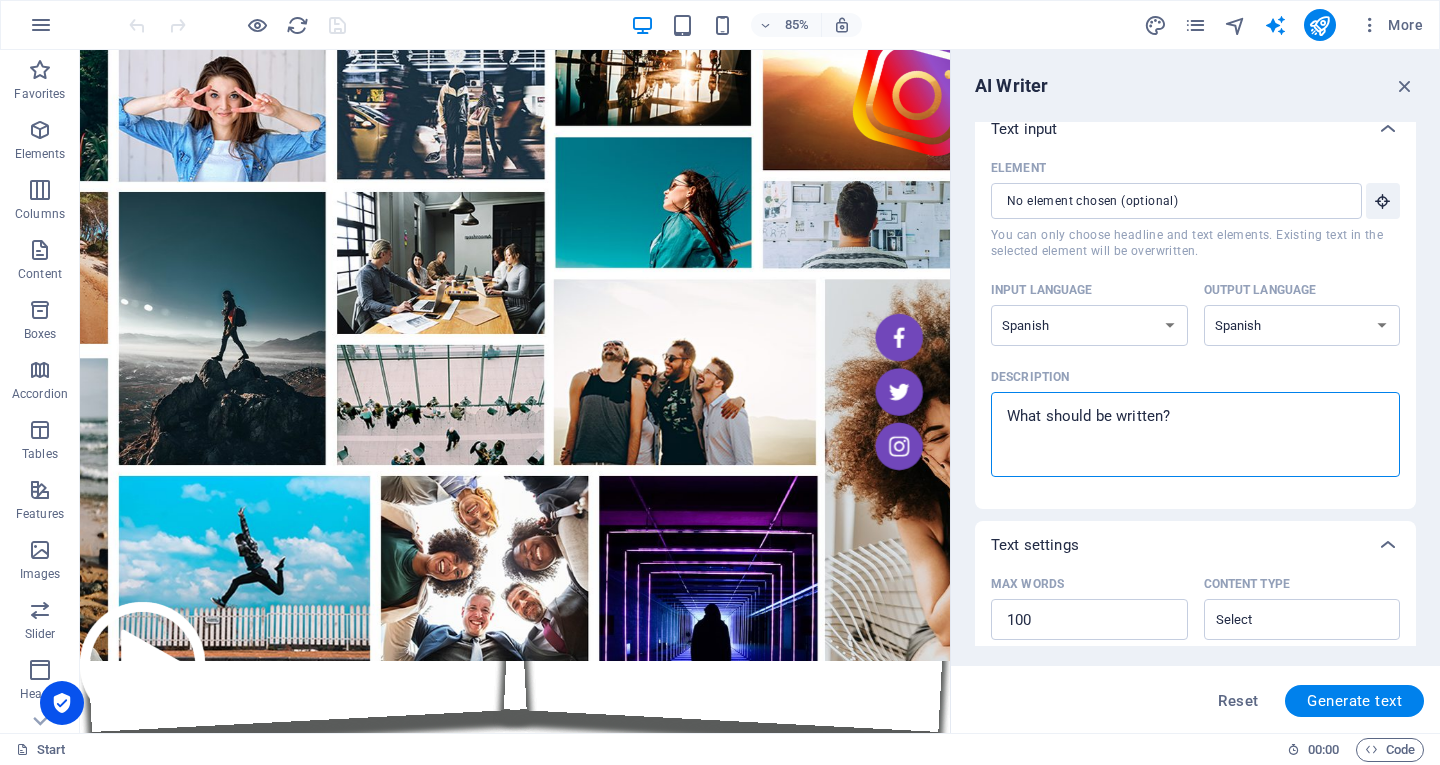 scroll, scrollTop: 0, scrollLeft: 0, axis: both 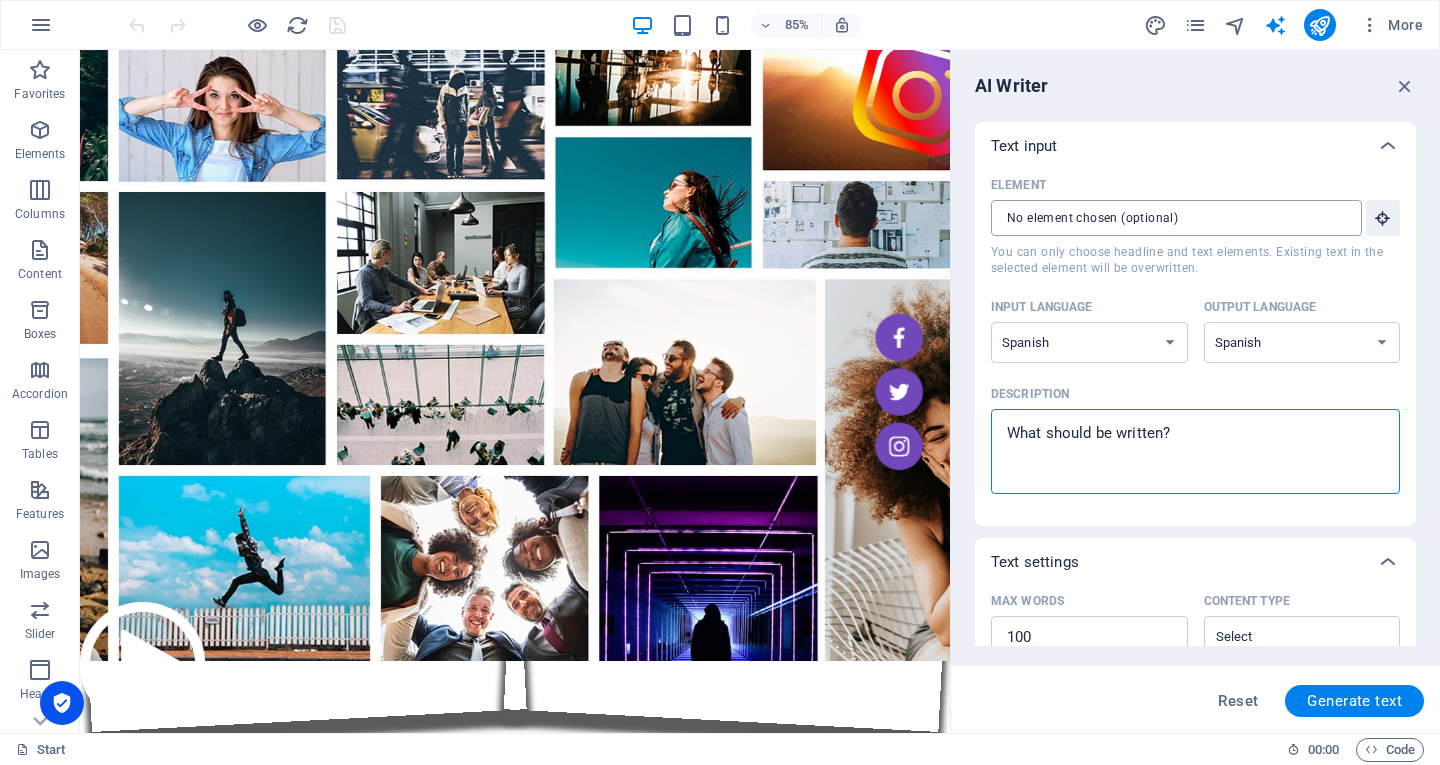 click on "Element ​ You can only choose headline and text elements. Existing text in the selected element will be overwritten." at bounding box center (1169, 218) 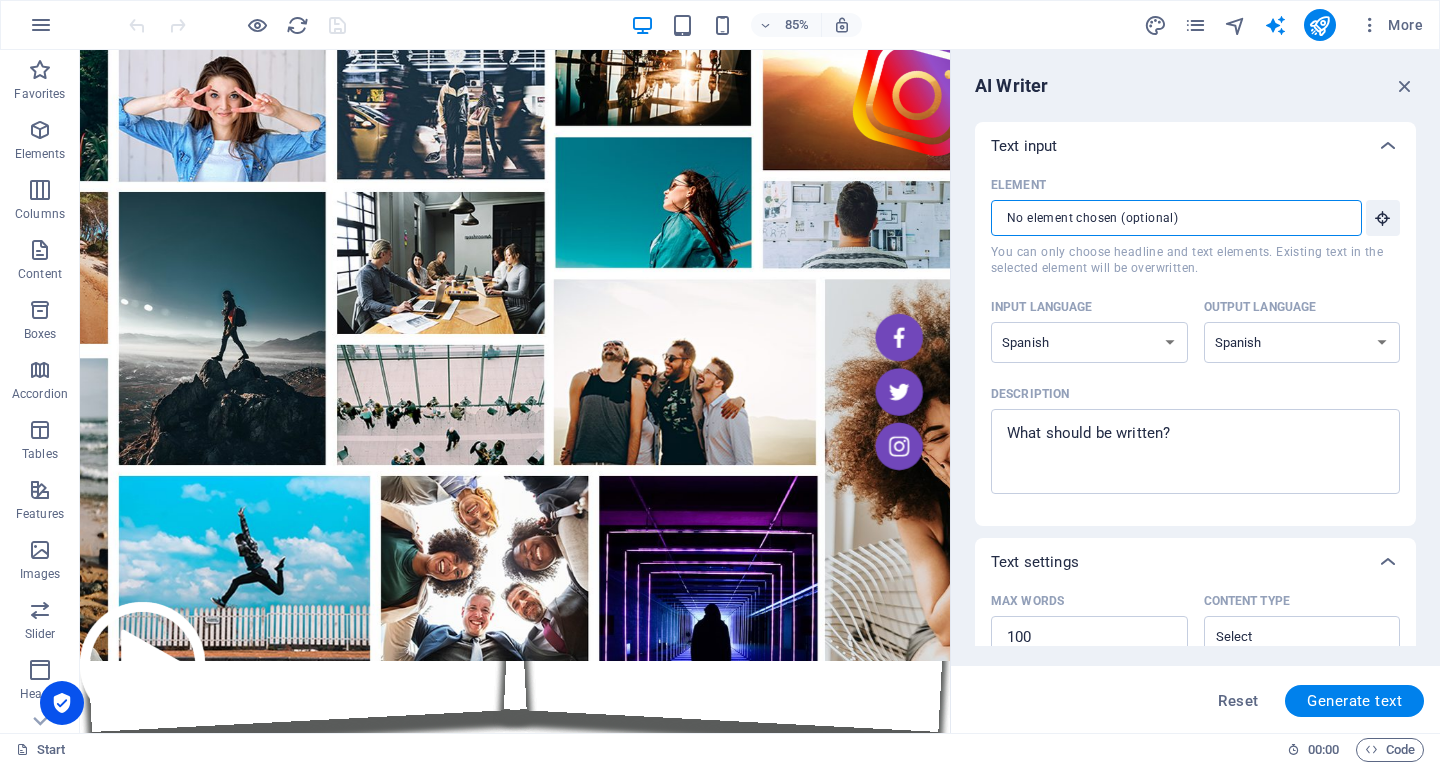 click on "Element ​ You can only choose headline and text elements. Existing text in the selected element will be overwritten." at bounding box center (1169, 218) 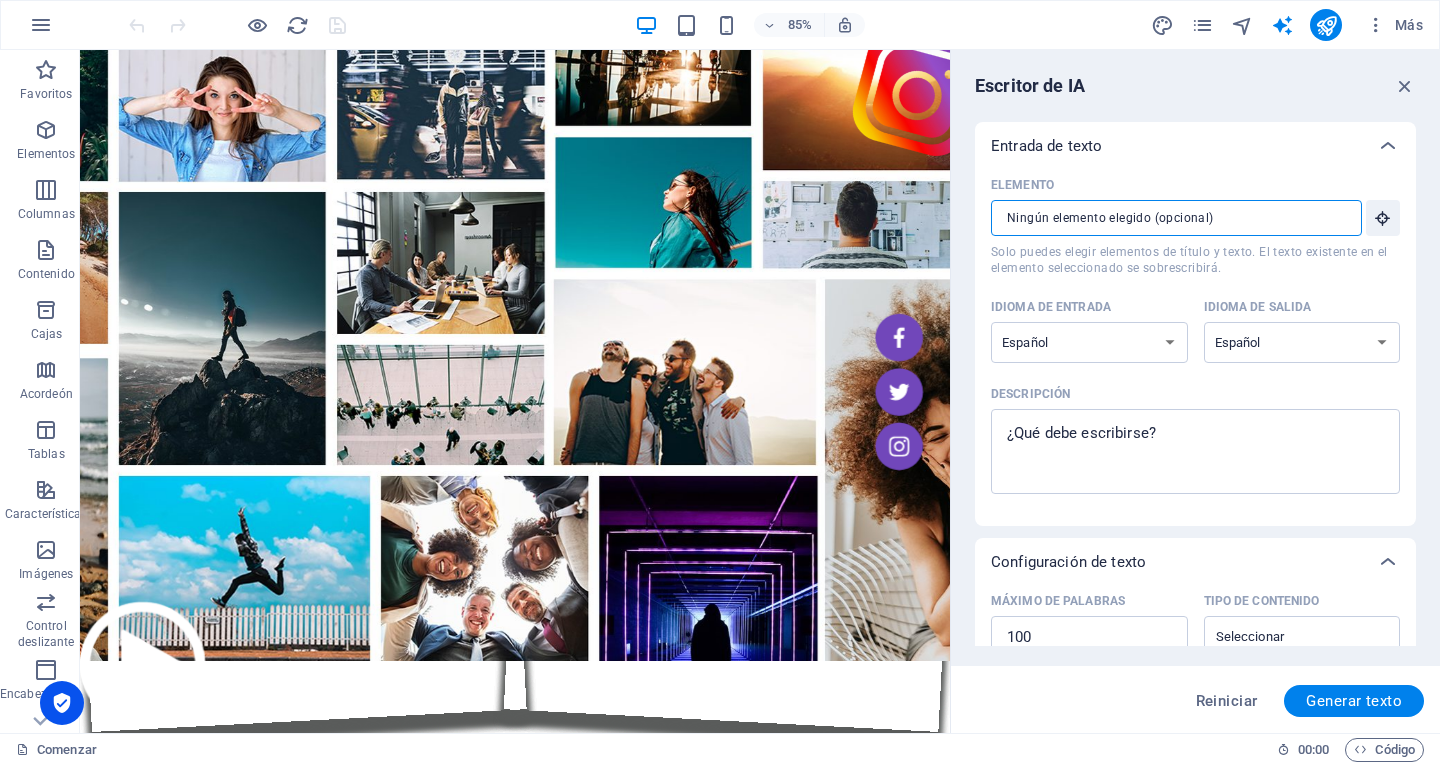 click on "Elemento ​ Solo puedes elegir elementos de título y texto. El texto existente en el elemento seleccionado se sobrescribirá." at bounding box center [1169, 218] 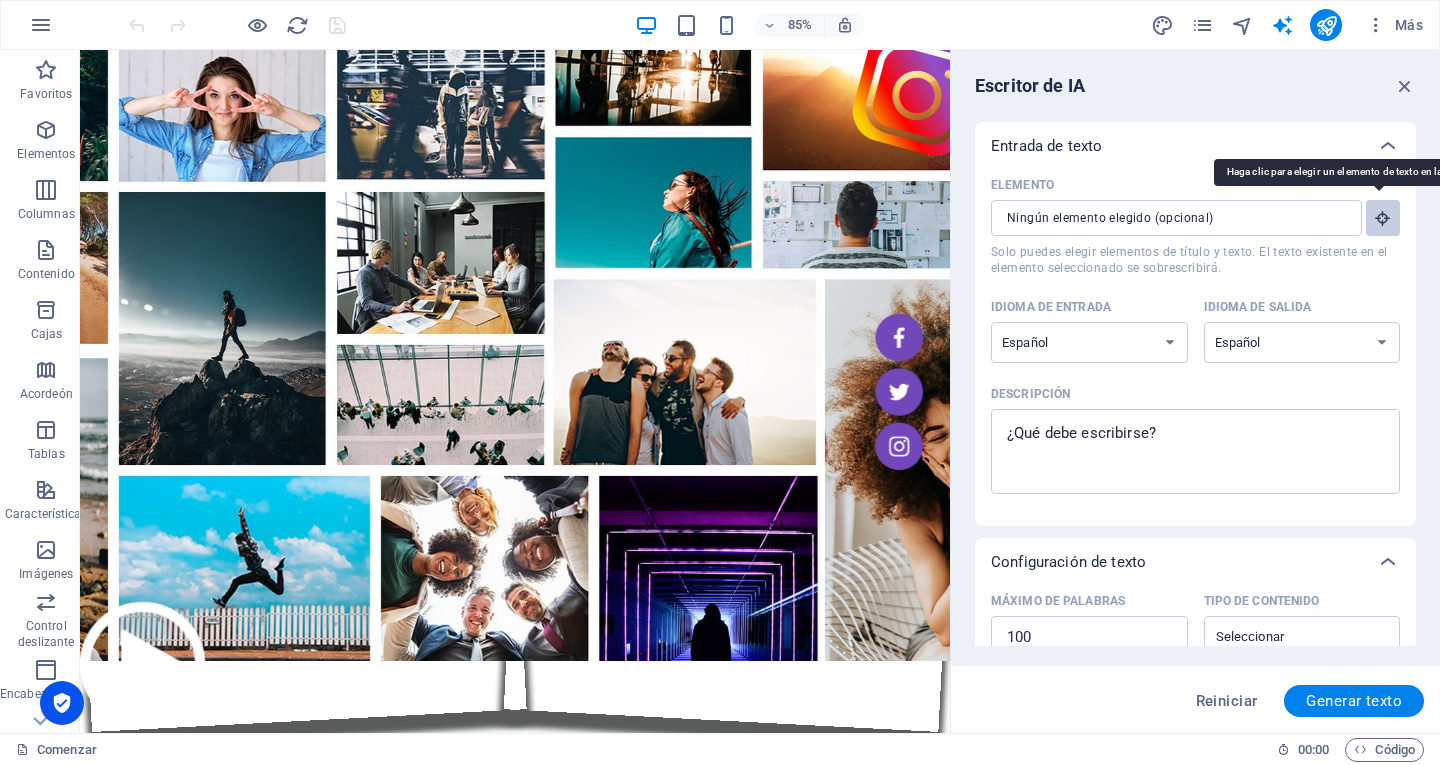 click at bounding box center [1383, 218] 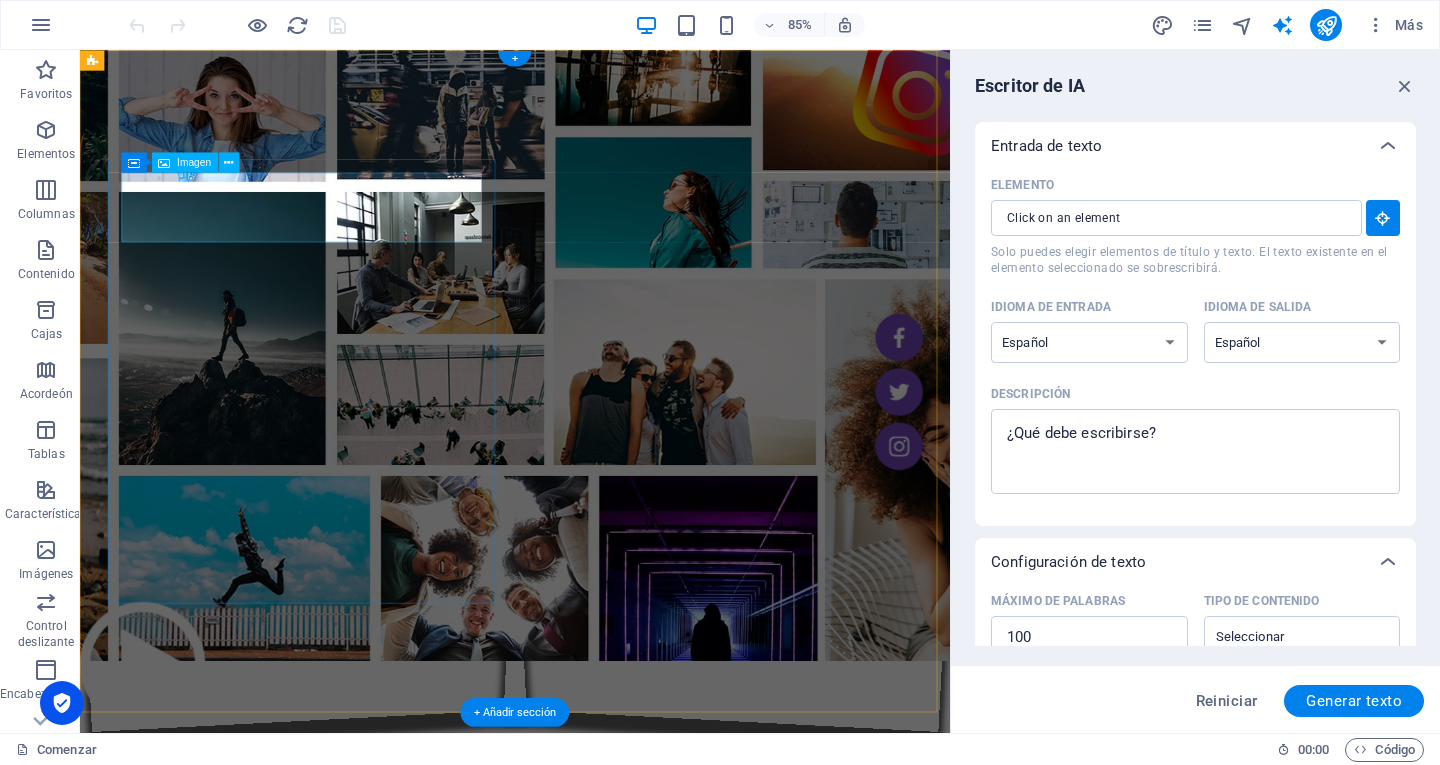click at bounding box center [568, 1001] 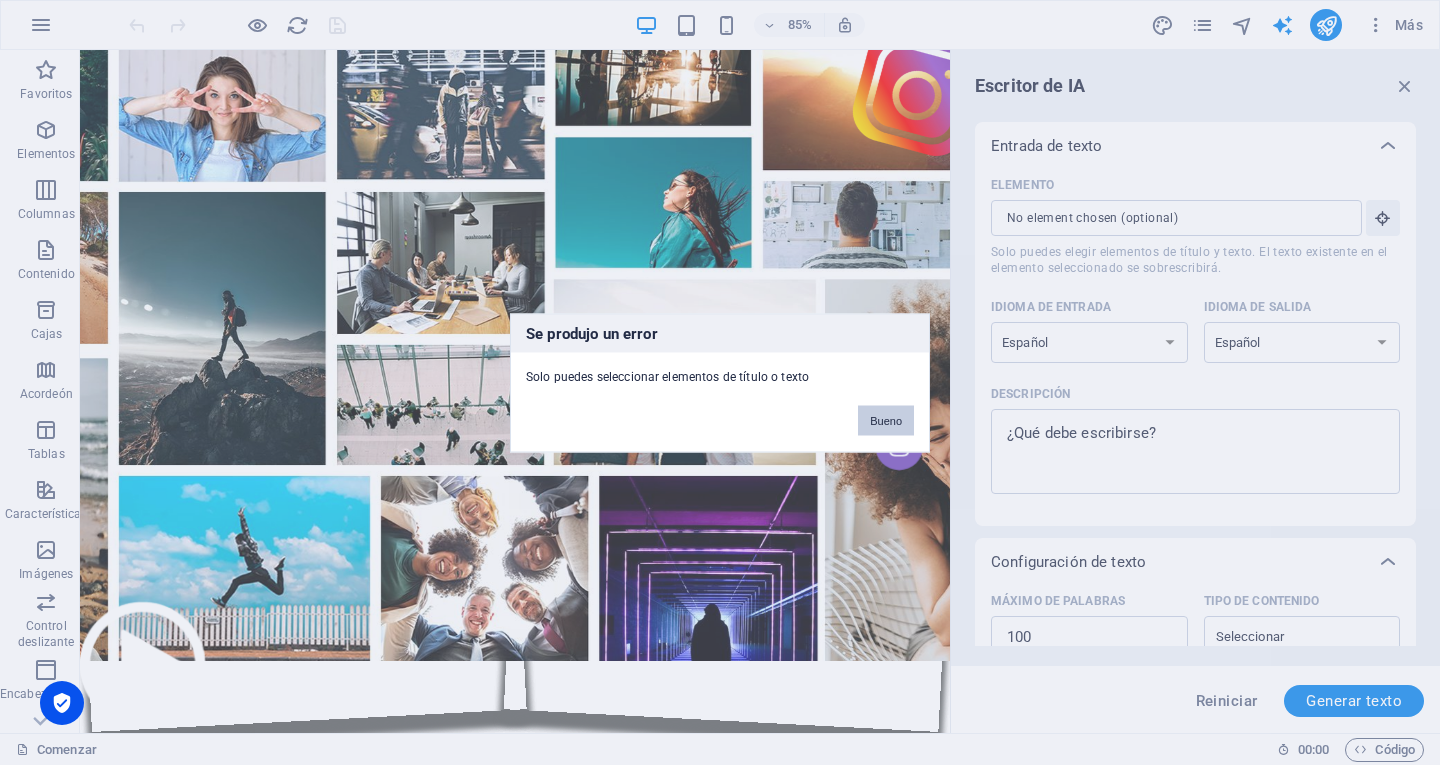 click on "Bueno" at bounding box center [886, 420] 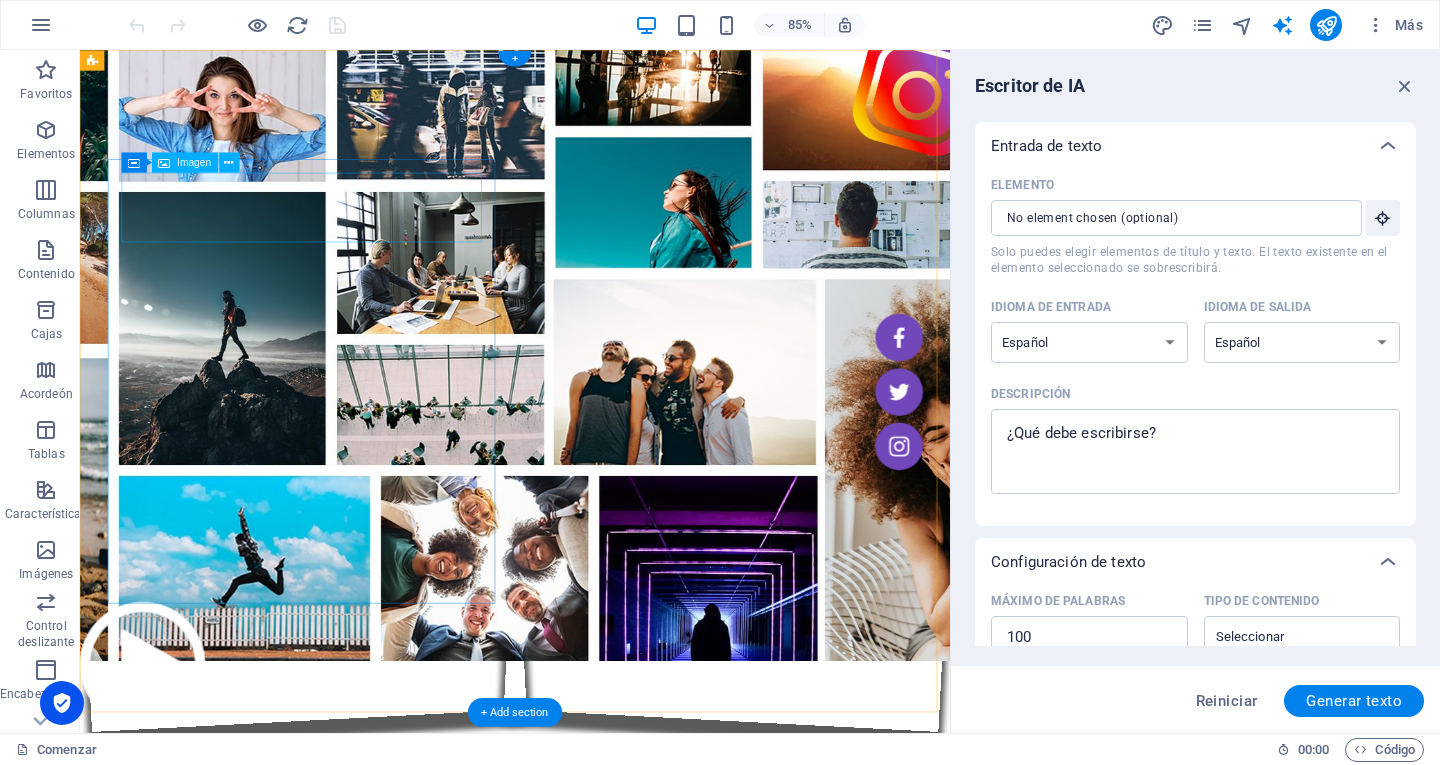 click at bounding box center [568, 1001] 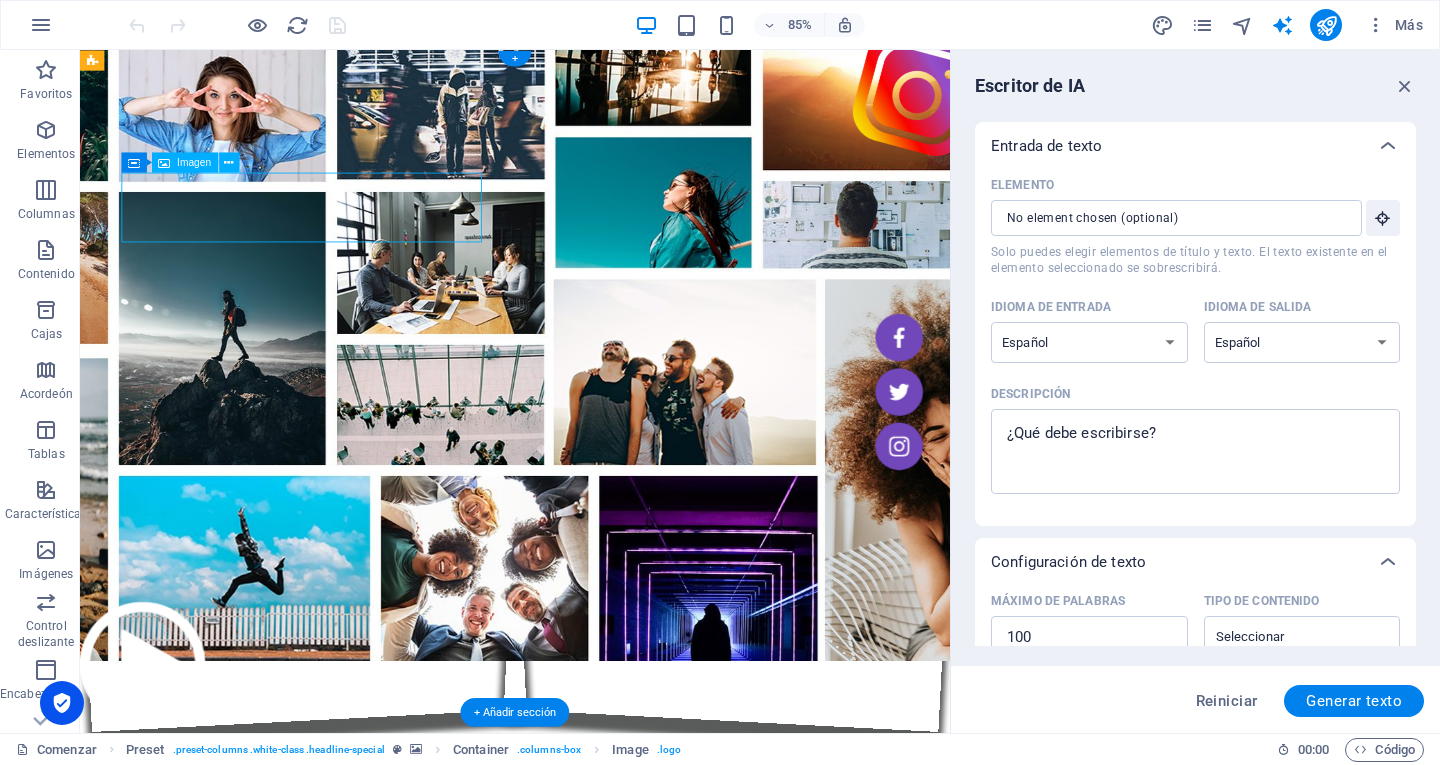 click at bounding box center (568, 1001) 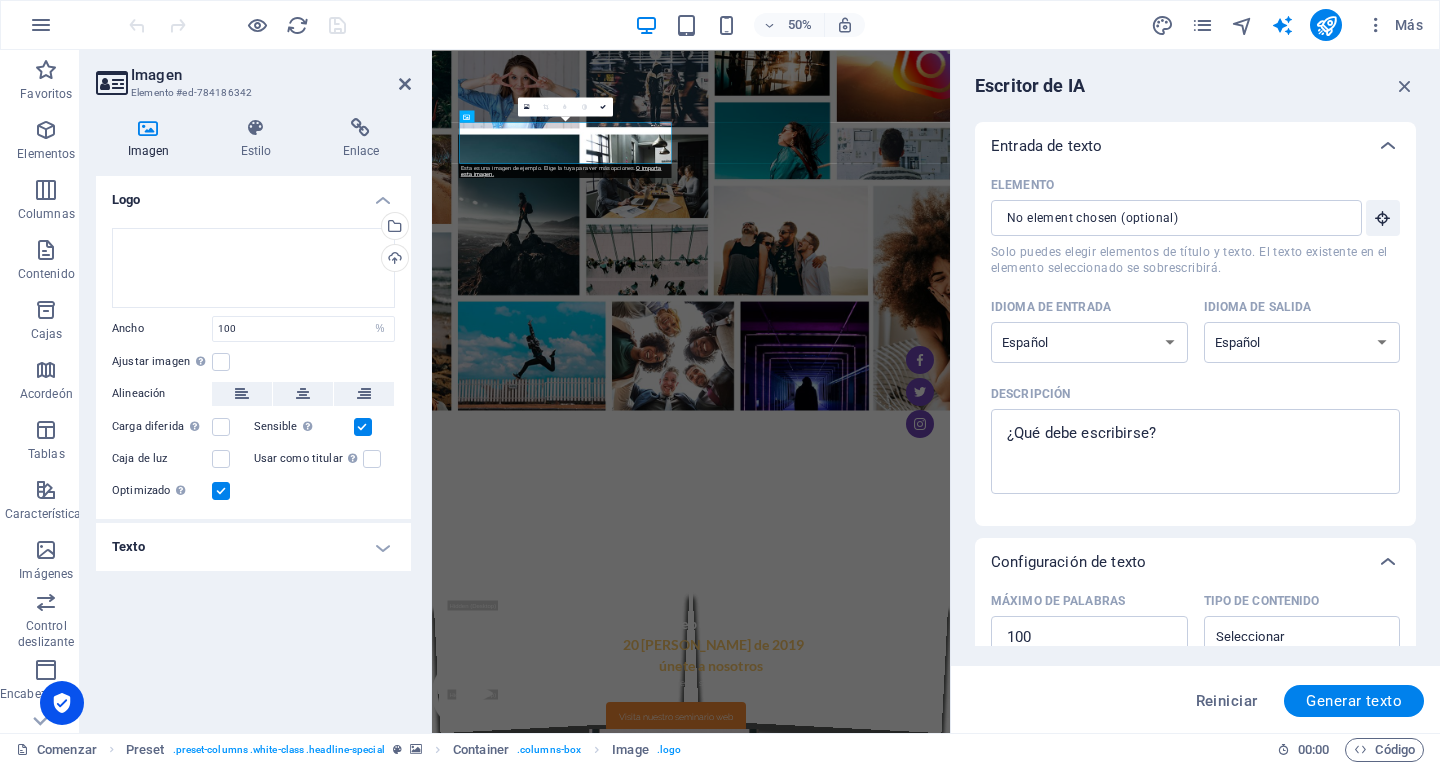 click on "Texto" at bounding box center [253, 547] 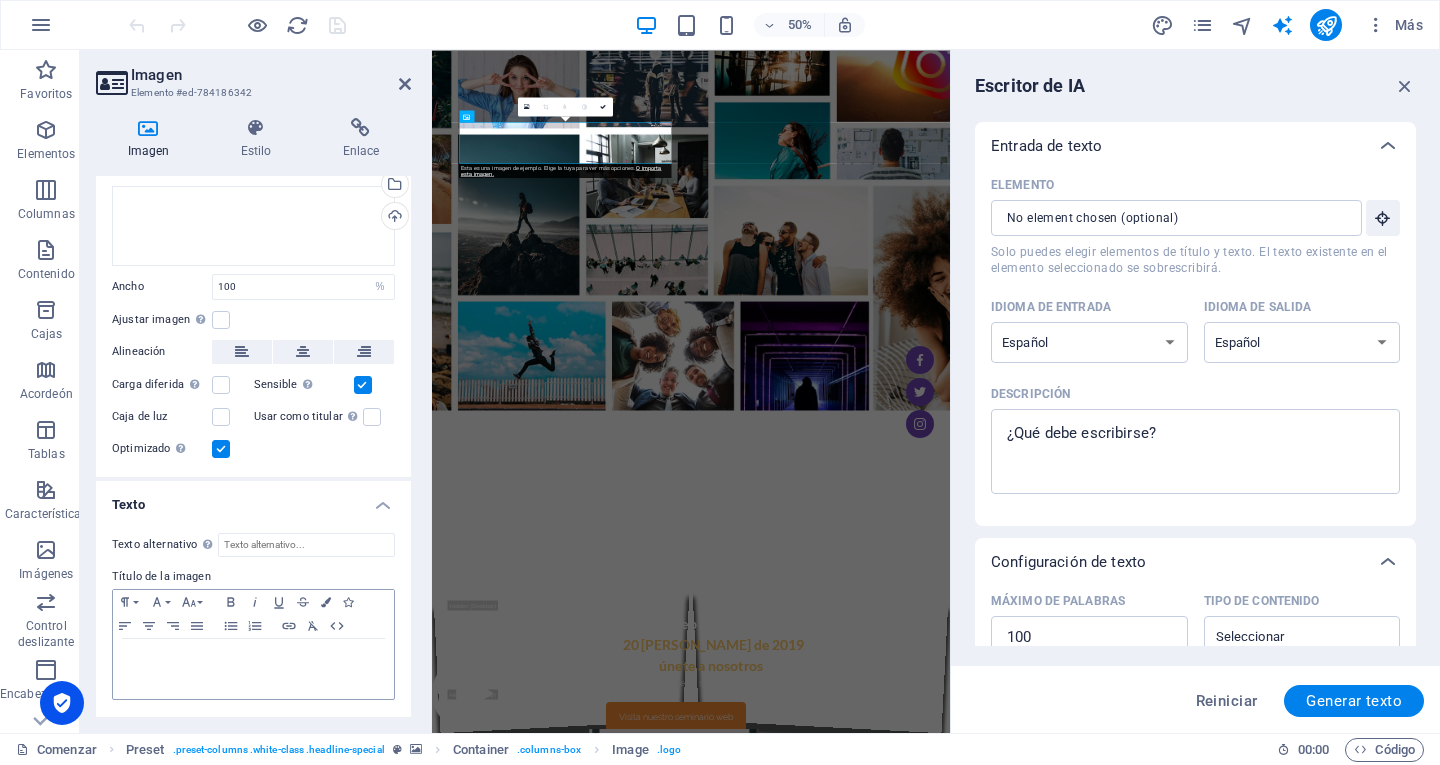 scroll, scrollTop: 0, scrollLeft: 0, axis: both 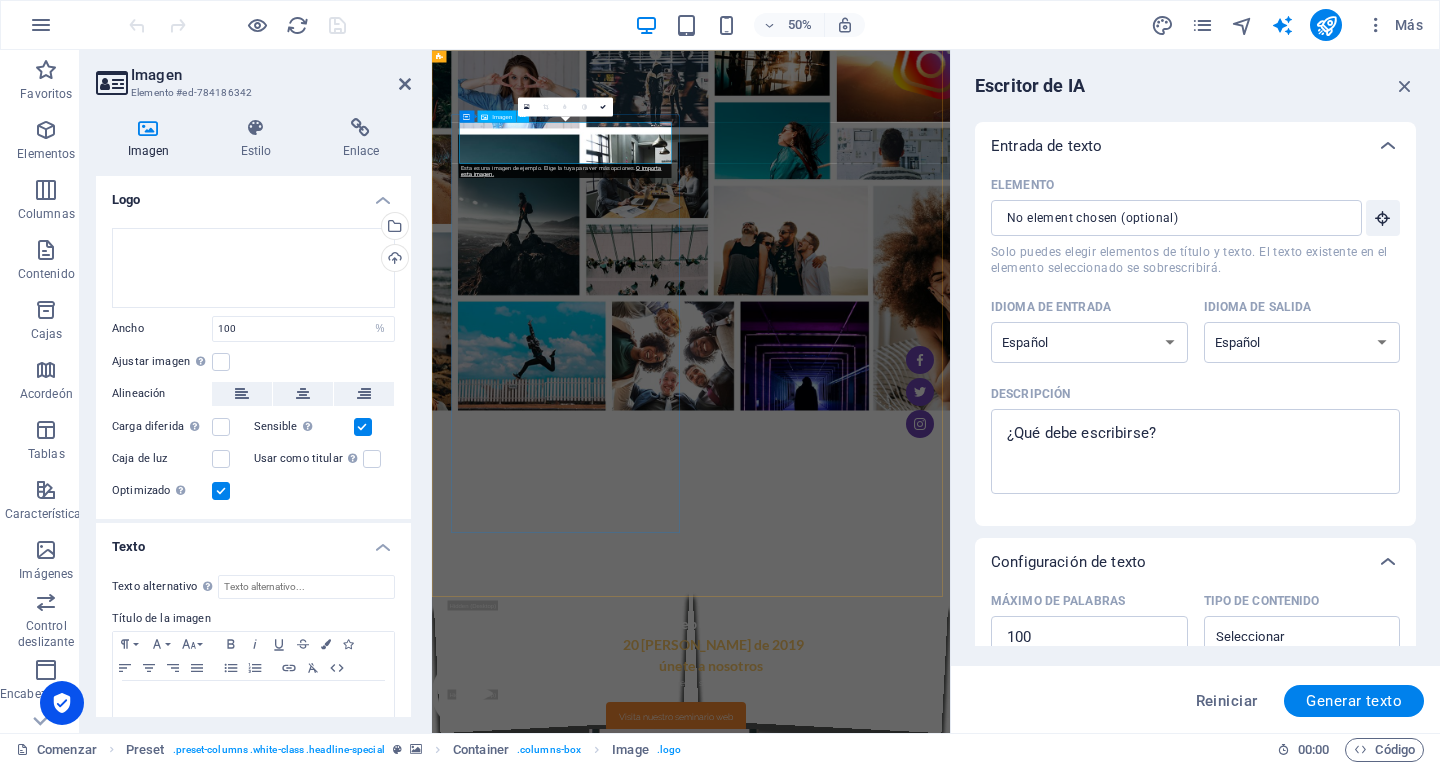 click at bounding box center (920, 1001) 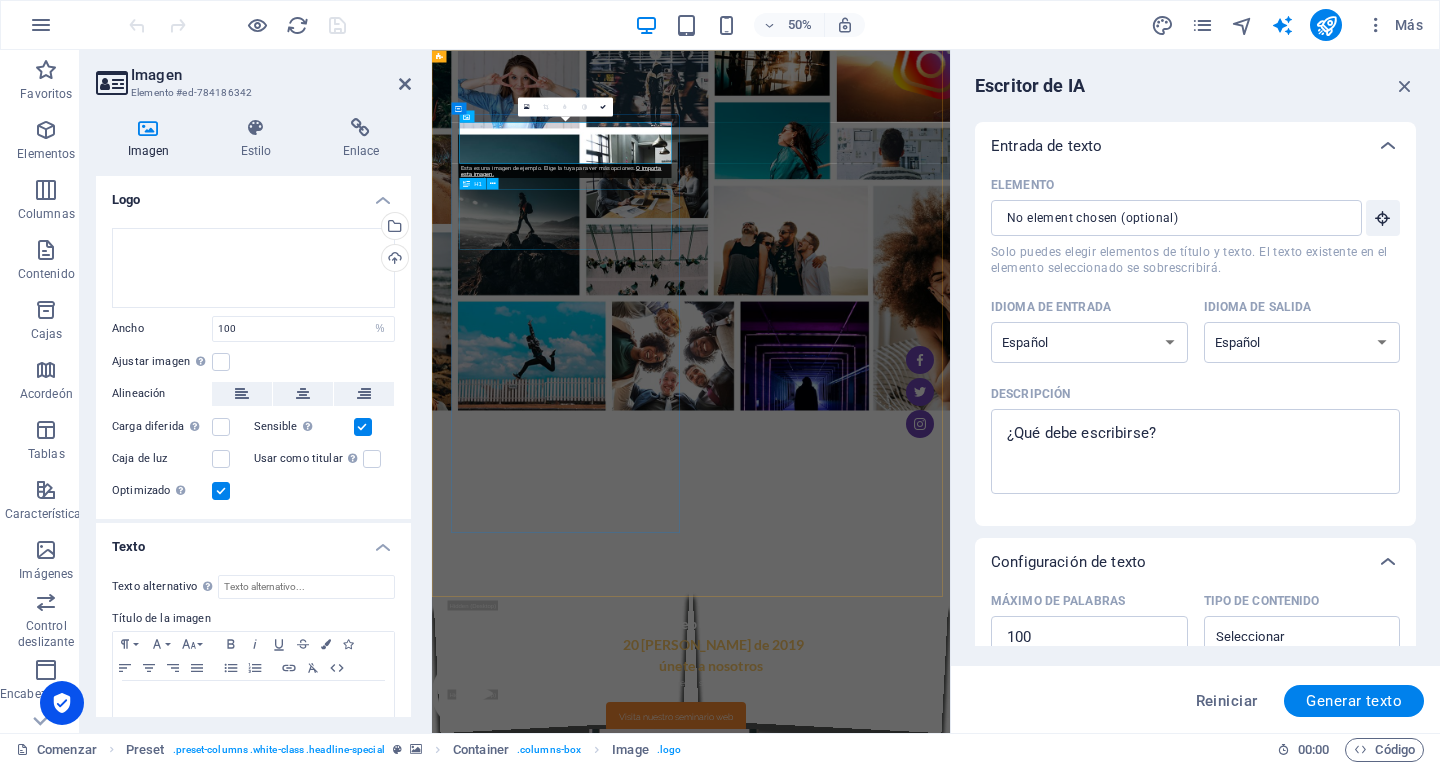 click on "Instagram - Seminario web" at bounding box center [920, 1119] 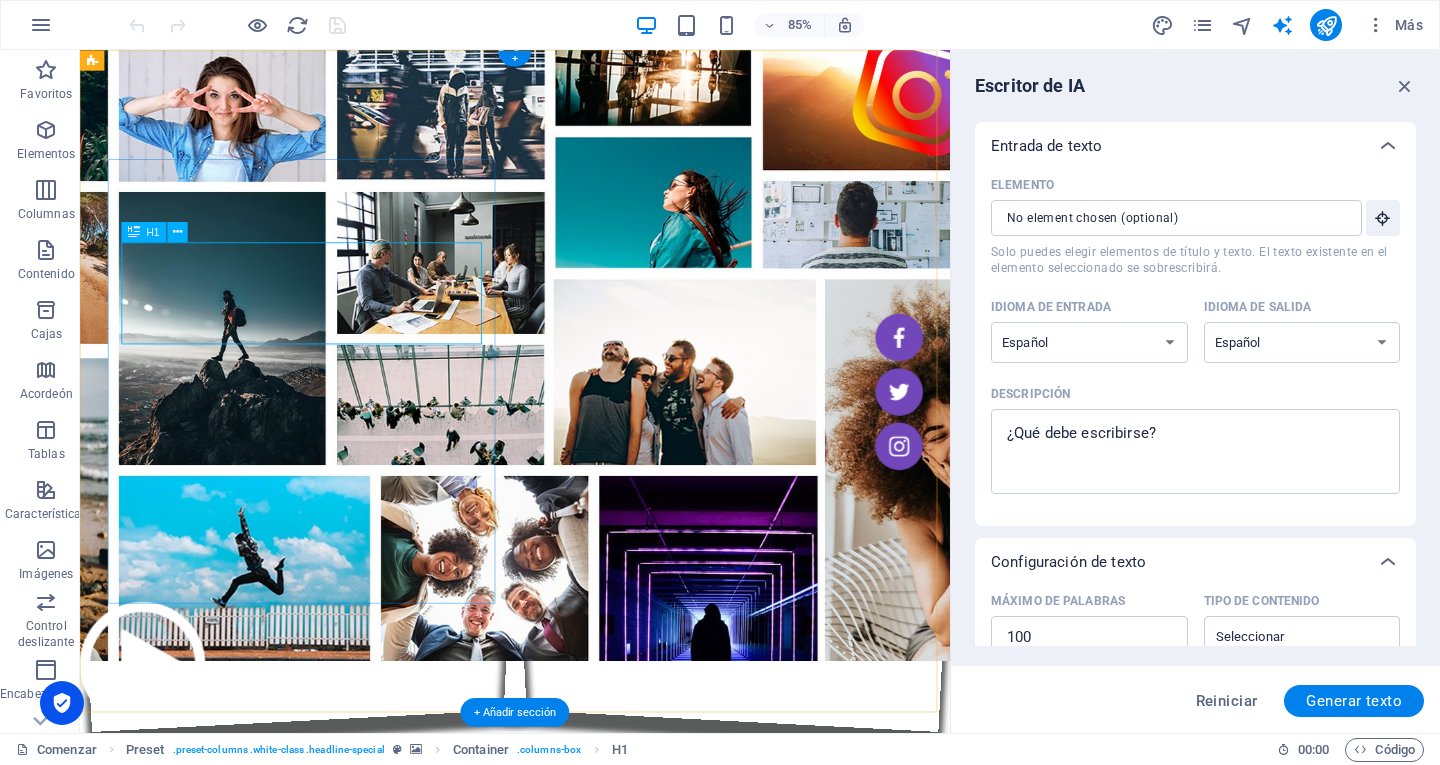 click on "Instagram - Seminario web" at bounding box center [568, 1119] 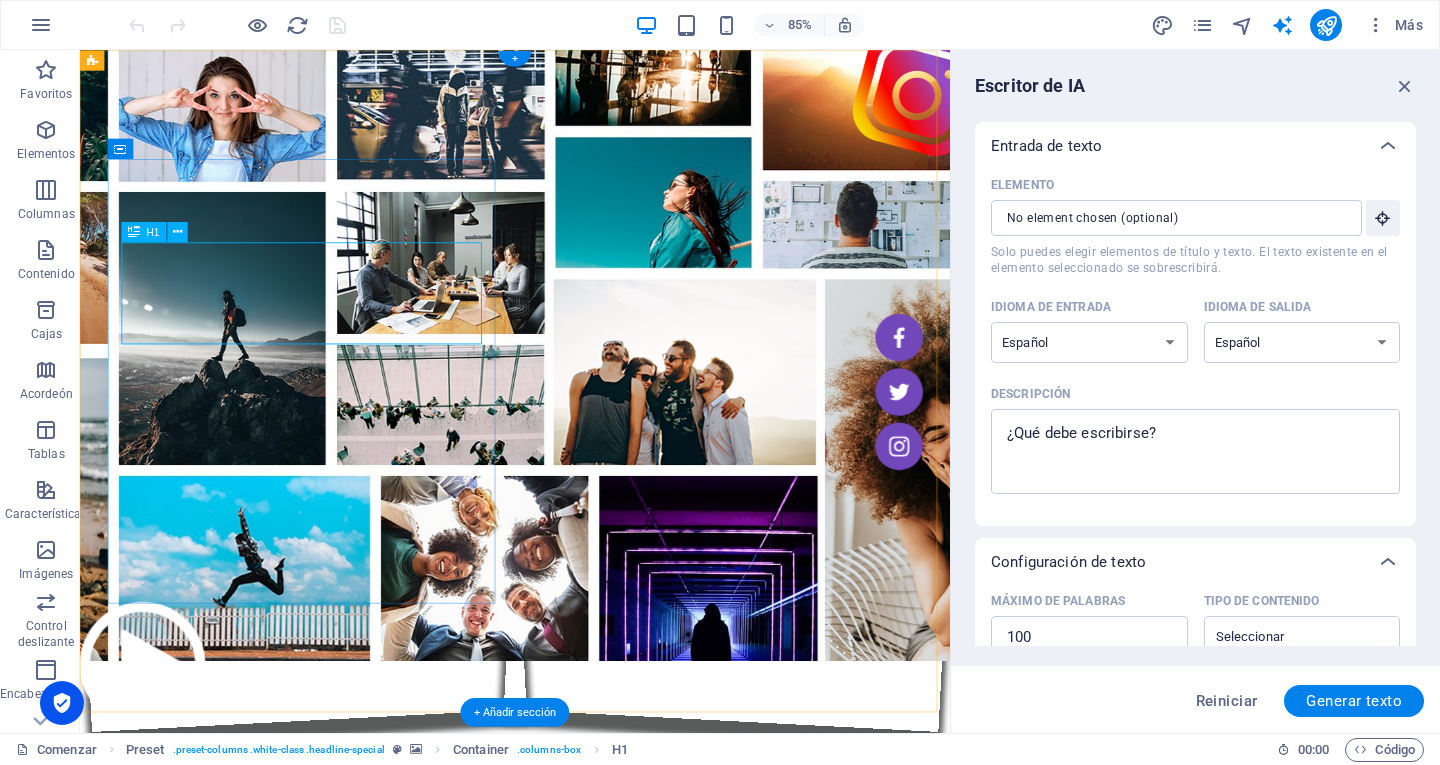 click on "Instagram - Seminario web" at bounding box center [568, 1119] 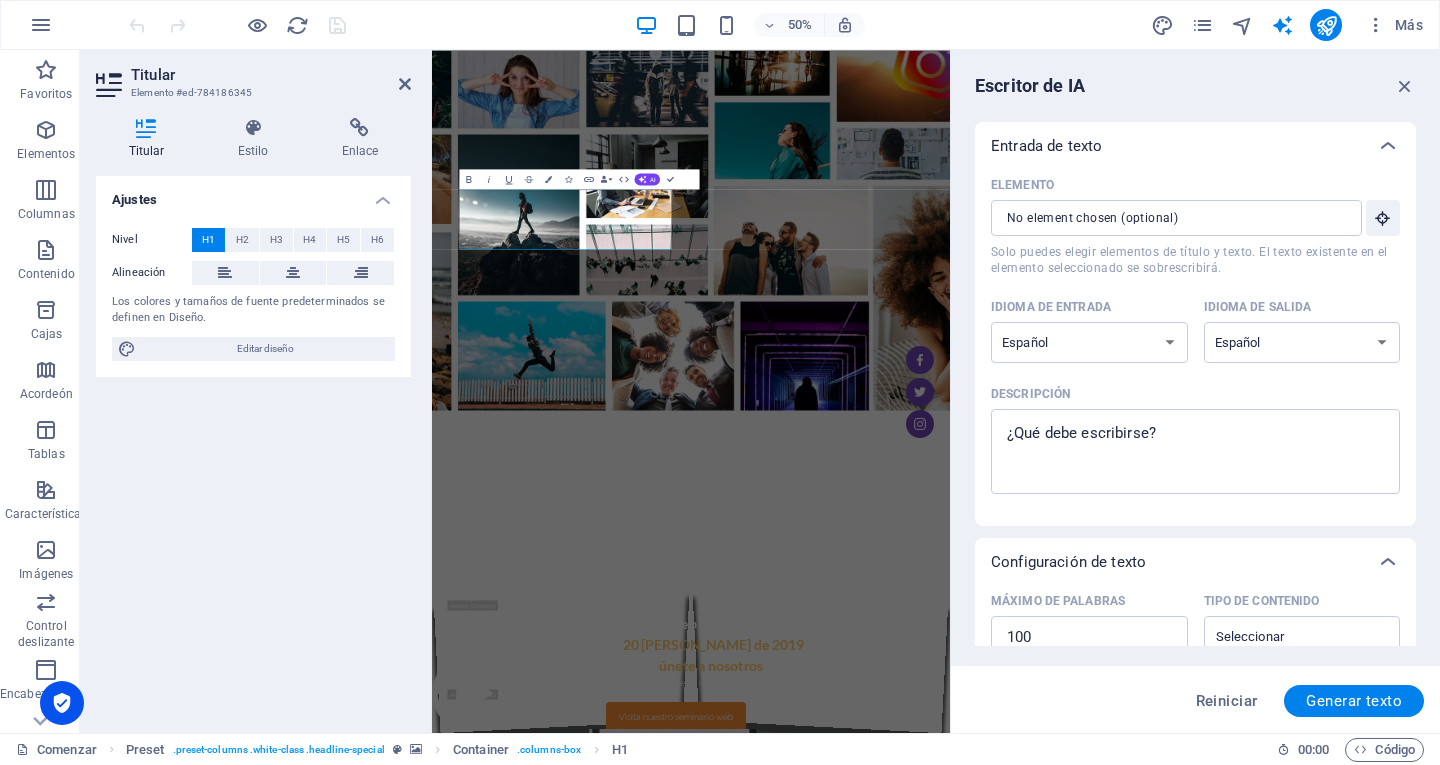 click on "Ajustes" at bounding box center (253, 194) 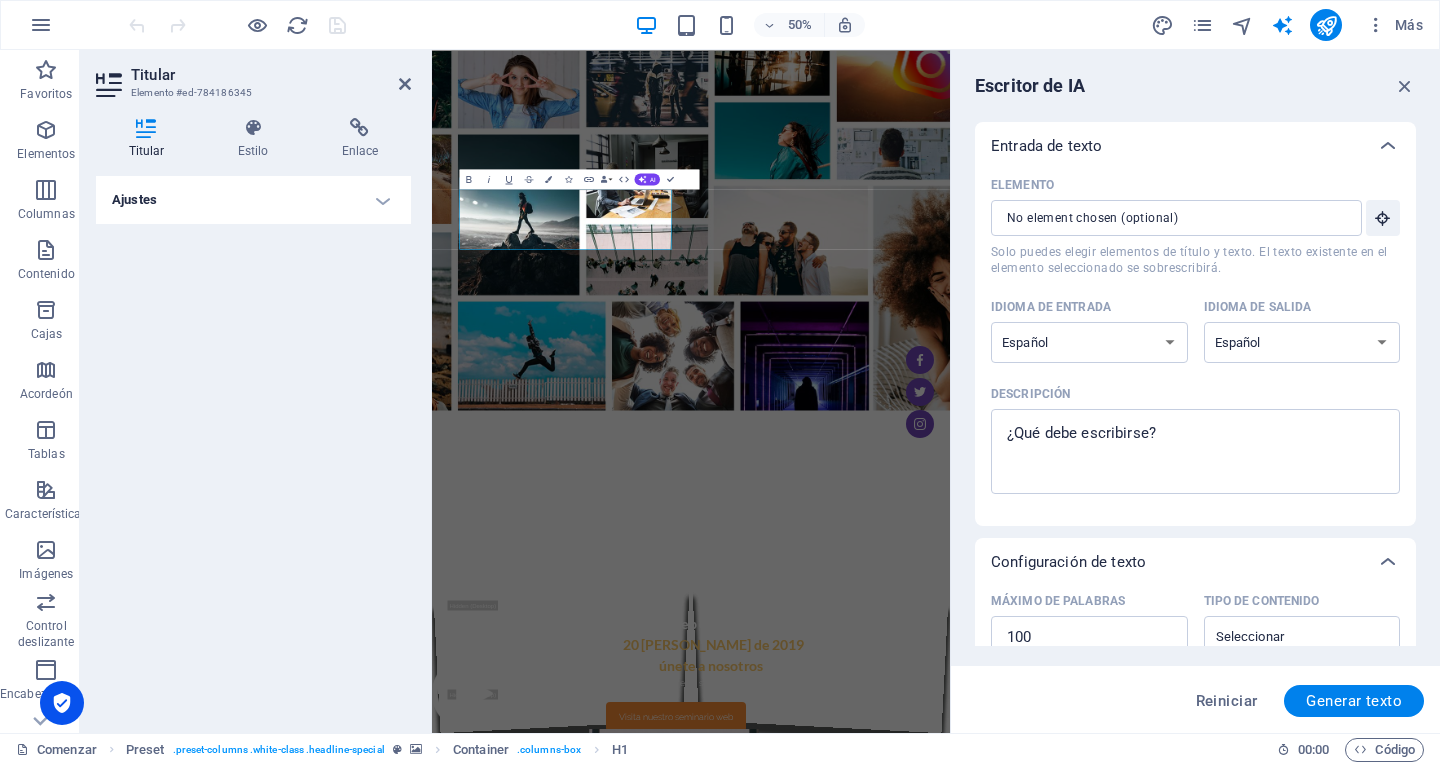 click on "Ajustes" at bounding box center [253, 200] 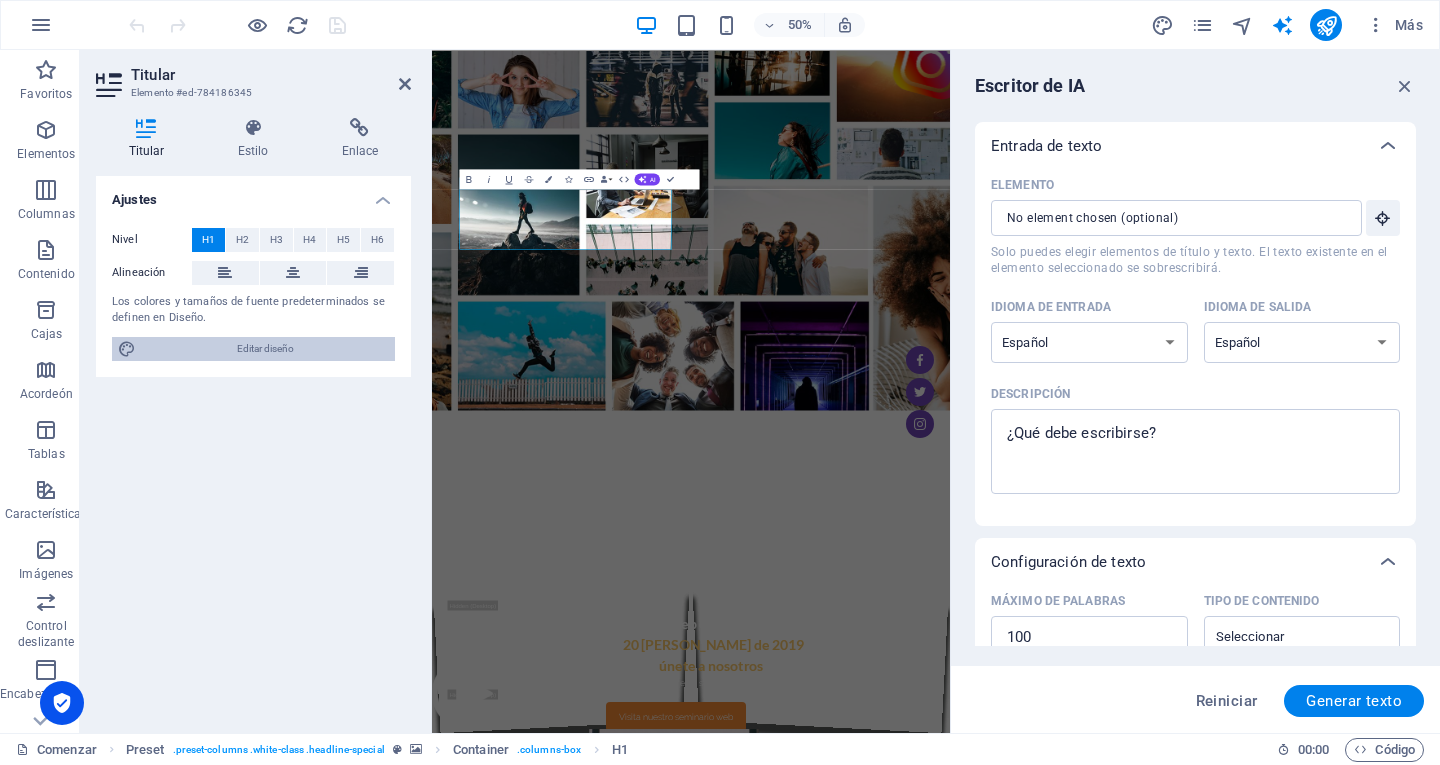click on "Editar diseño" at bounding box center (265, 348) 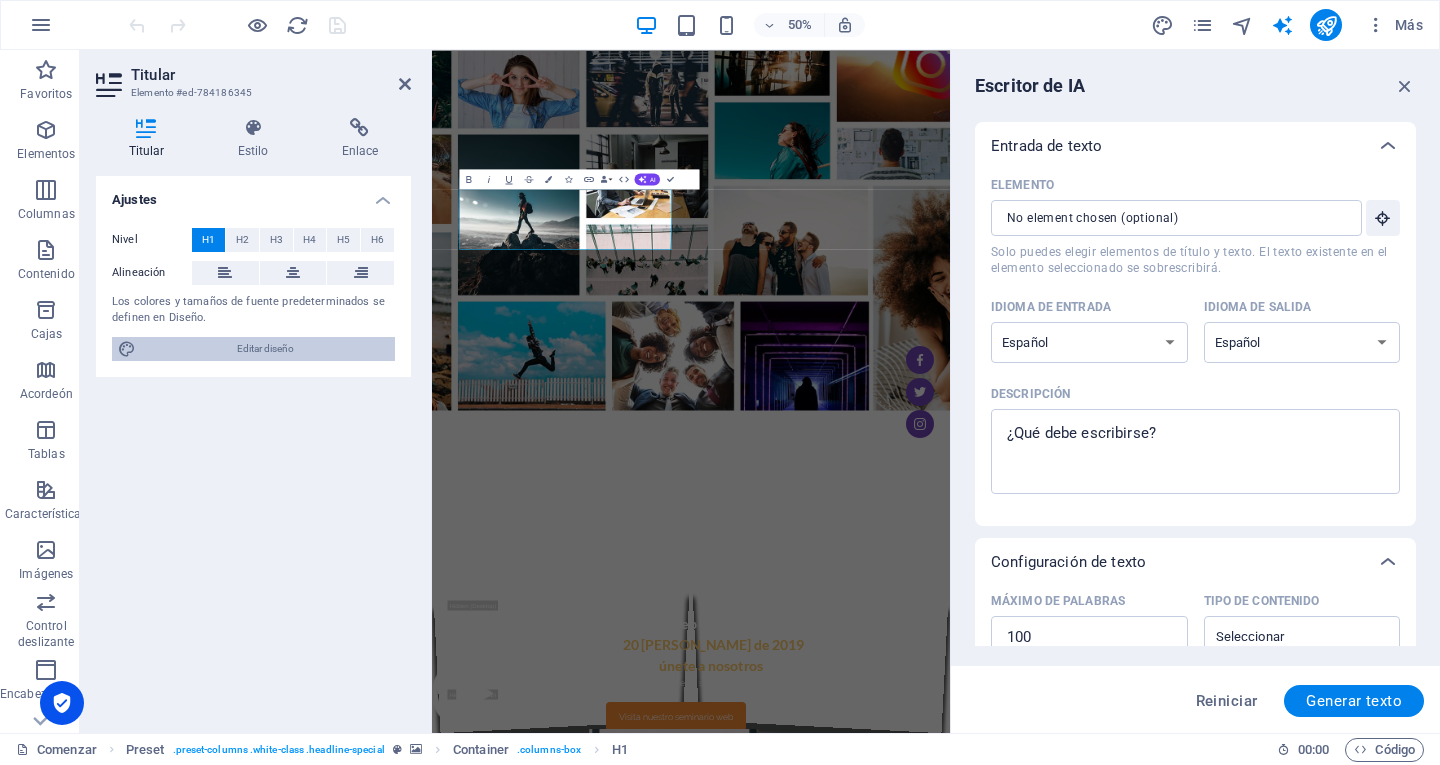 select on "rem" 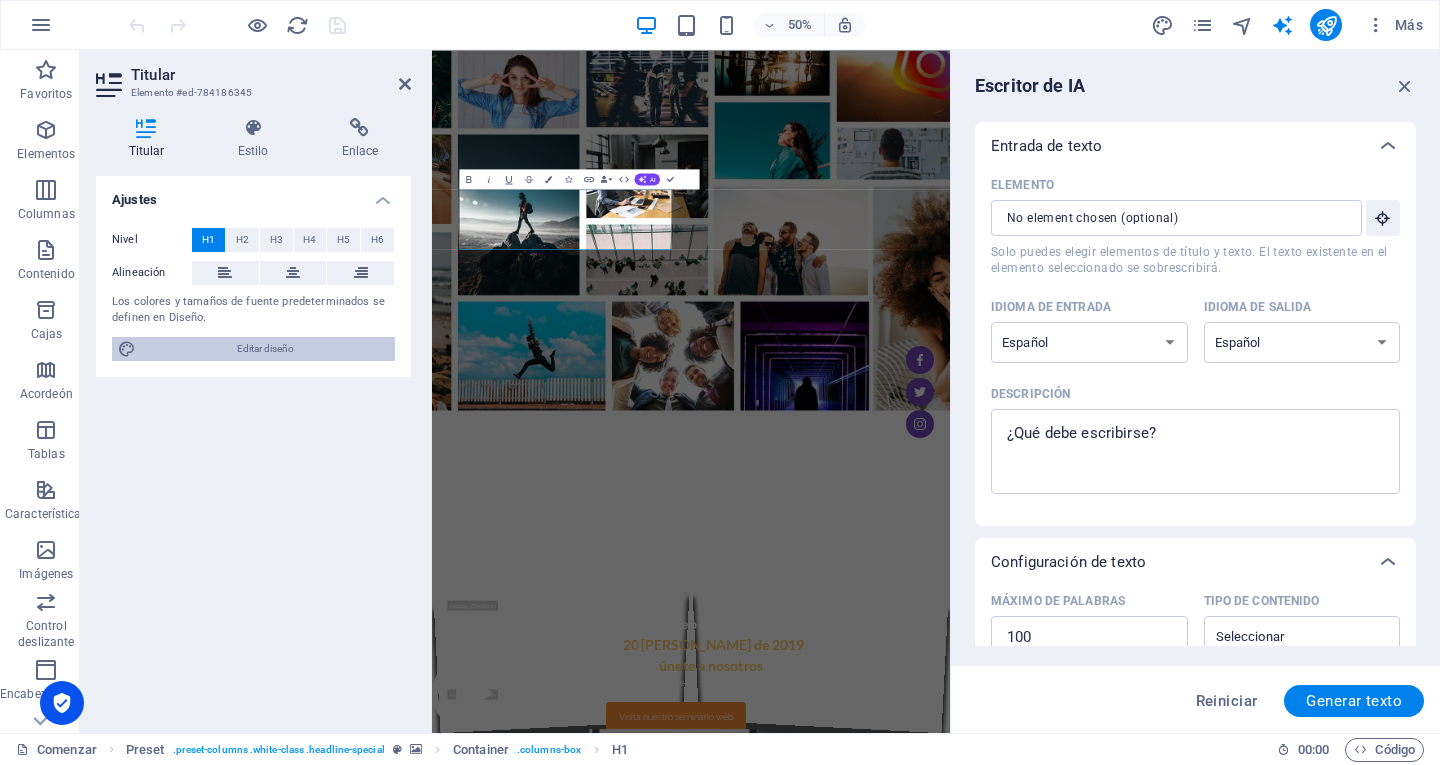 select on "300" 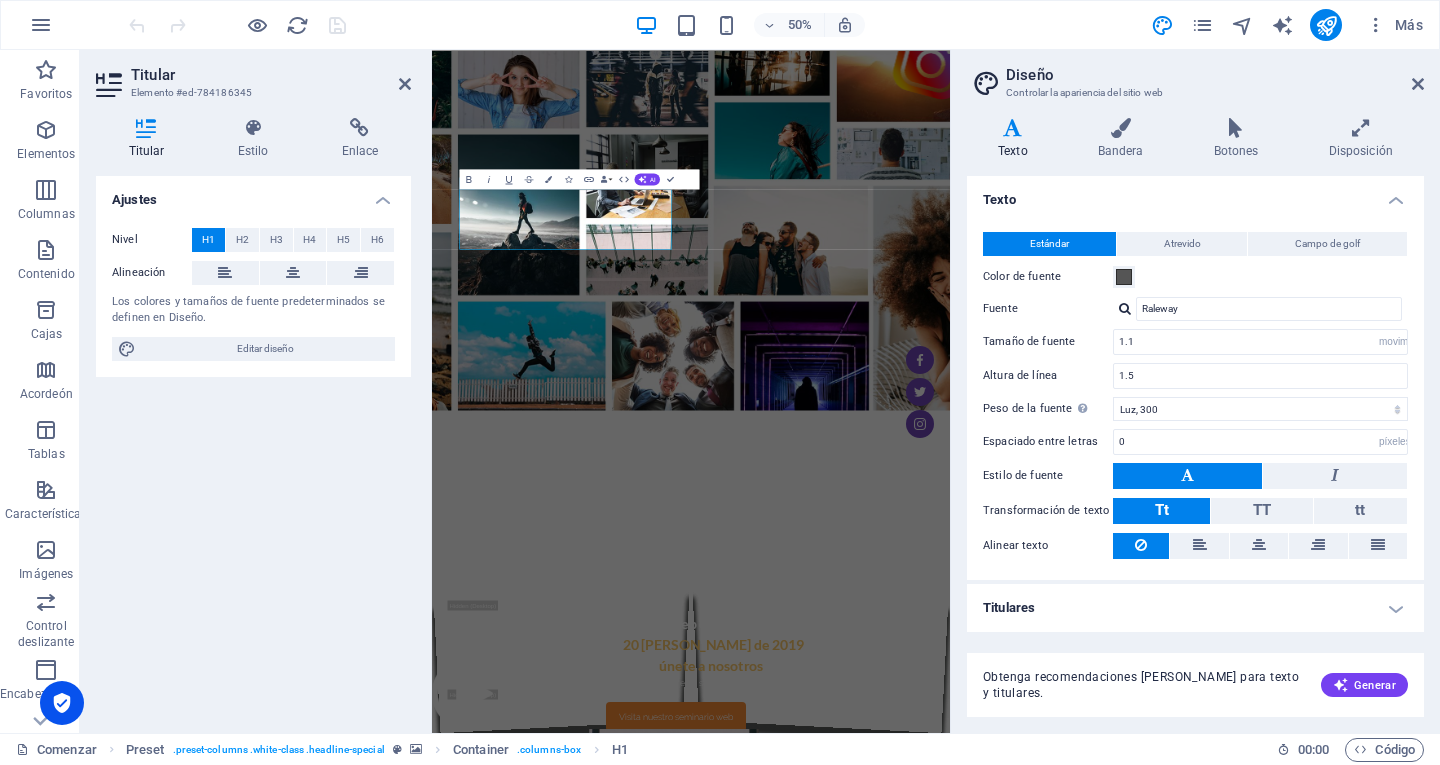 click on "Titulares" at bounding box center [1195, 608] 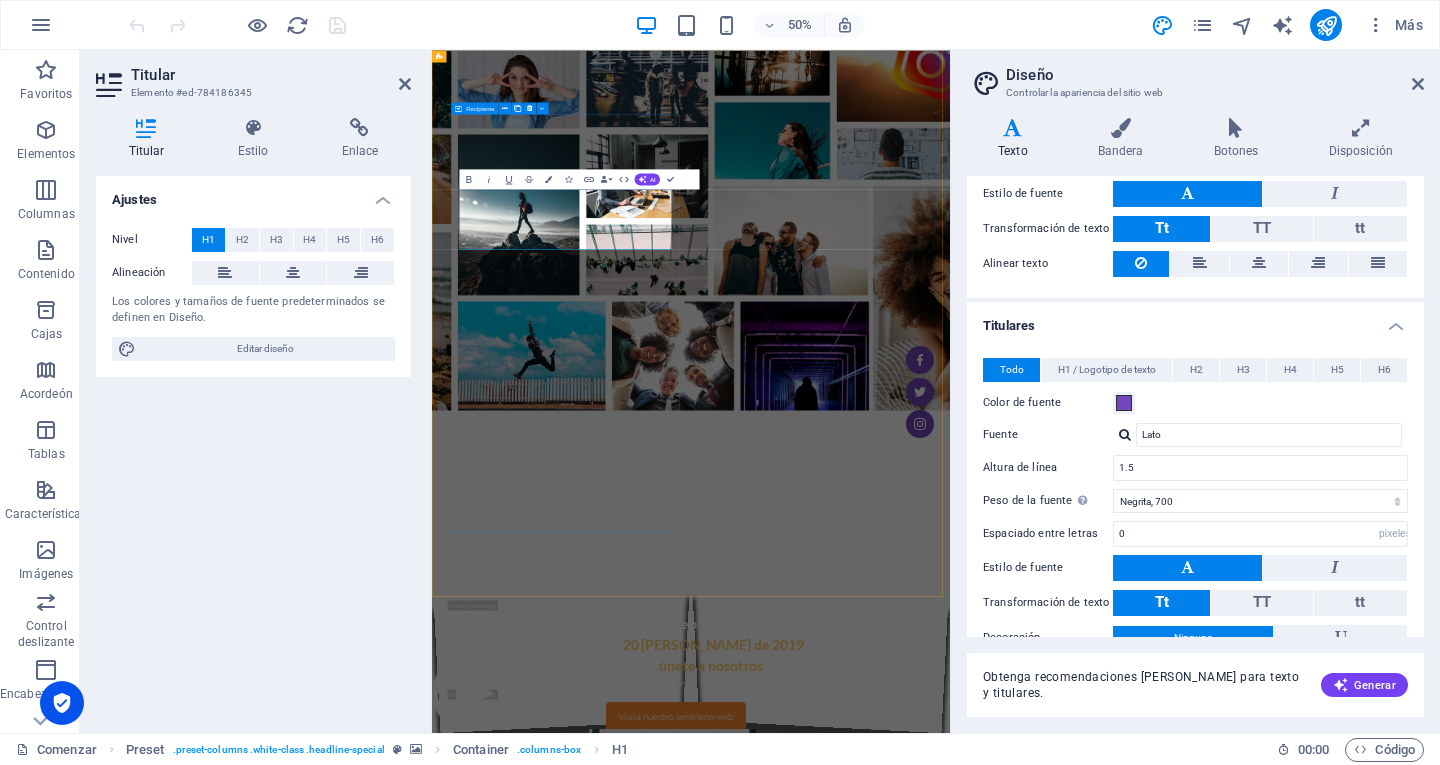 scroll, scrollTop: 86, scrollLeft: 0, axis: vertical 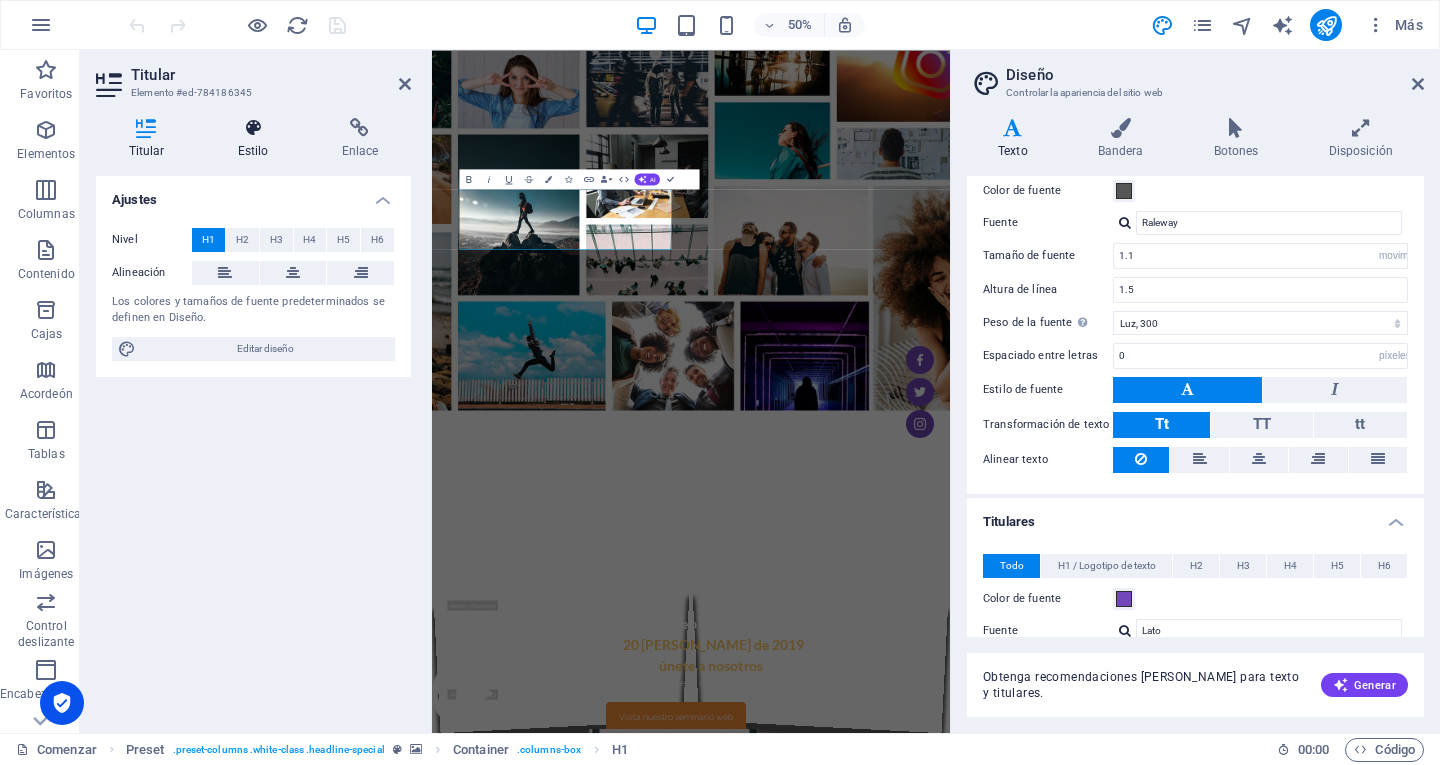 click at bounding box center (253, 128) 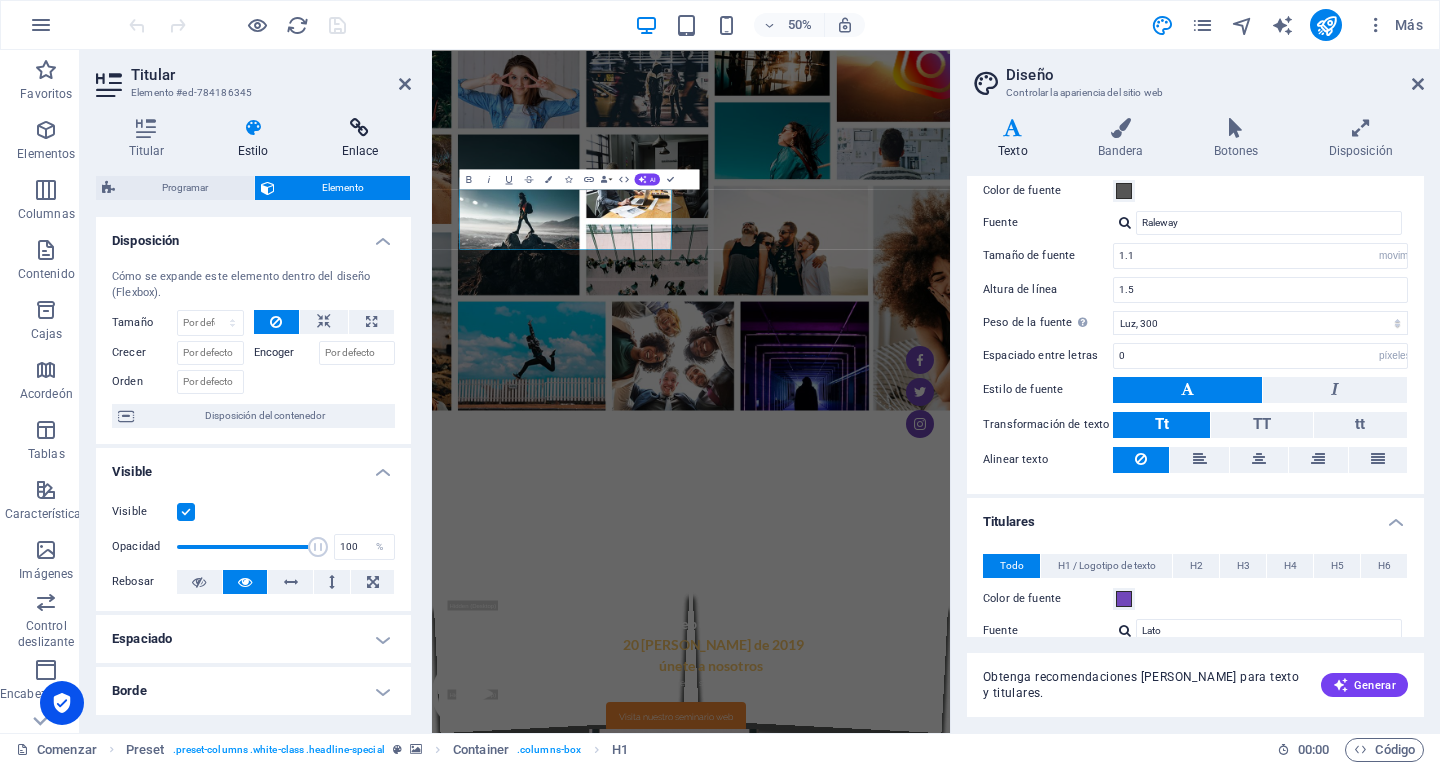 click at bounding box center (360, 128) 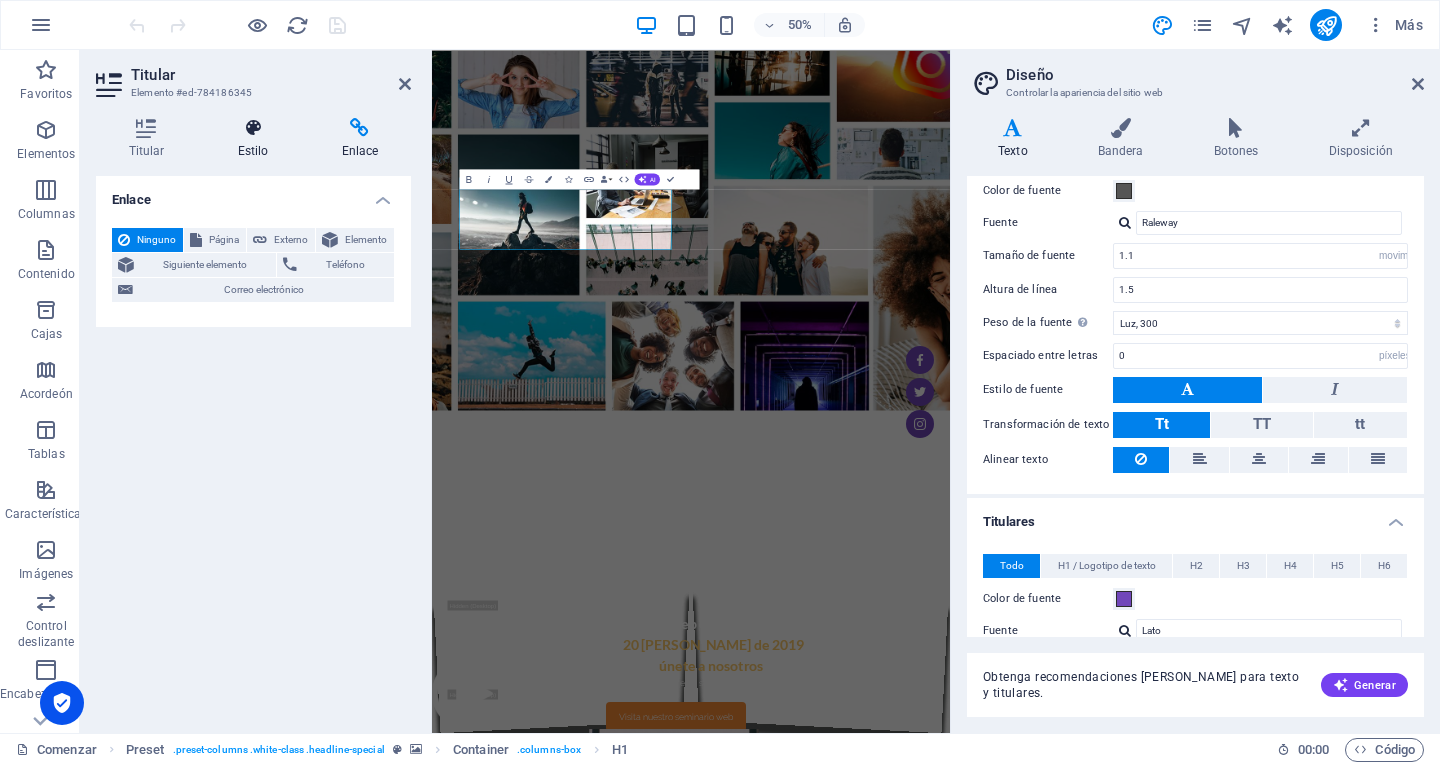 click at bounding box center [253, 128] 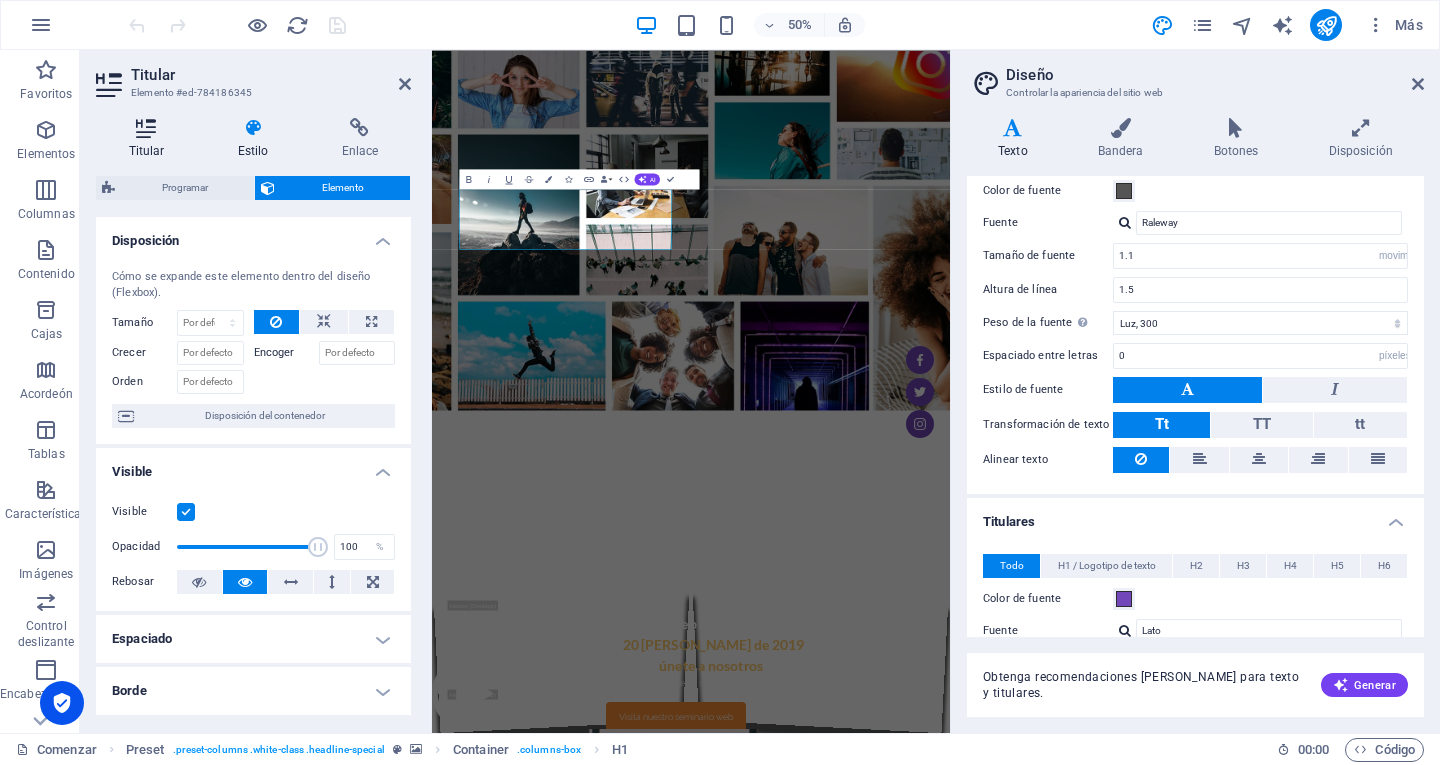 click at bounding box center [146, 128] 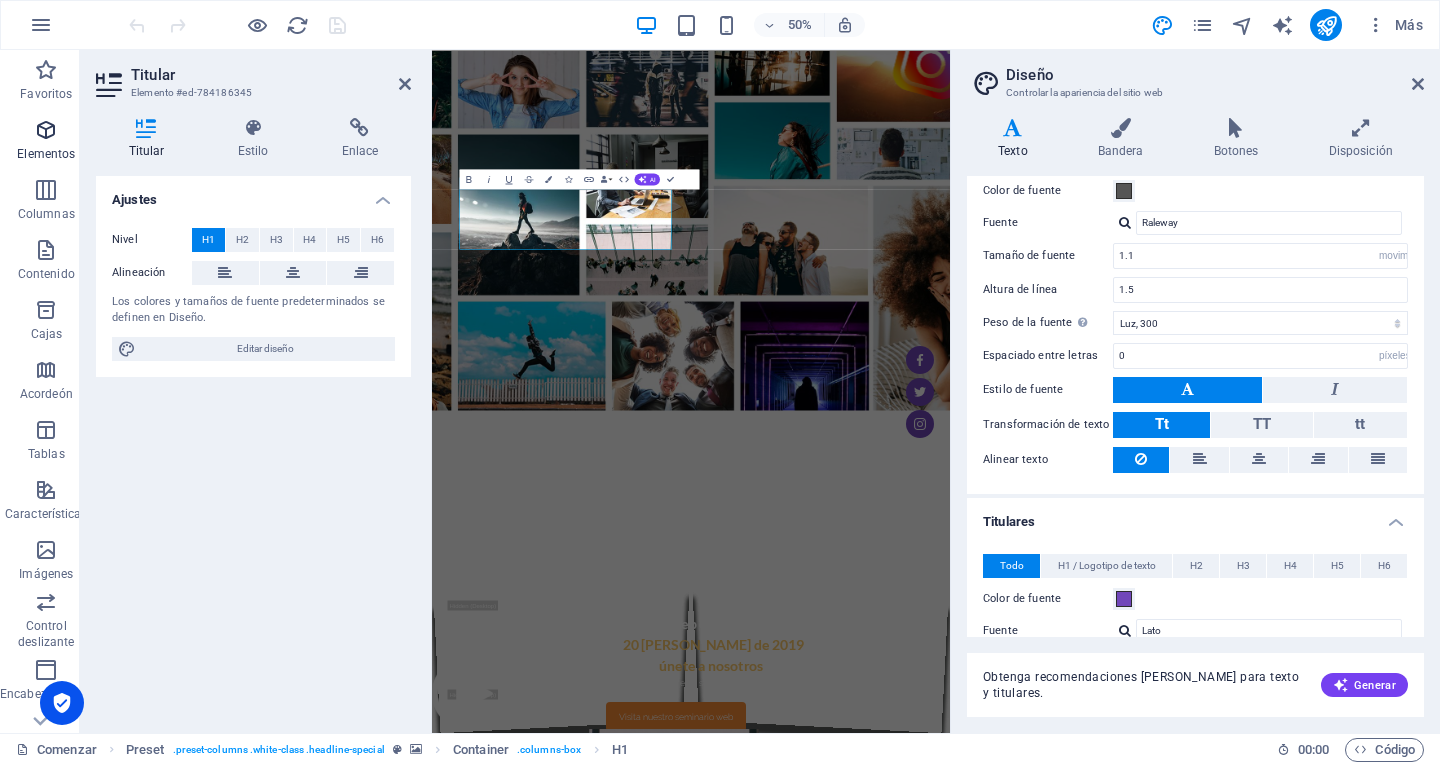 click at bounding box center [46, 130] 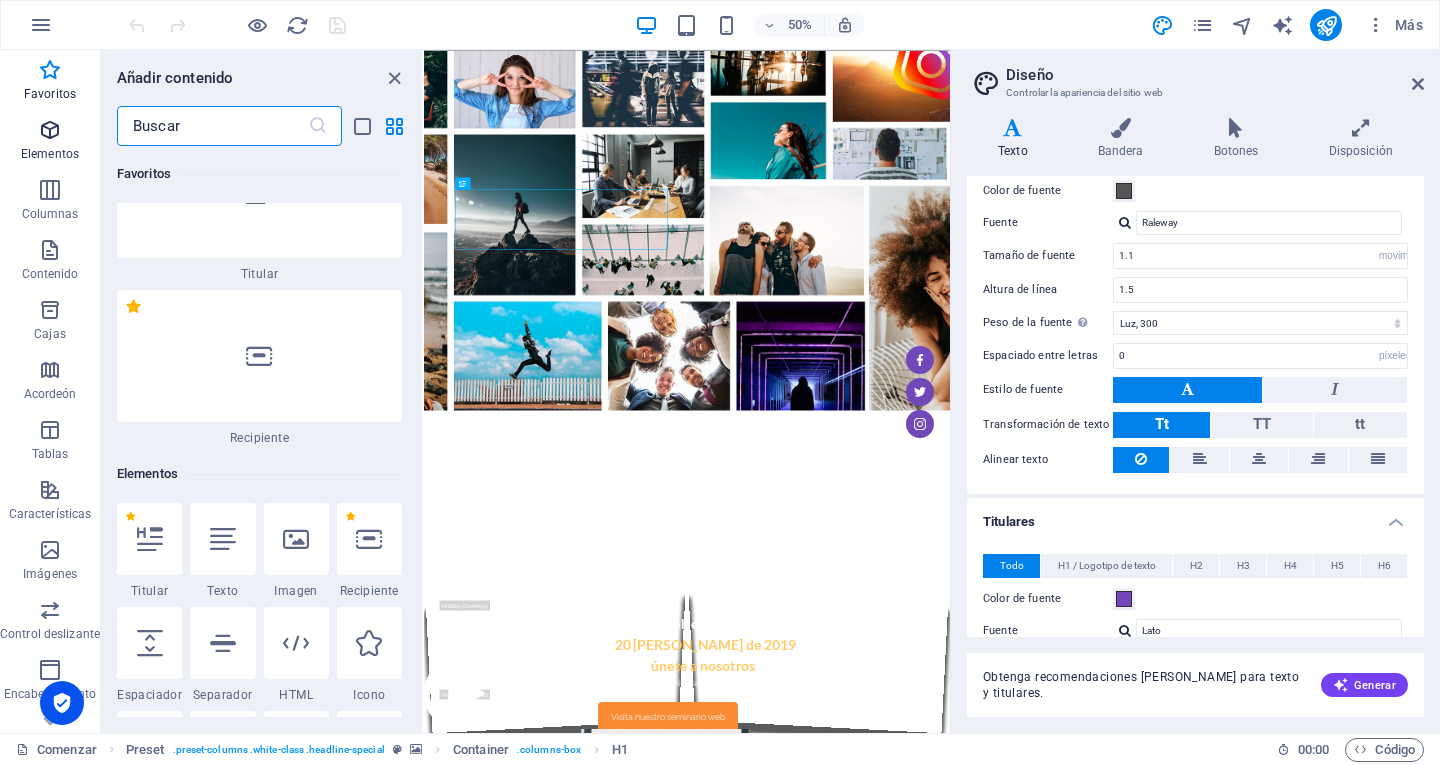 scroll, scrollTop: 0, scrollLeft: 0, axis: both 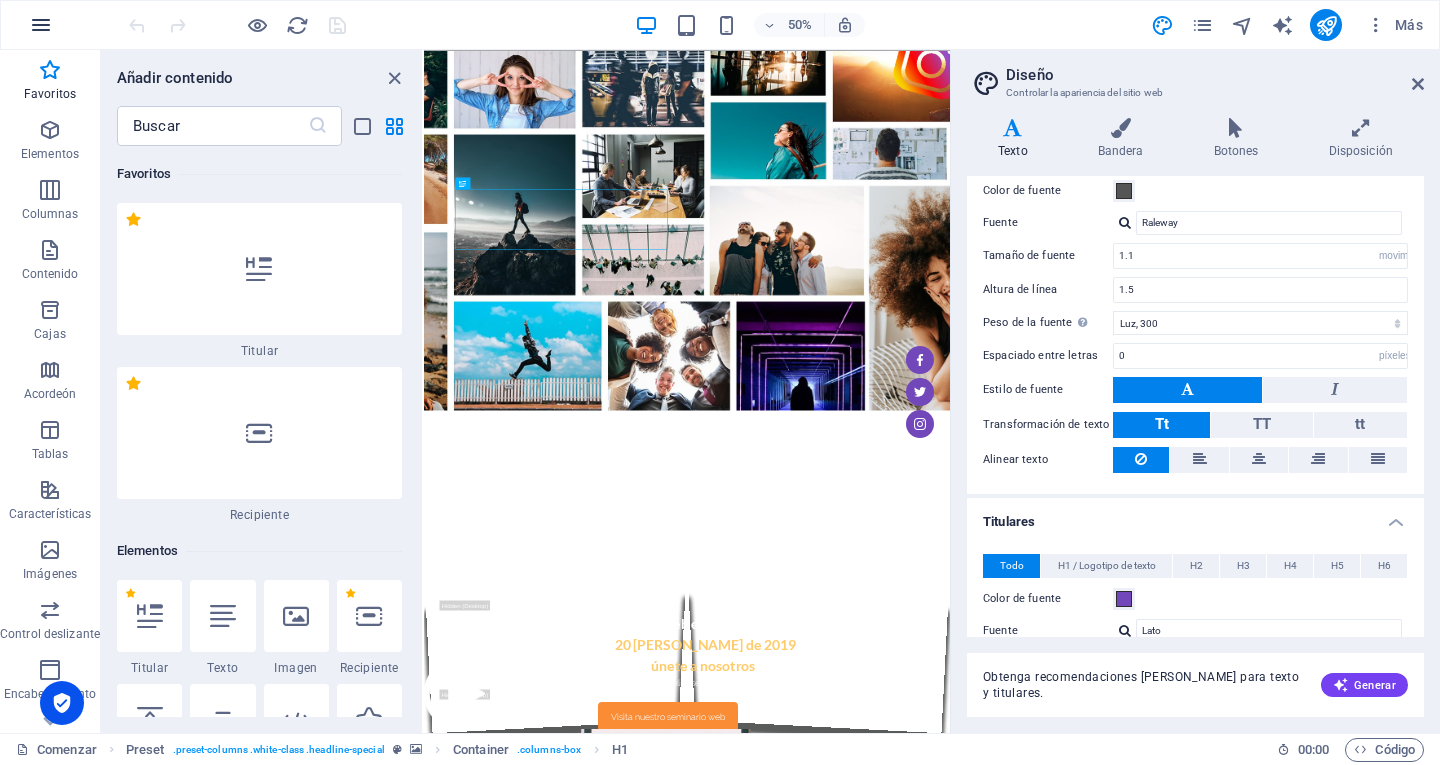 click at bounding box center (41, 25) 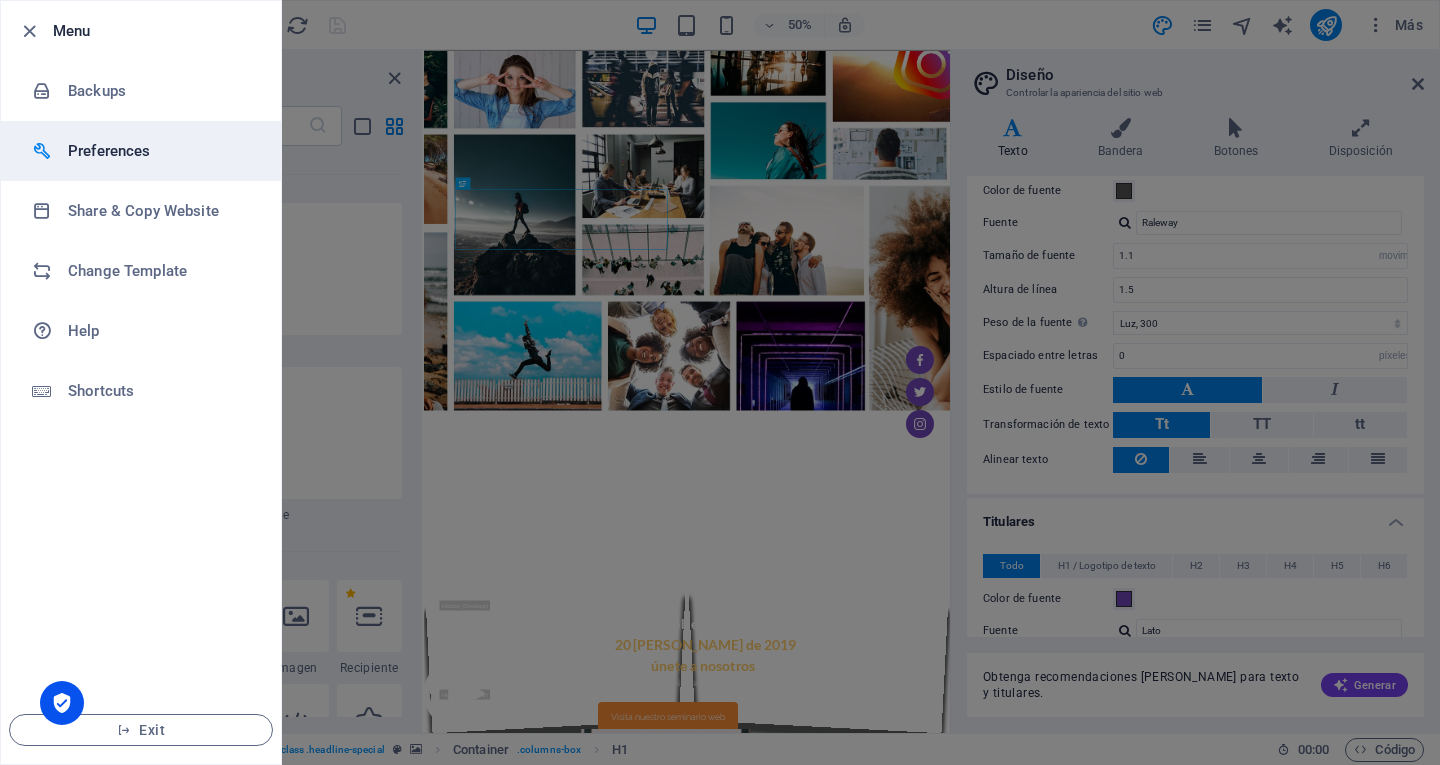 click on "Preferences" at bounding box center (160, 151) 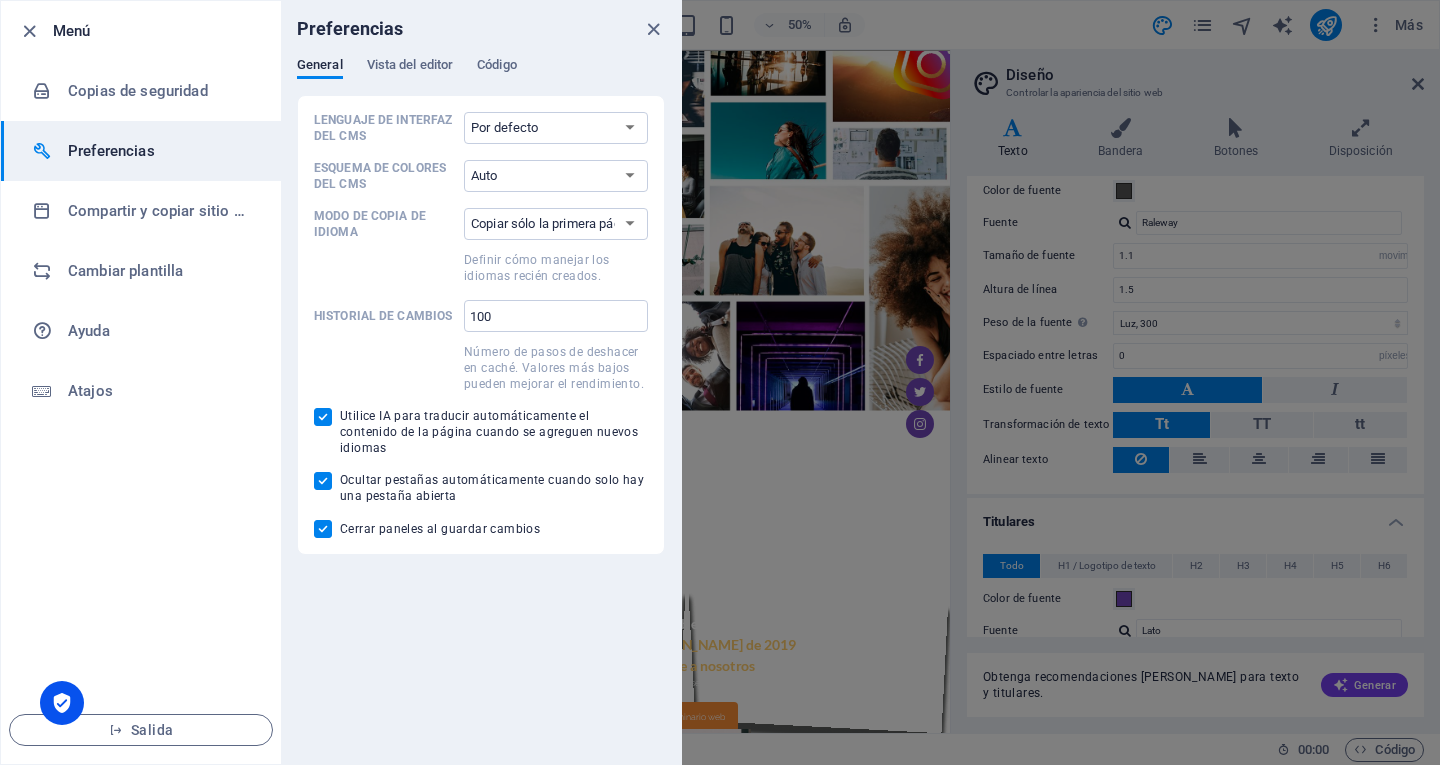 click at bounding box center [720, 382] 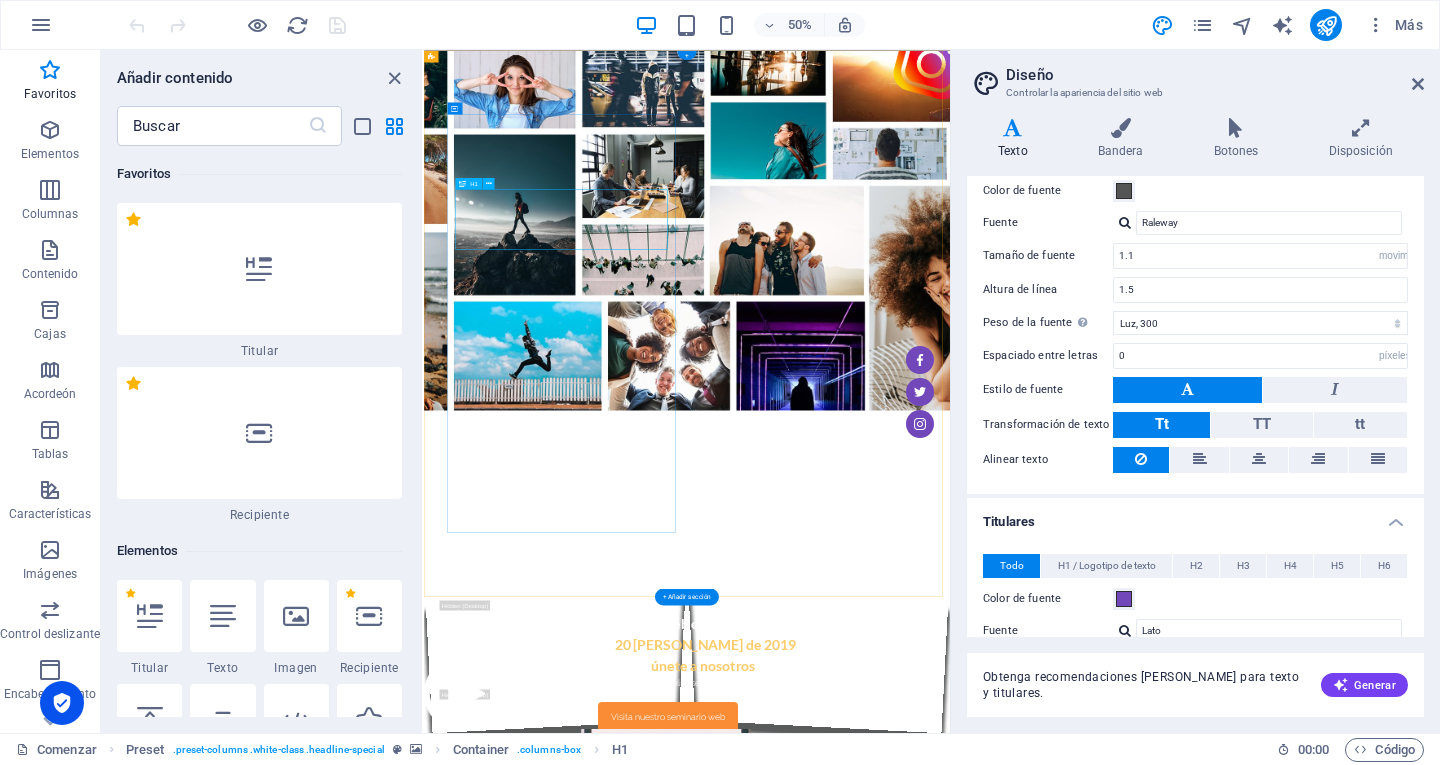 click on "Instagram - Seminario web" at bounding box center (912, 1119) 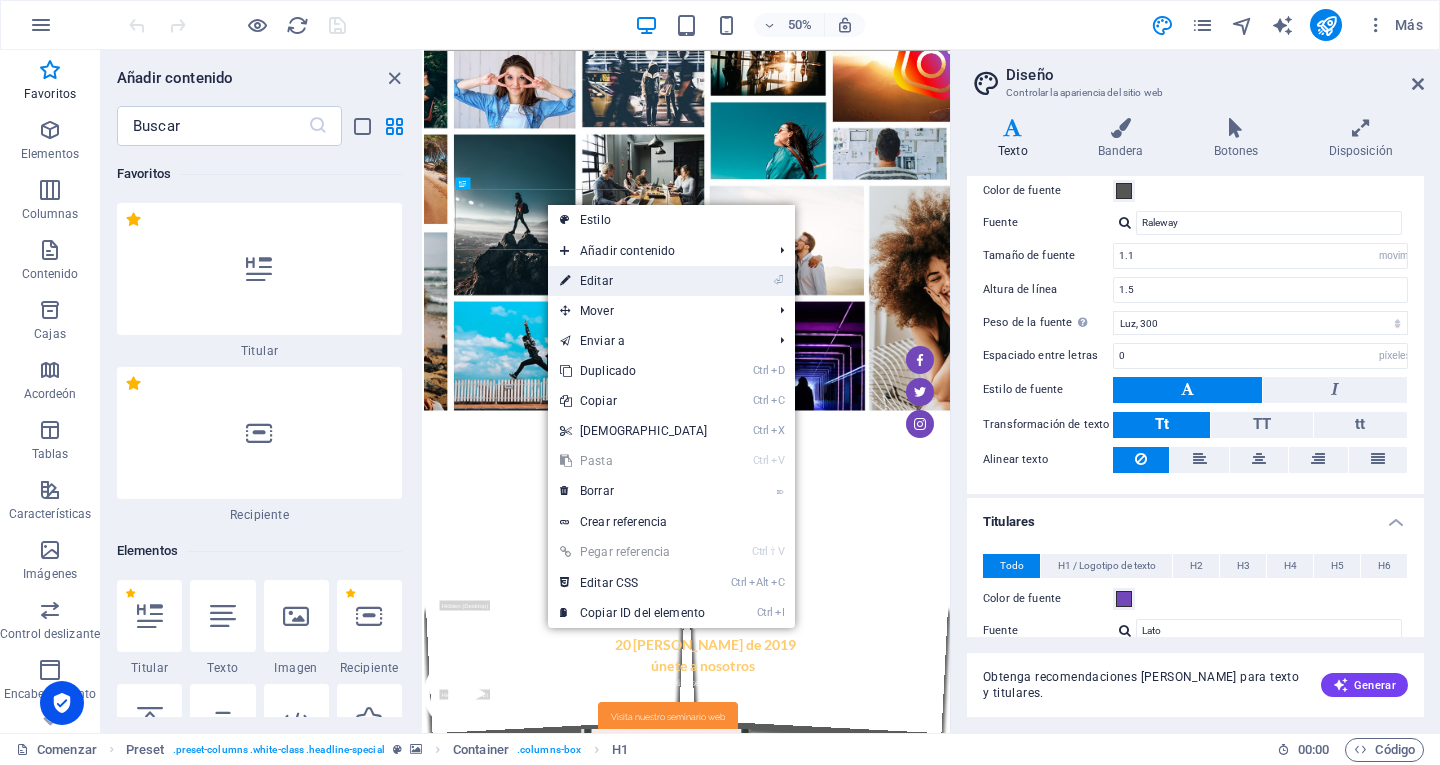 click on "⏎ Editar" at bounding box center (634, 281) 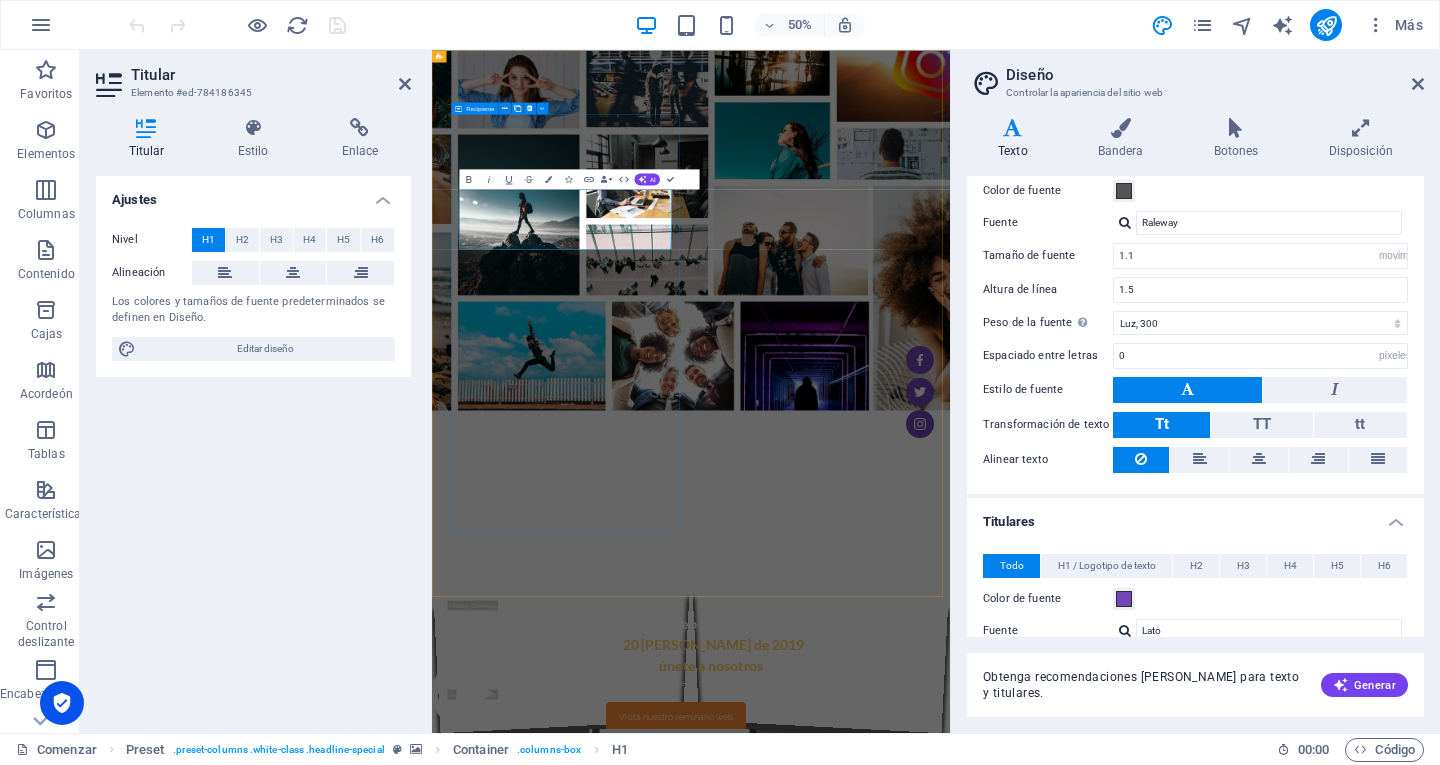 type 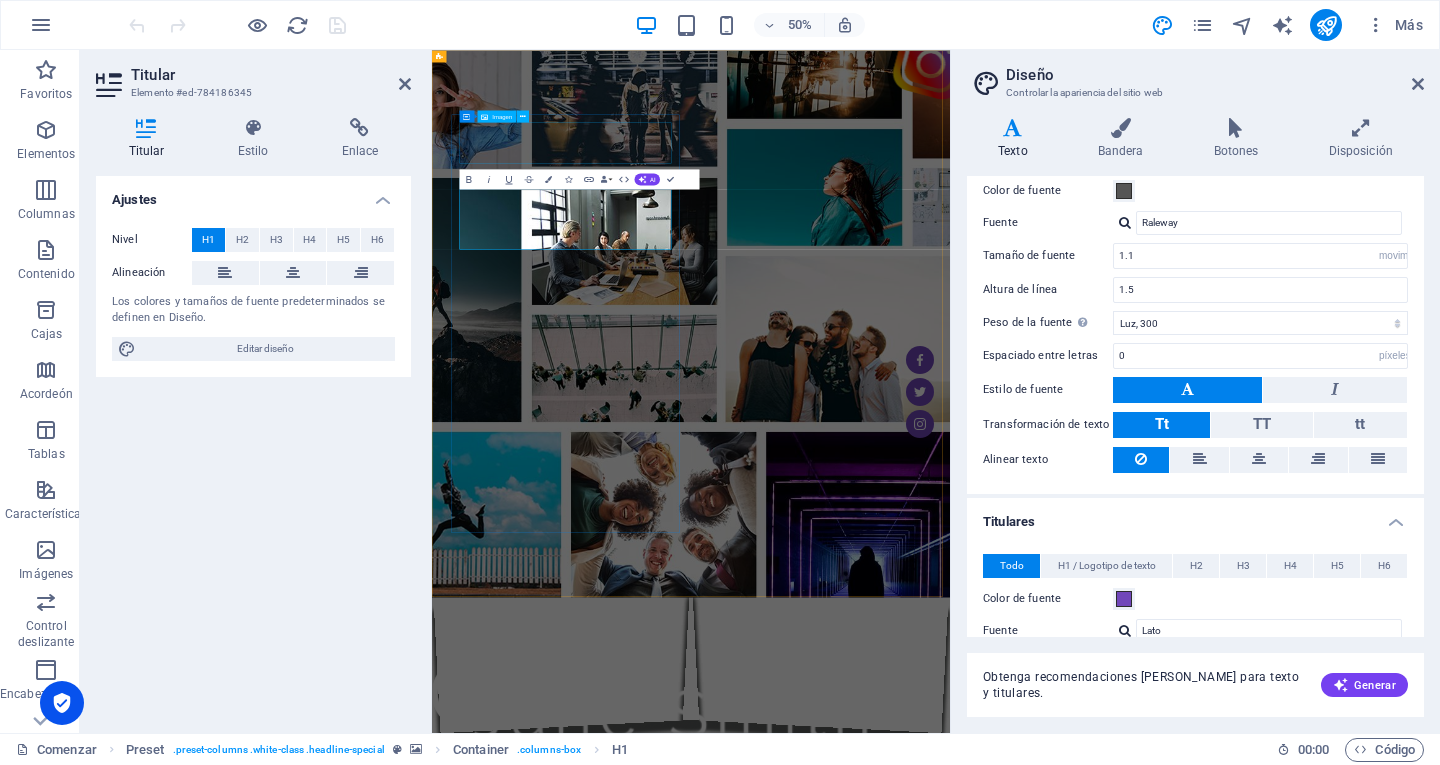 click at bounding box center [920, 1375] 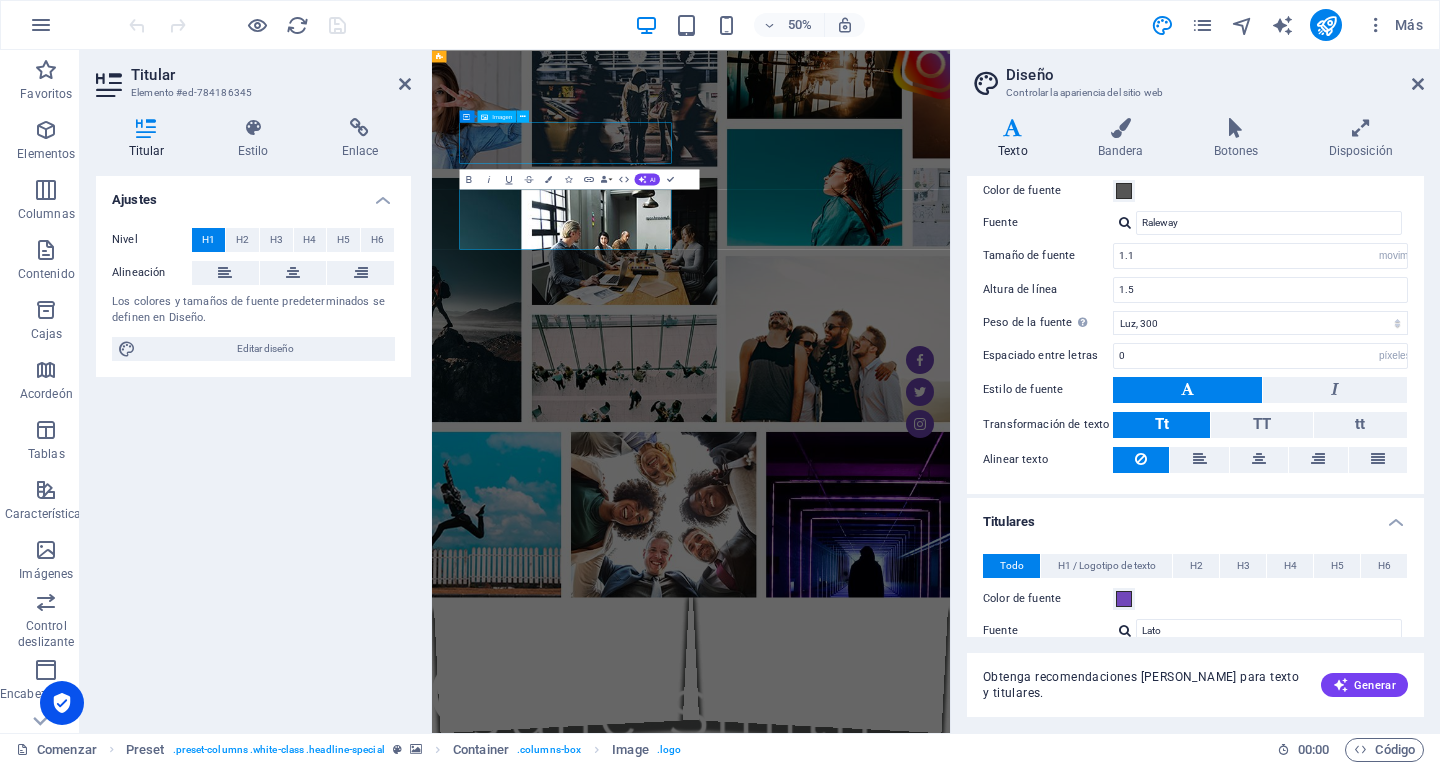 click at bounding box center [920, 2278] 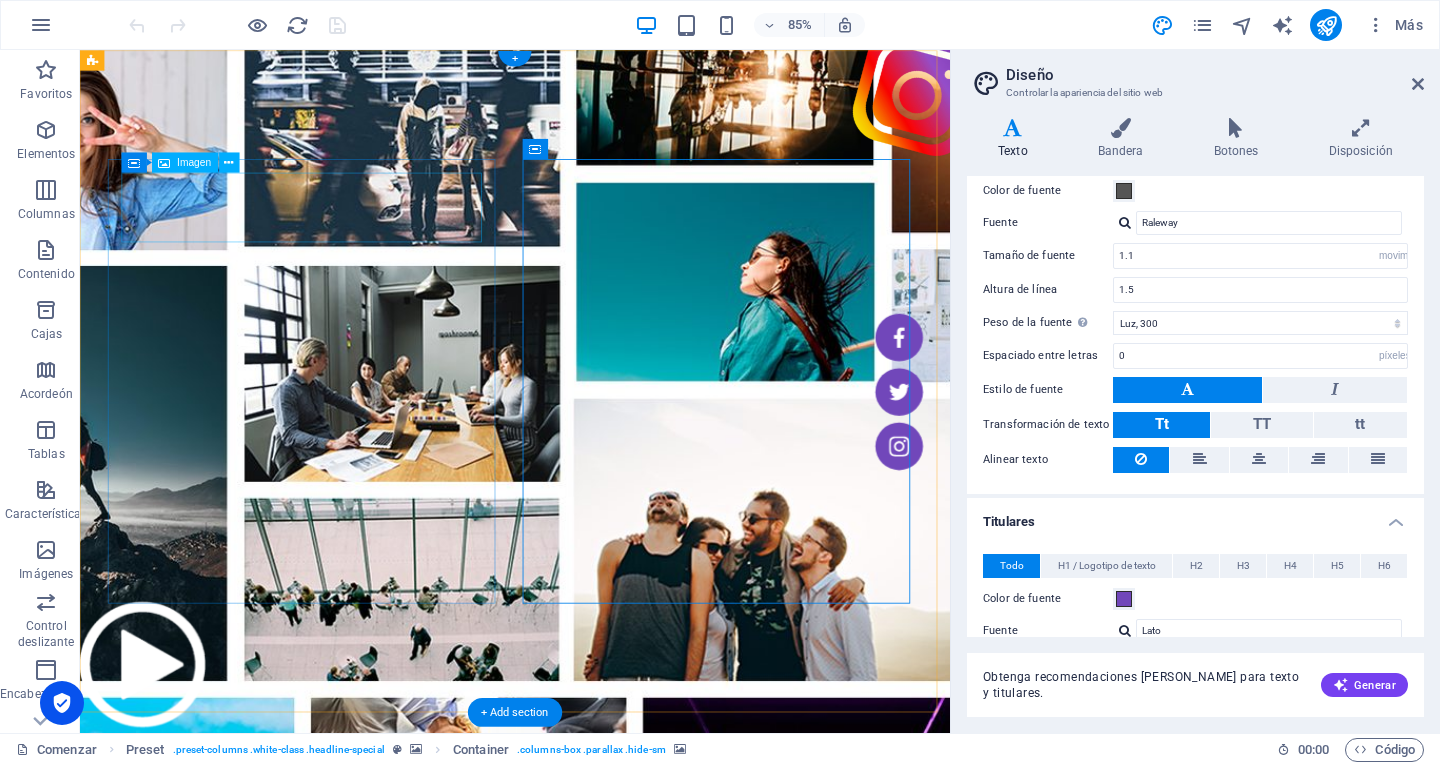 click at bounding box center [568, 1375] 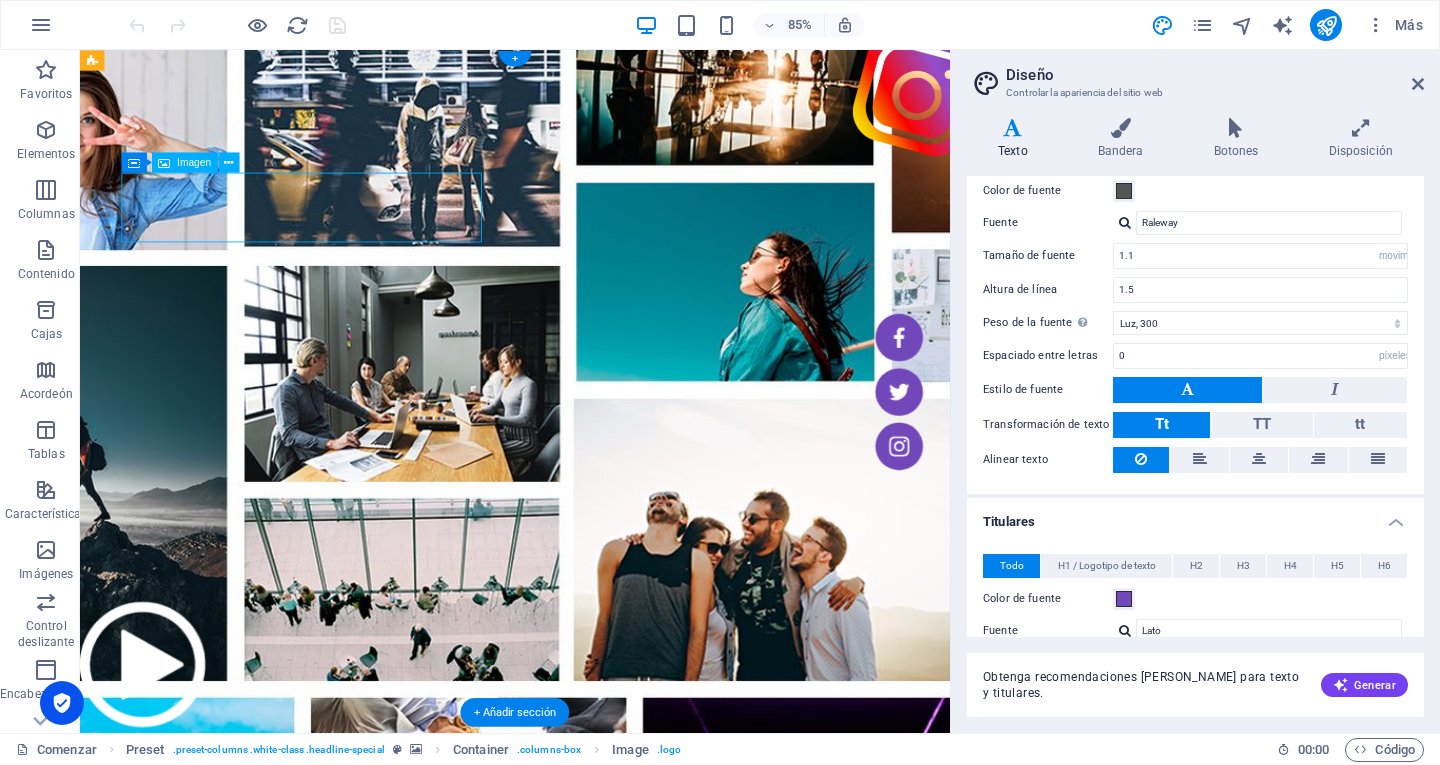 click at bounding box center (568, 1375) 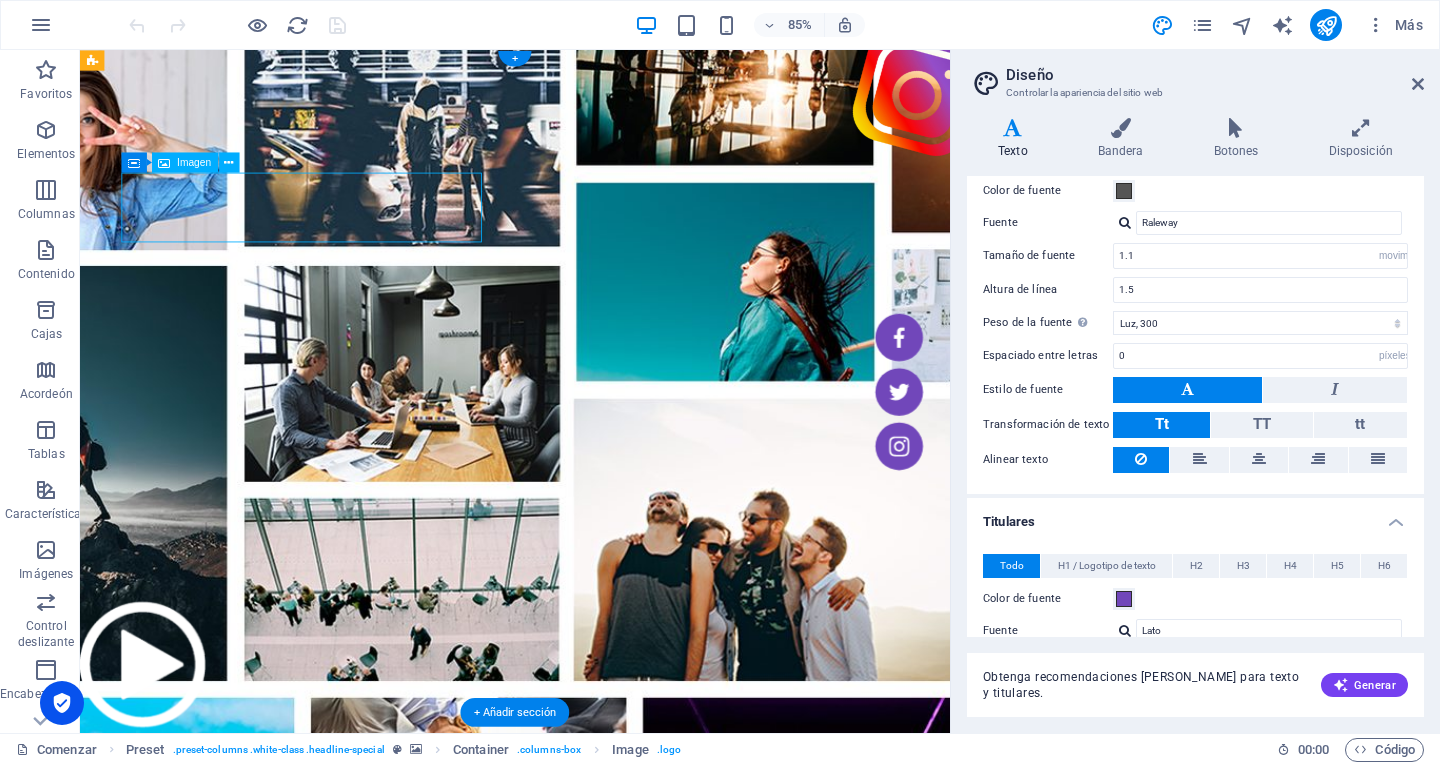 click at bounding box center [568, 1375] 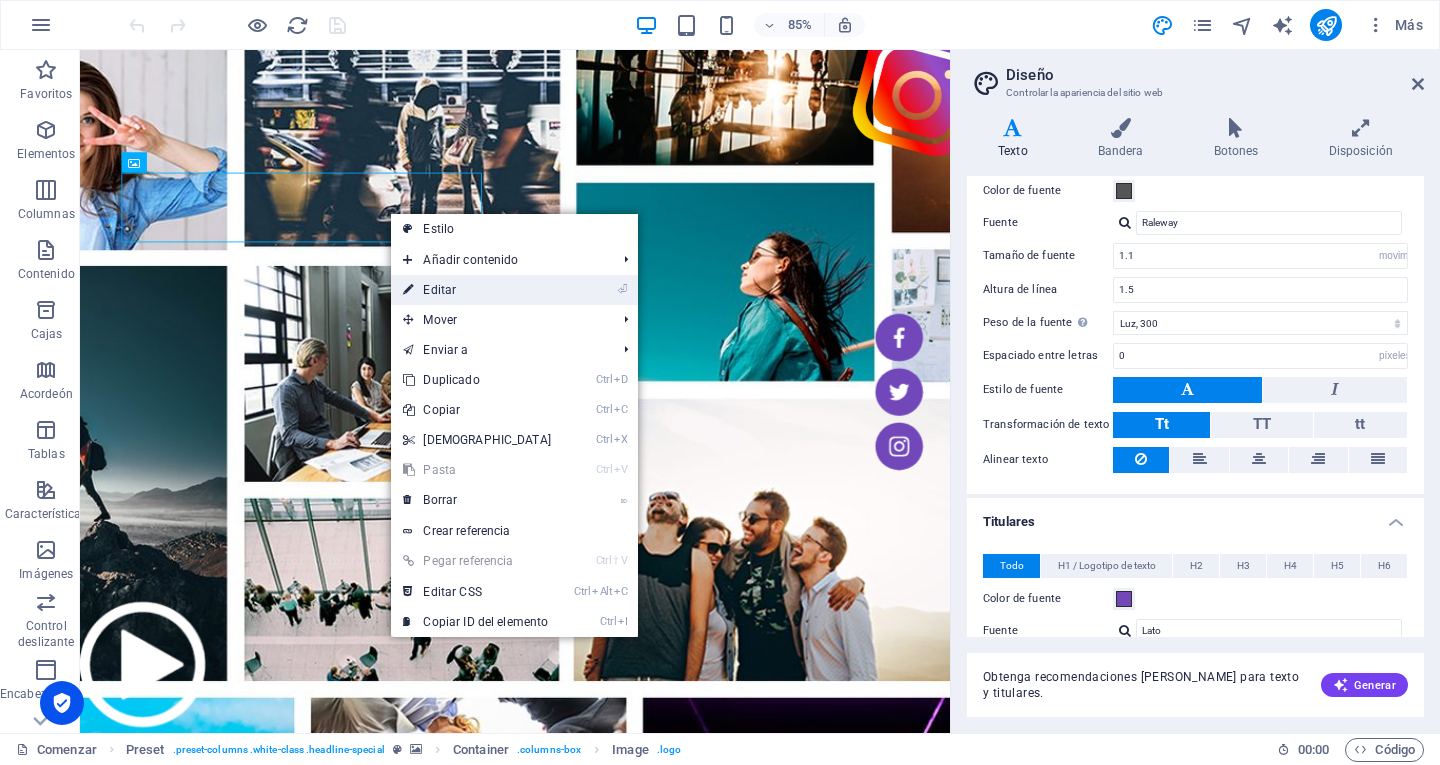 click on "Editar" at bounding box center [439, 290] 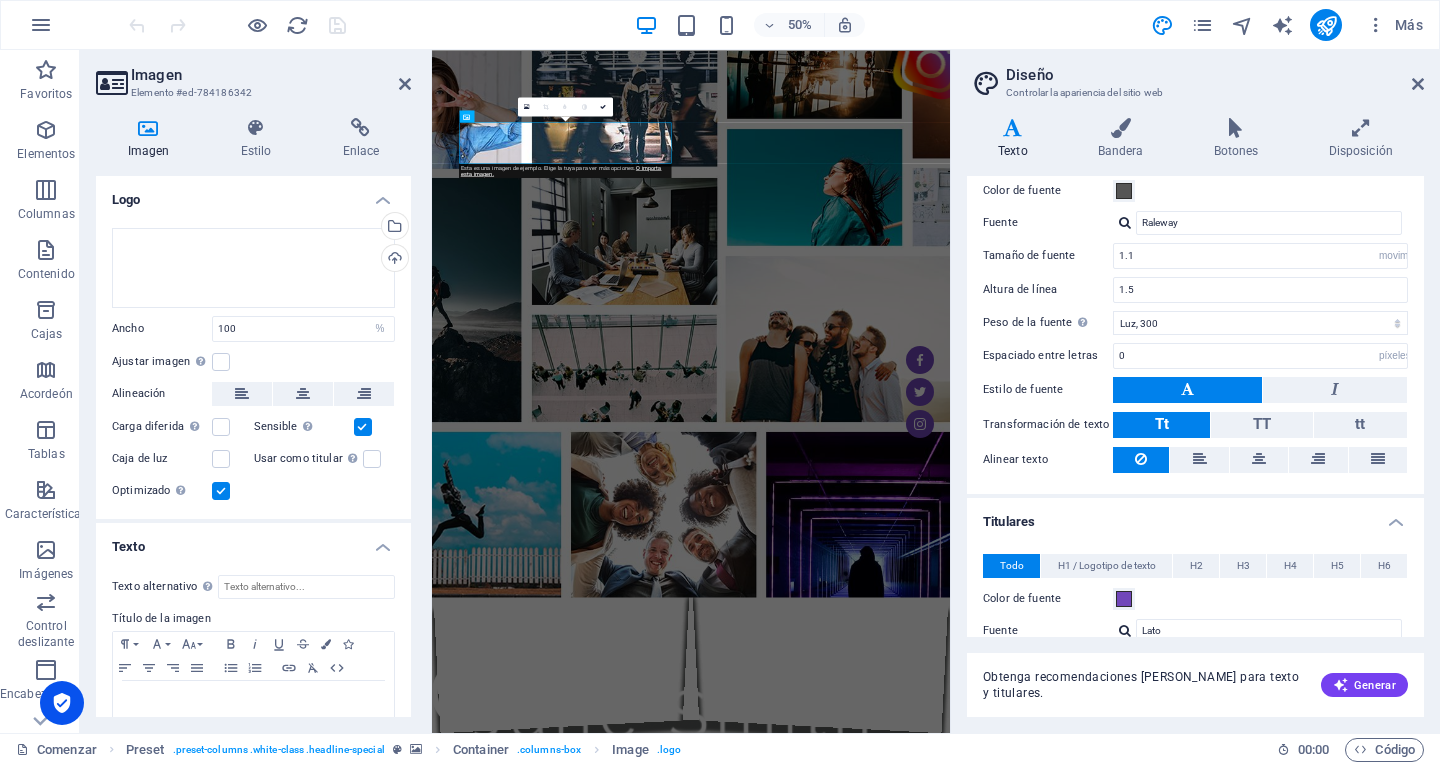 click at bounding box center [920, 2278] 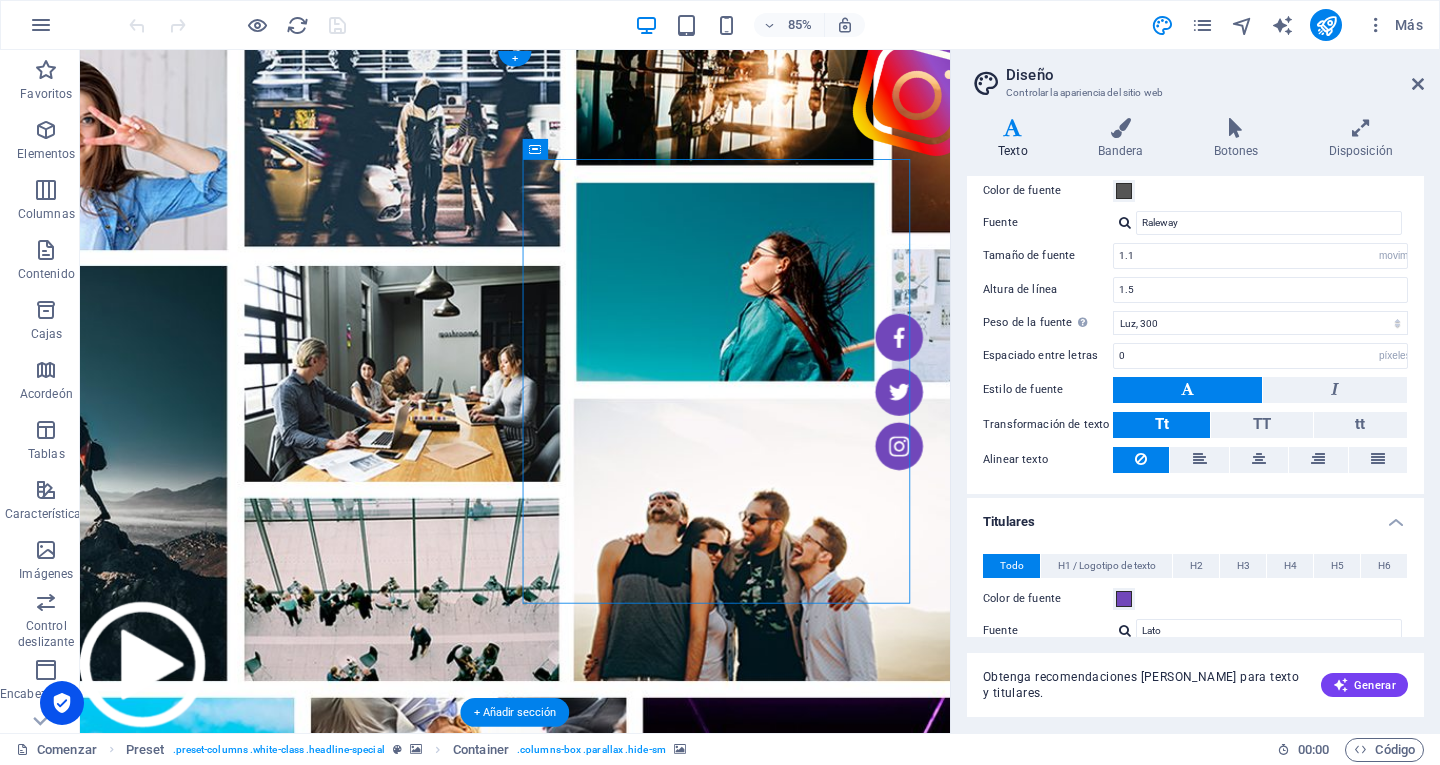 click at bounding box center (568, 2278) 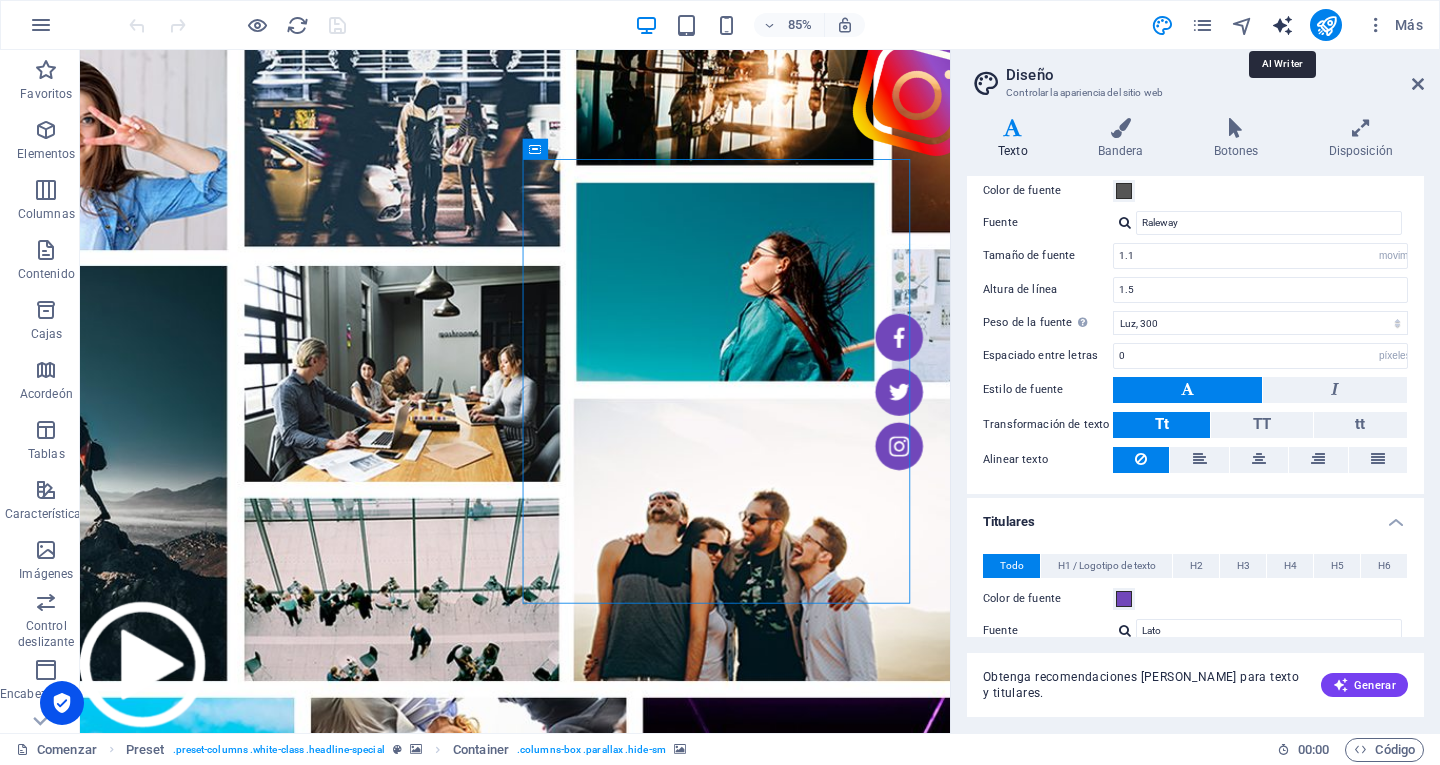 click at bounding box center (1282, 25) 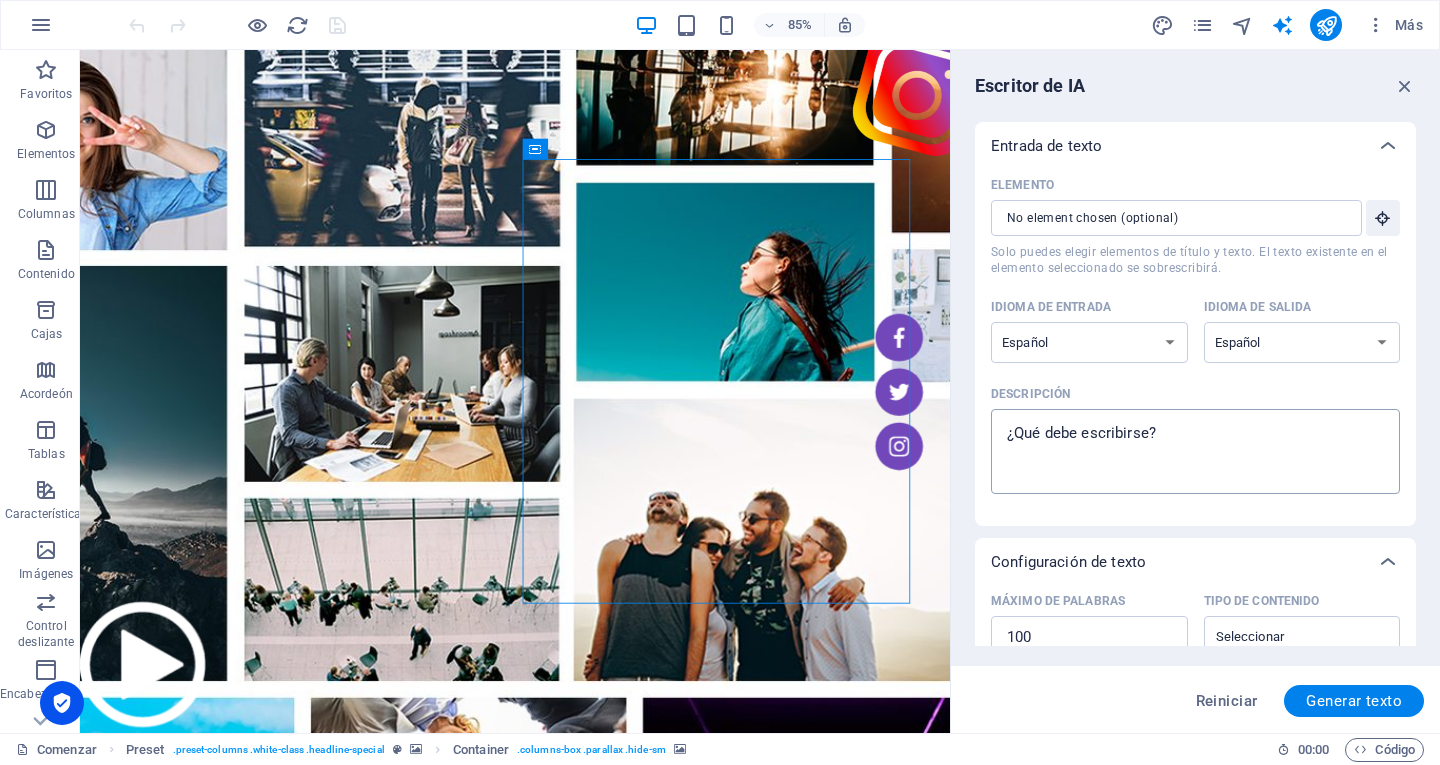 type on "x" 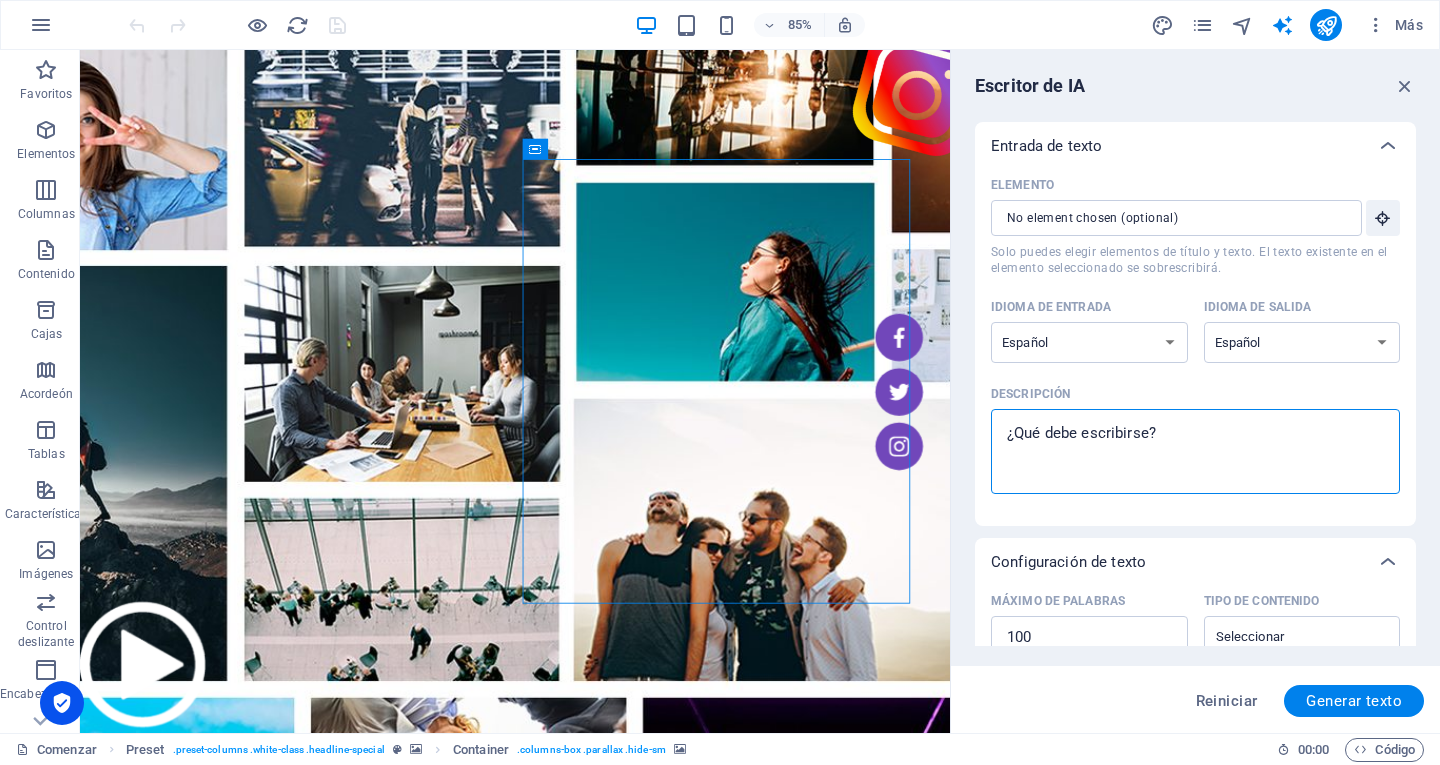 click on "Descripción x ​" at bounding box center [1195, 451] 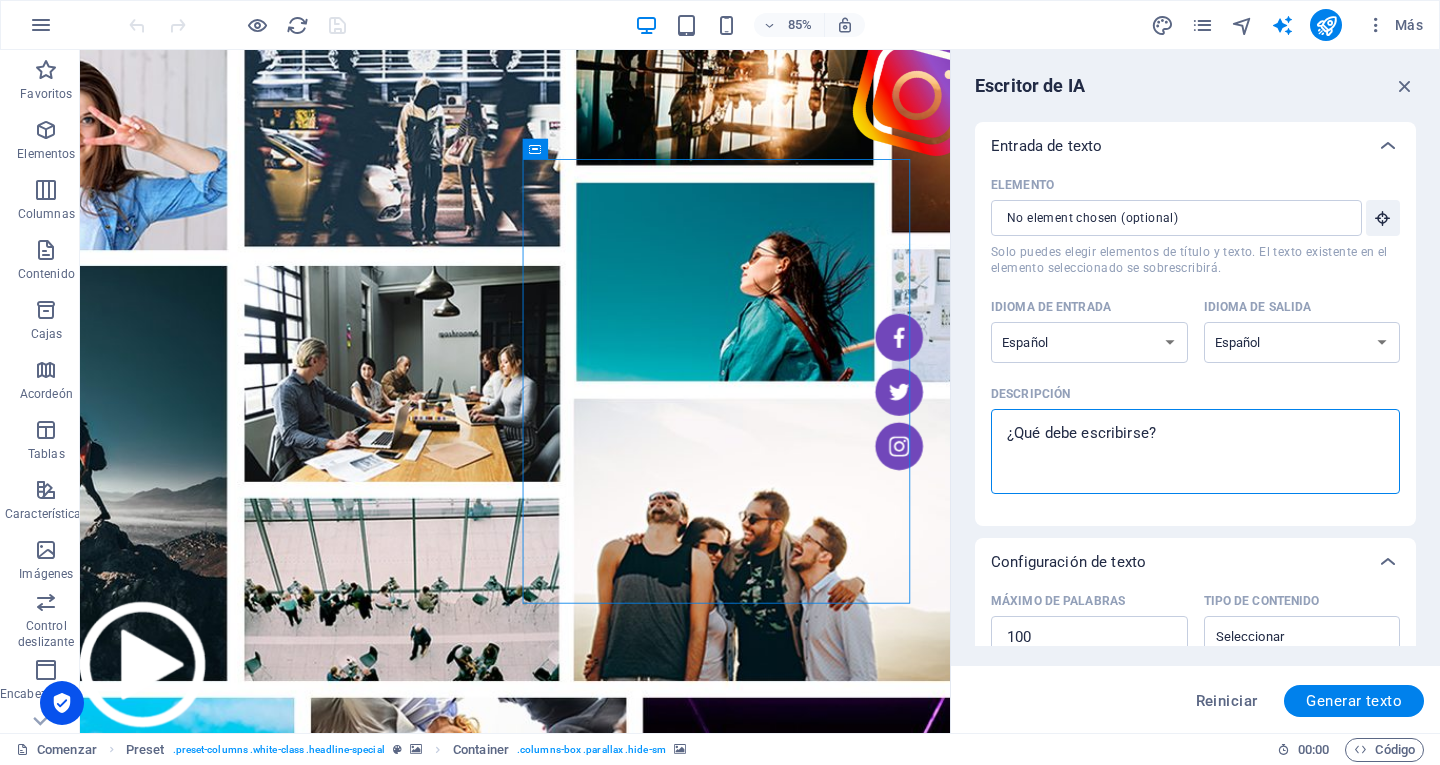 type on "A" 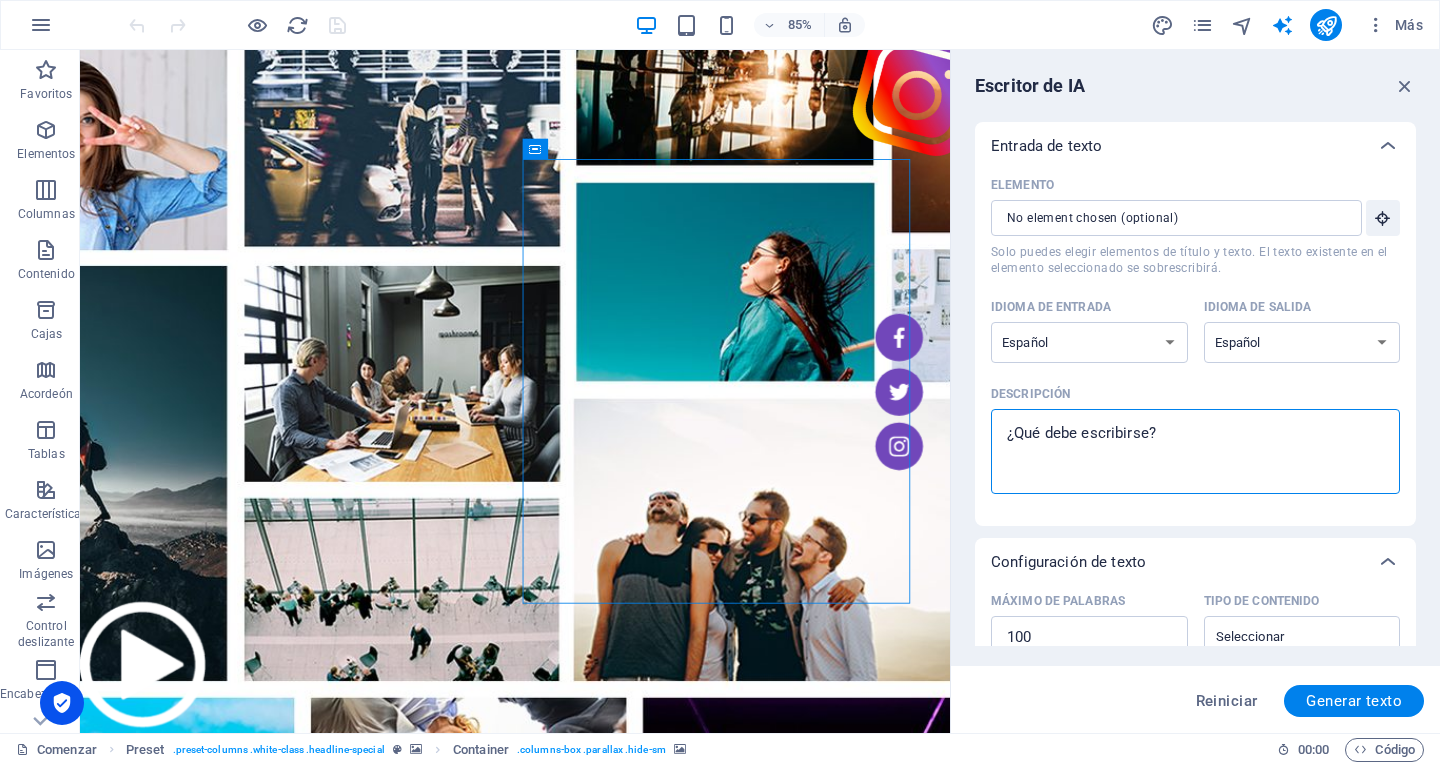 type on "x" 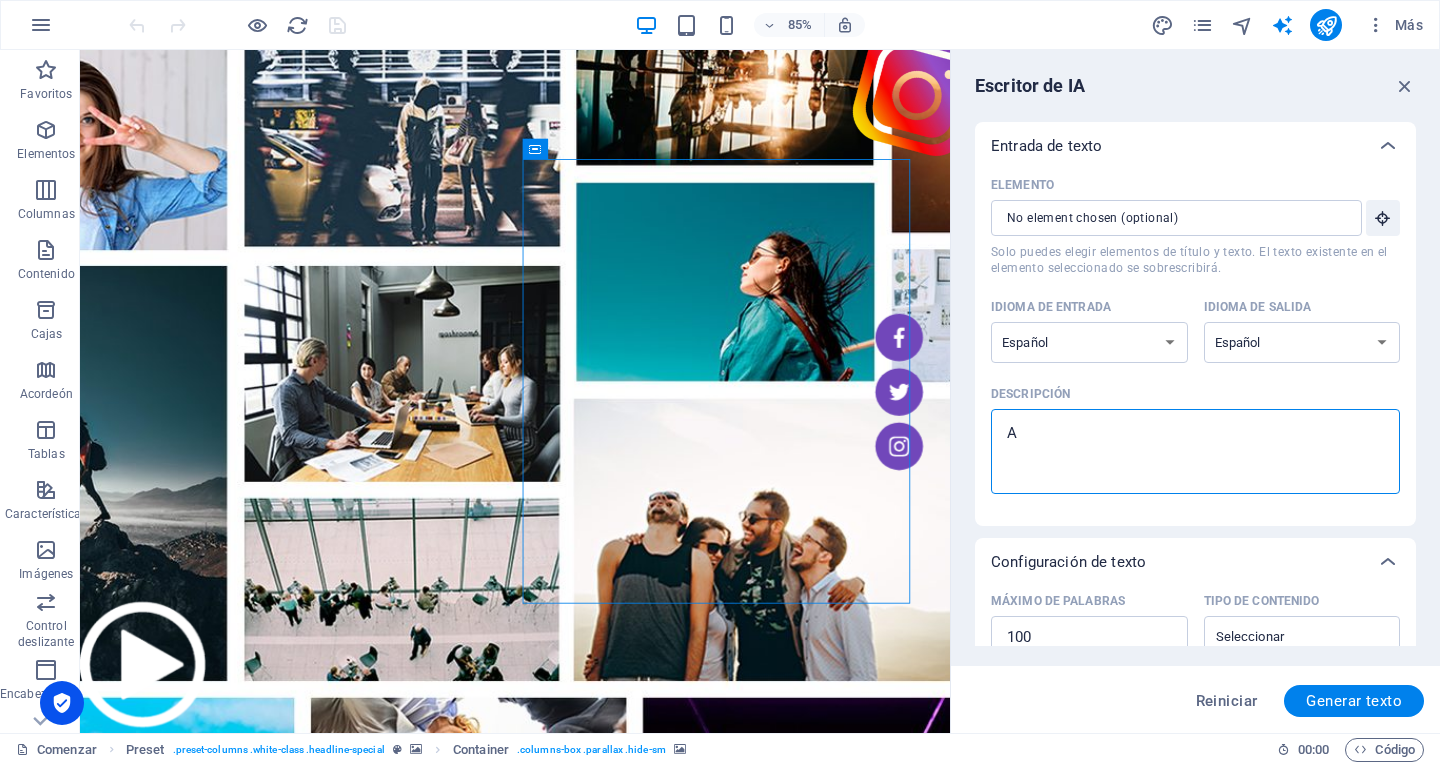 type on "Ay" 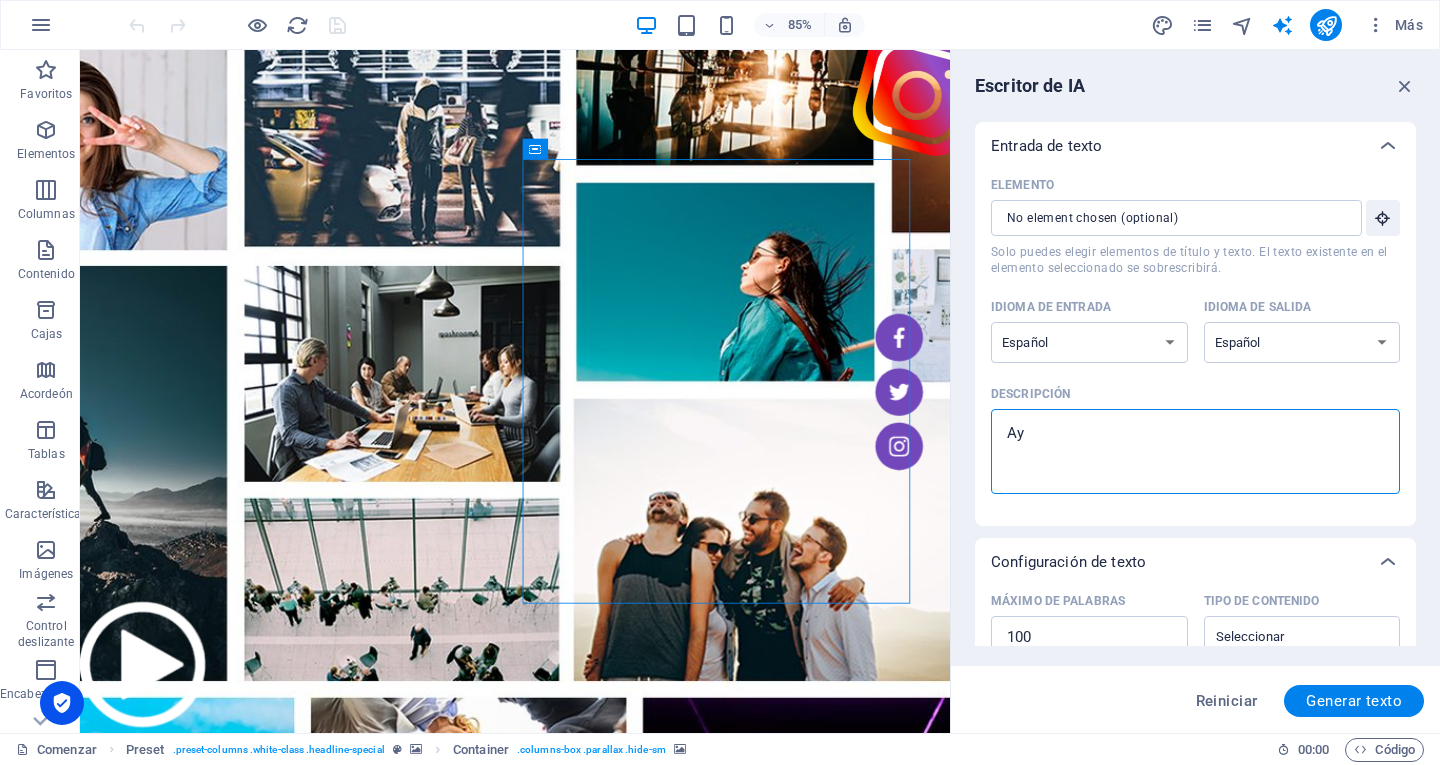 type on "Ayy" 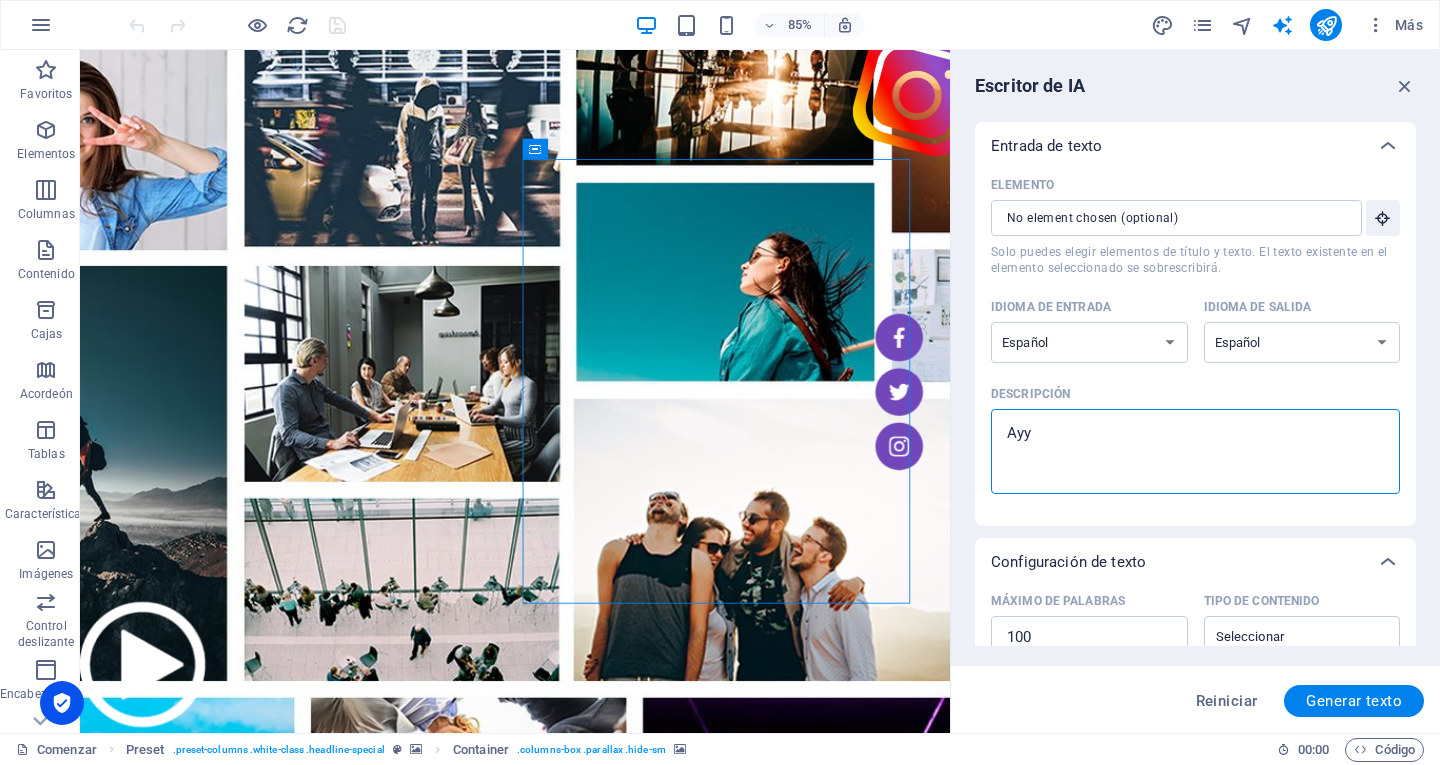type on "Ayyu" 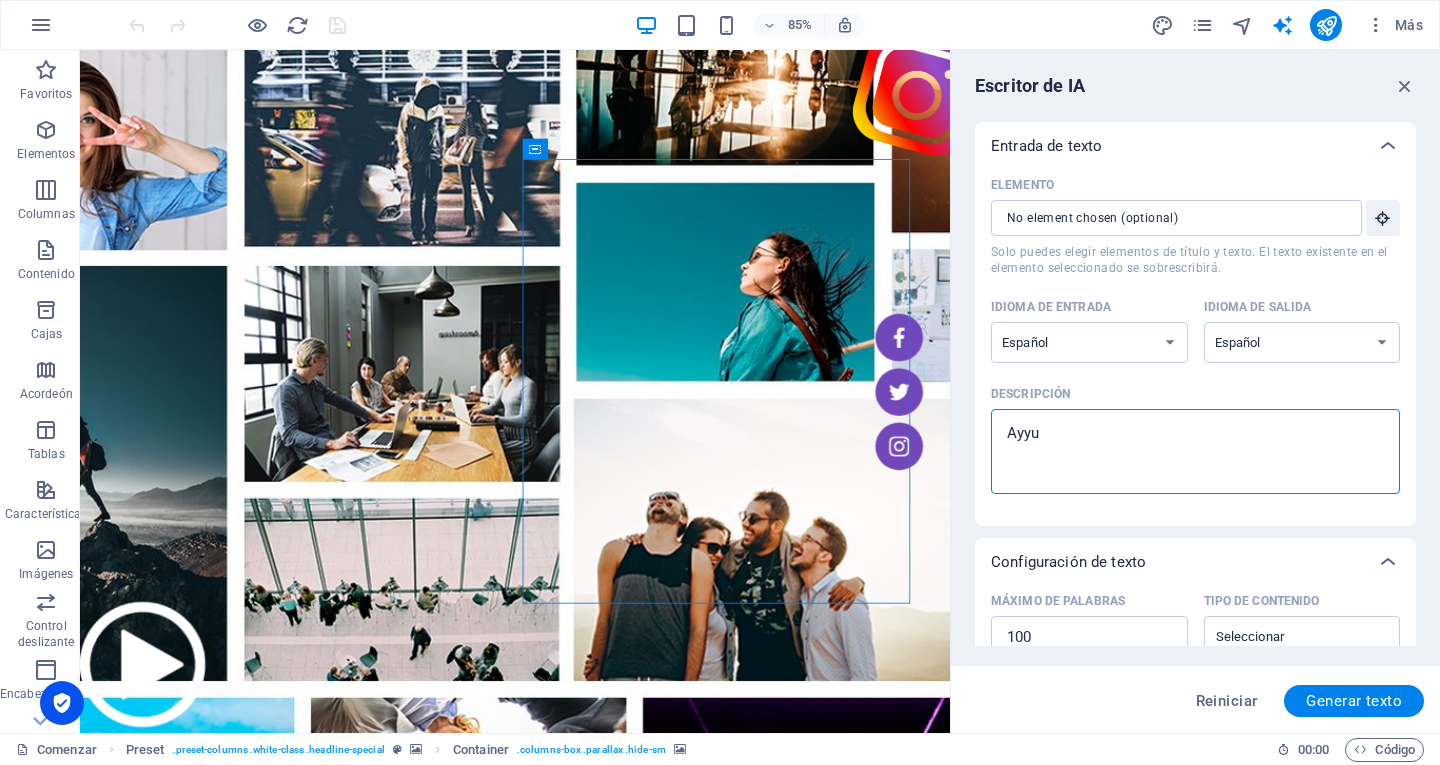 type on "Ayyud" 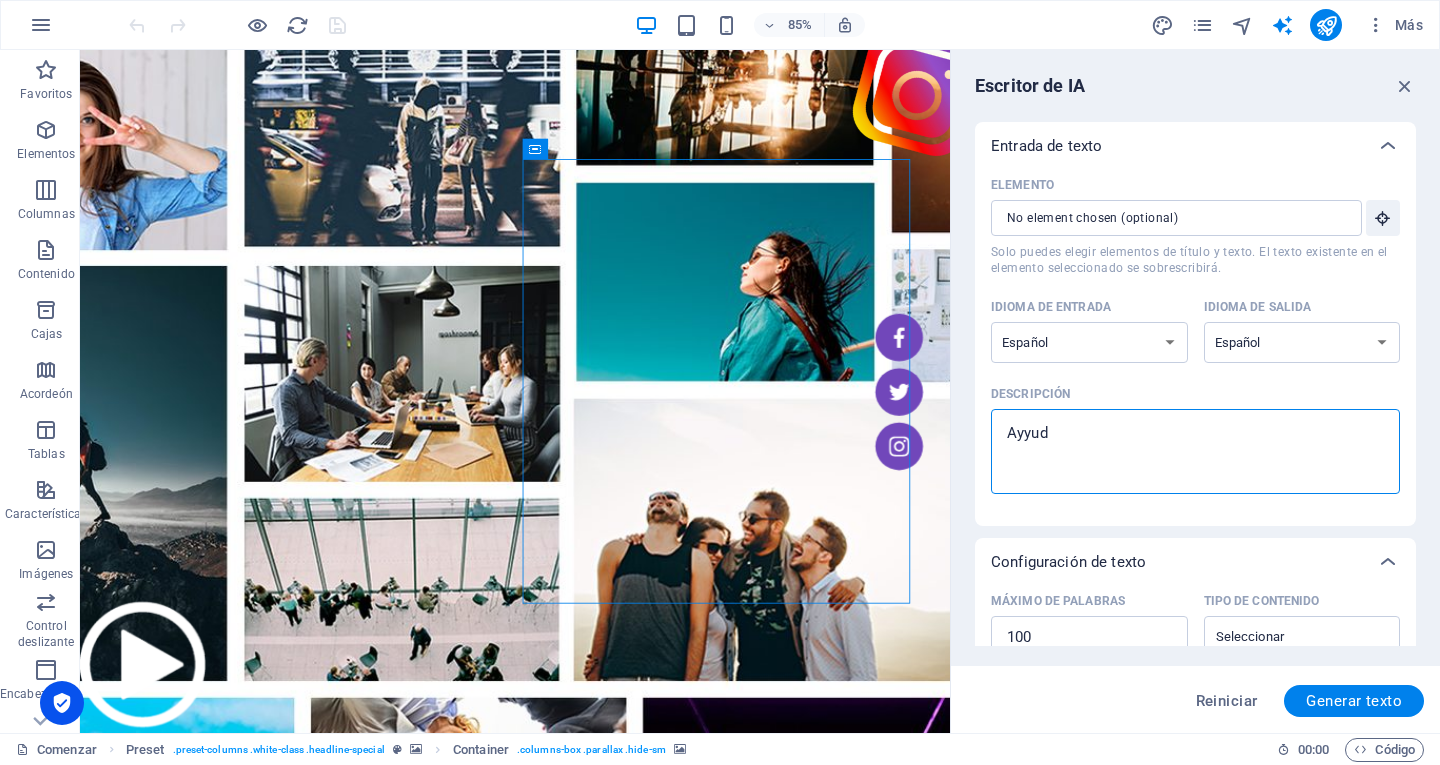 type on "Ayyuda" 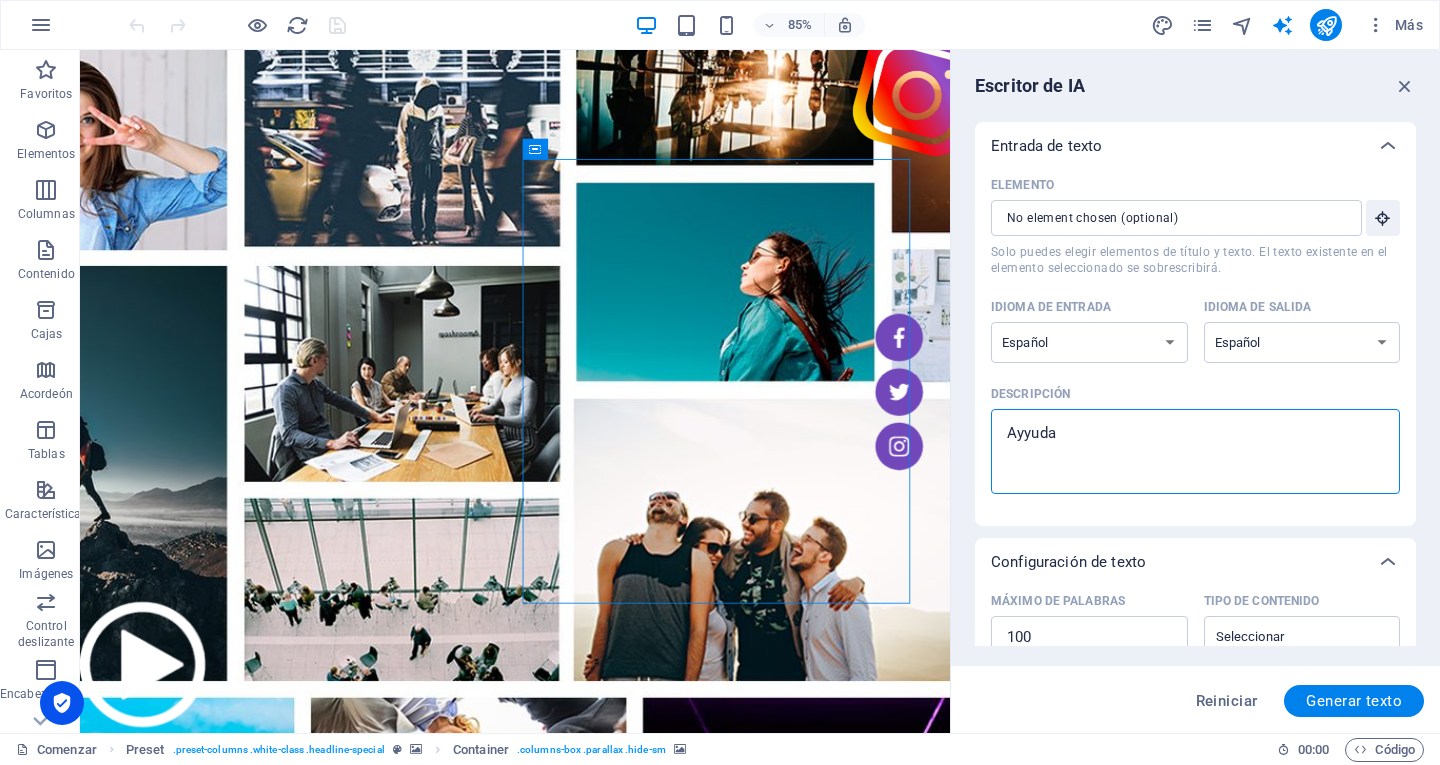 type on "Ayyud" 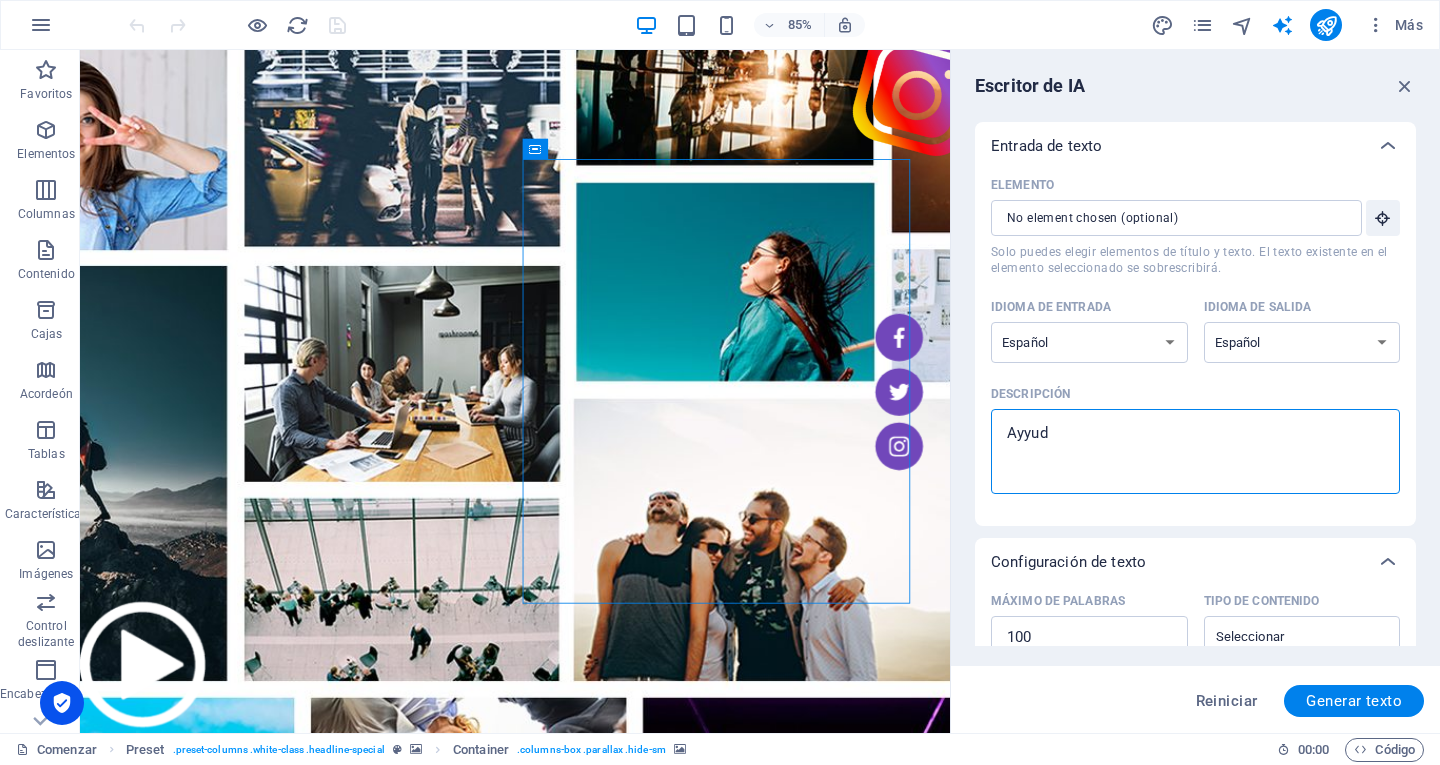 type on "Ayyu" 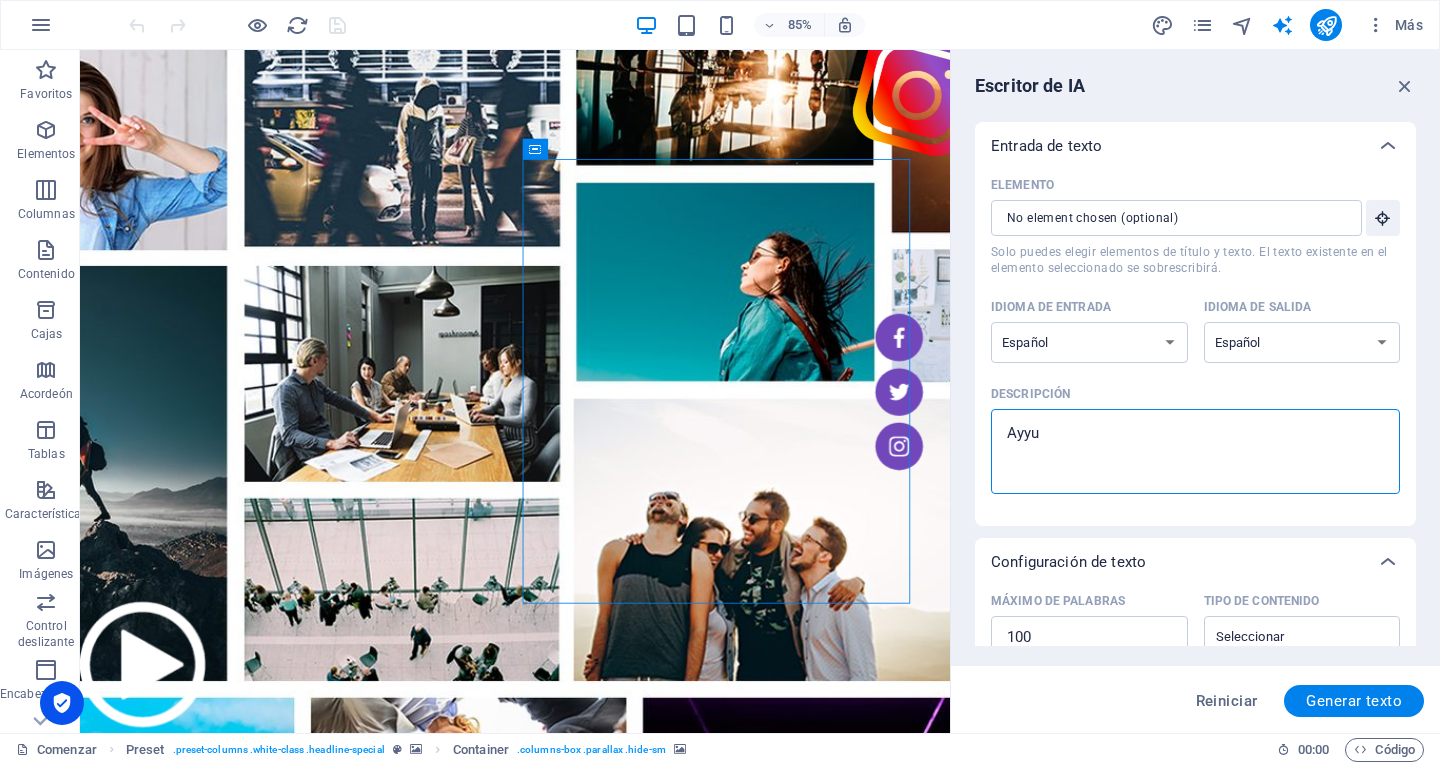 type on "Ayy" 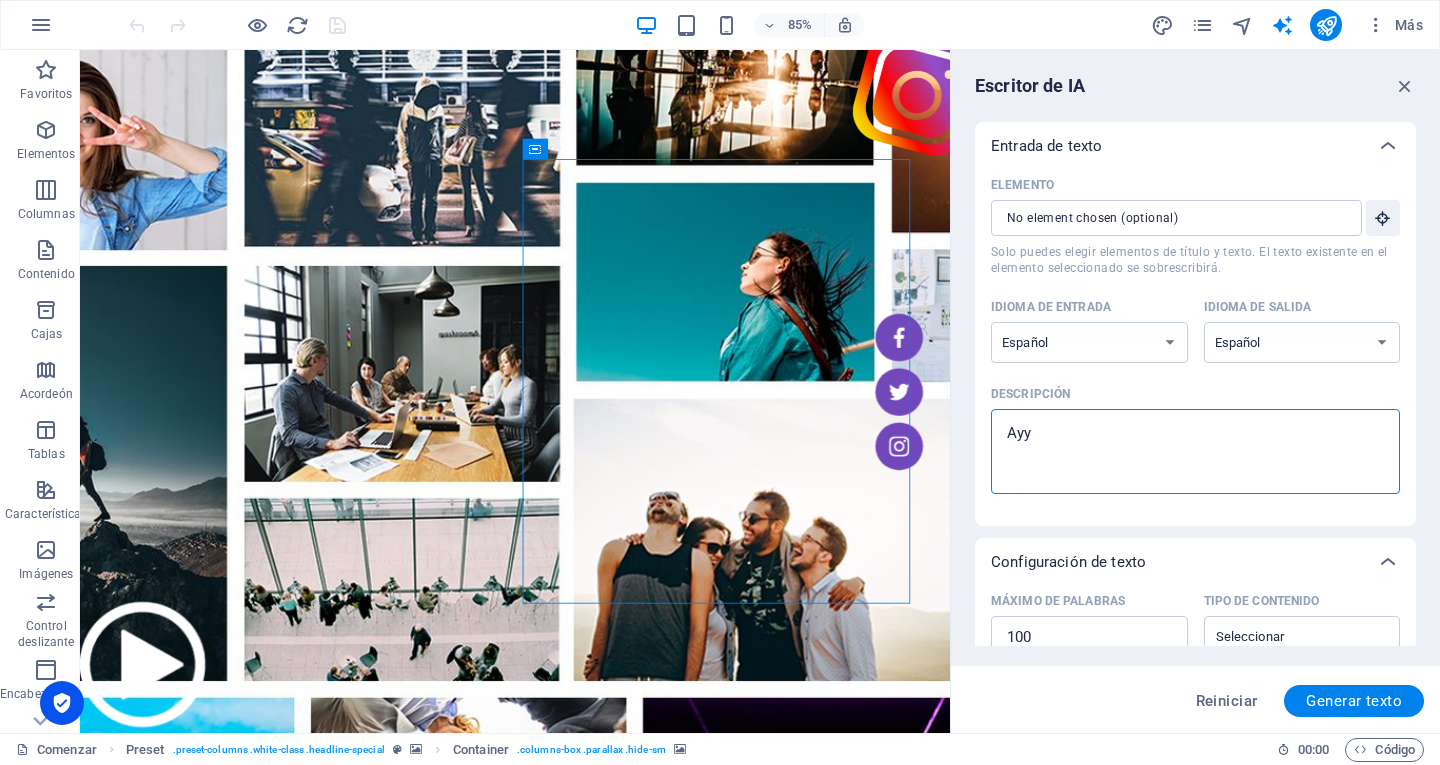 type on "x" 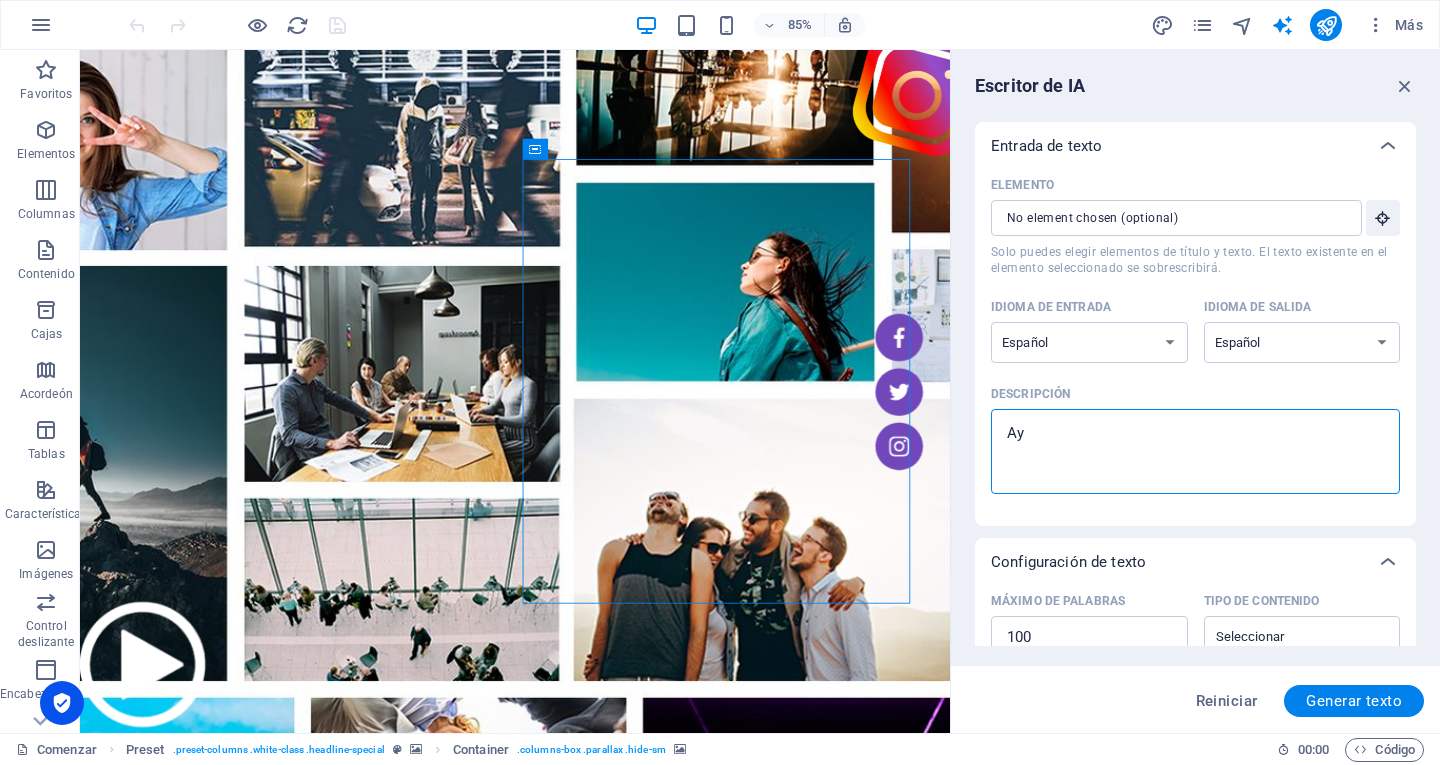 type on "Ayd" 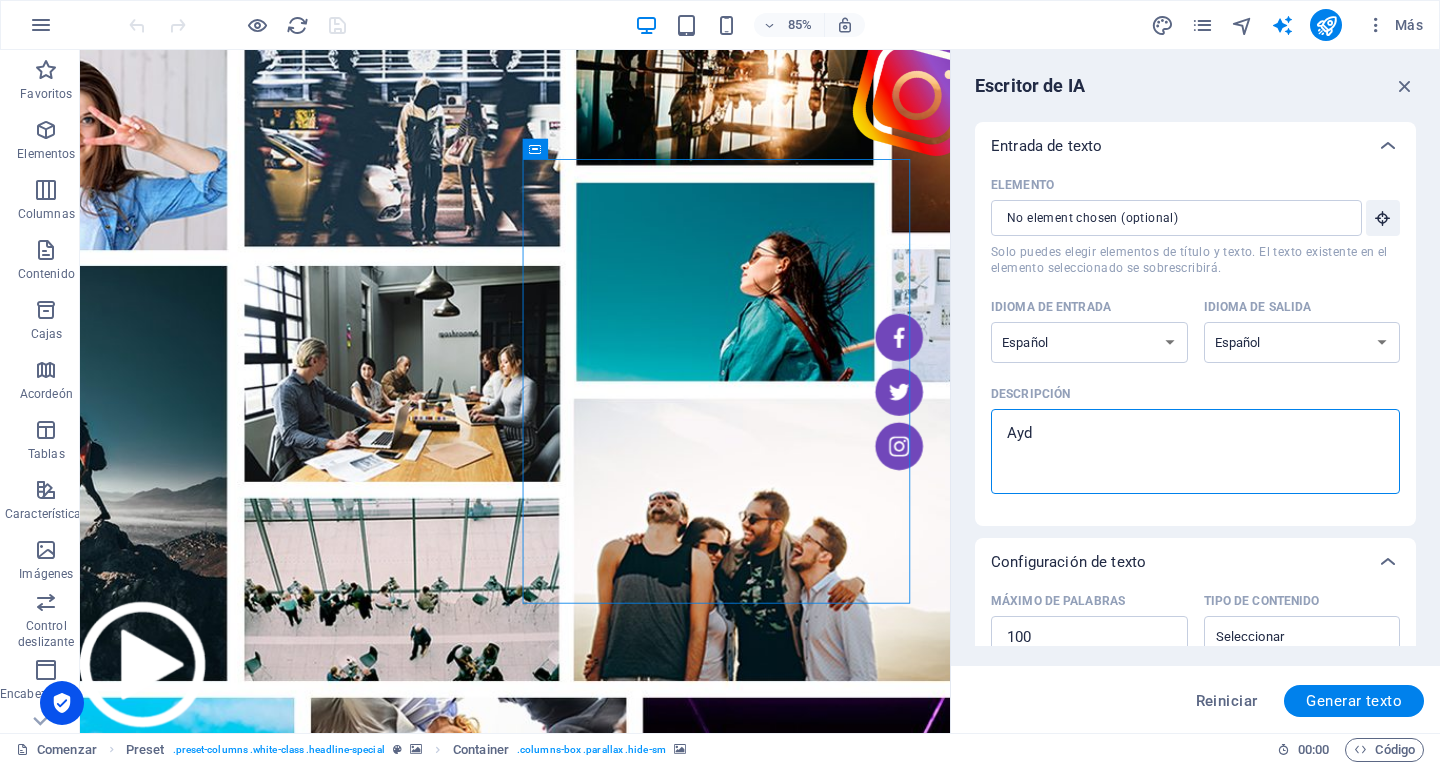 type on "Ayda" 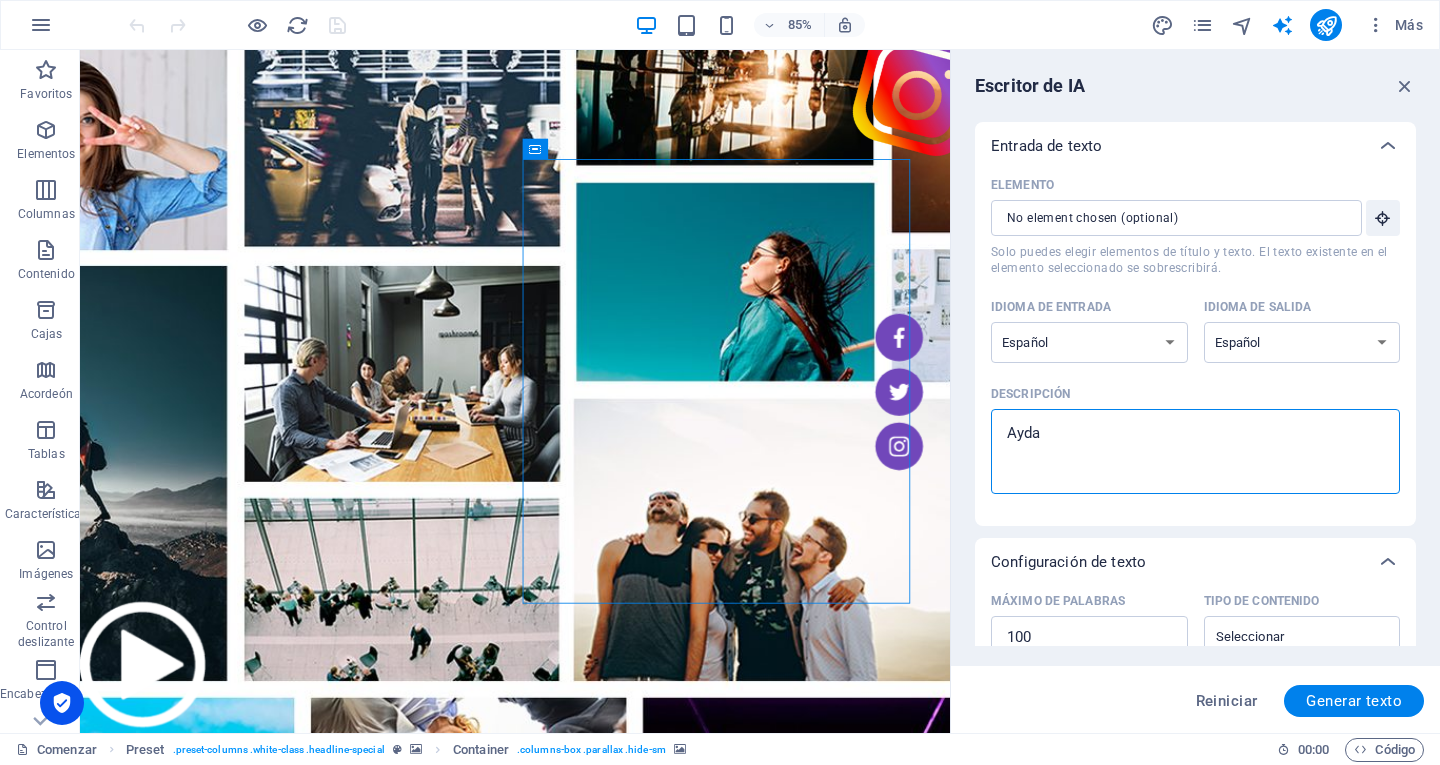 type on "x" 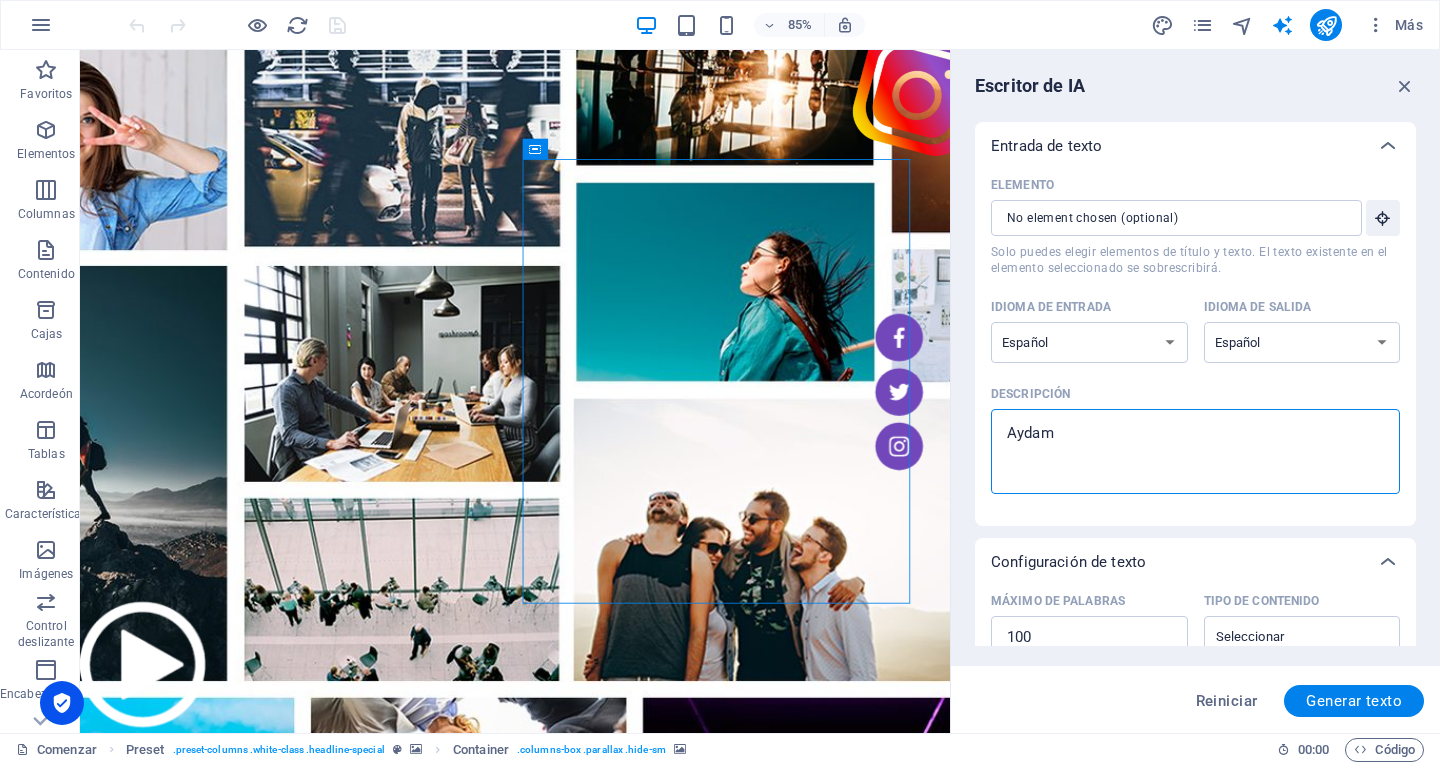 type on "Ayda" 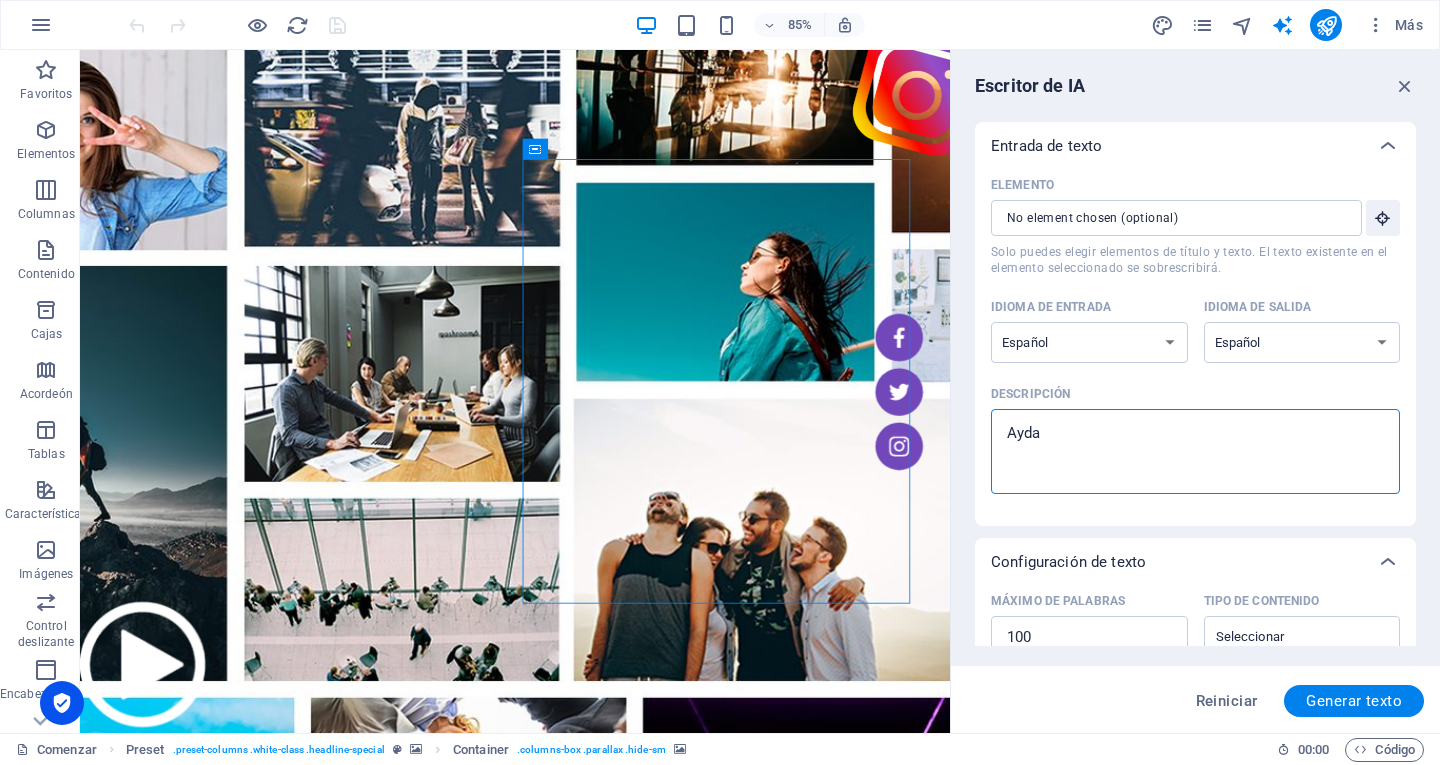 type on "Ayd" 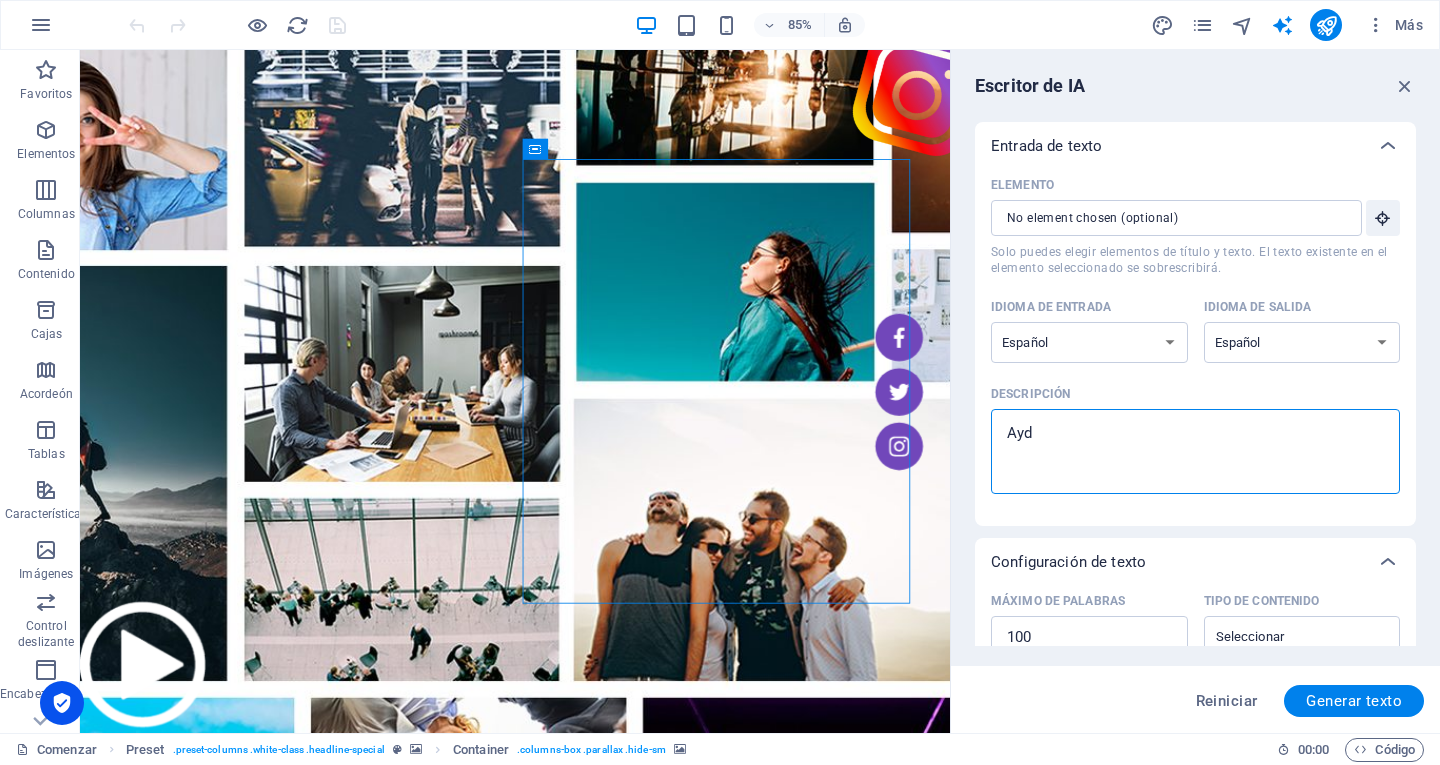 type on "Ay" 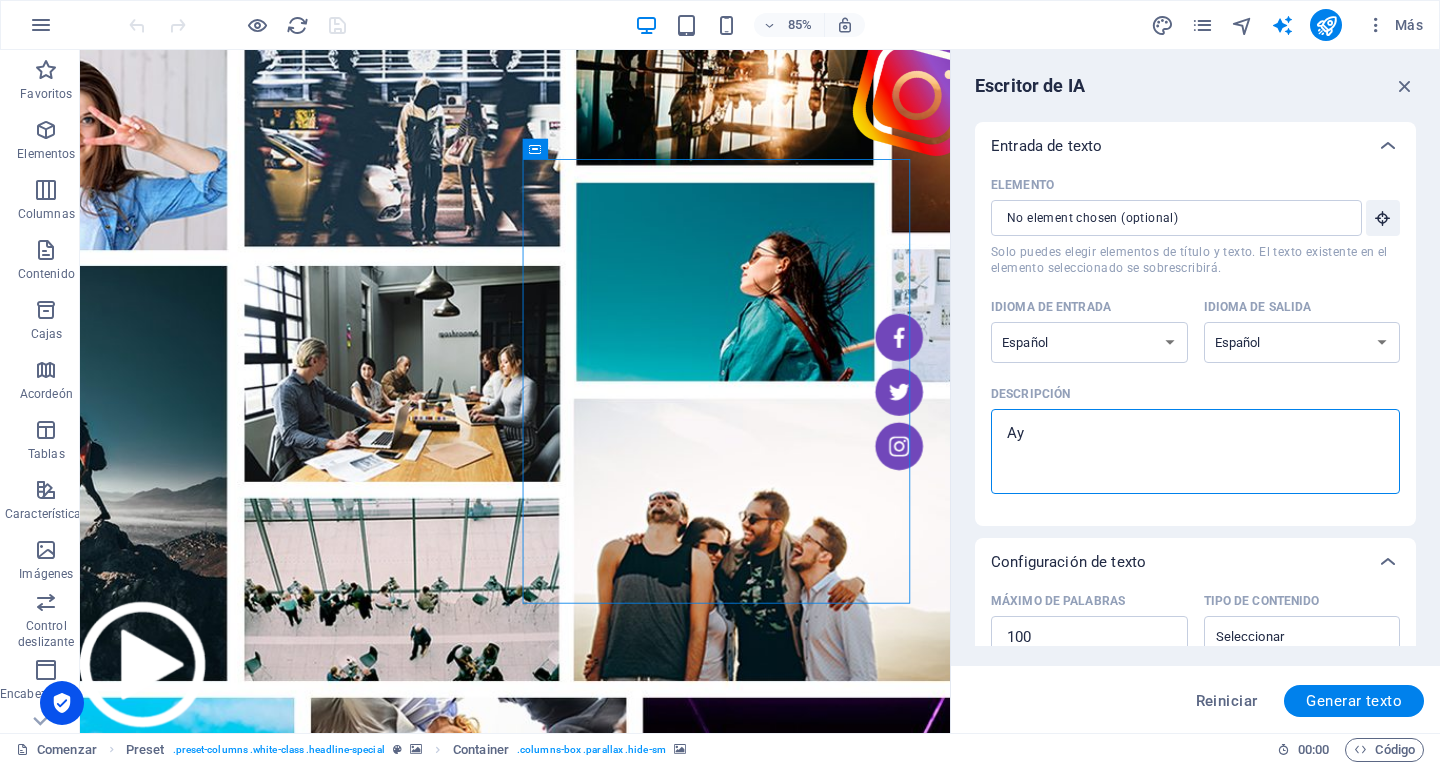 type on "Ayu" 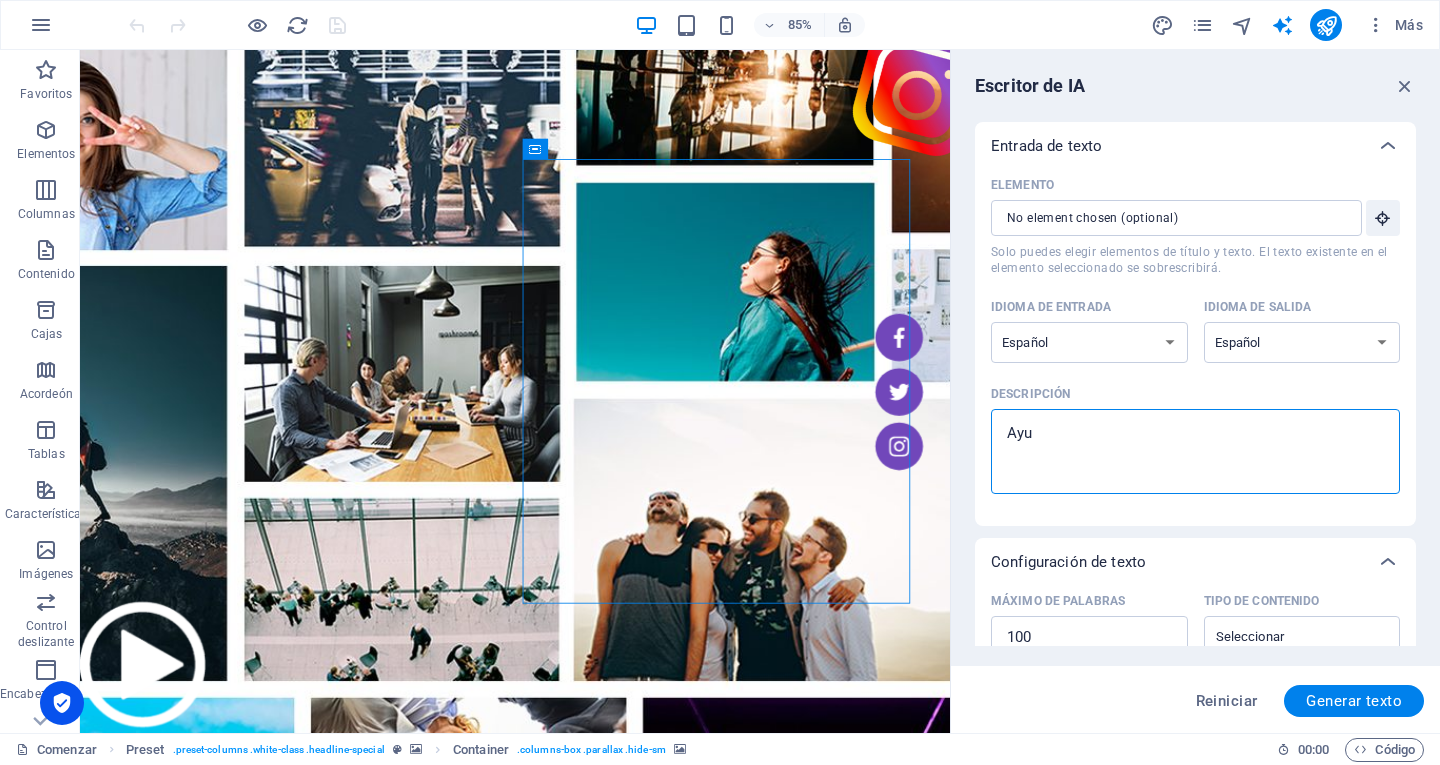 type on "Ayud" 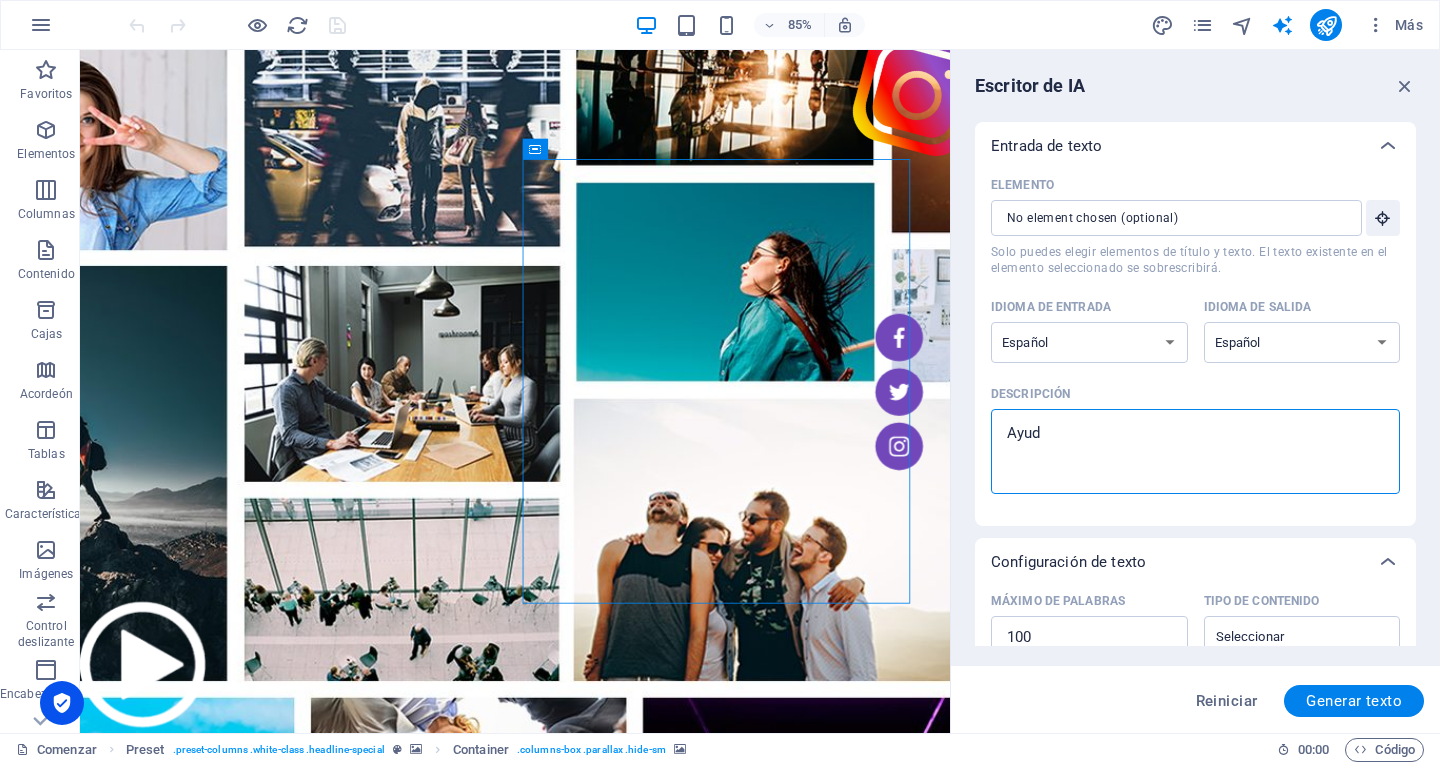 type on "Ayuda" 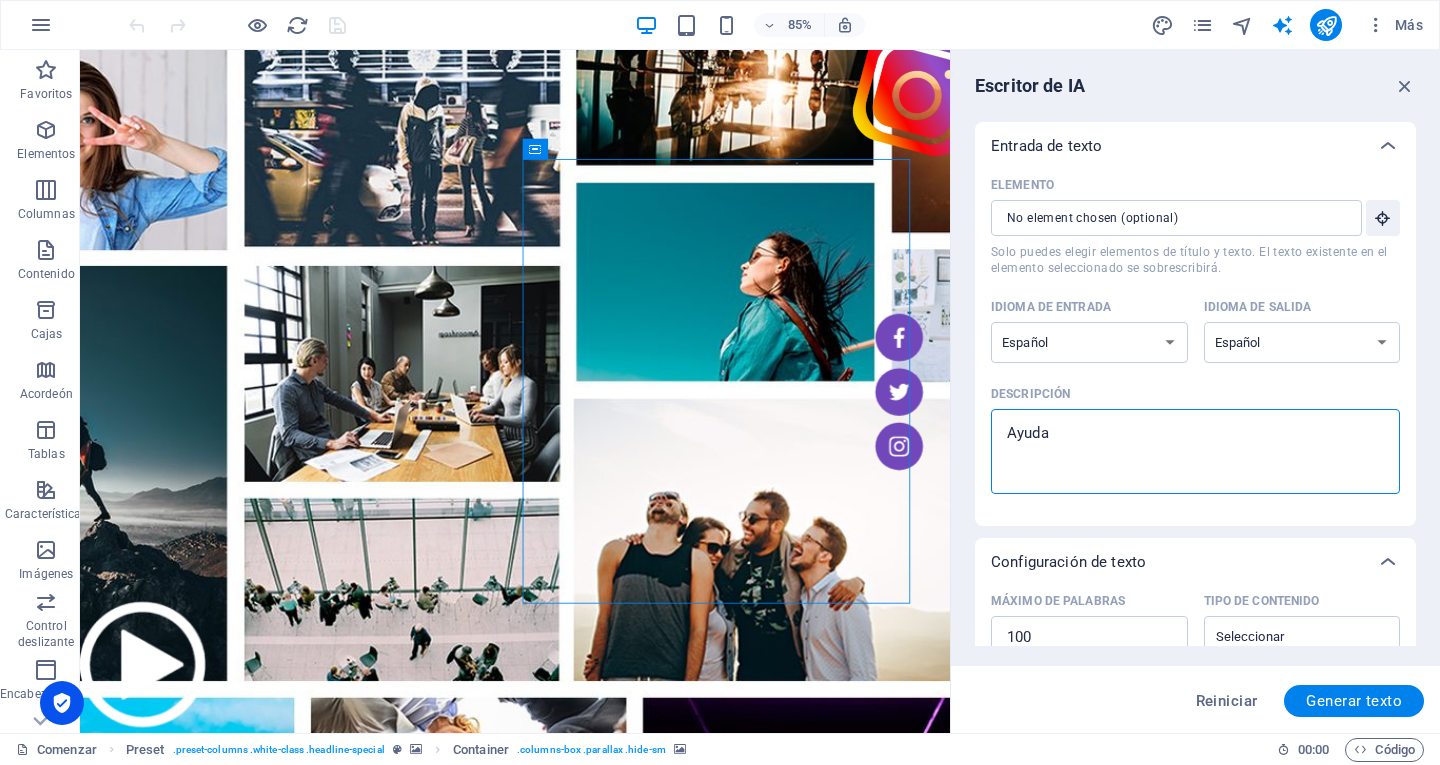 type on "Ayudam" 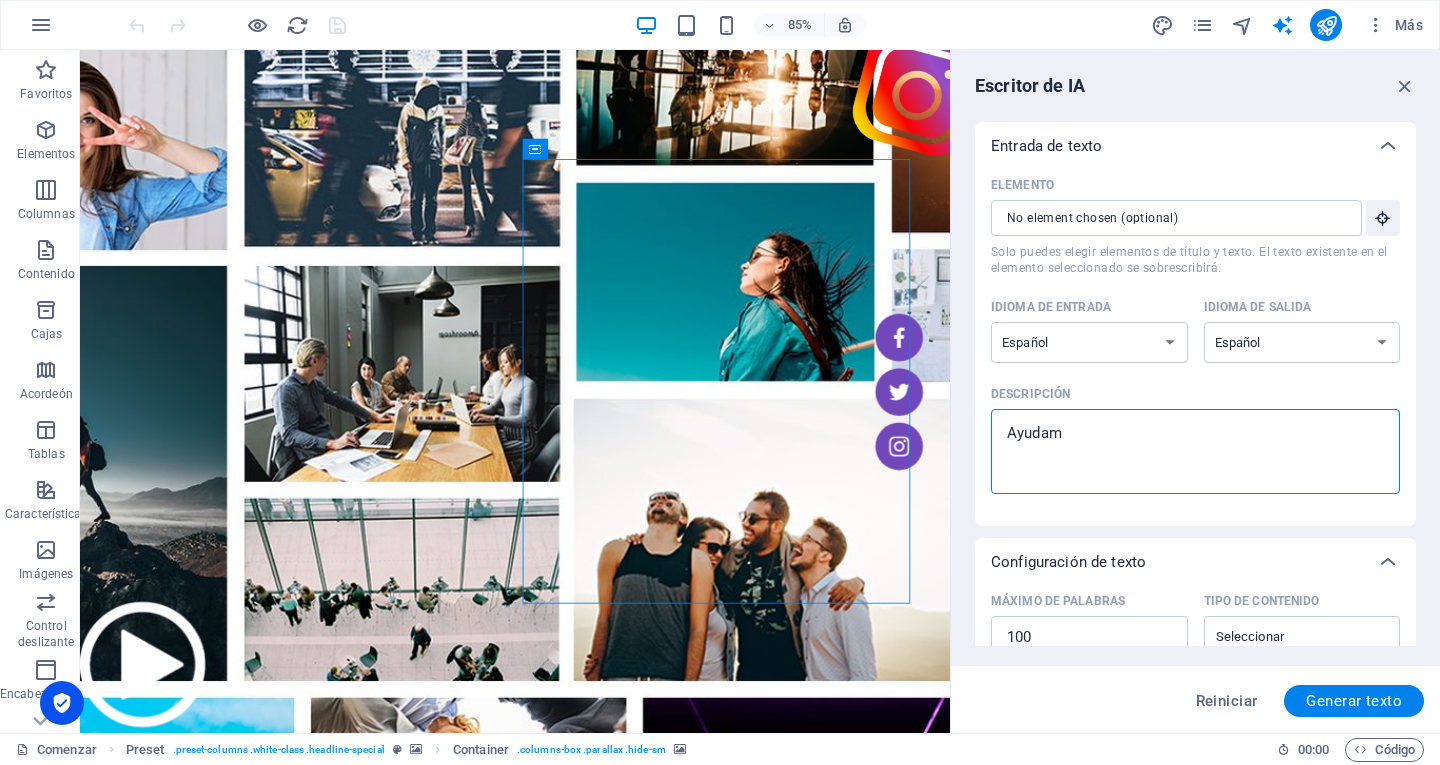 type on "Ayudame" 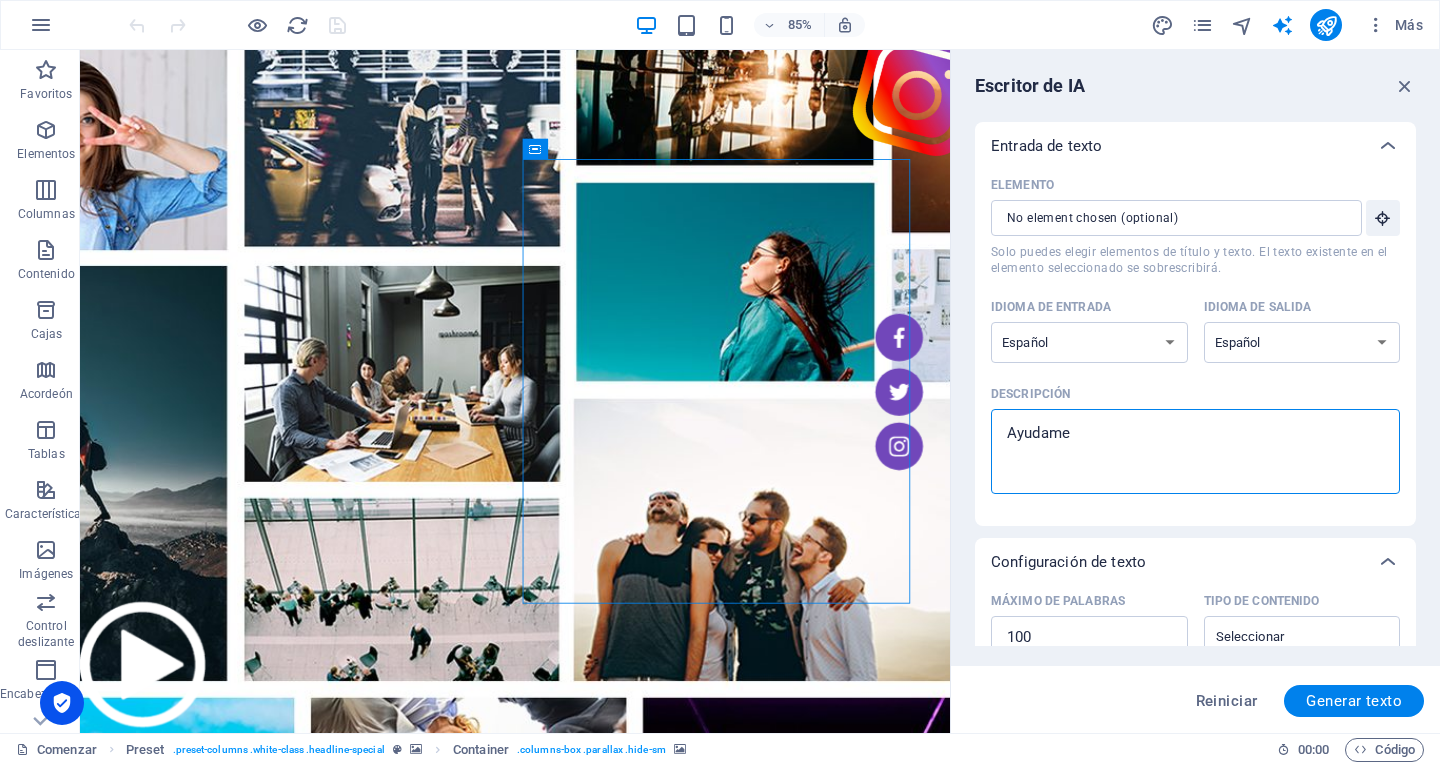 type on "Ayudame" 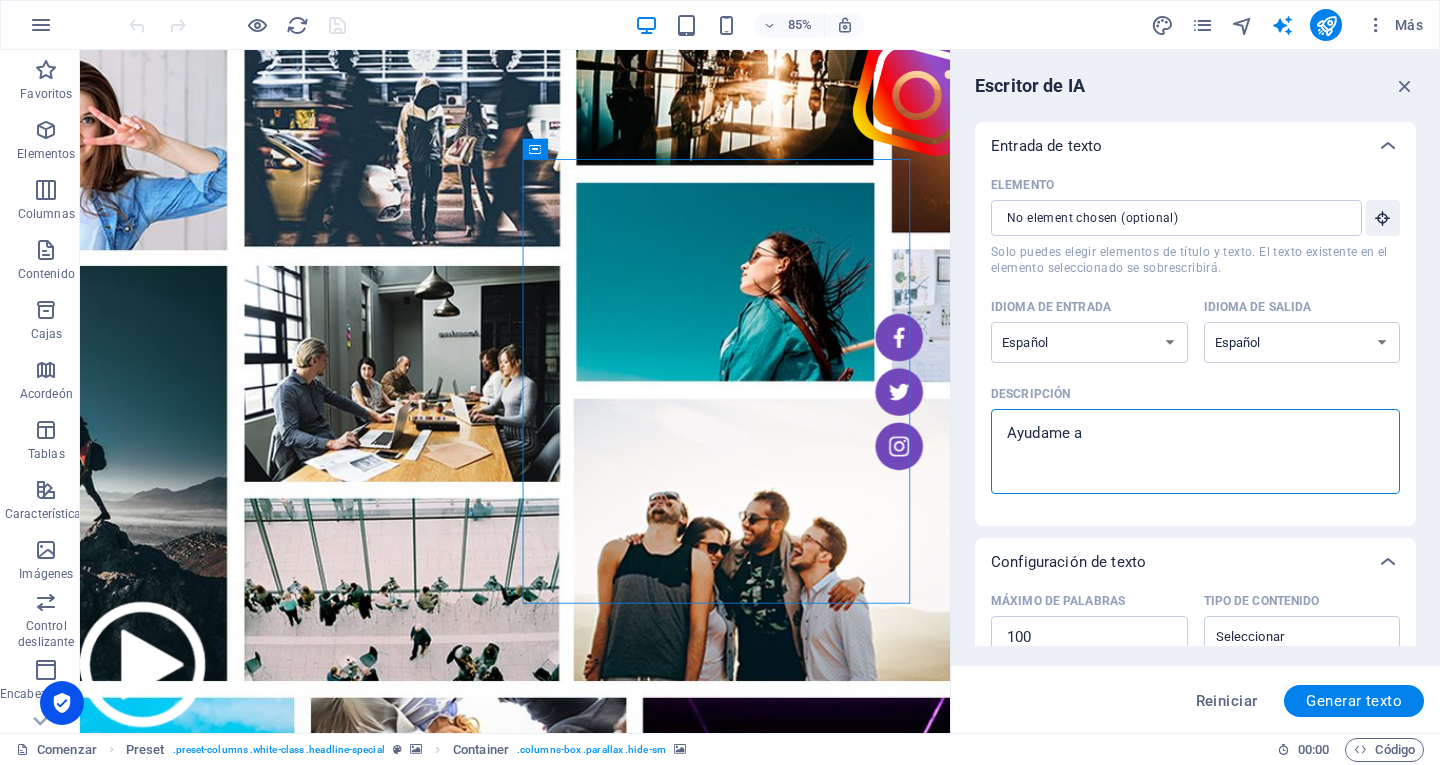 type on "Ayudame a" 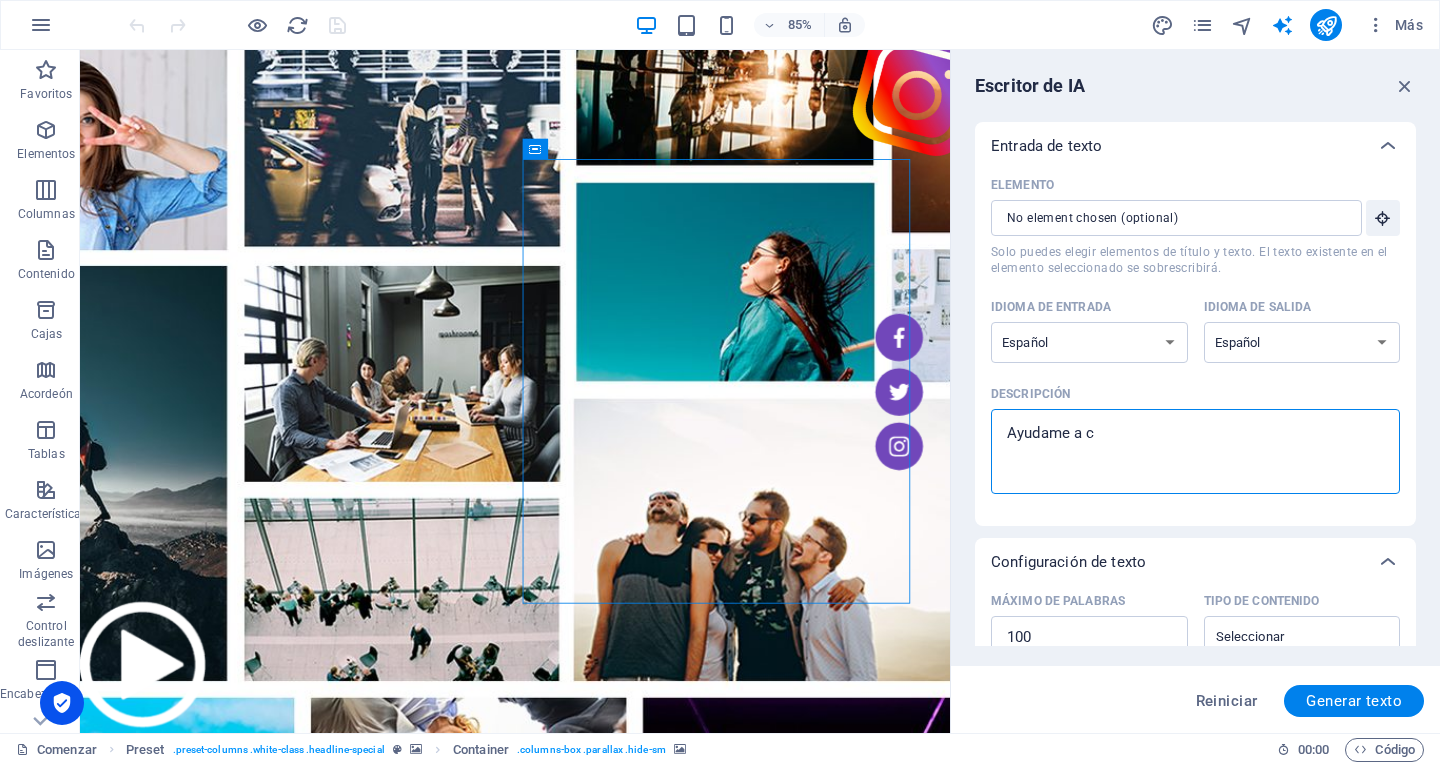 type on "Ayudame a cr" 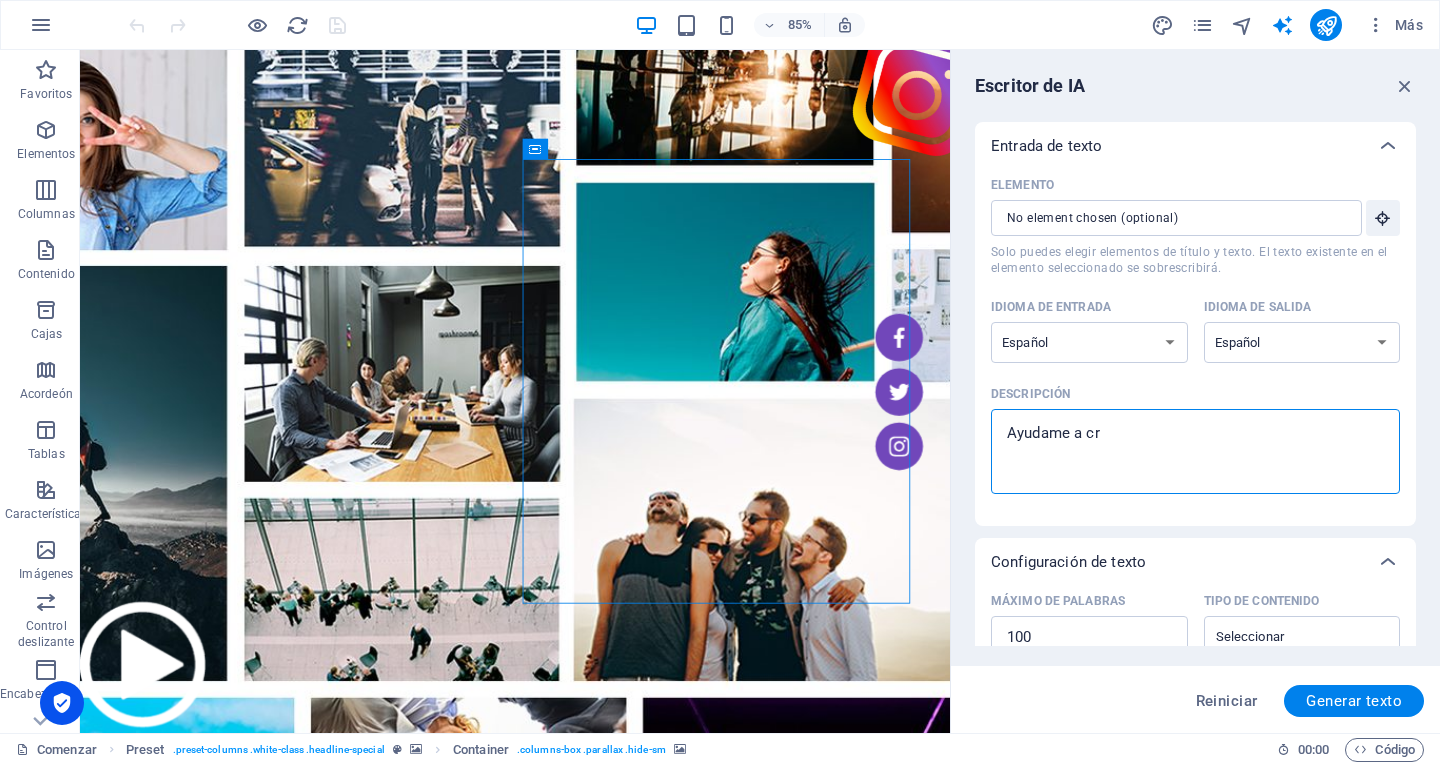 type on "Ayudame a cre" 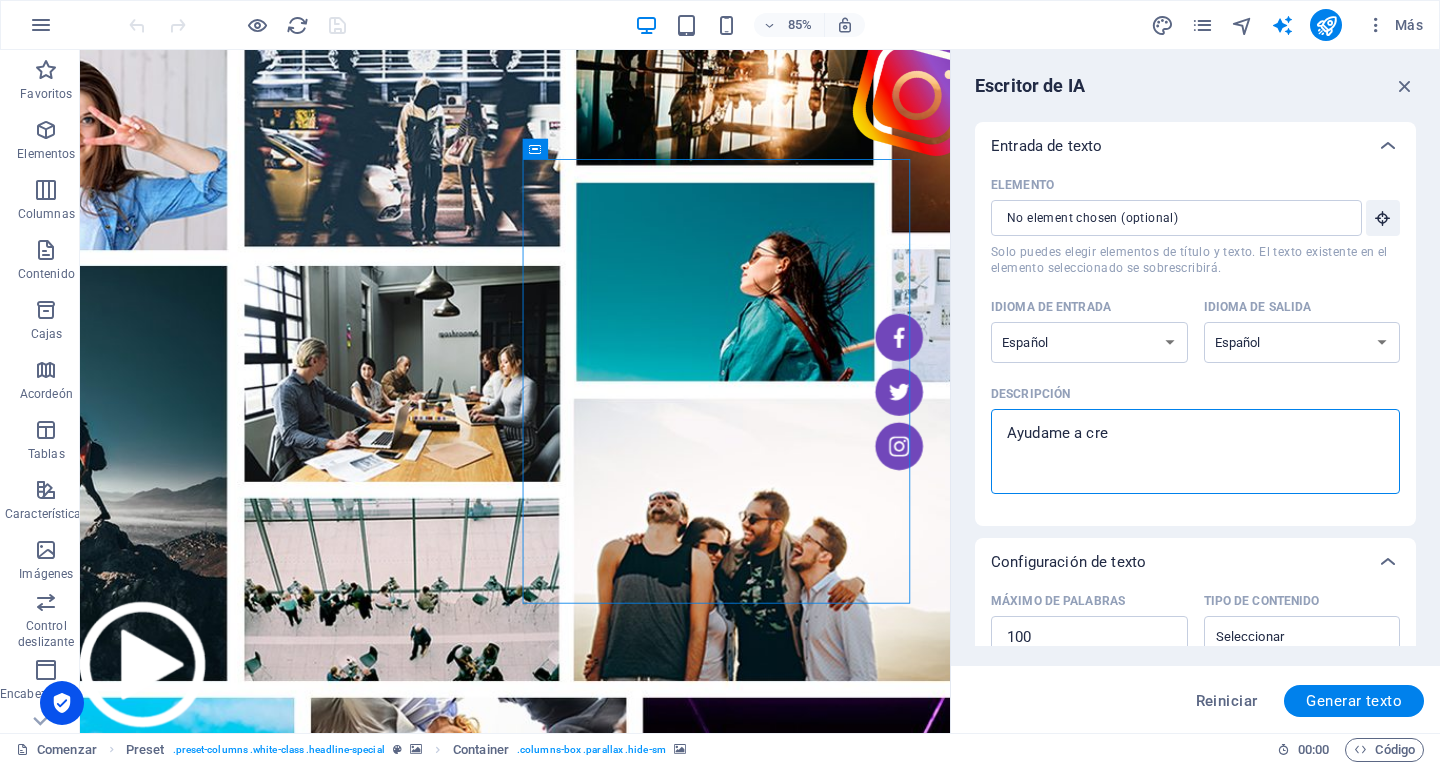 type on "Ayudame a crea" 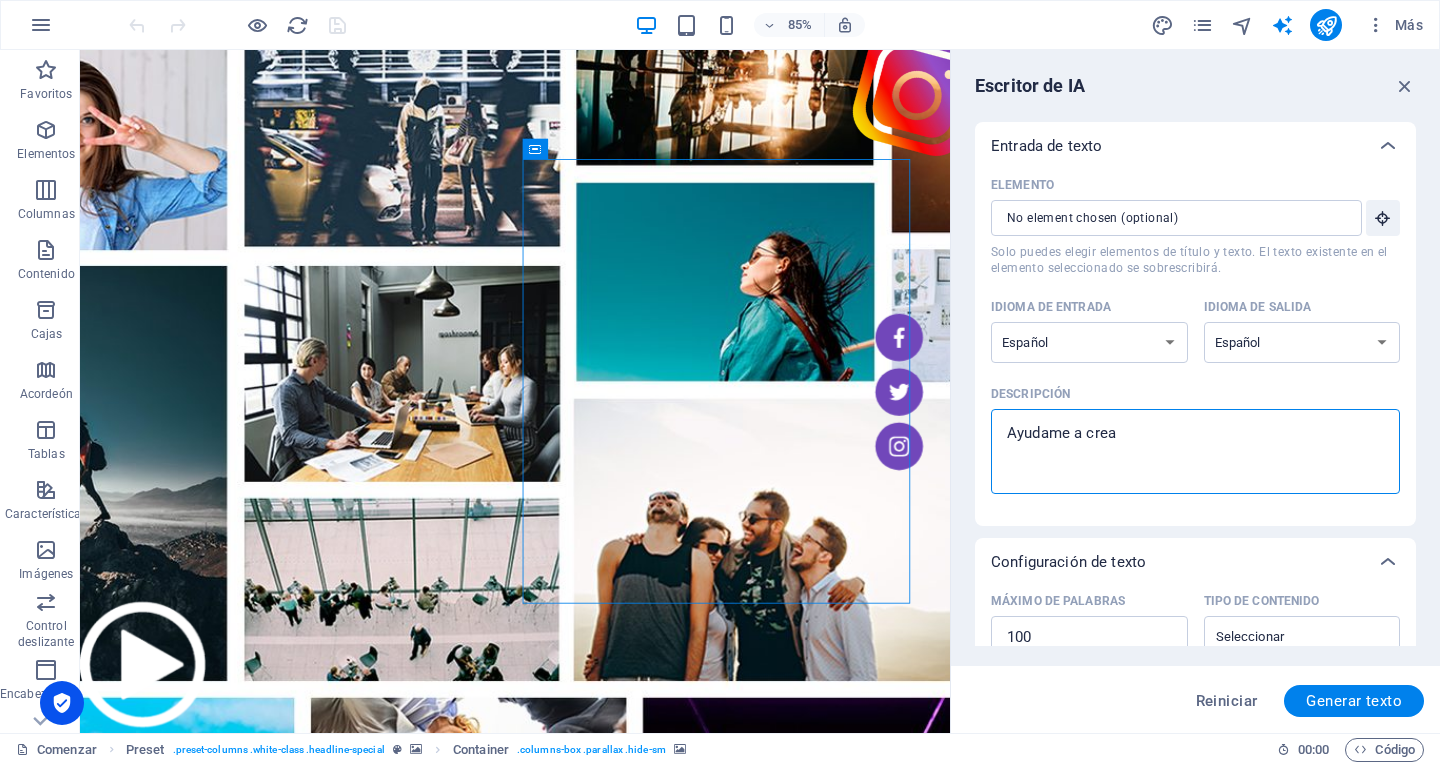 type on "Ayudame a crear" 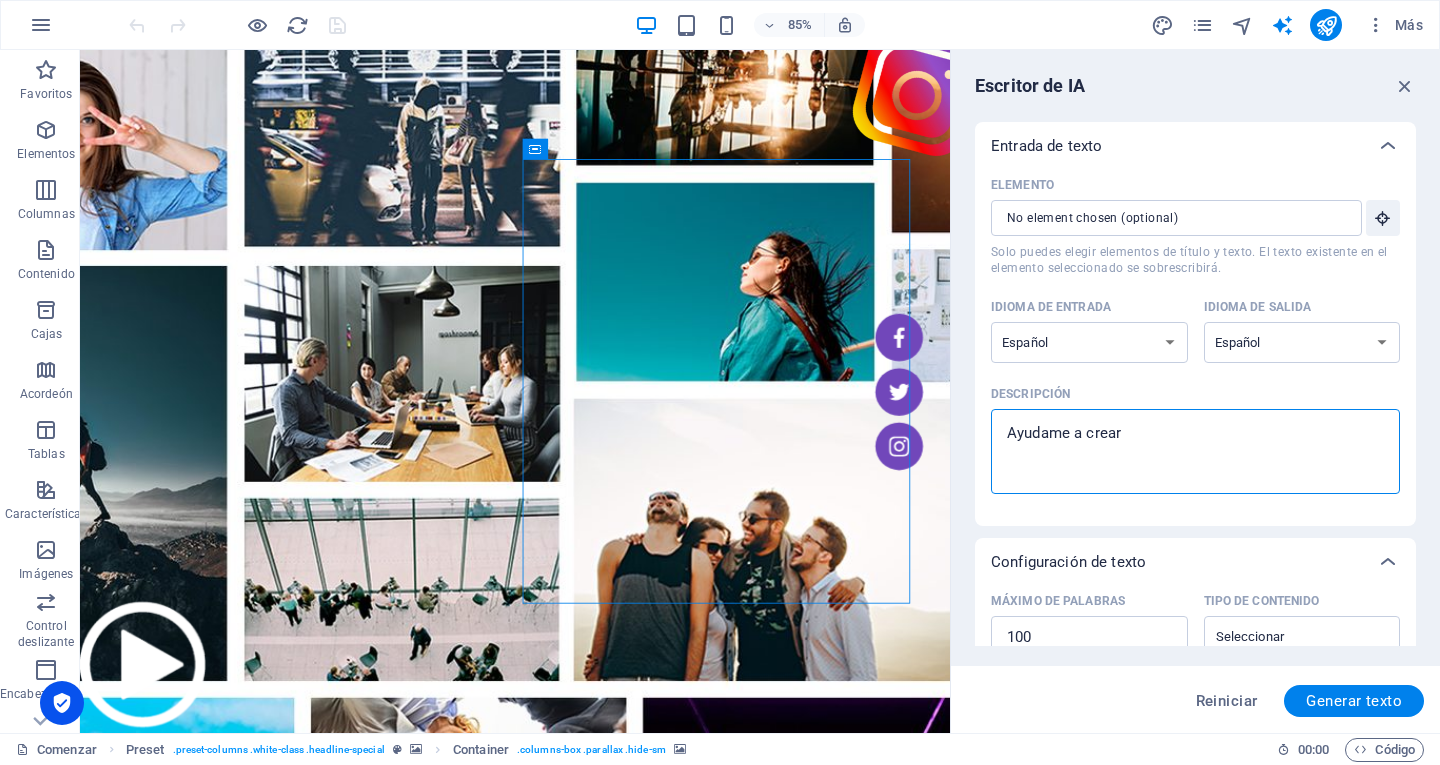 type on "Ayudame a crear" 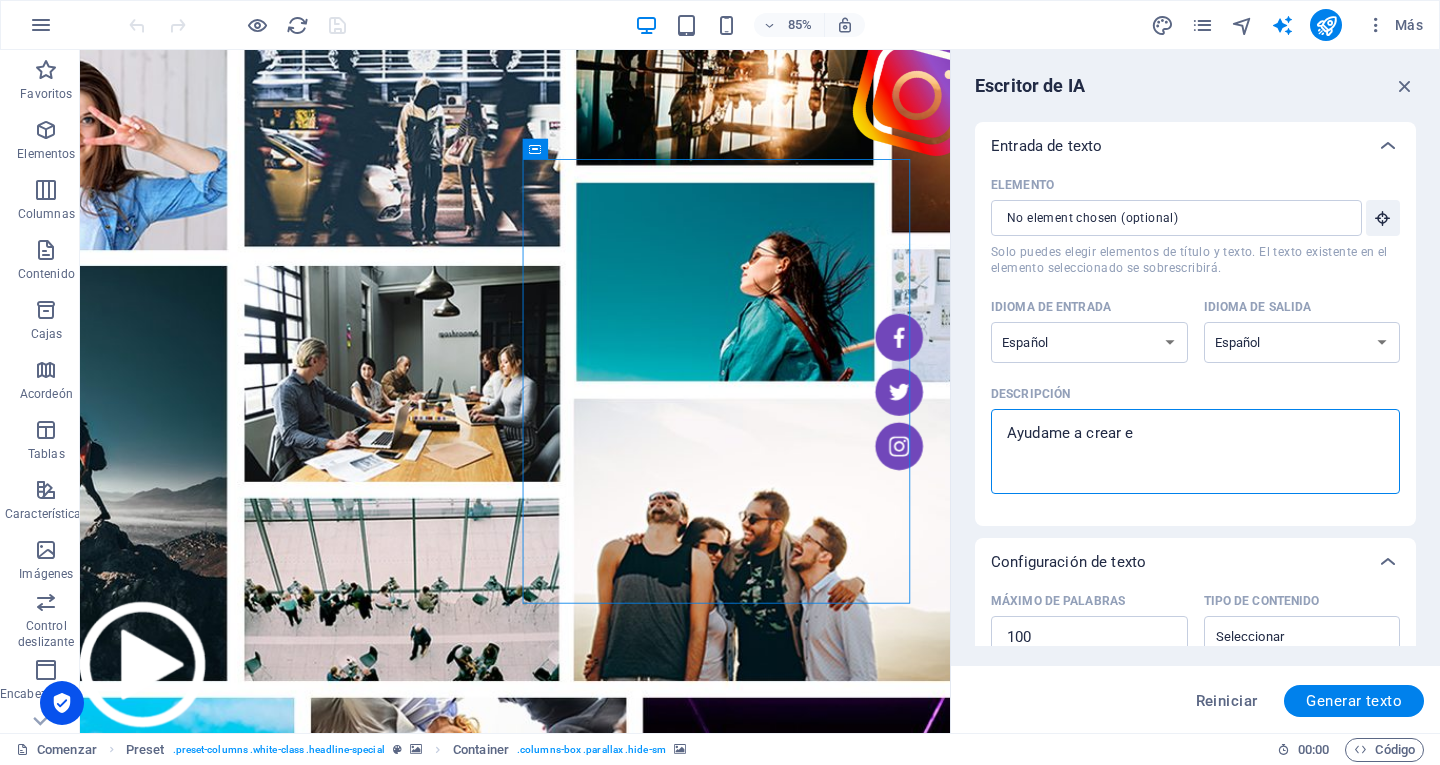 type on "Ayudame a crear el" 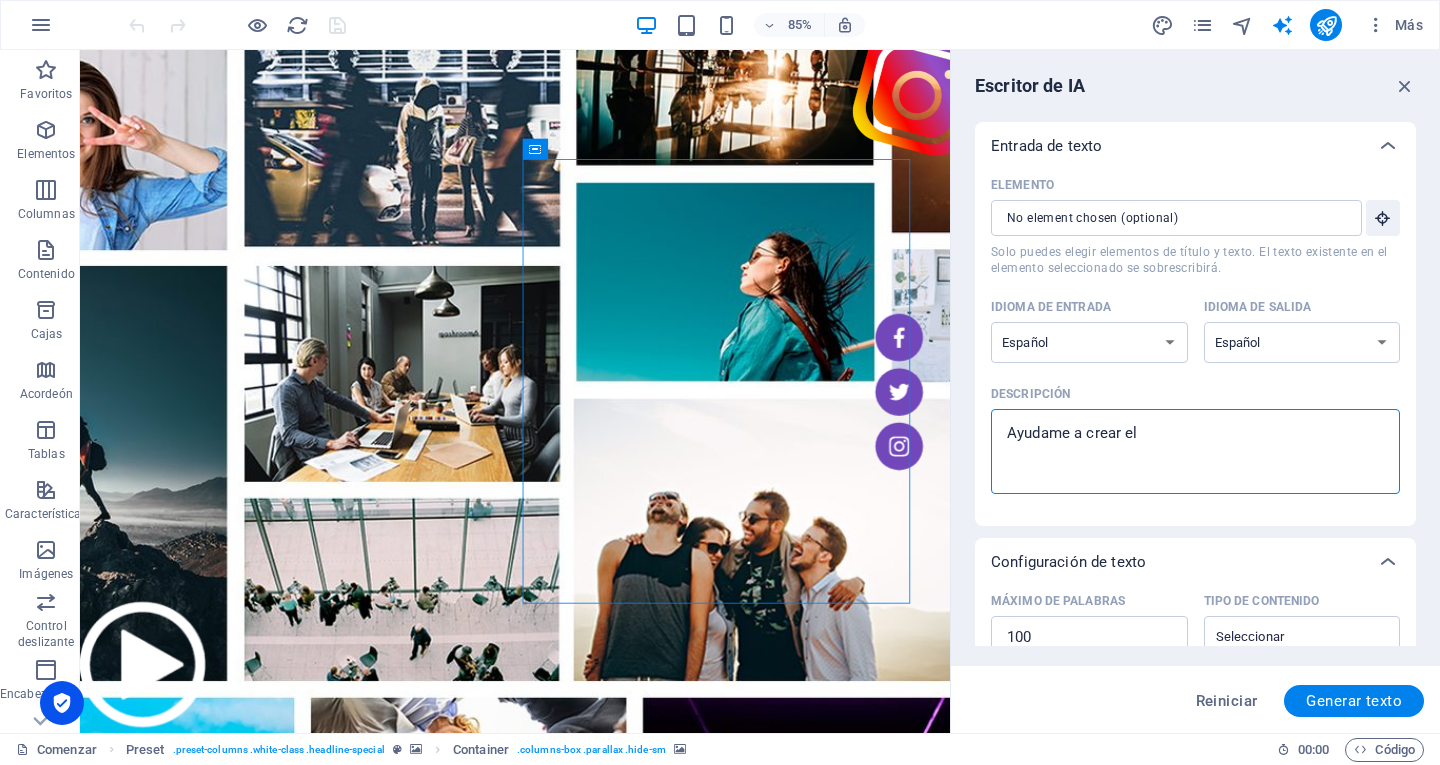 type on "Ayudame a crear el" 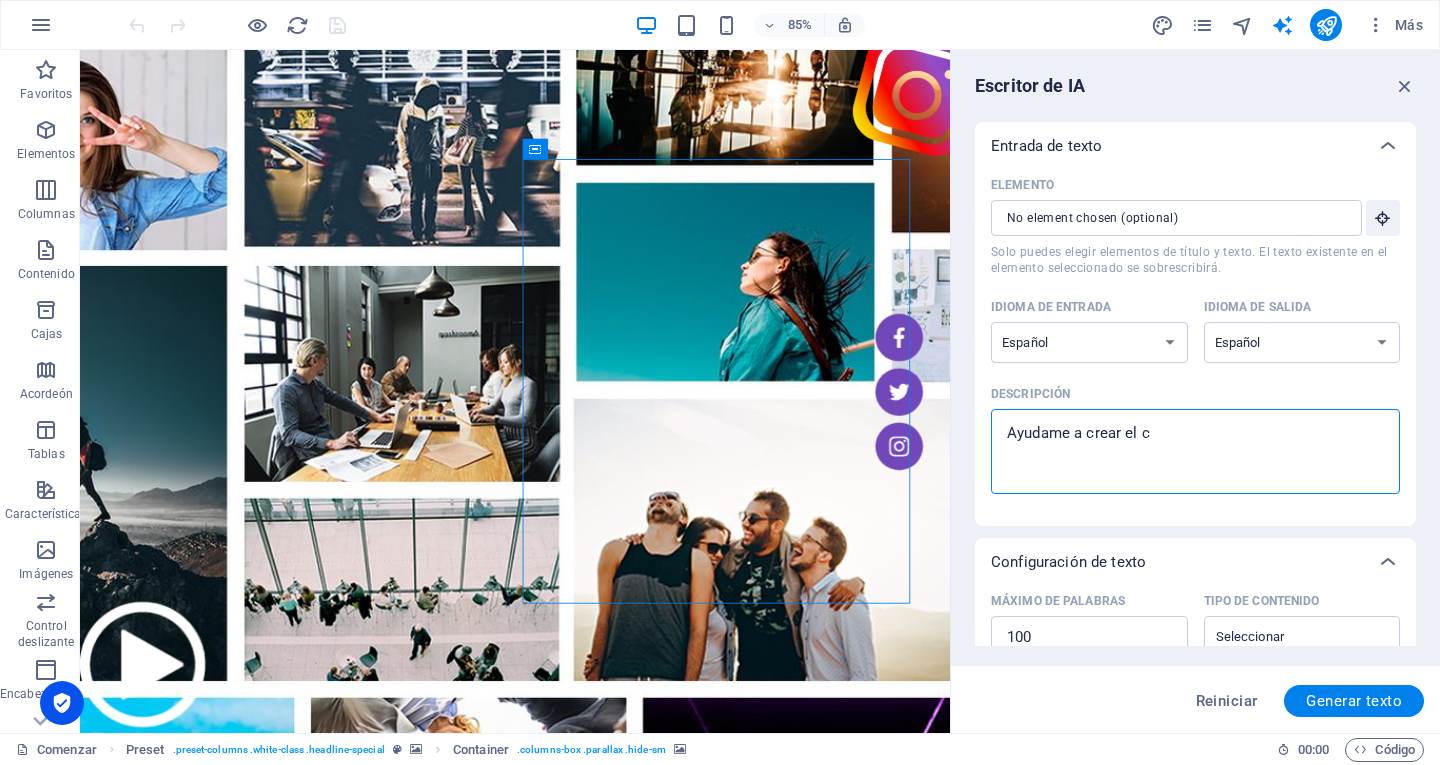 type on "Ayudame a crear el co" 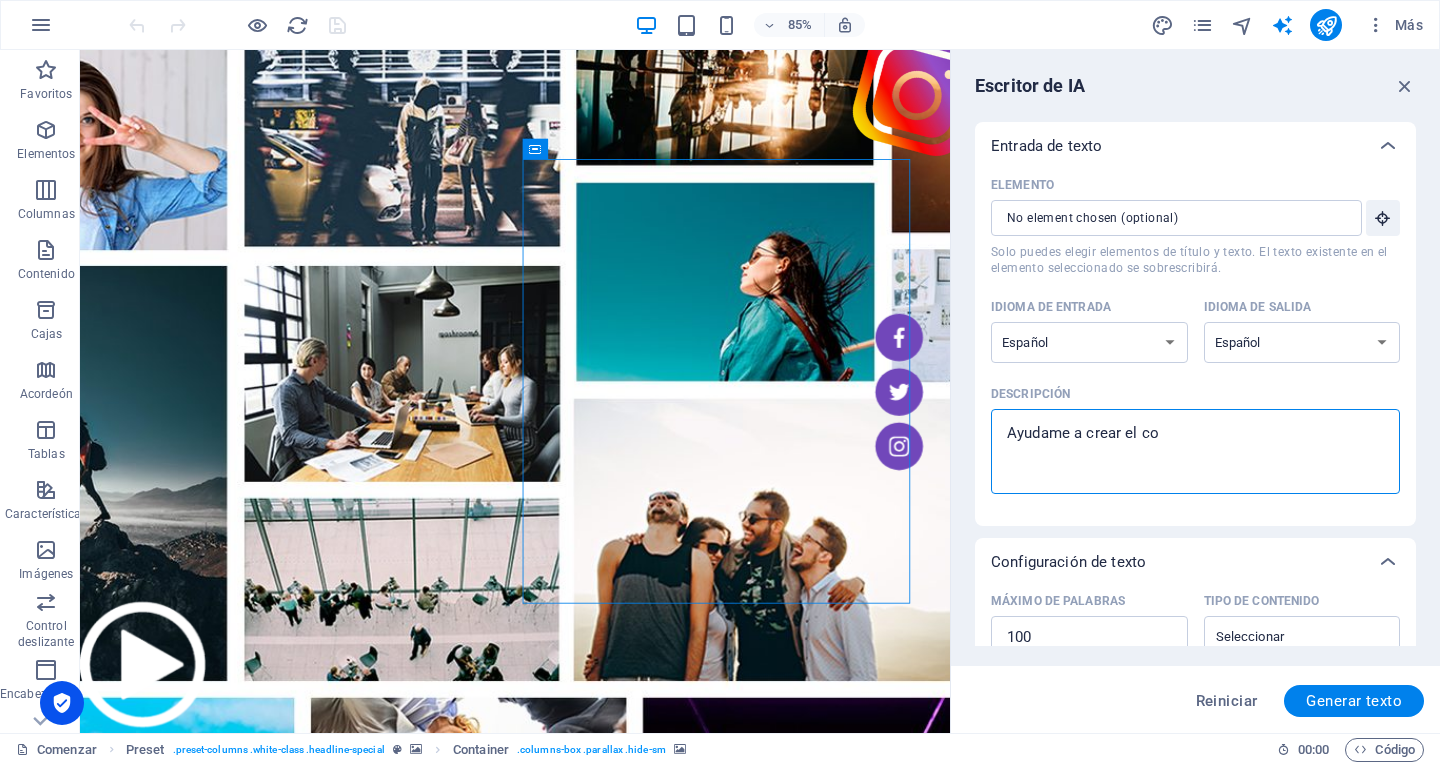 type on "Ayudame a crear el con" 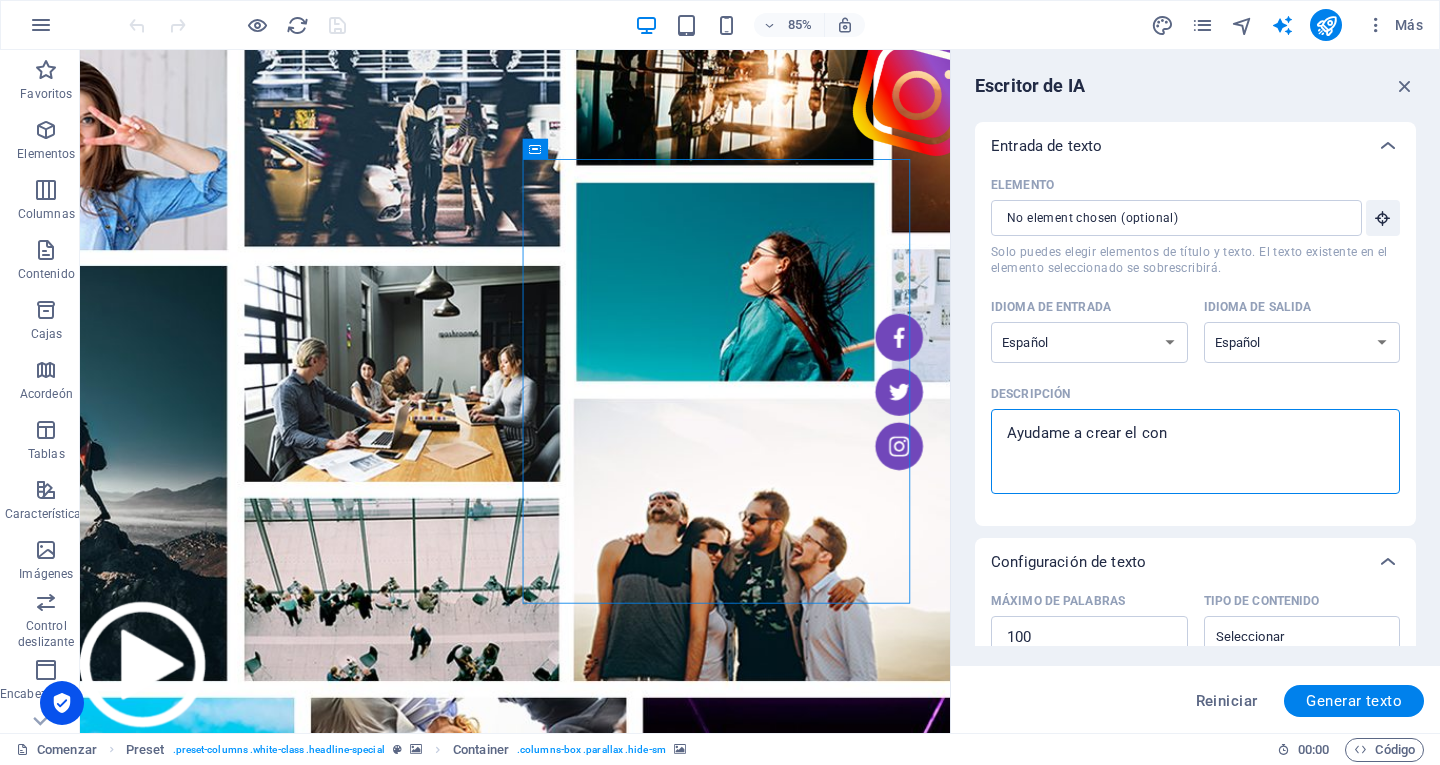 type on "Ayudame a crear el cont" 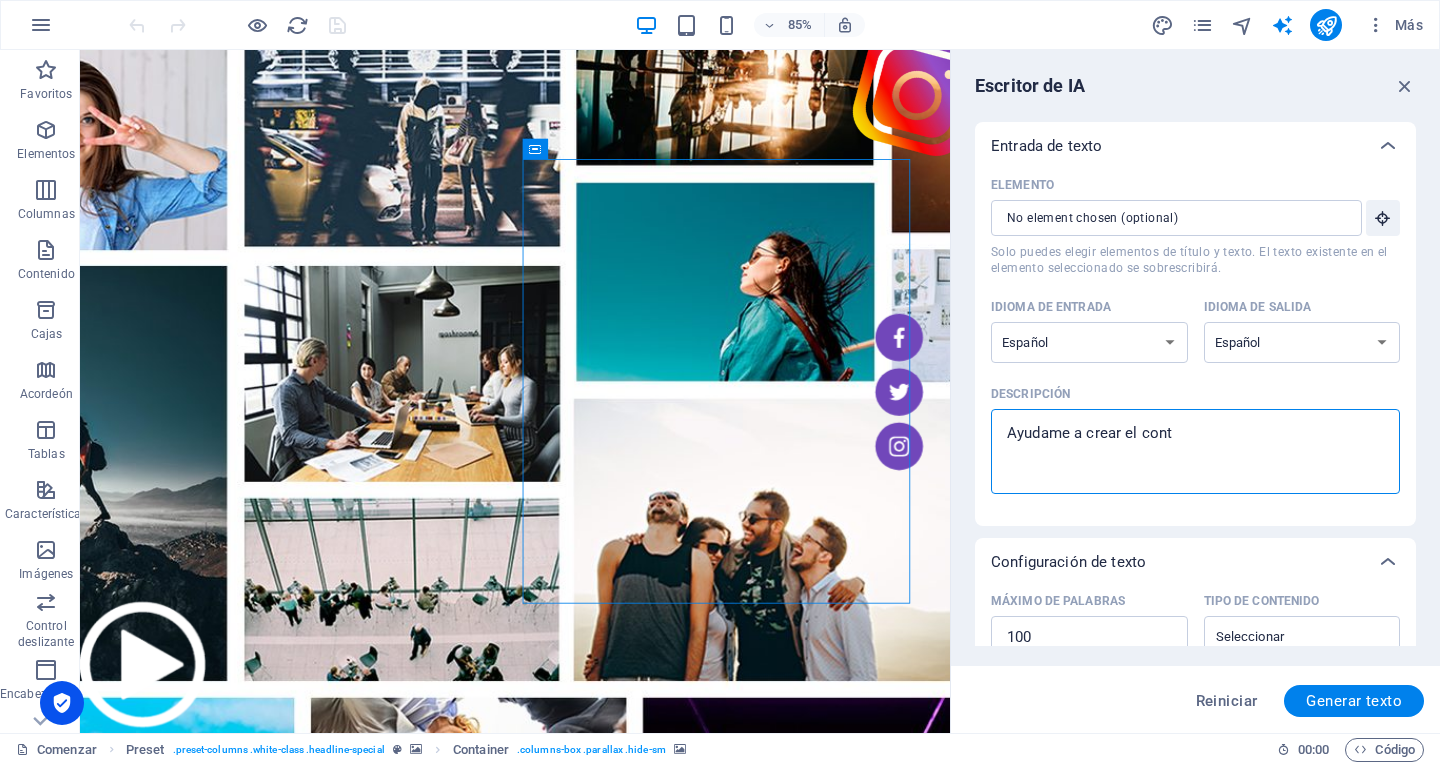 type on "Ayudame a crear el contr" 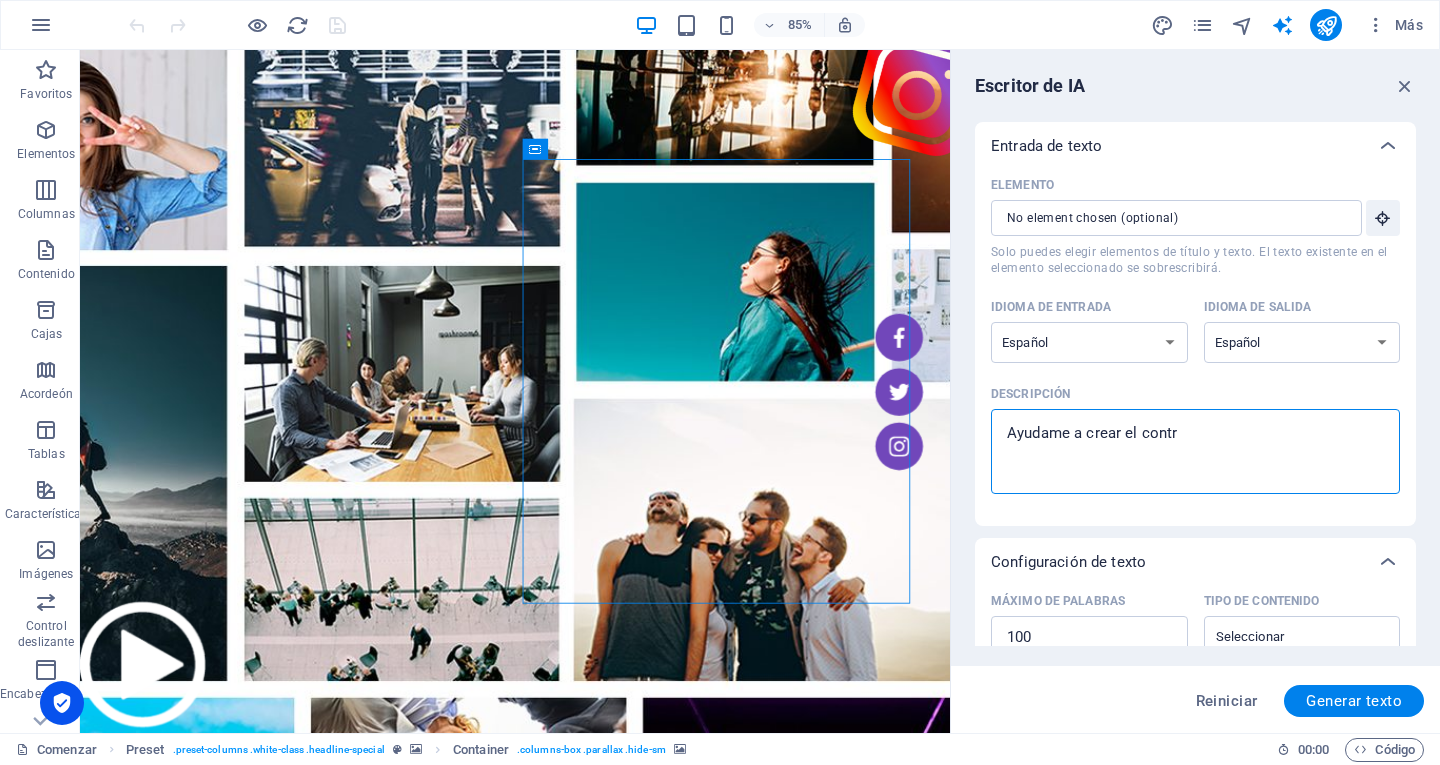 type on "Ayudame a crear el contri" 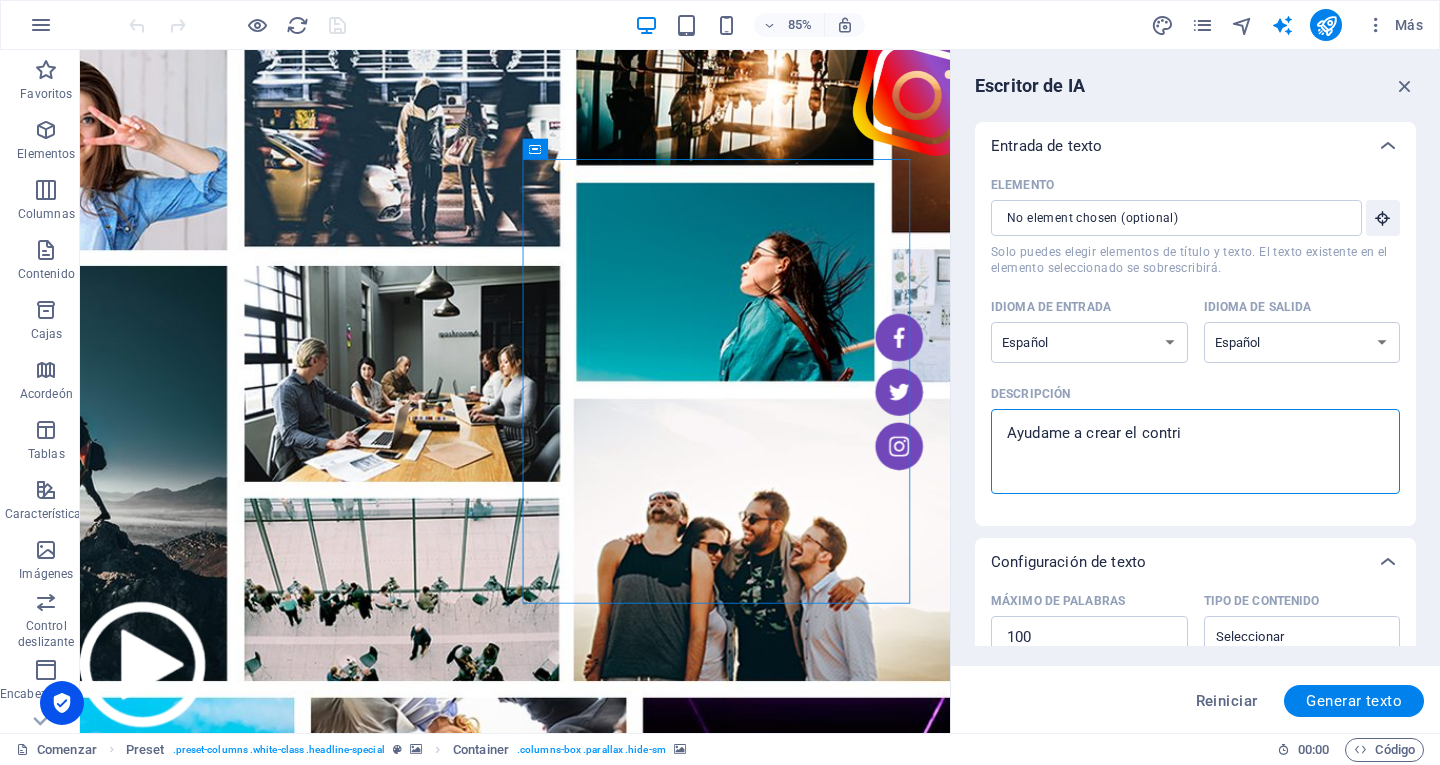 type on "Ayudame a crear el contrin" 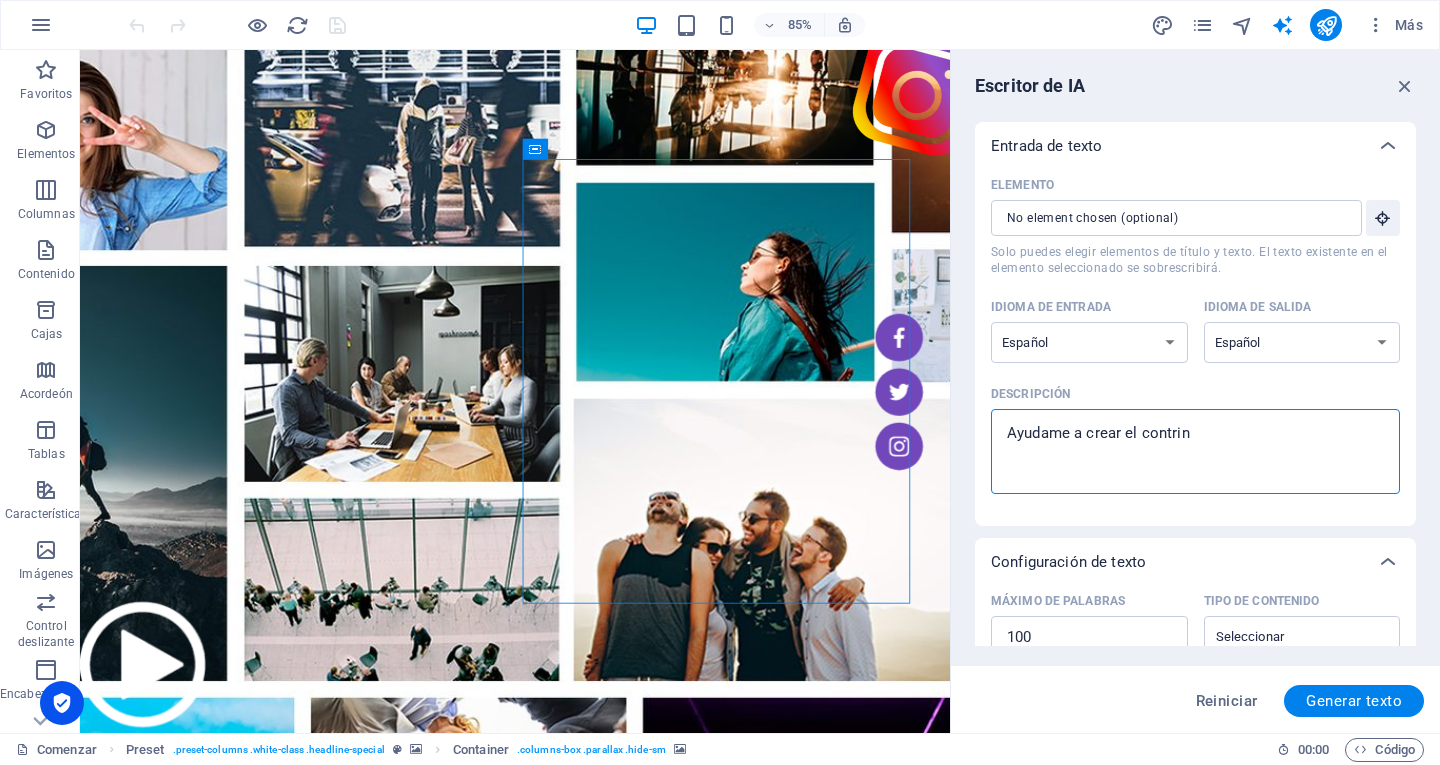 type on "Ayudame a crear el contri" 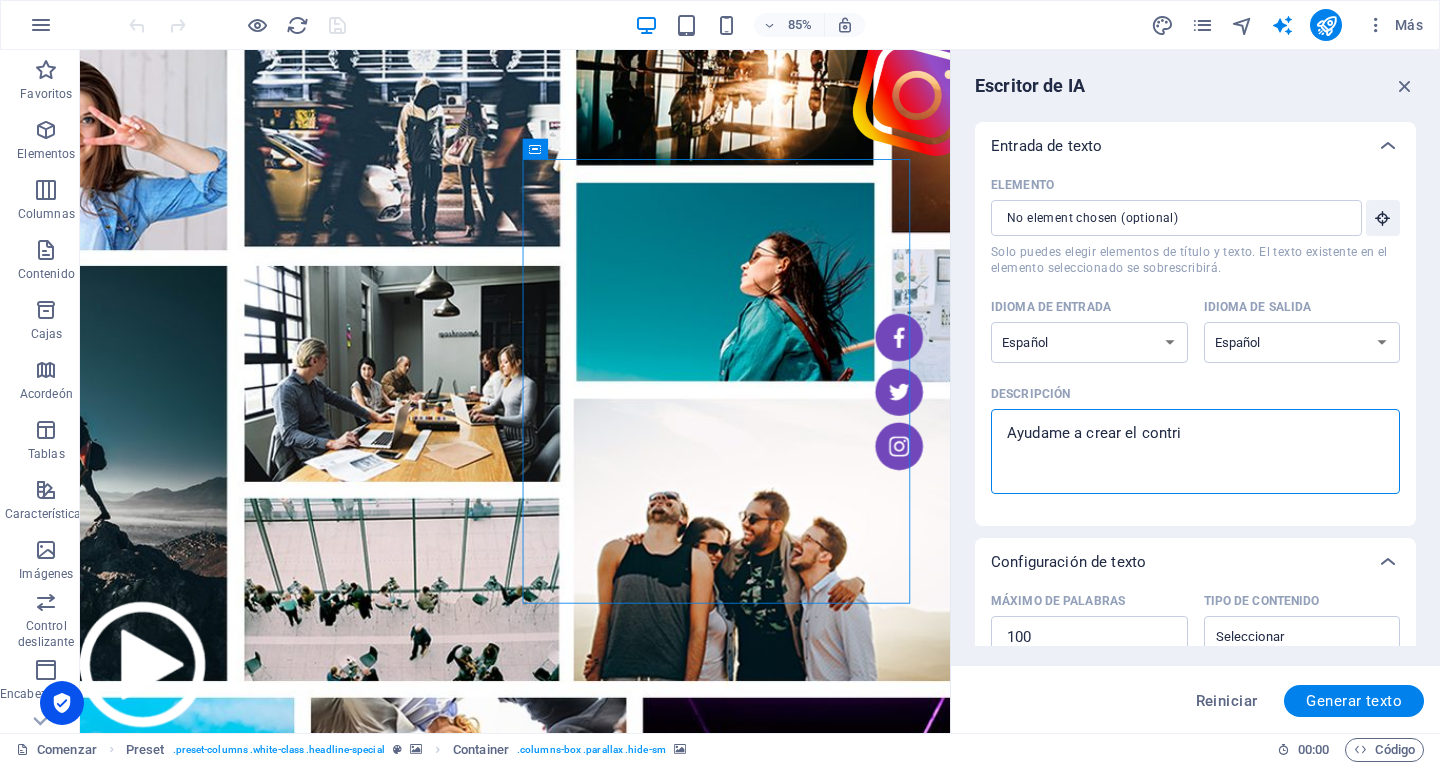 type on "Ayudame a crear el contr" 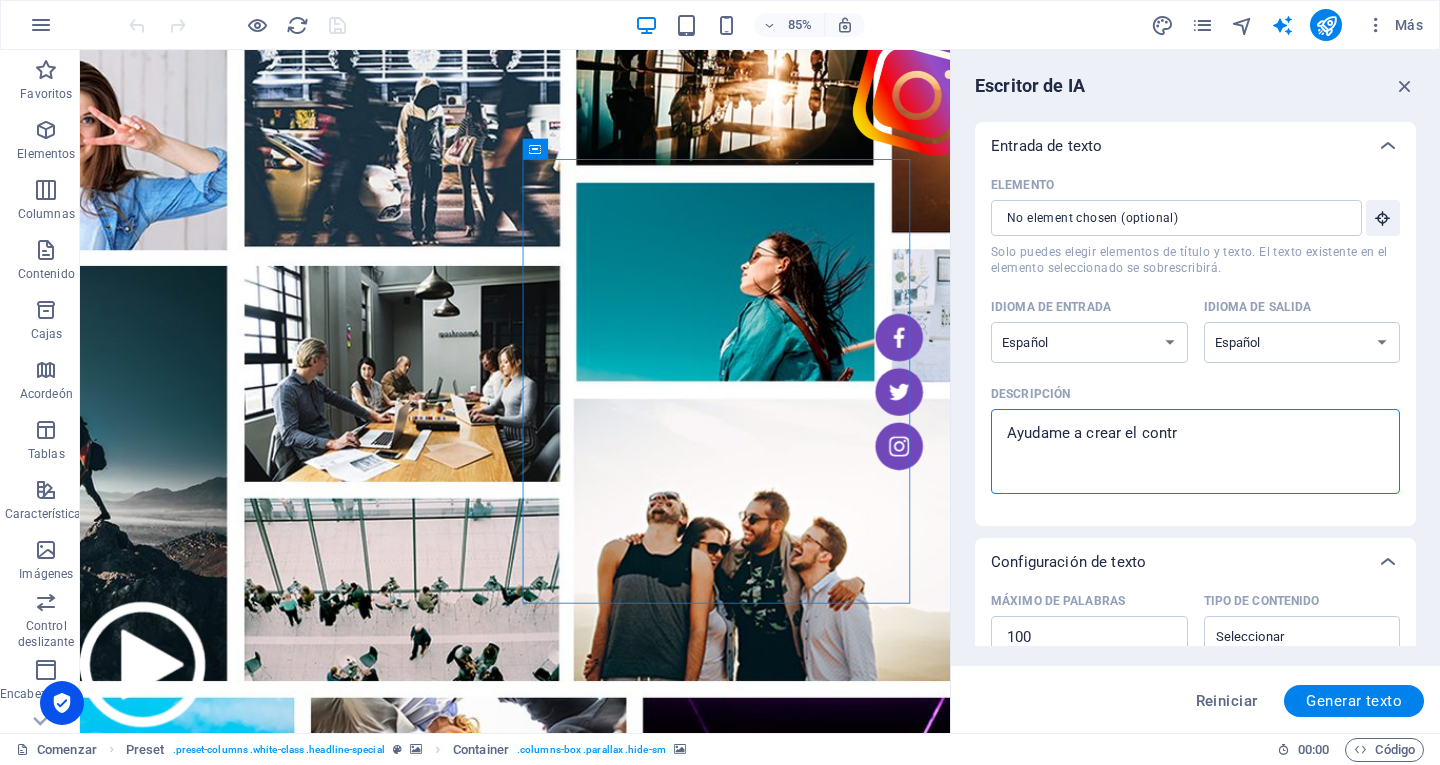 type on "Ayudame a crear el cont" 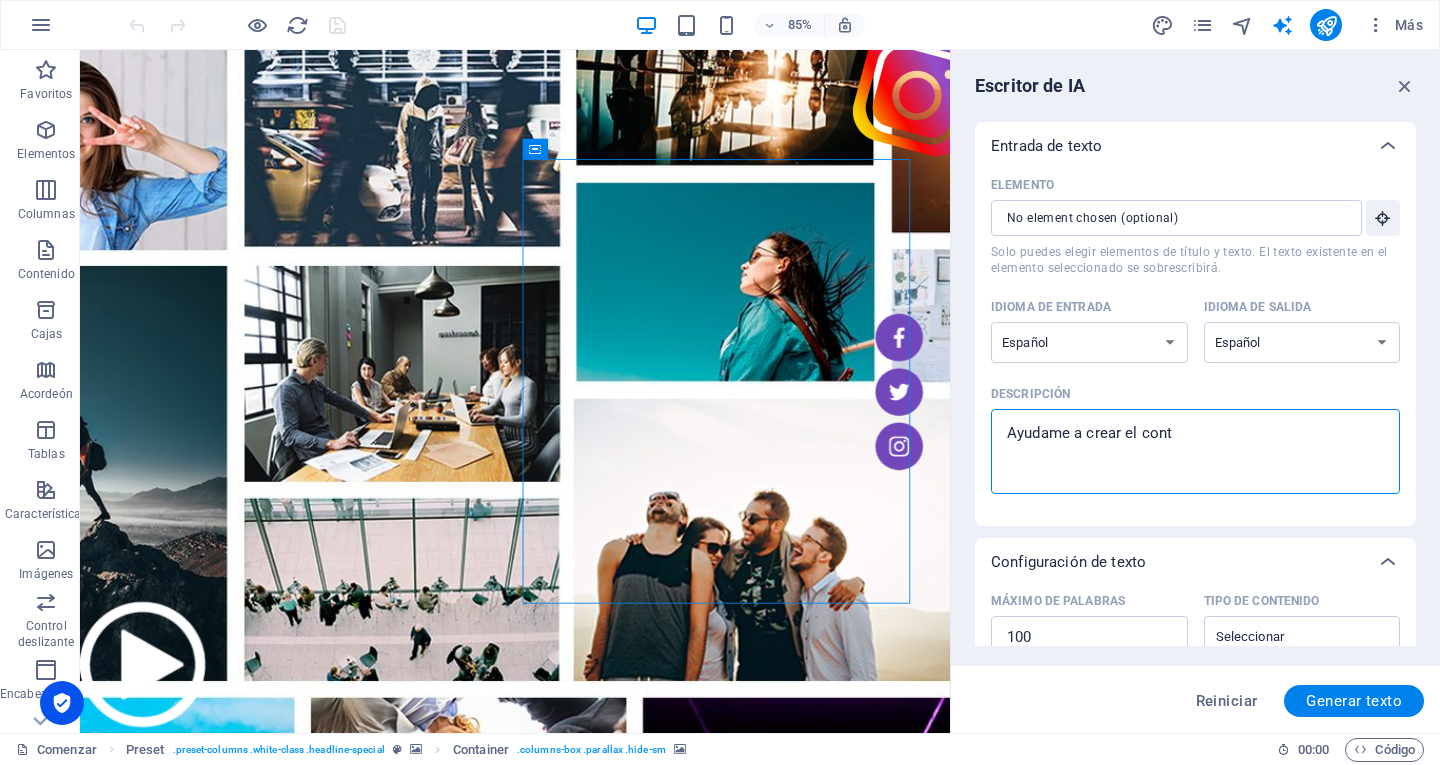 type on "Ayudame a crear el conte" 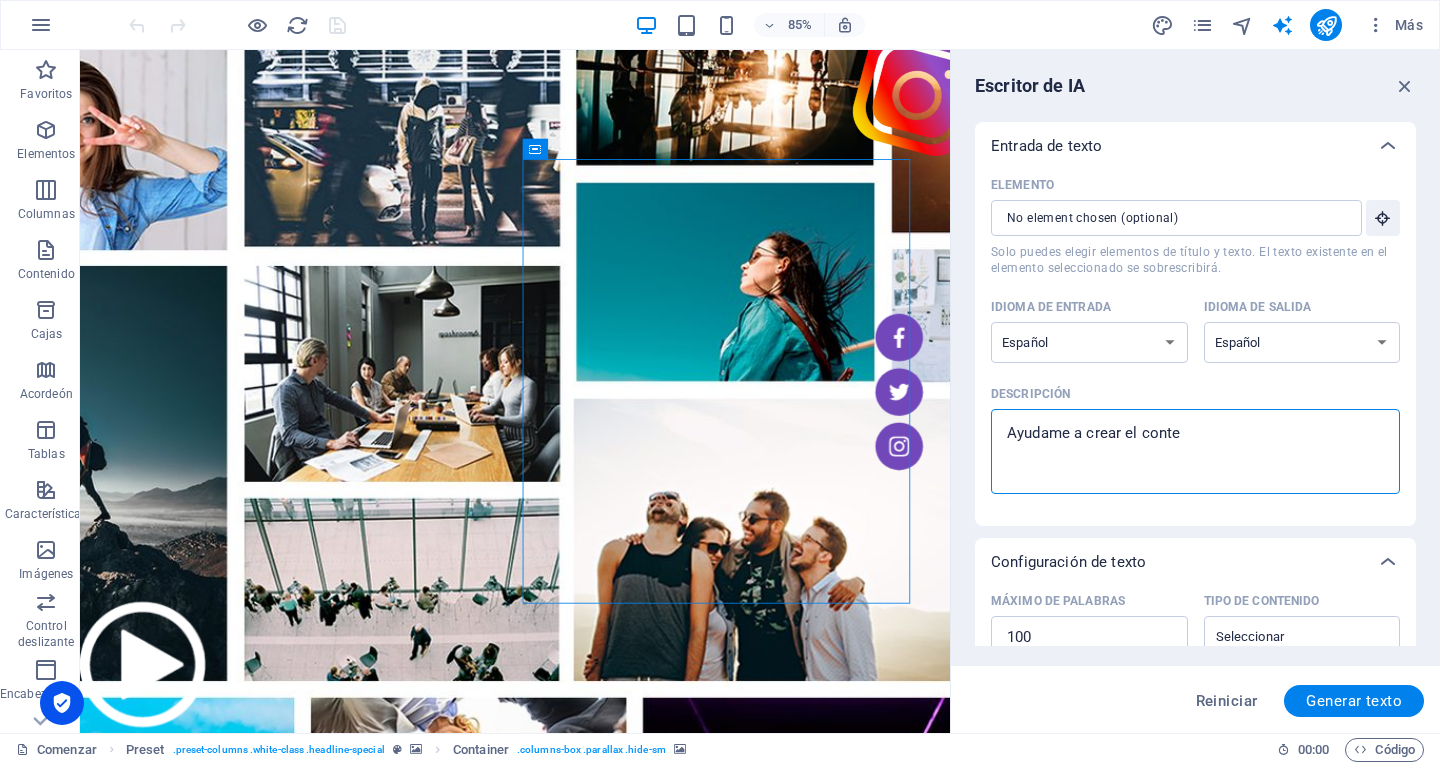 type on "Ayudame a crear el conten" 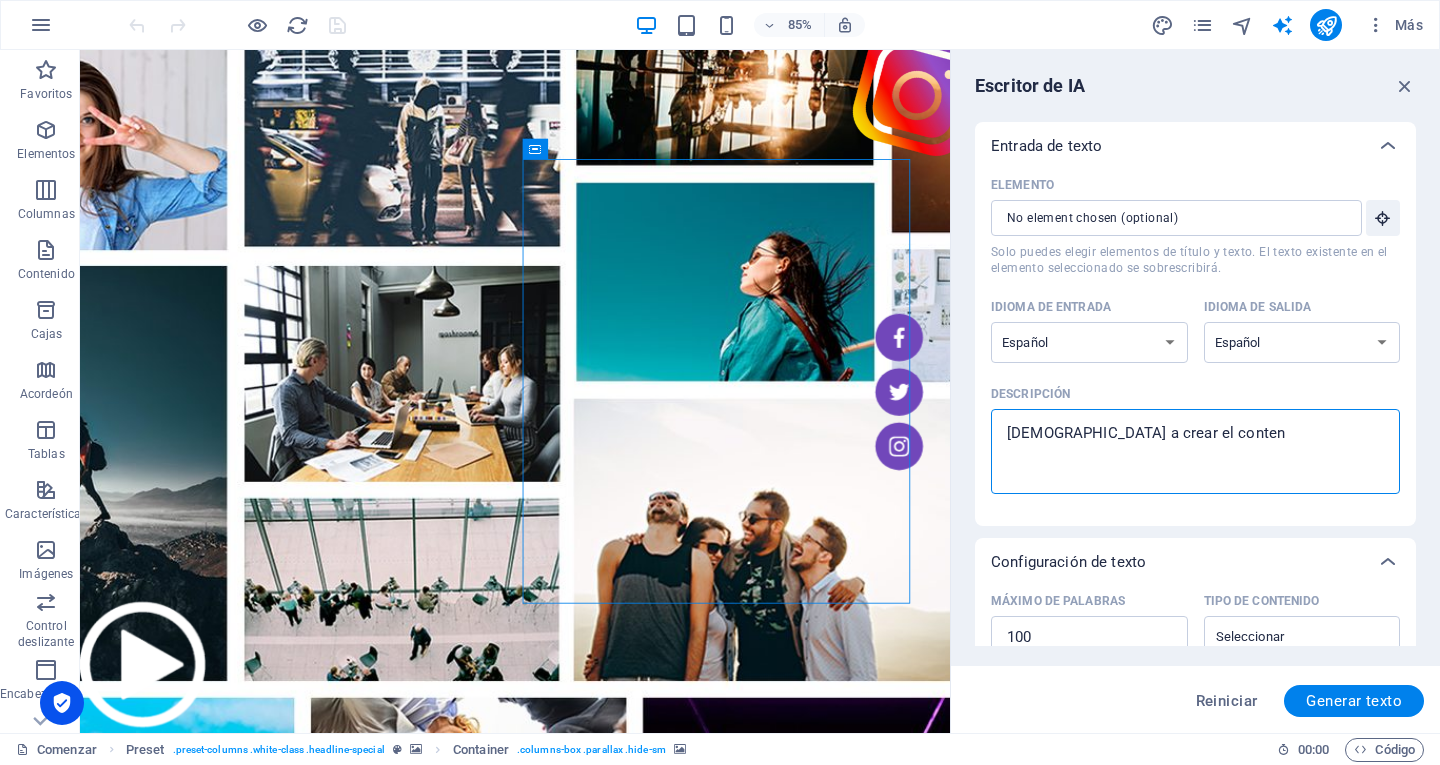 type on "Ayudame a crear el conteni" 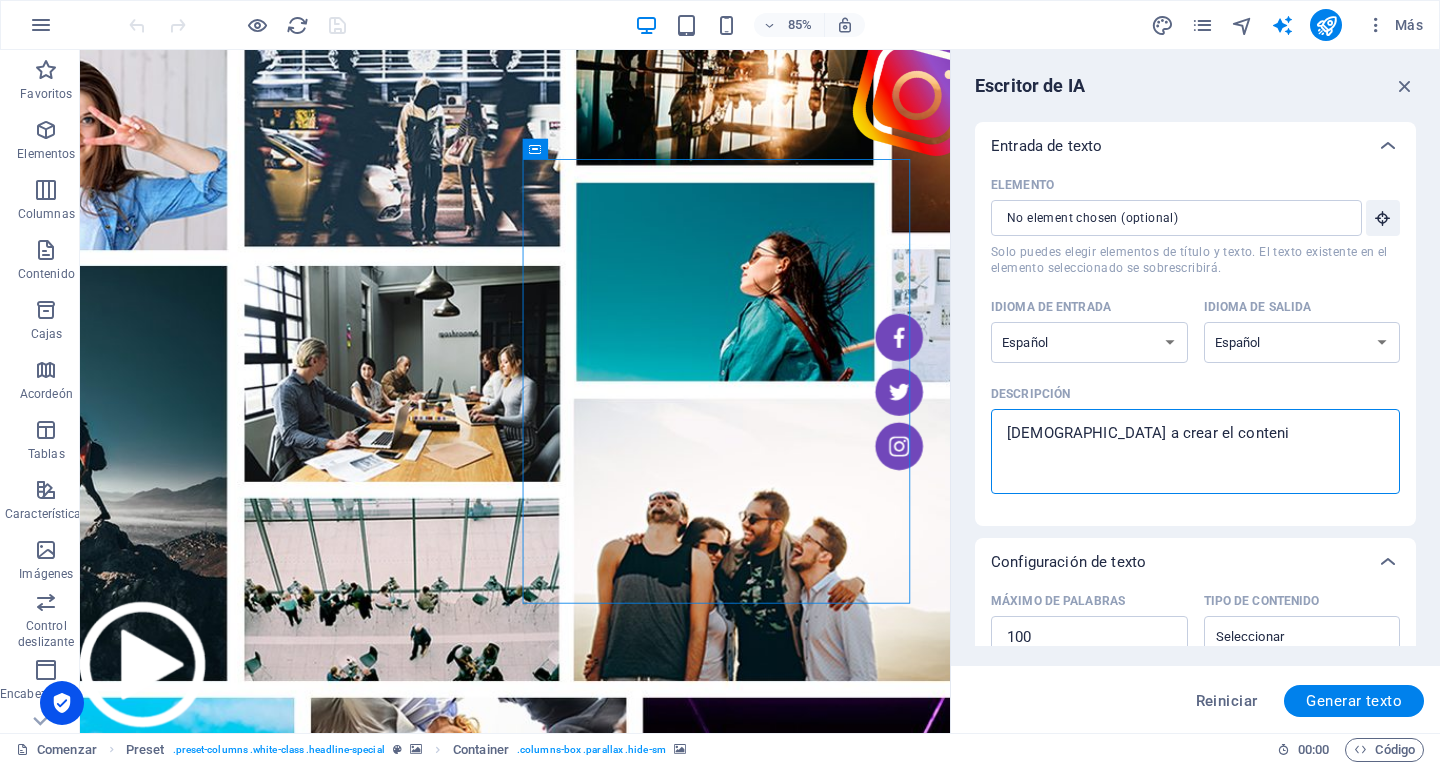 type on "Ayudame a crear el contenic" 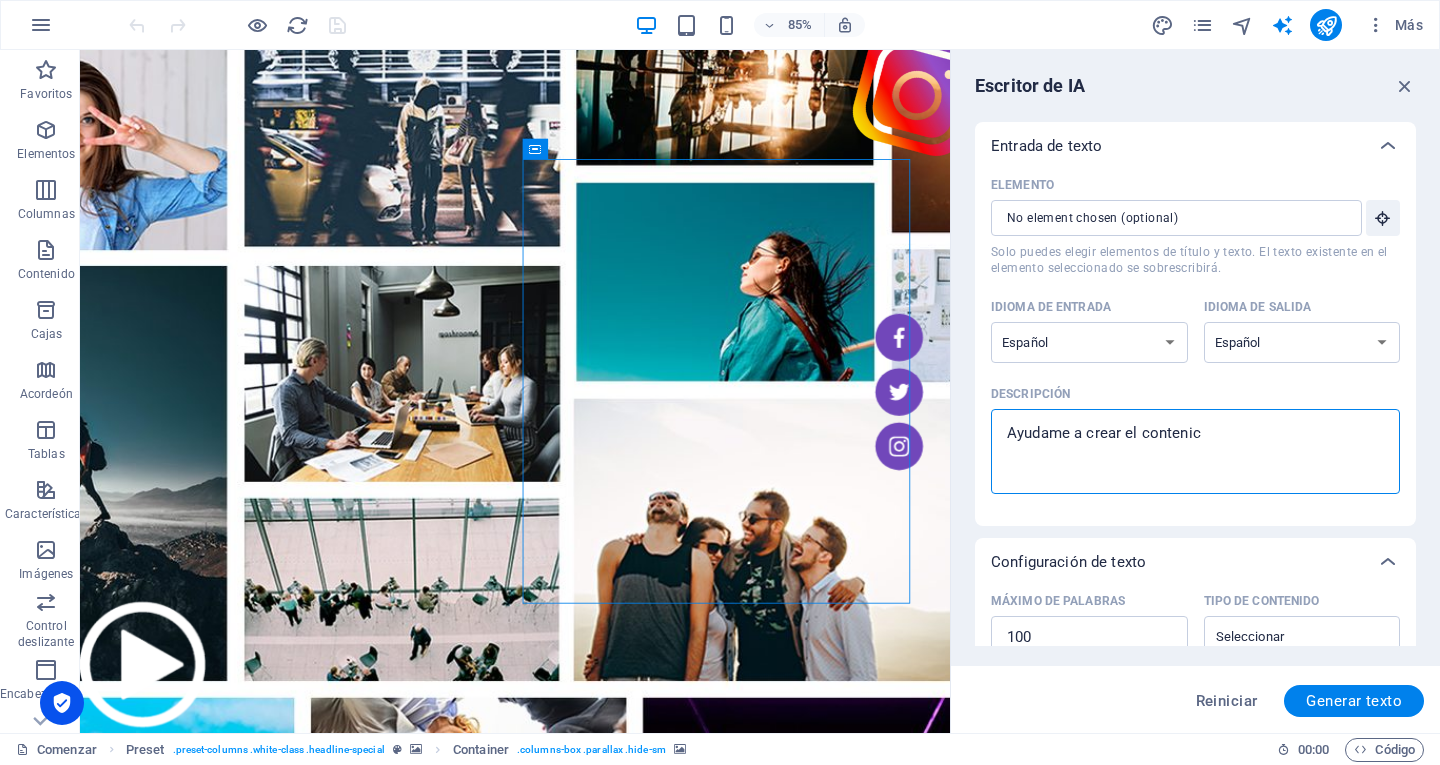type on "Ayudame a crear el contenico" 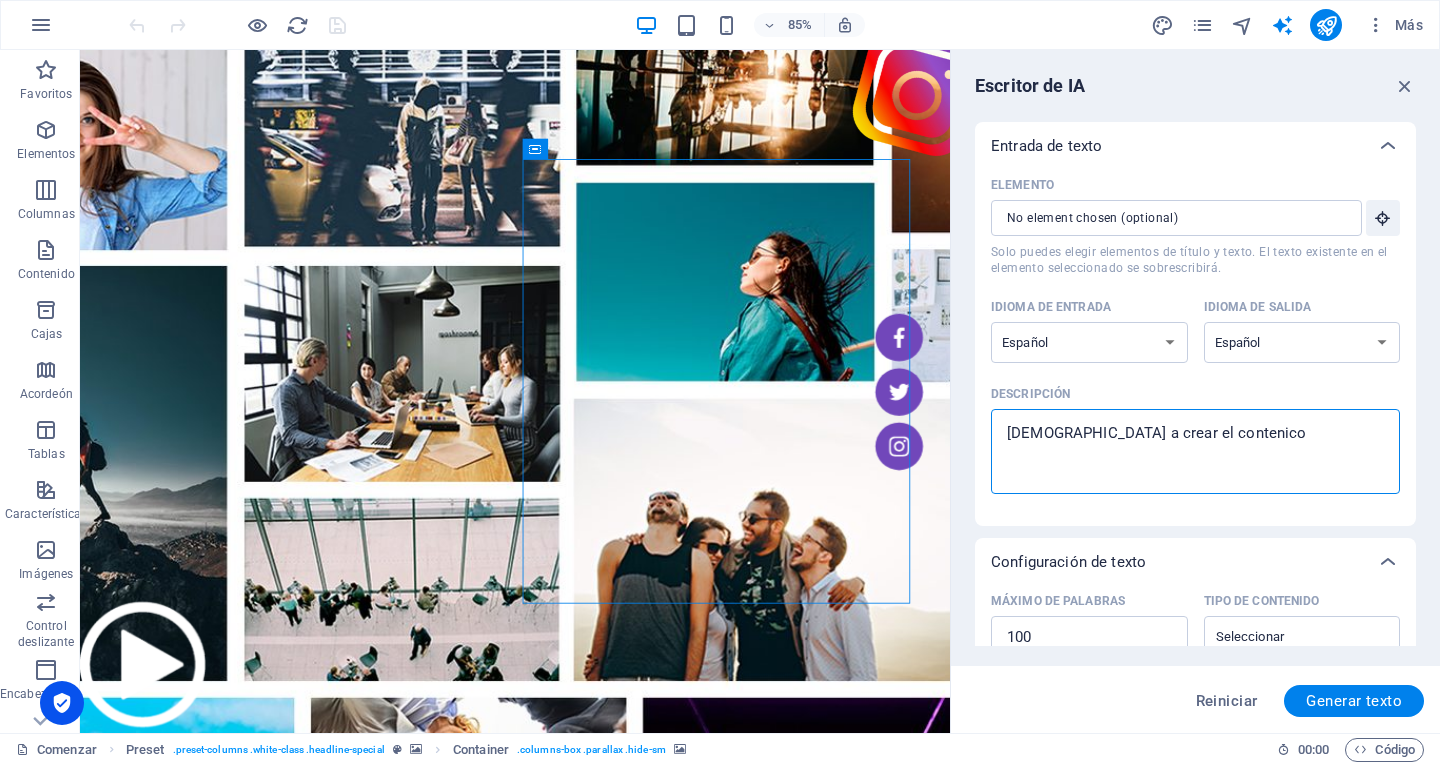 type on "x" 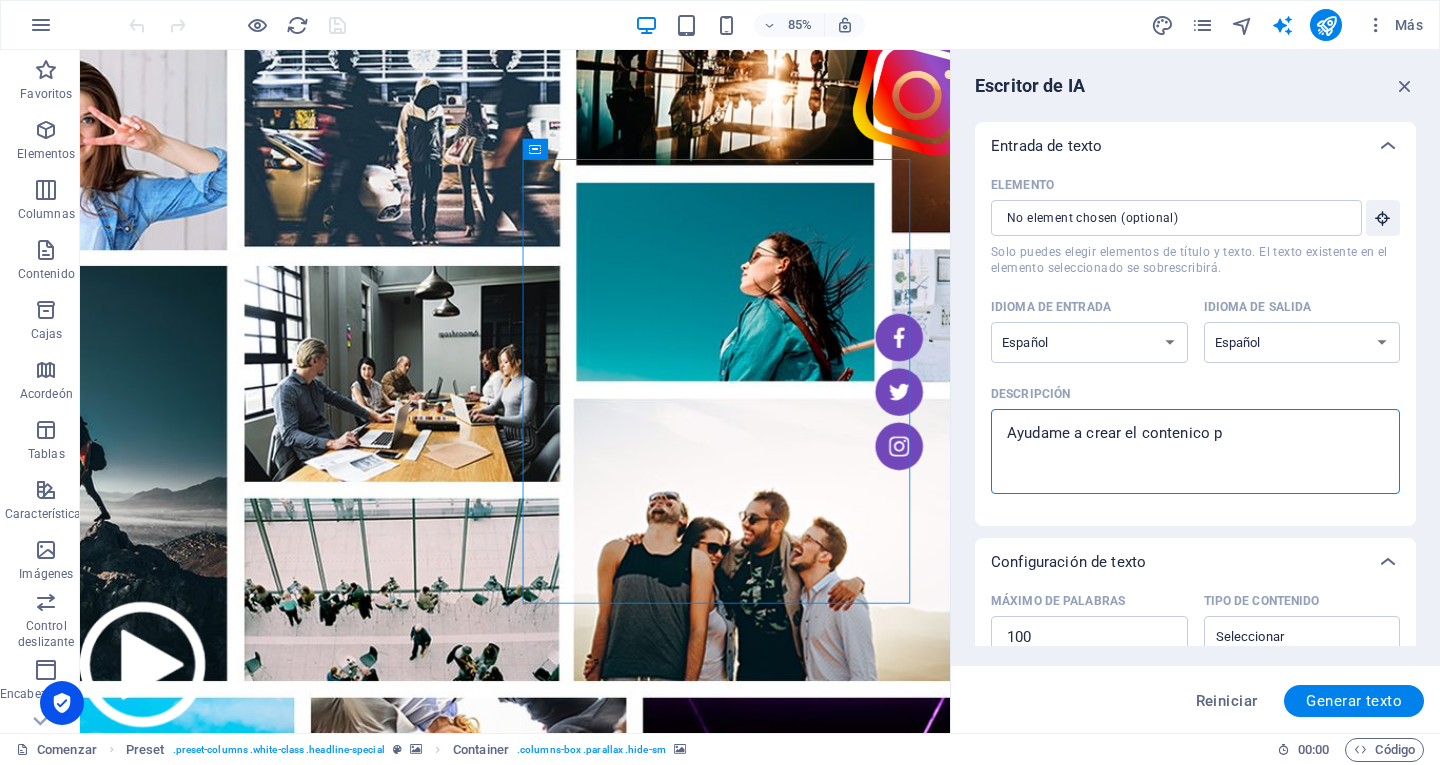 type on "Ayudame a crear el contenico pa" 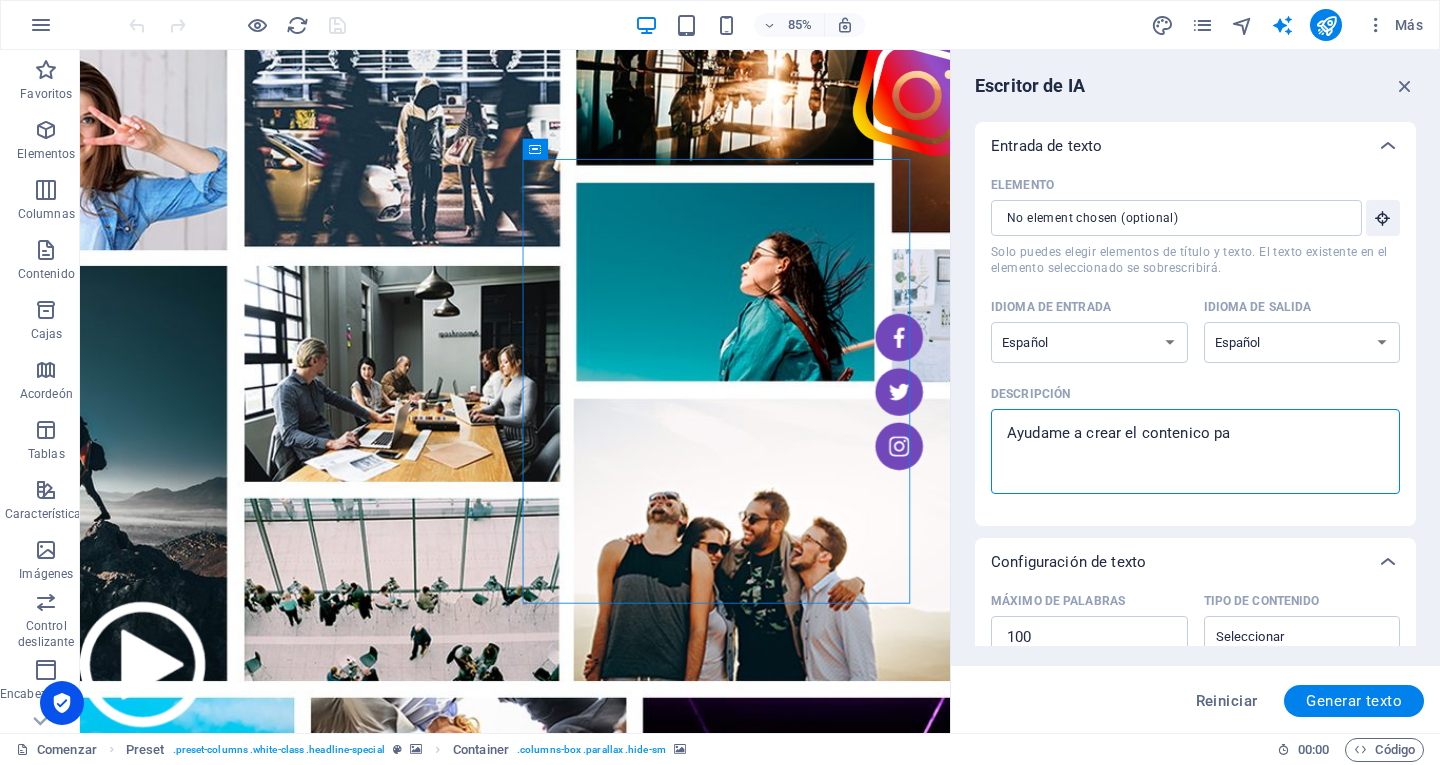 type on "Ayudame a crear el contenico p" 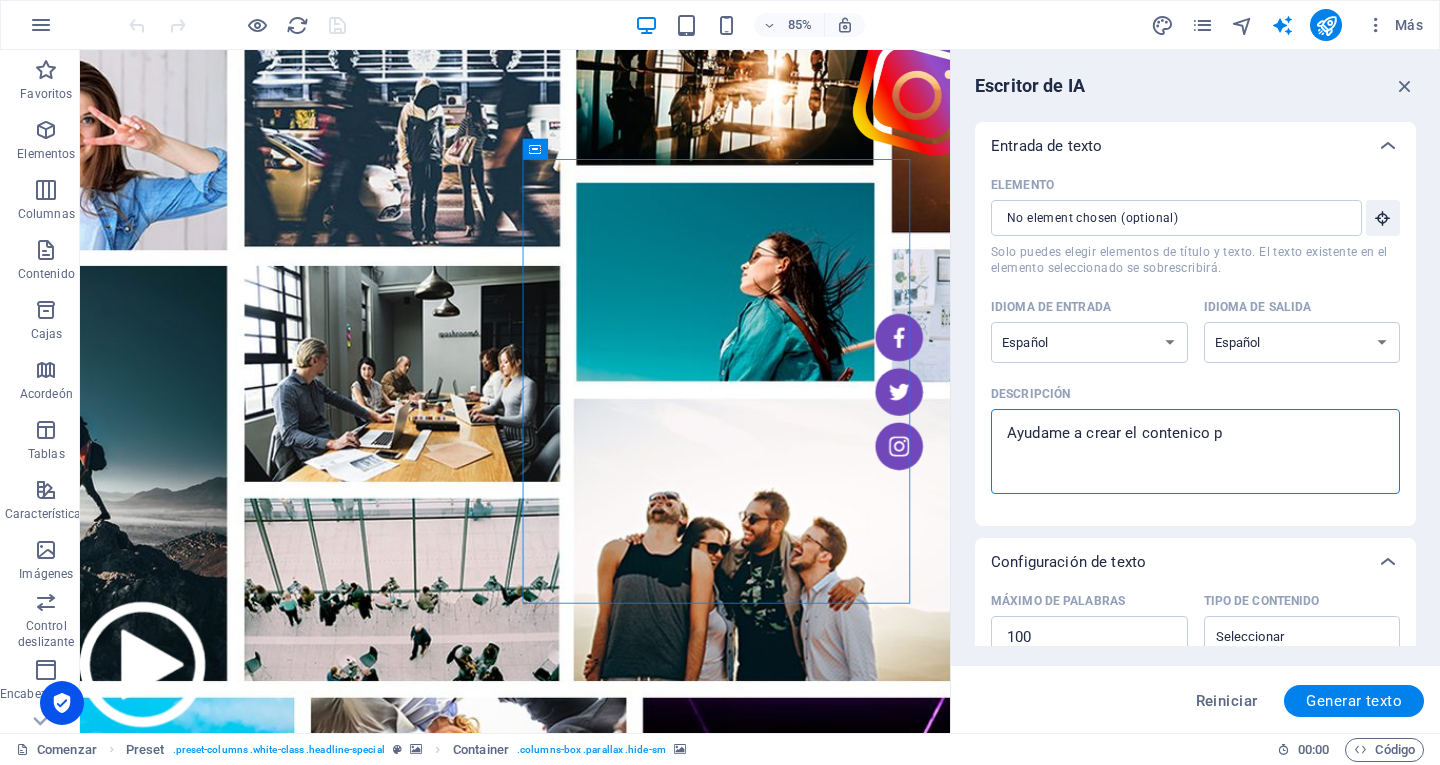 type on "Ayudame a crear el contenico" 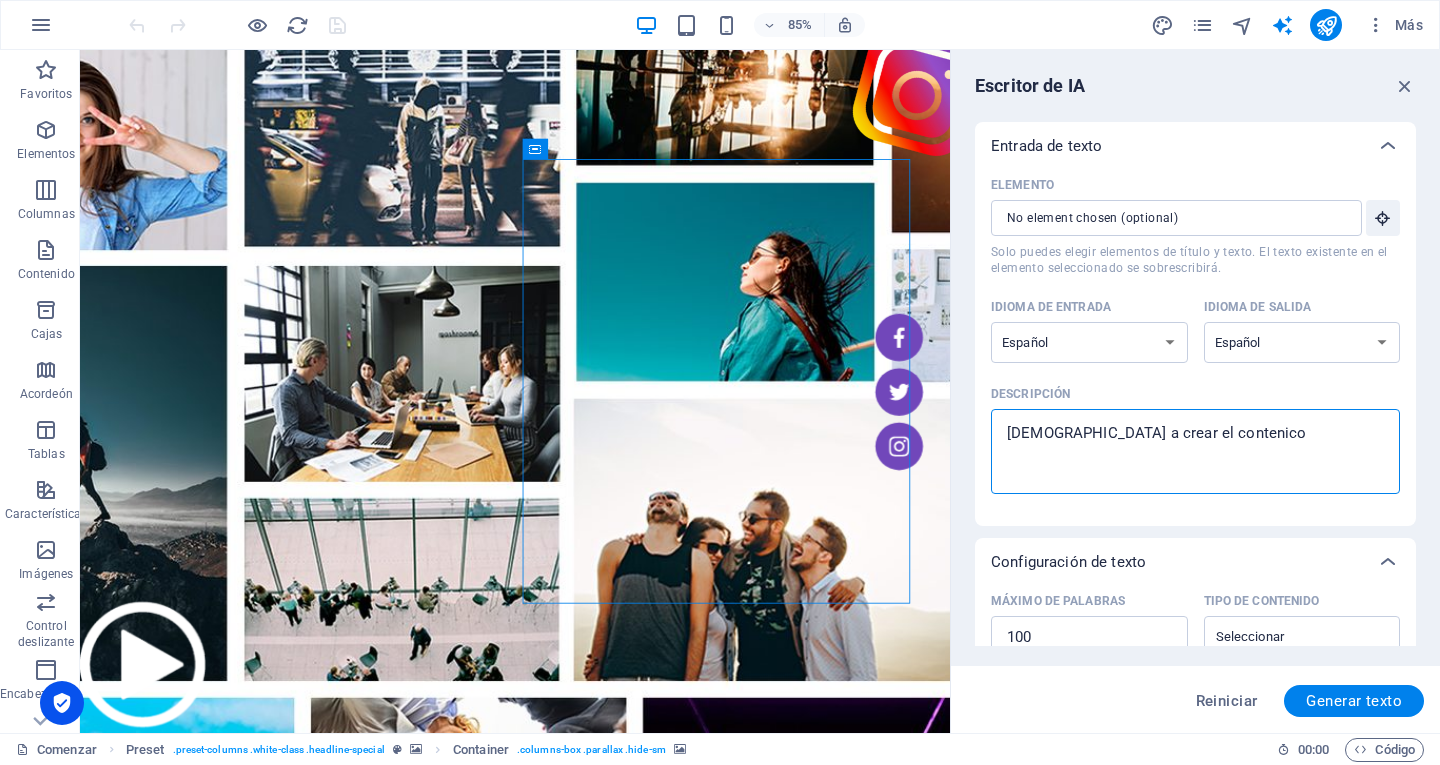 type on "Ayudame a crear el contenico" 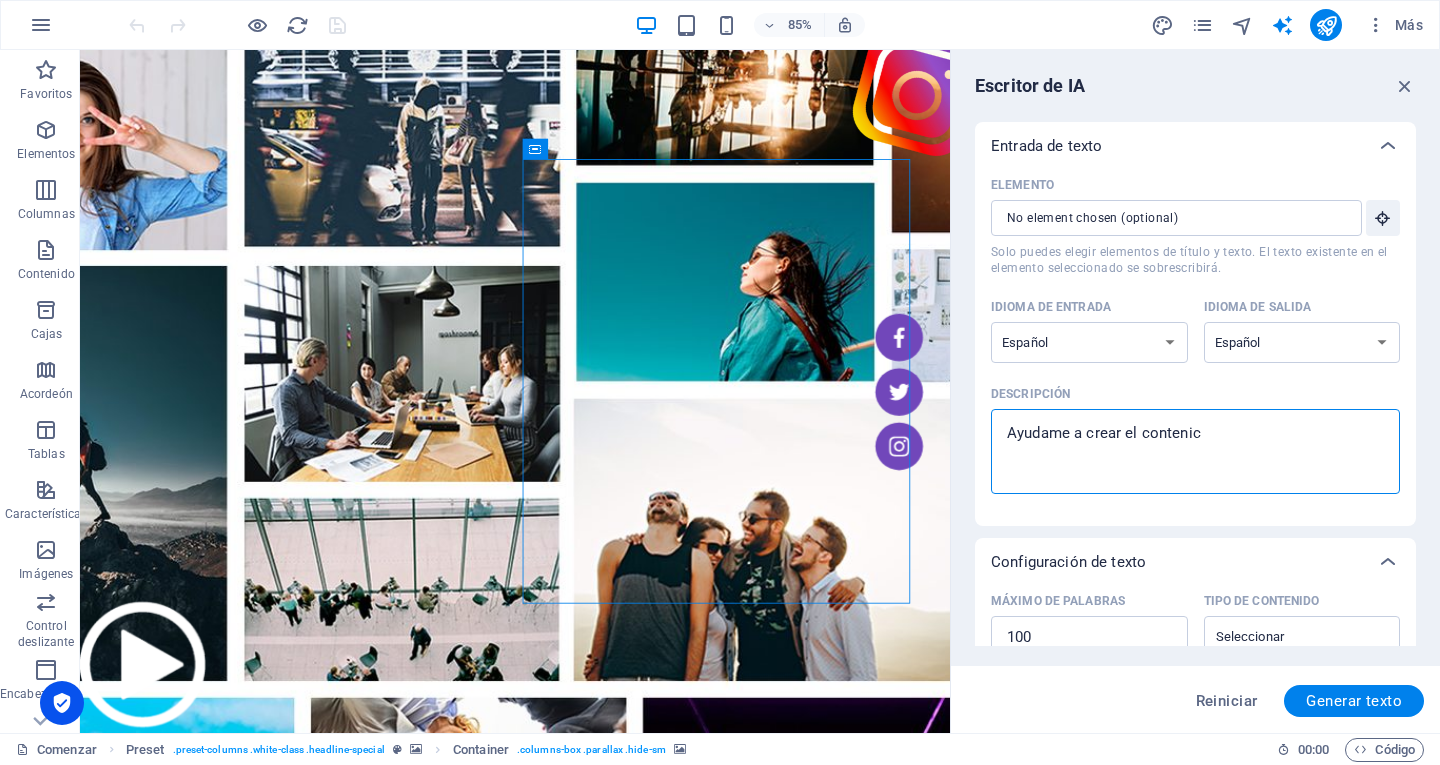 type on "Ayudame a crear el conteni" 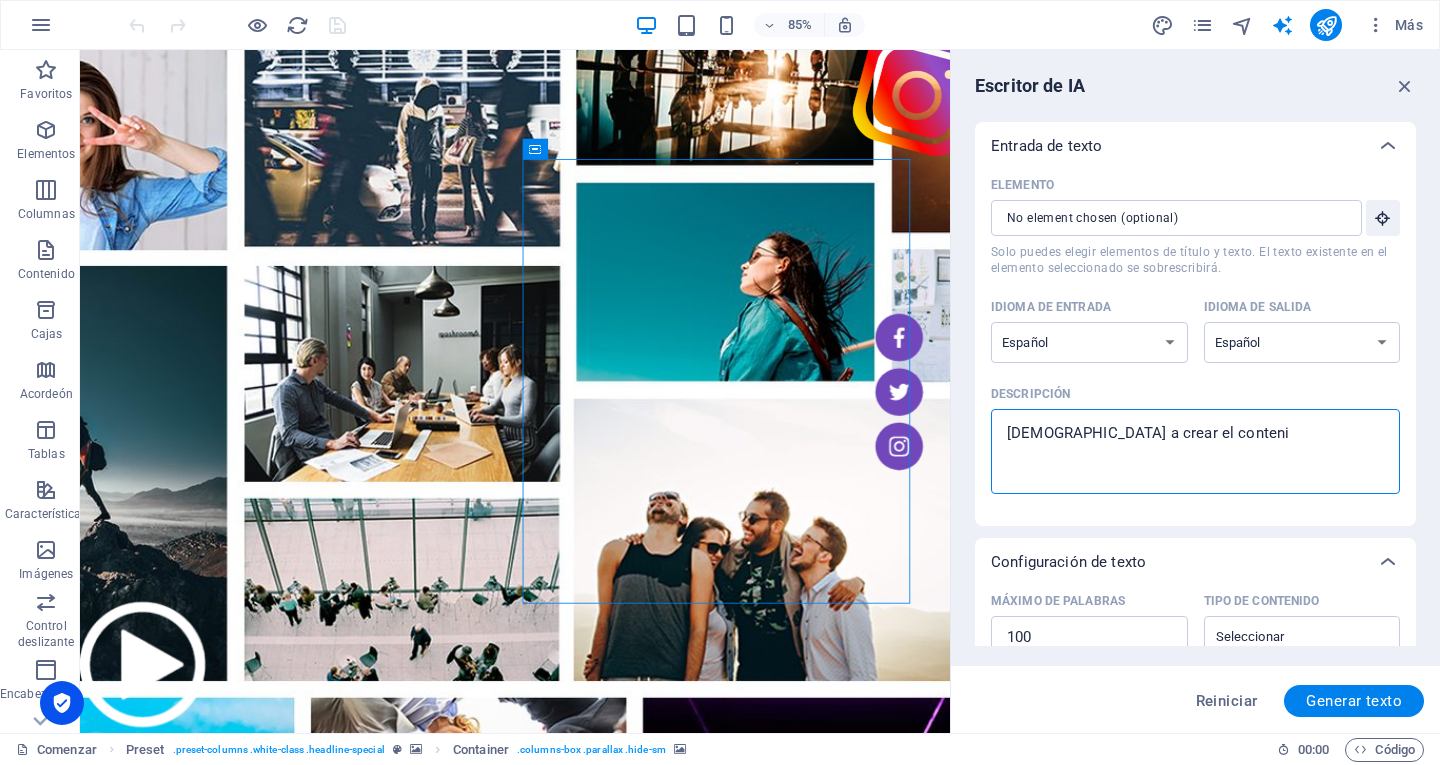 type on "Ayudame a crear el contenid" 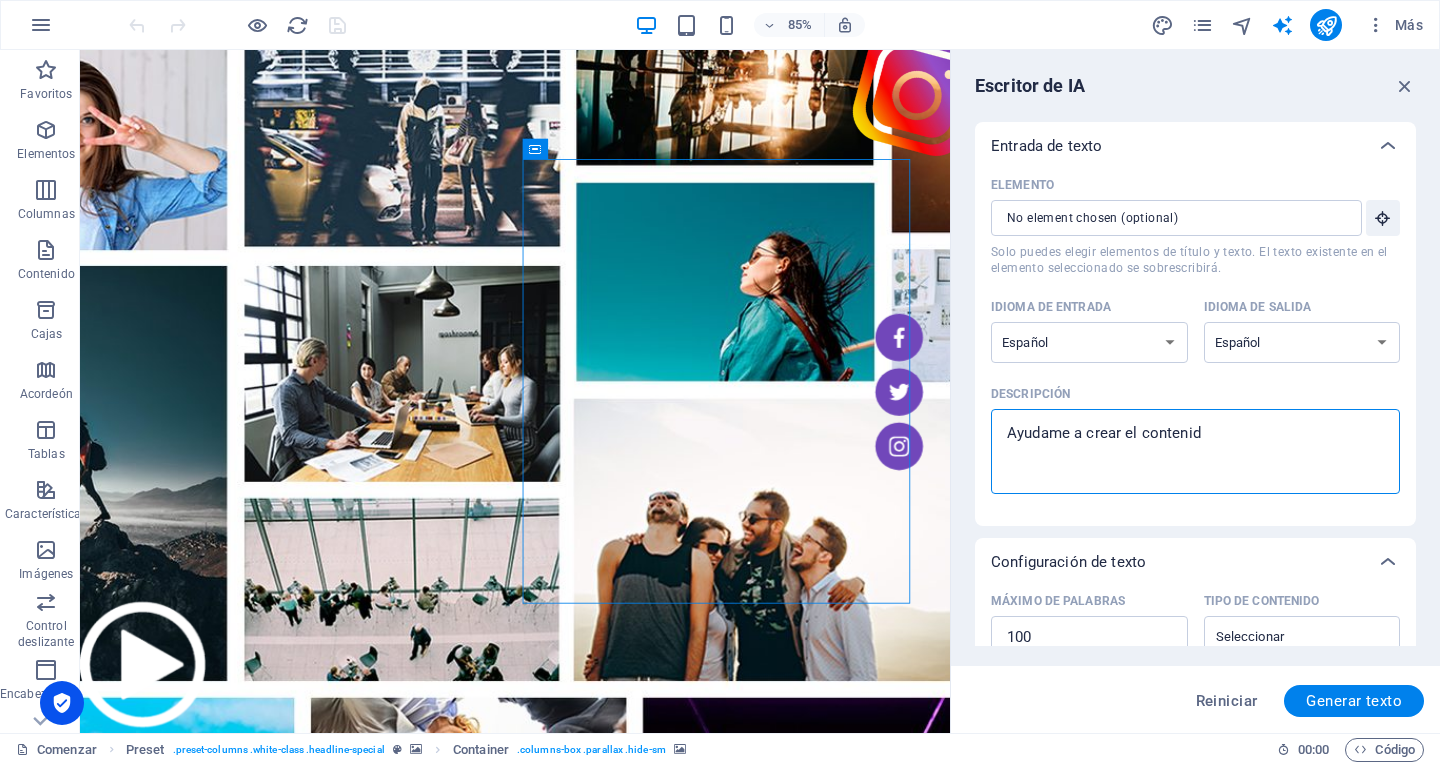 type on "Ayudame a crear el contenido" 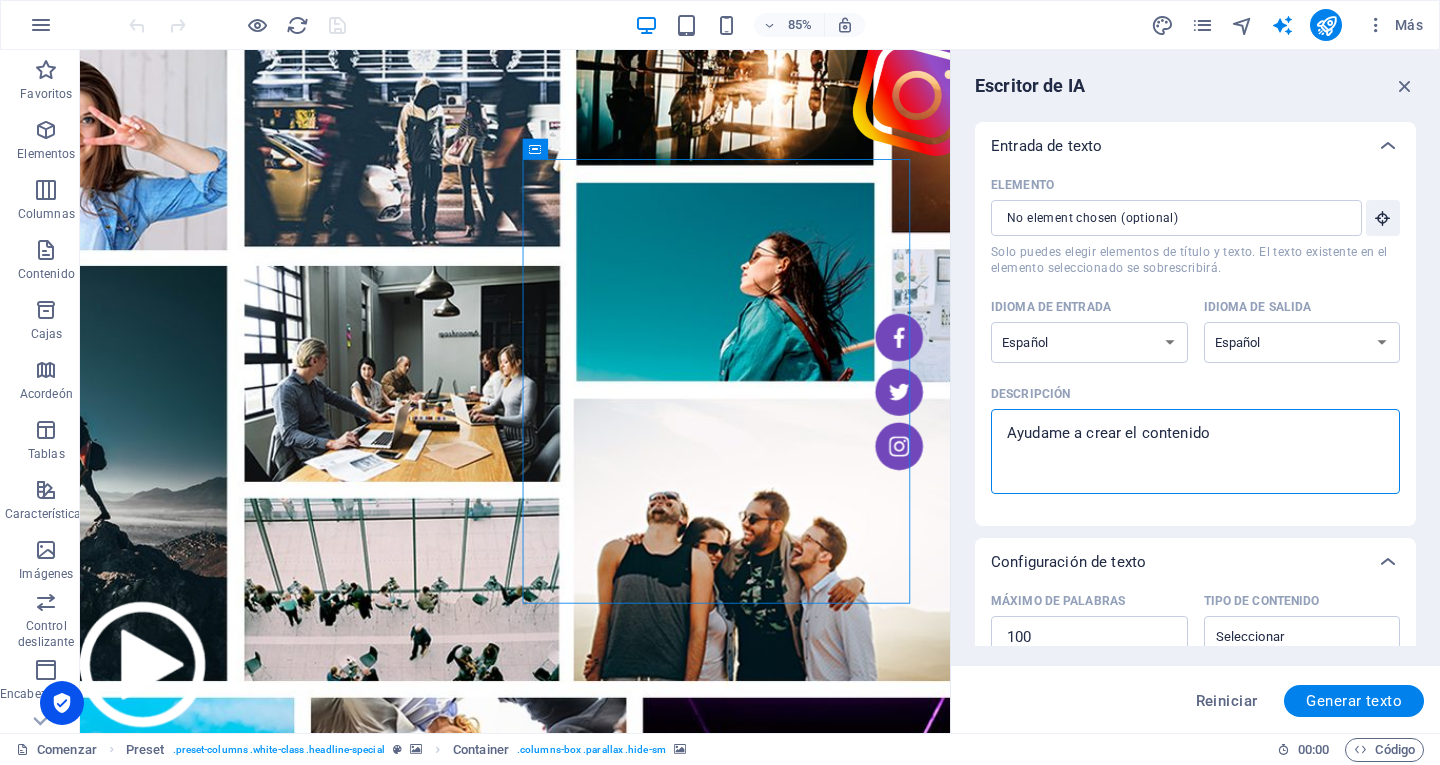 type on "Ayudame a crear el contenido" 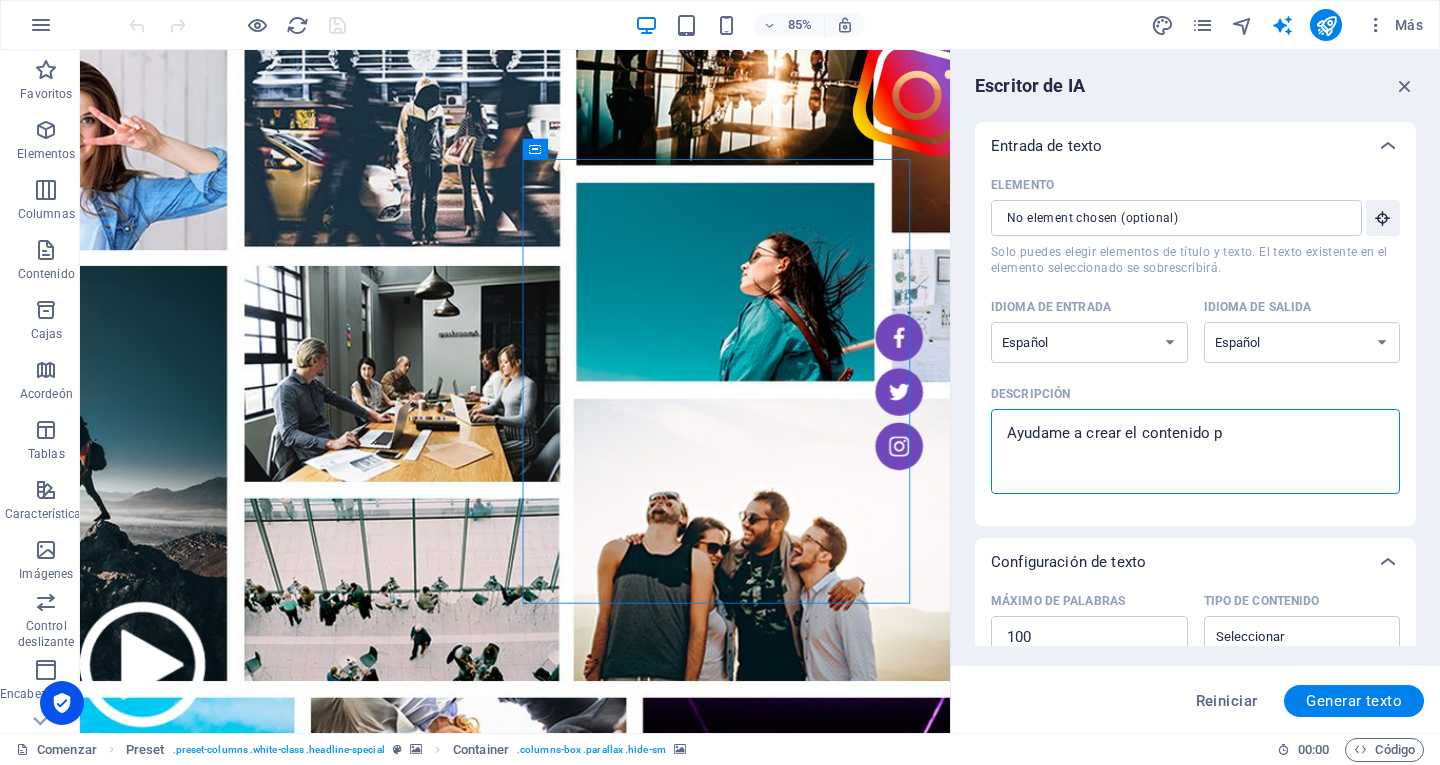 type on "Ayudame a crear el contenido pa" 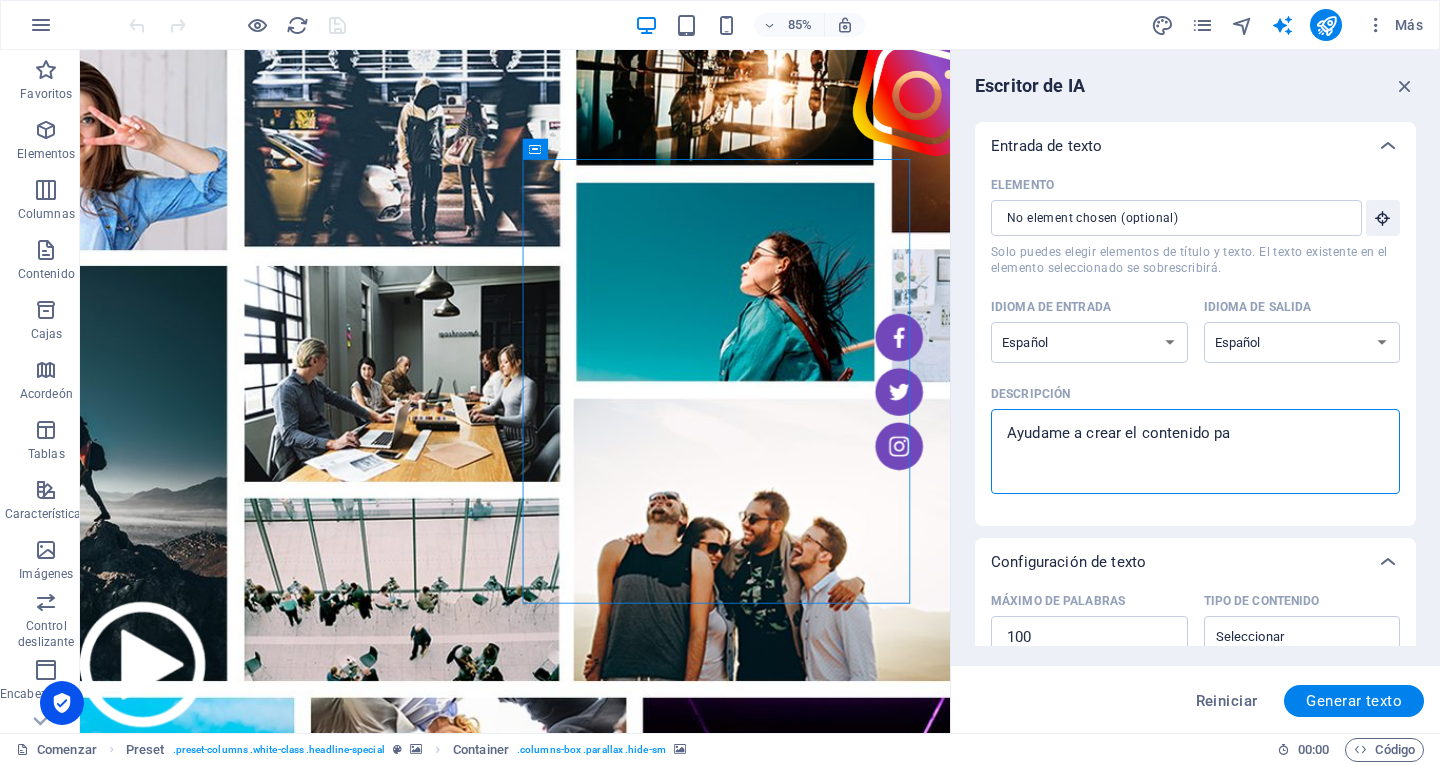type on "Ayudame a crear el contenido par" 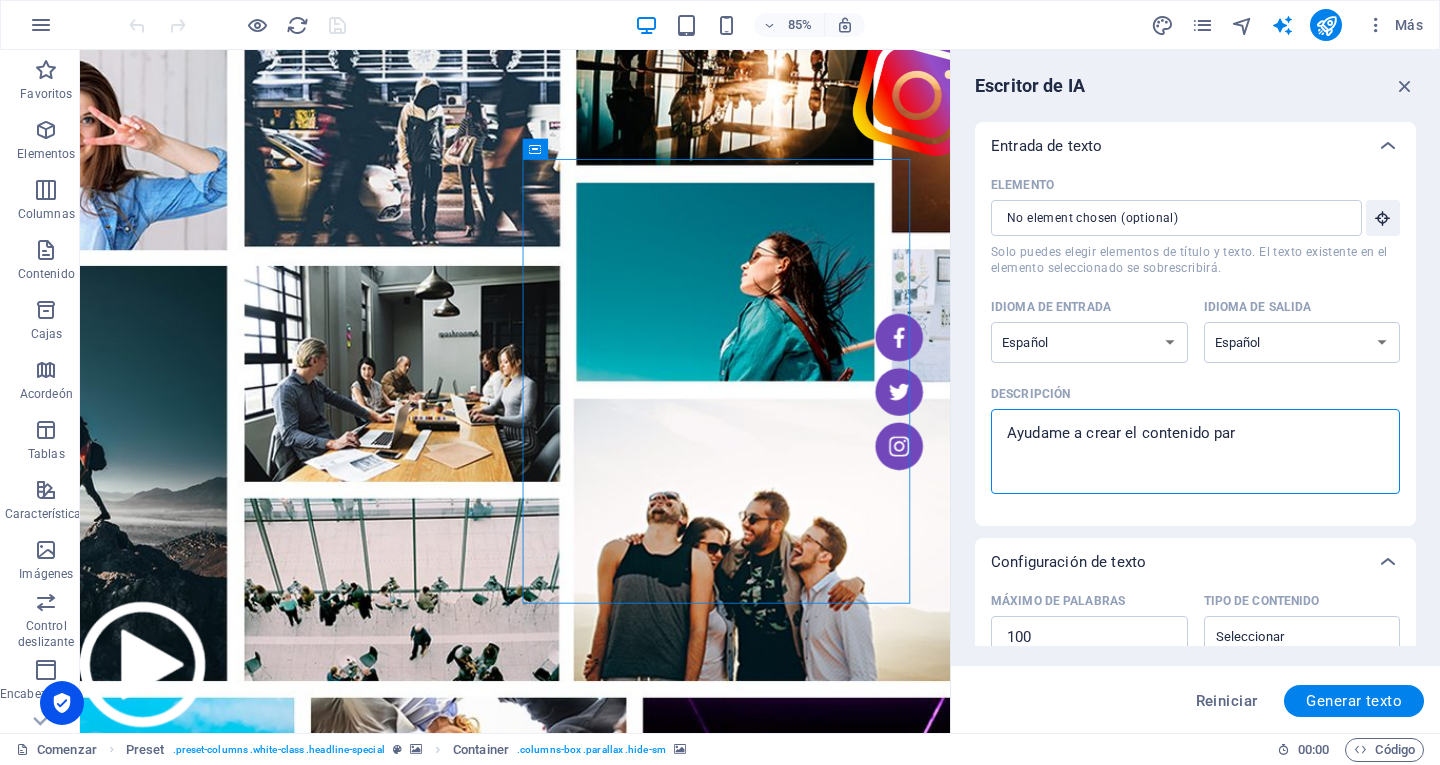 type on "Ayudame a crear el contenido para" 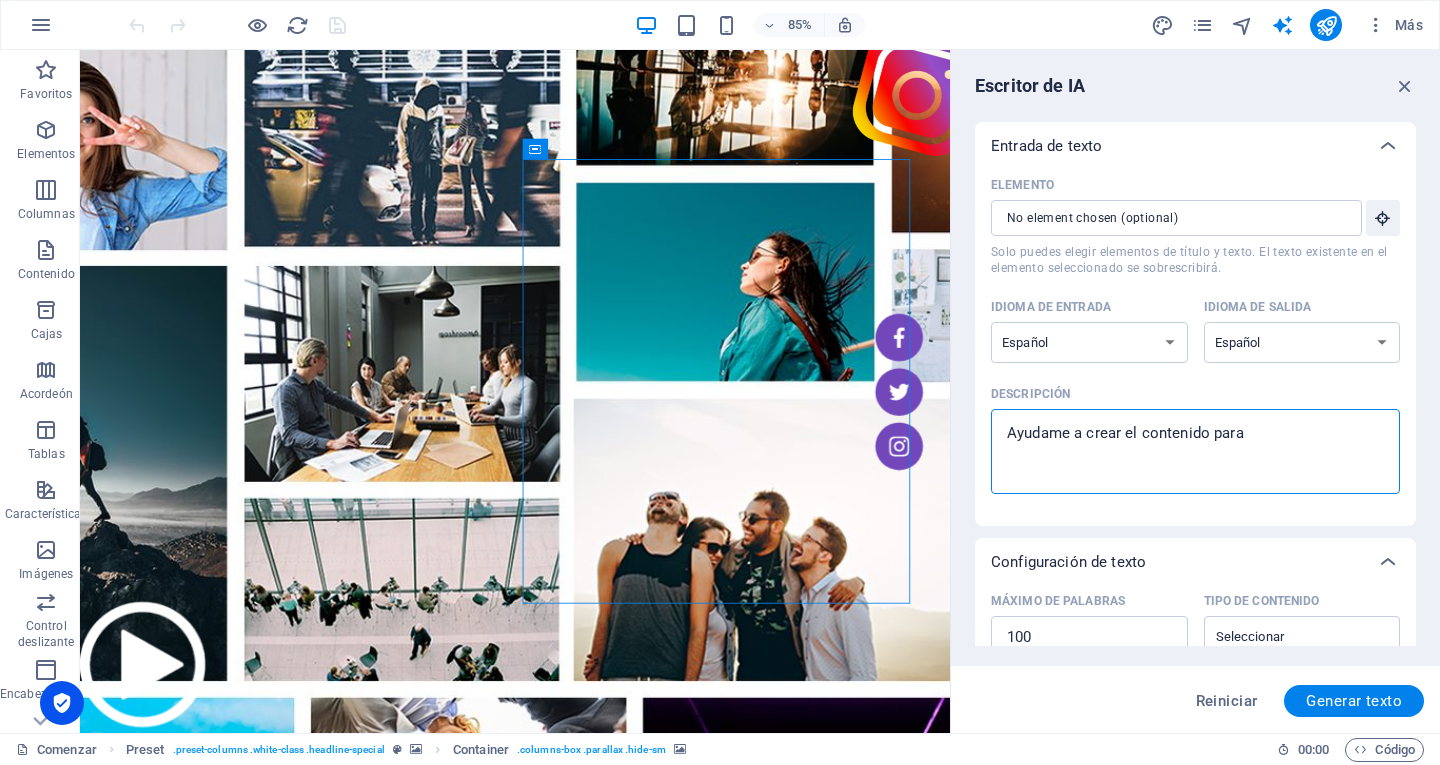 type on "Ayudame a crear el contenido para" 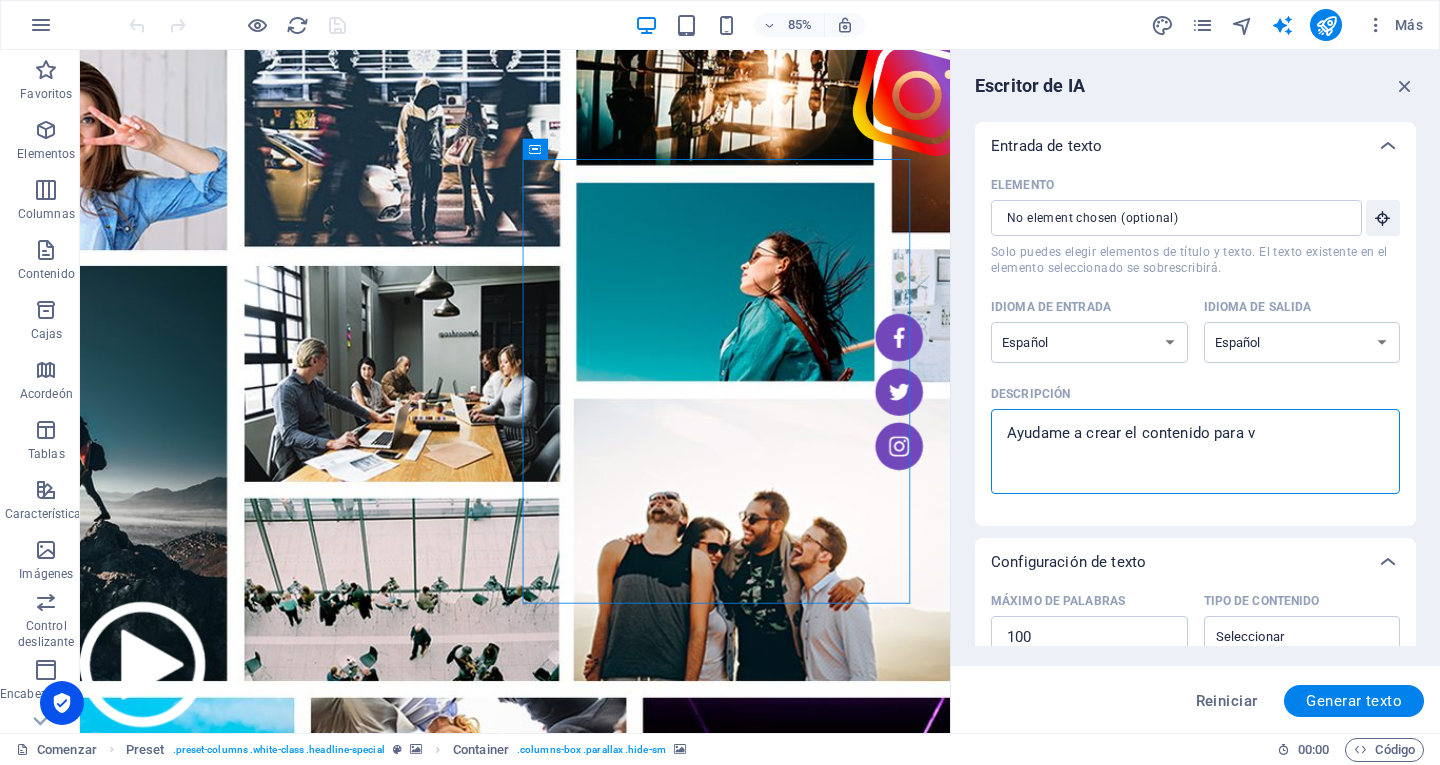 type on "Ayudame a crear el contenido para ve" 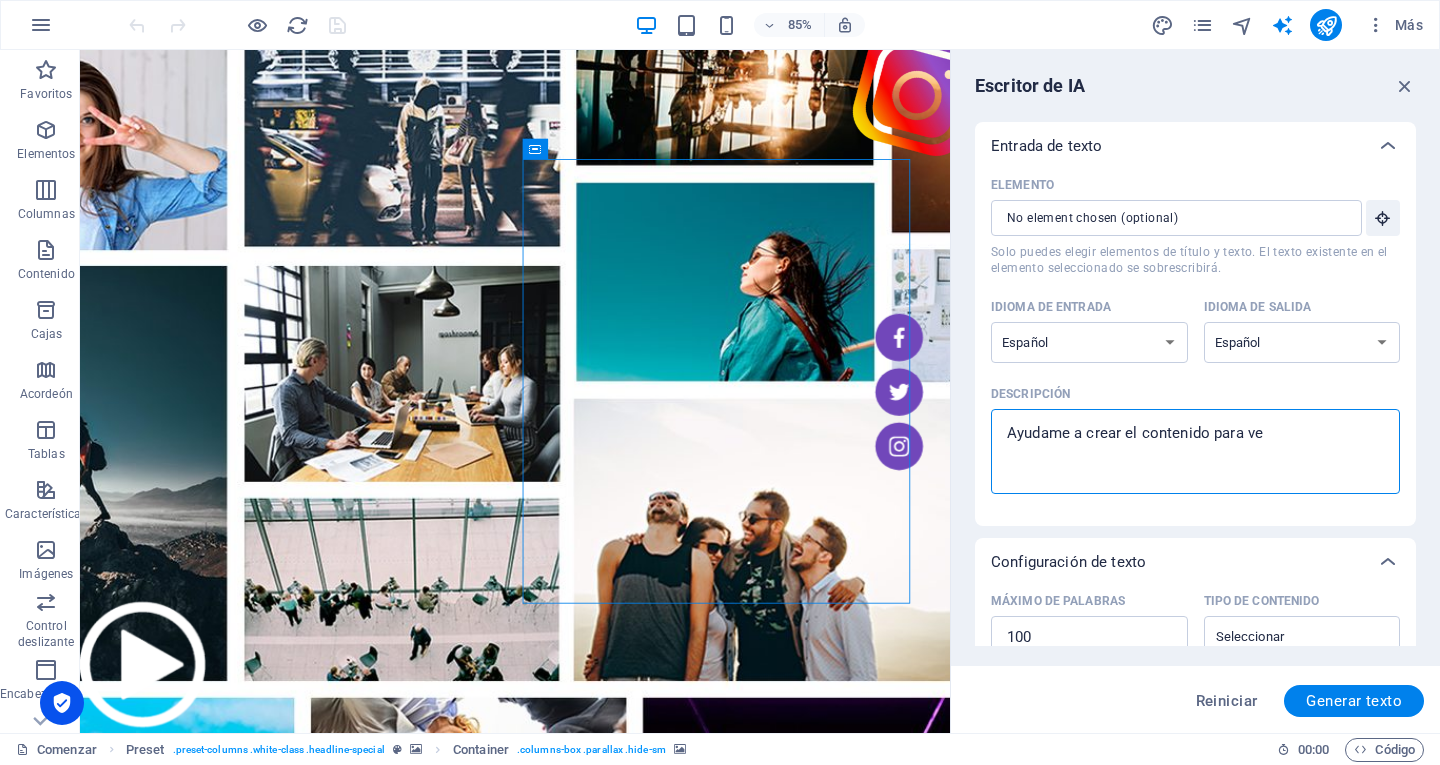type on "Ayudame a crear el contenido para ven" 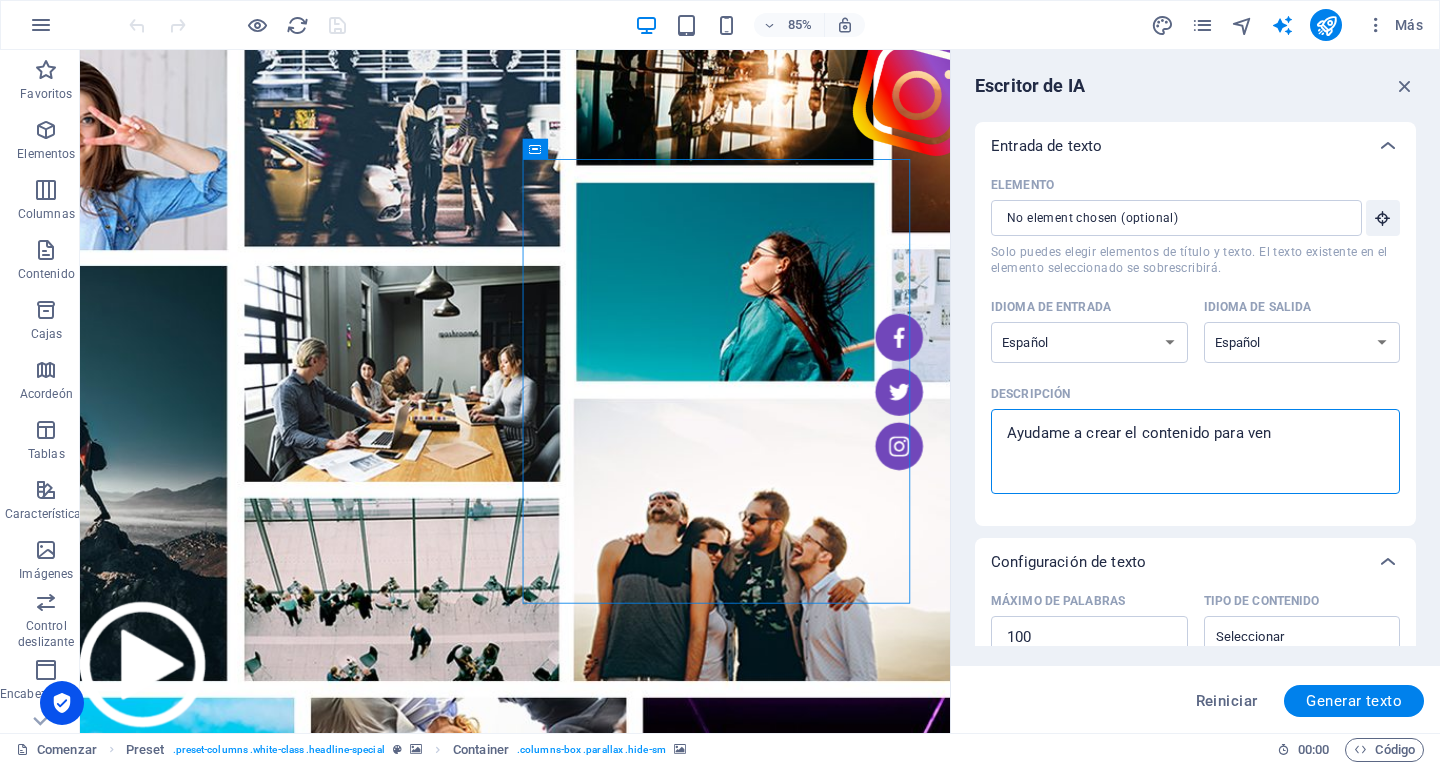 type on "Ayudame a crear el contenido para vent" 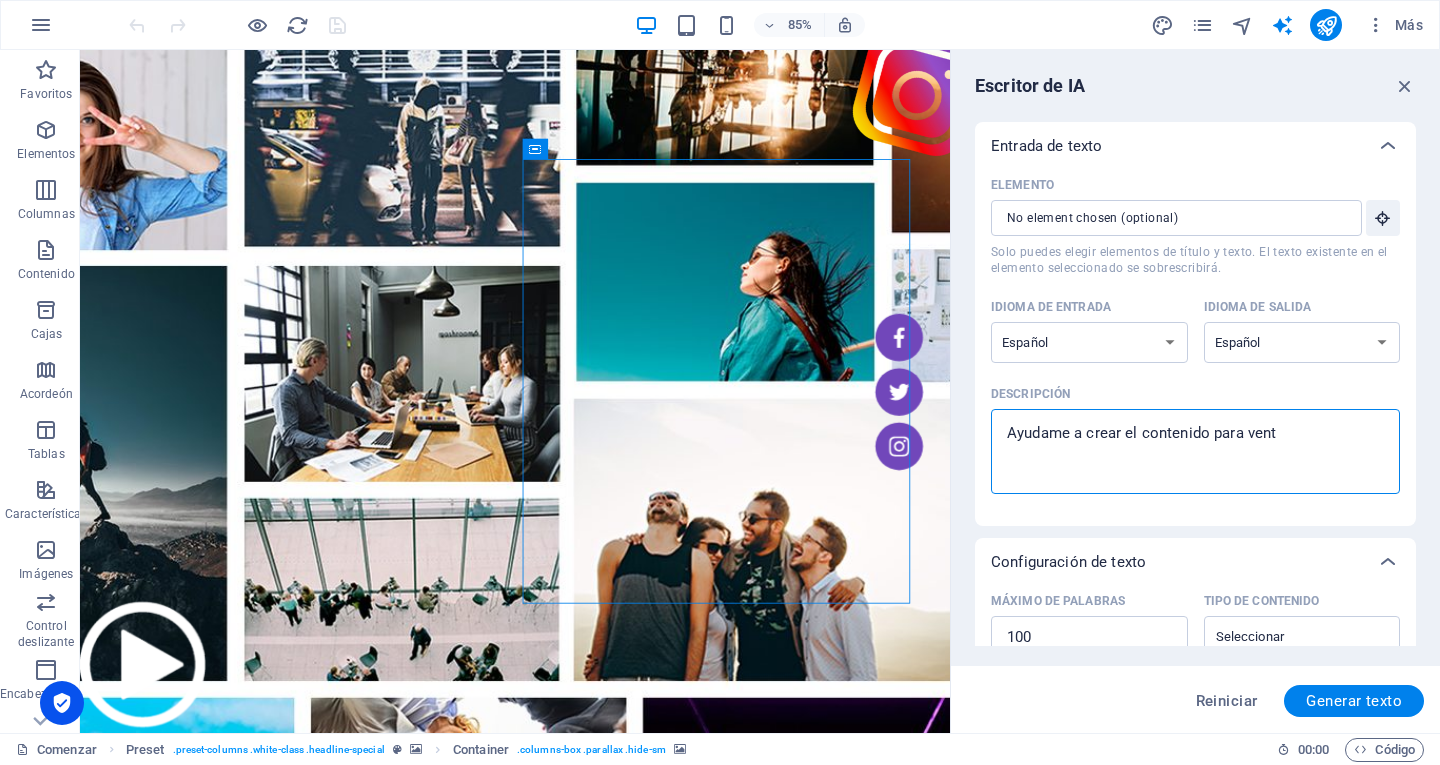 type on "Ayudame a crear el contenido para venta" 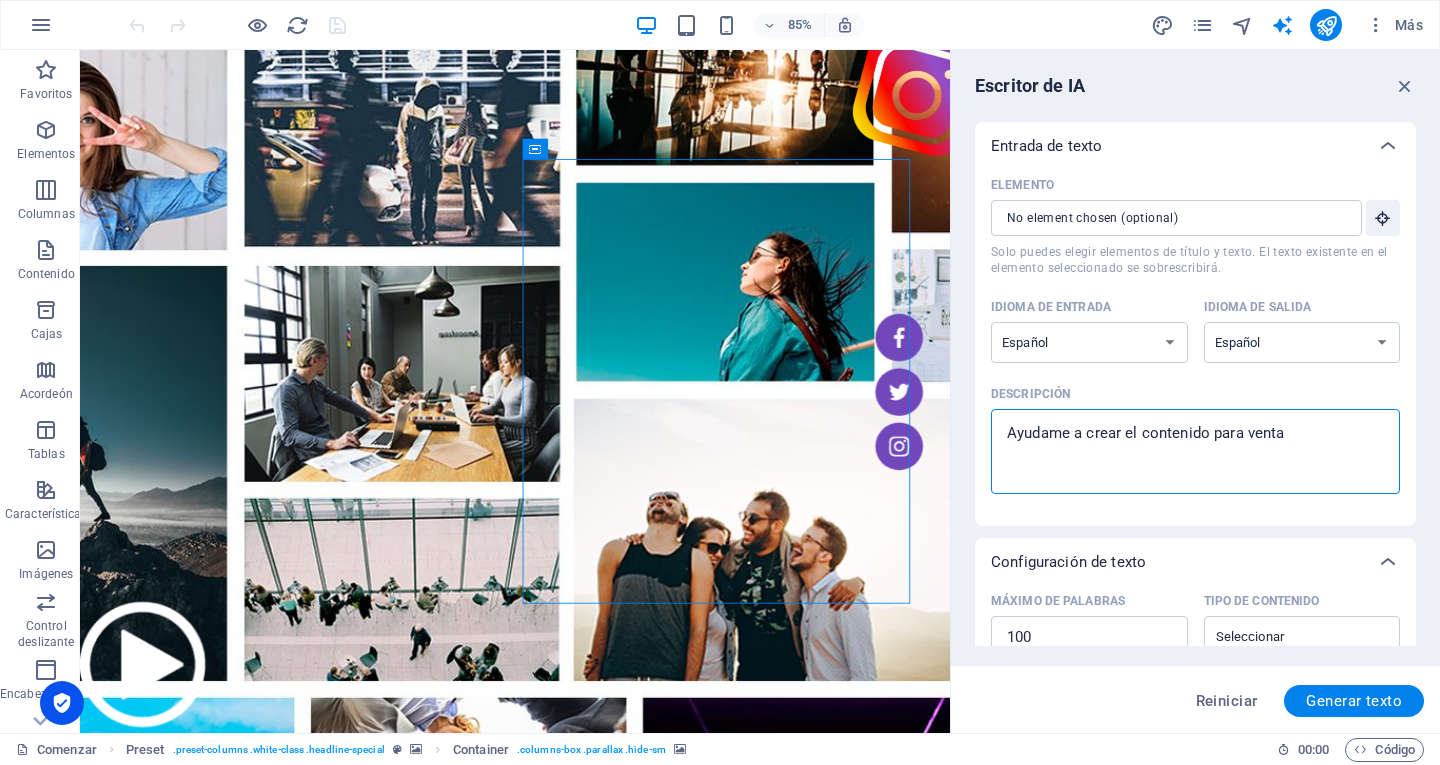 type on "Ayudame a crear el contenido para venta" 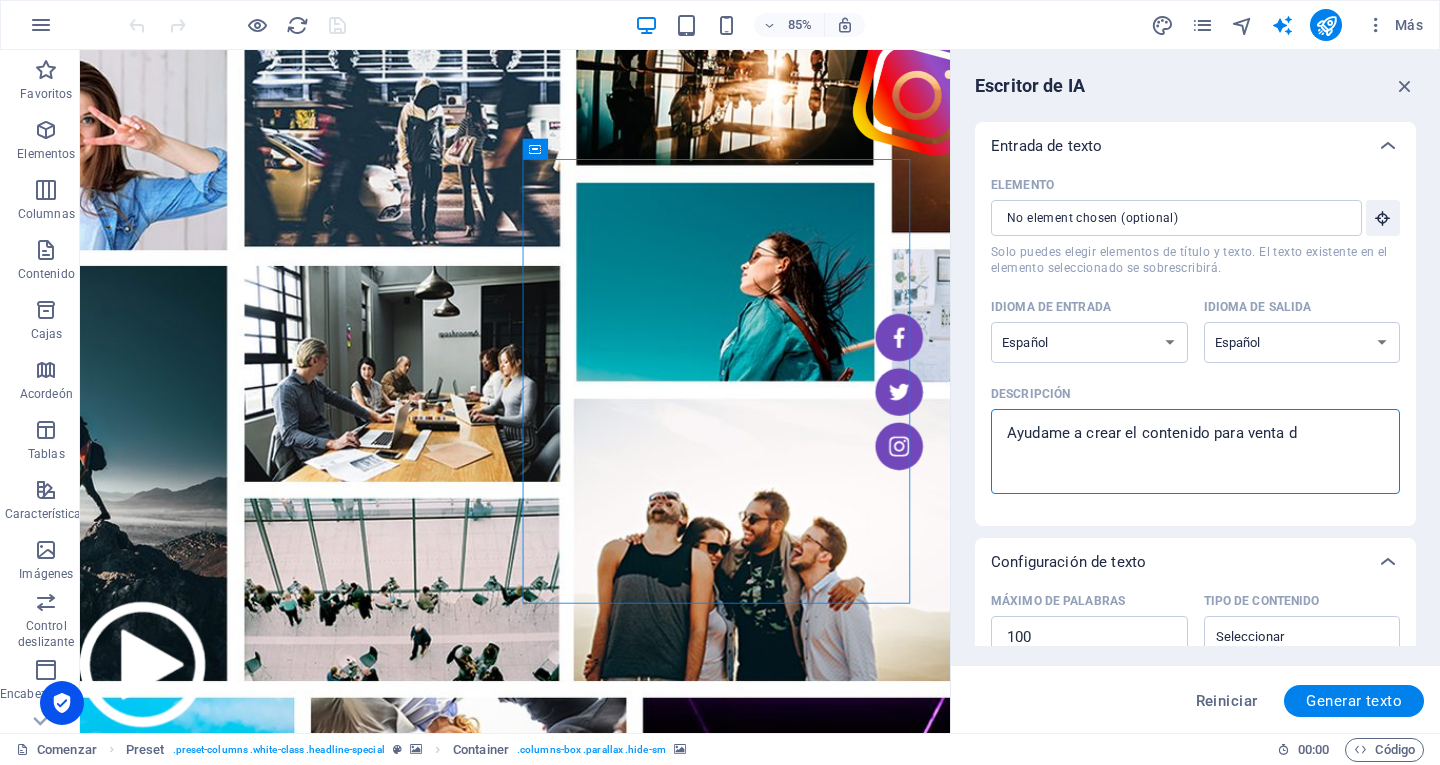 type on "Ayudame a crear el contenido para venta de" 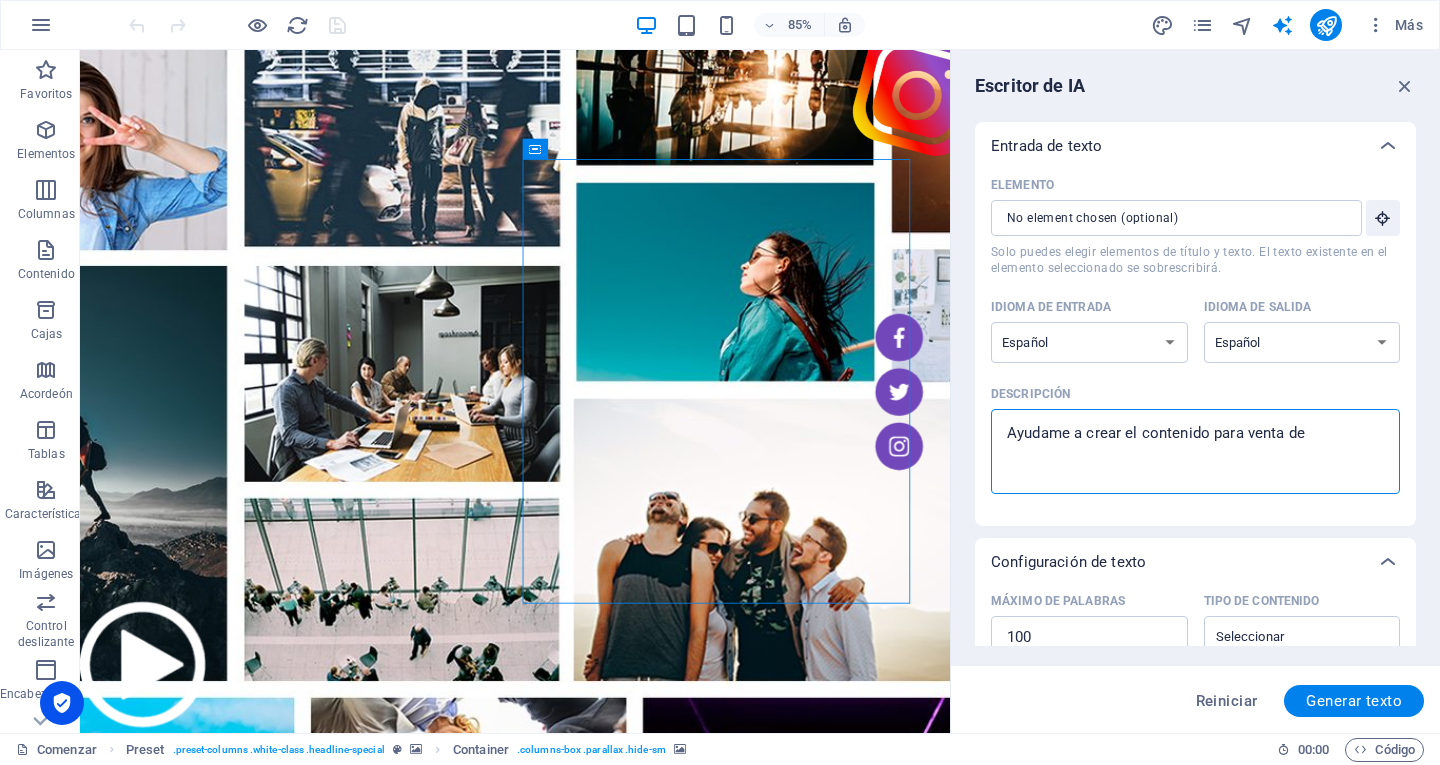 type on "Ayudame a crear el contenido para venta de" 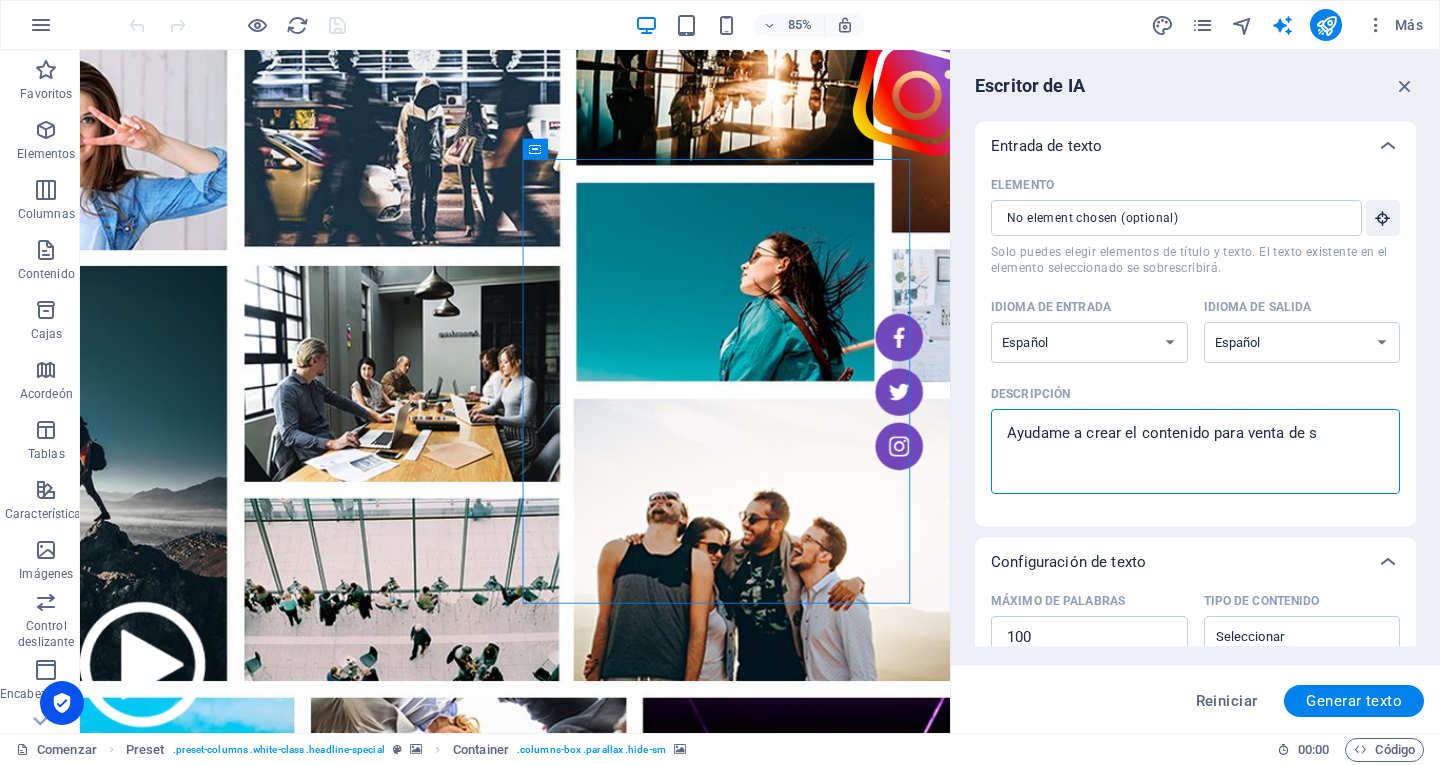 type on "Ayudame a crear el contenido para venta de se" 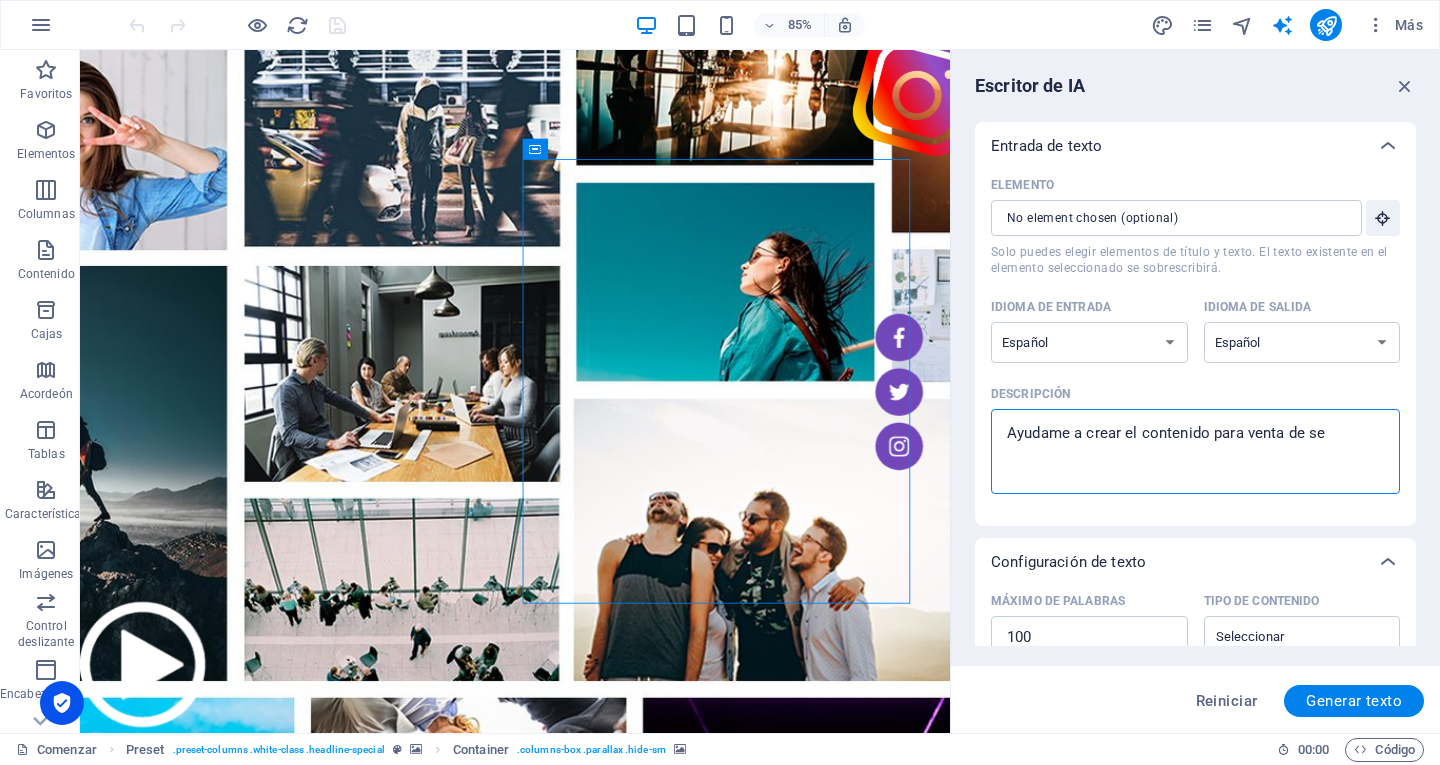 type on "Ayudame a crear el contenido para venta de ser" 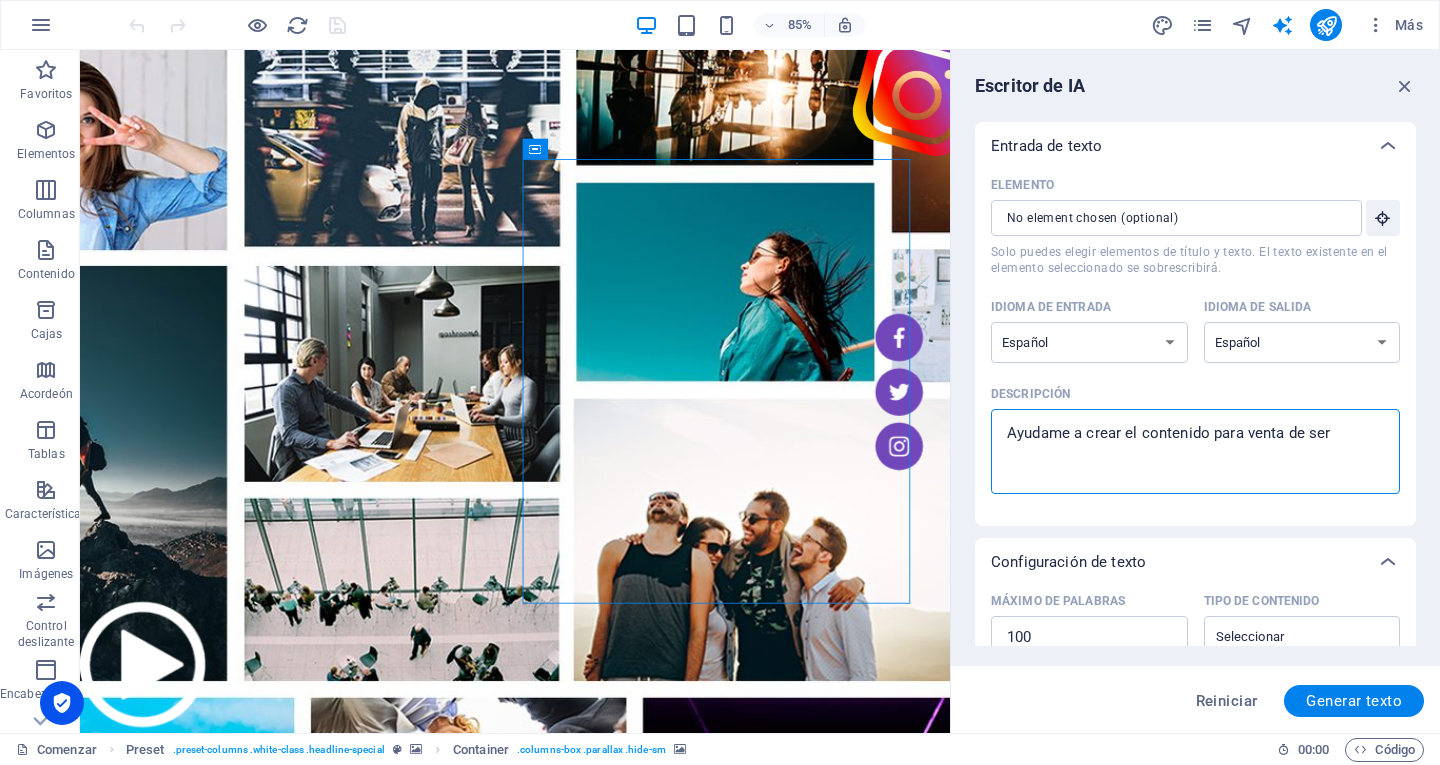 type on "Ayudame a crear el contenido para venta de serv" 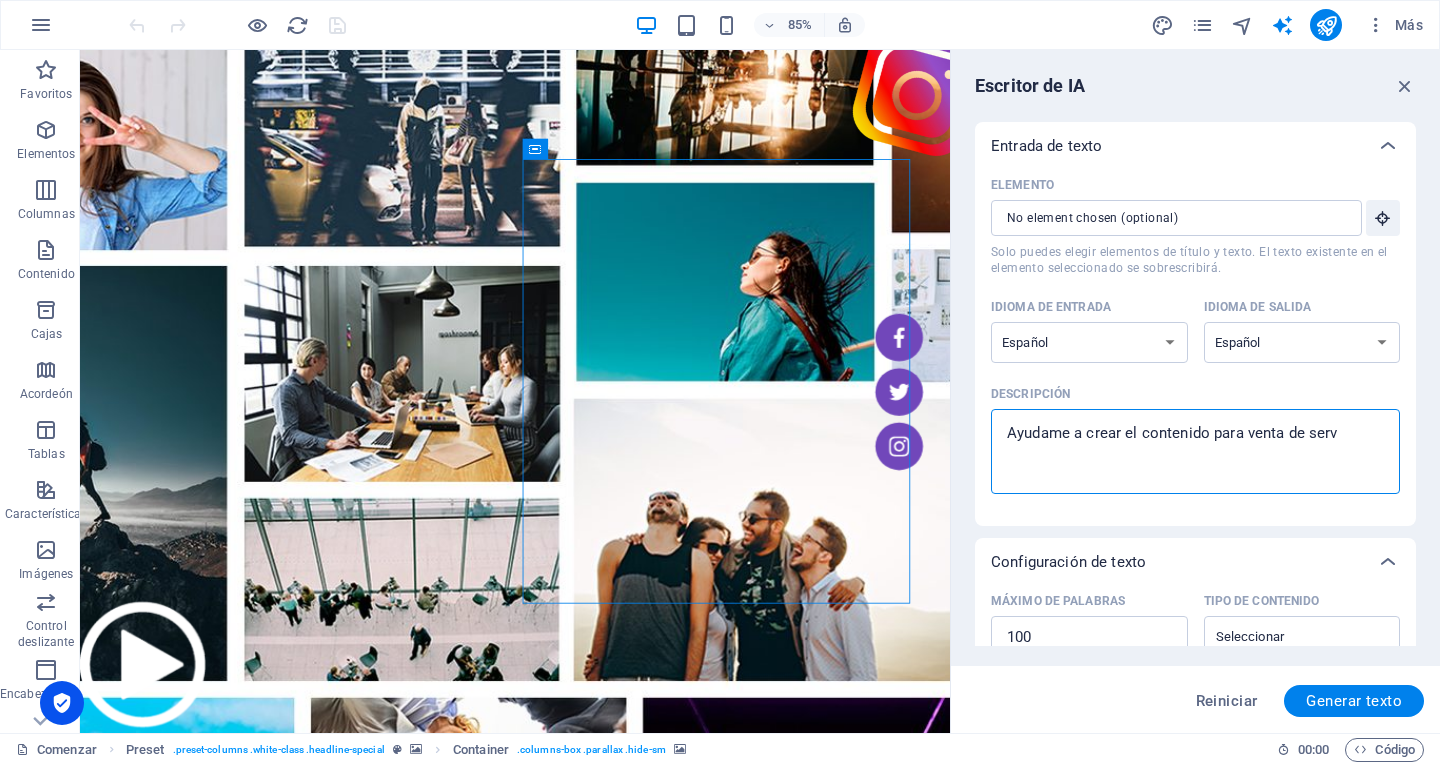 type on "Ayudame a crear el contenido para venta de servi" 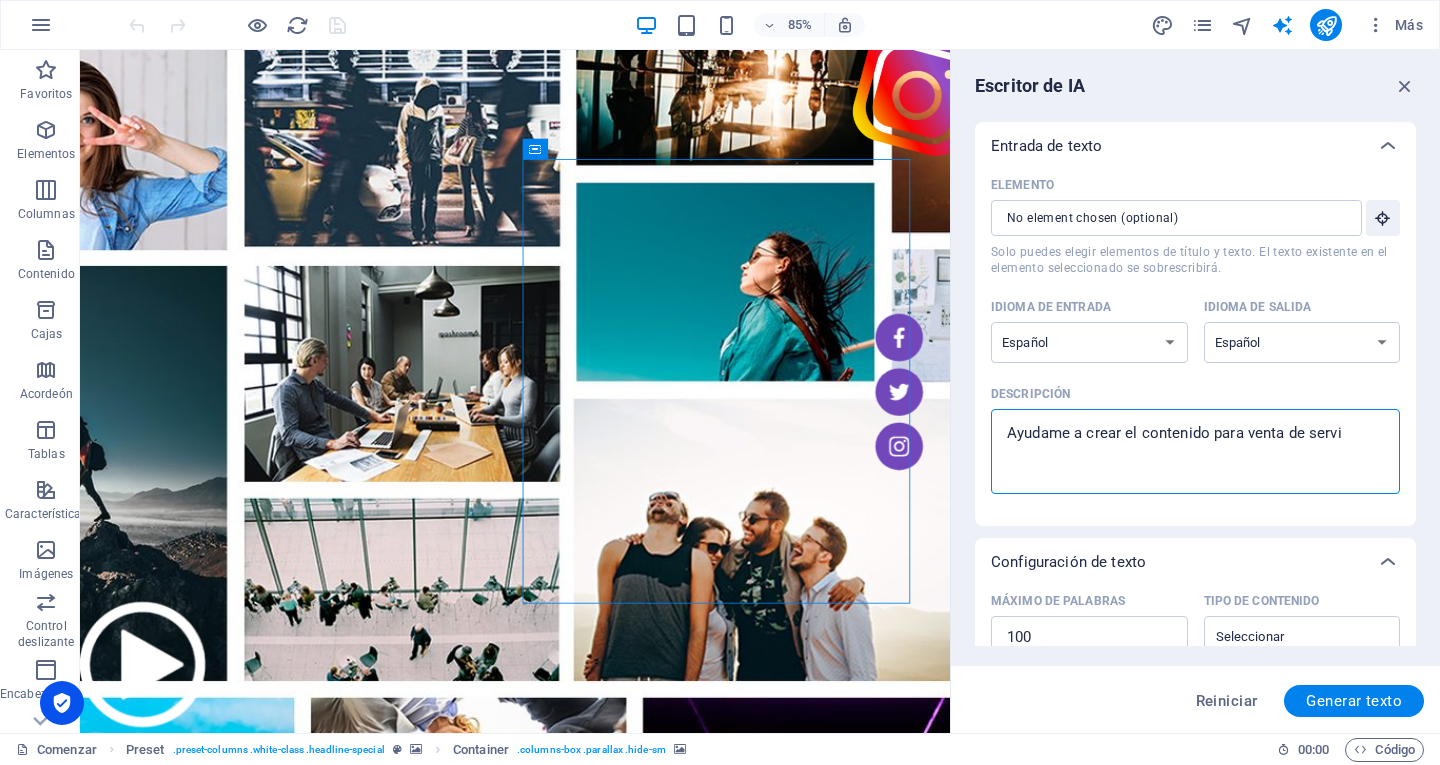 type on "Ayudame a crear el contenido para venta de servic" 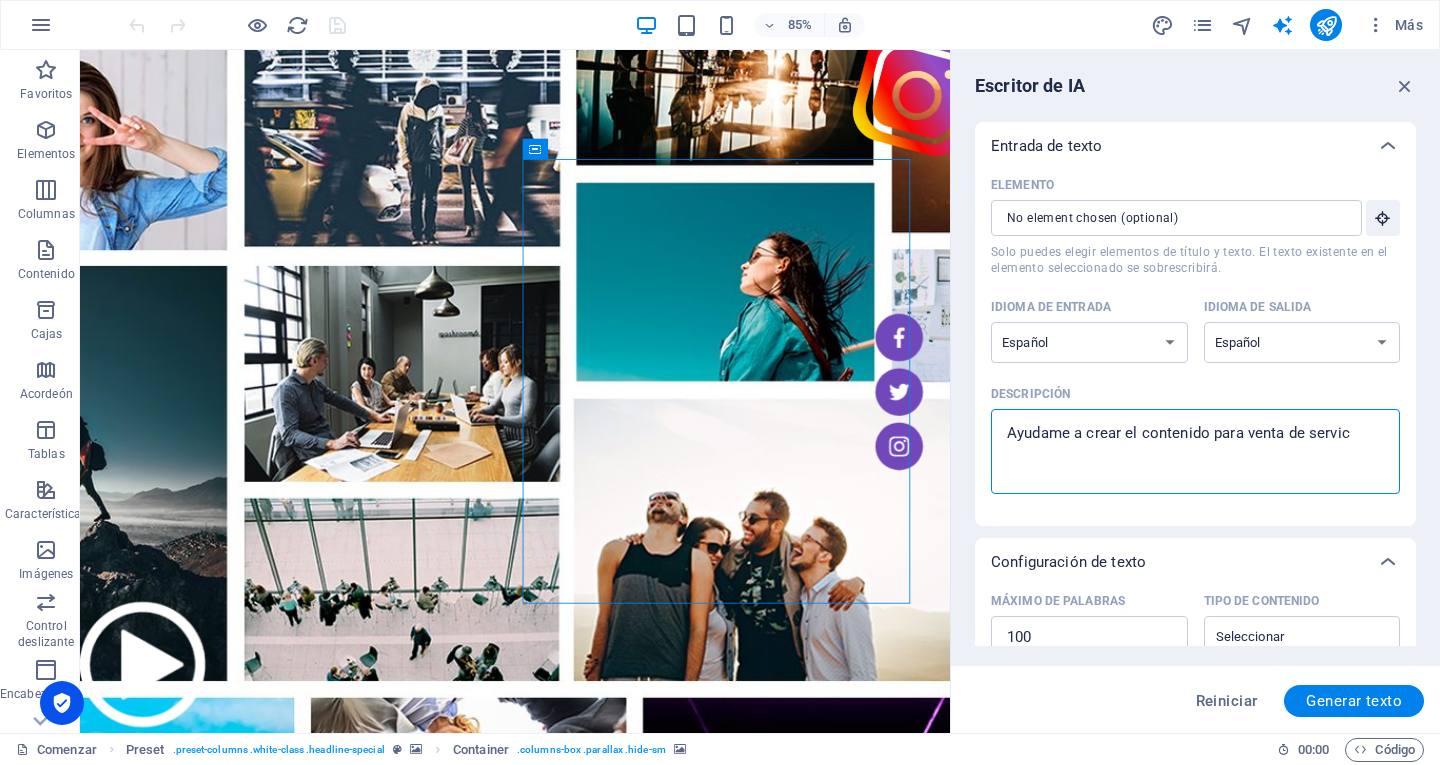 type on "Ayudame a crear el contenido para venta de servici" 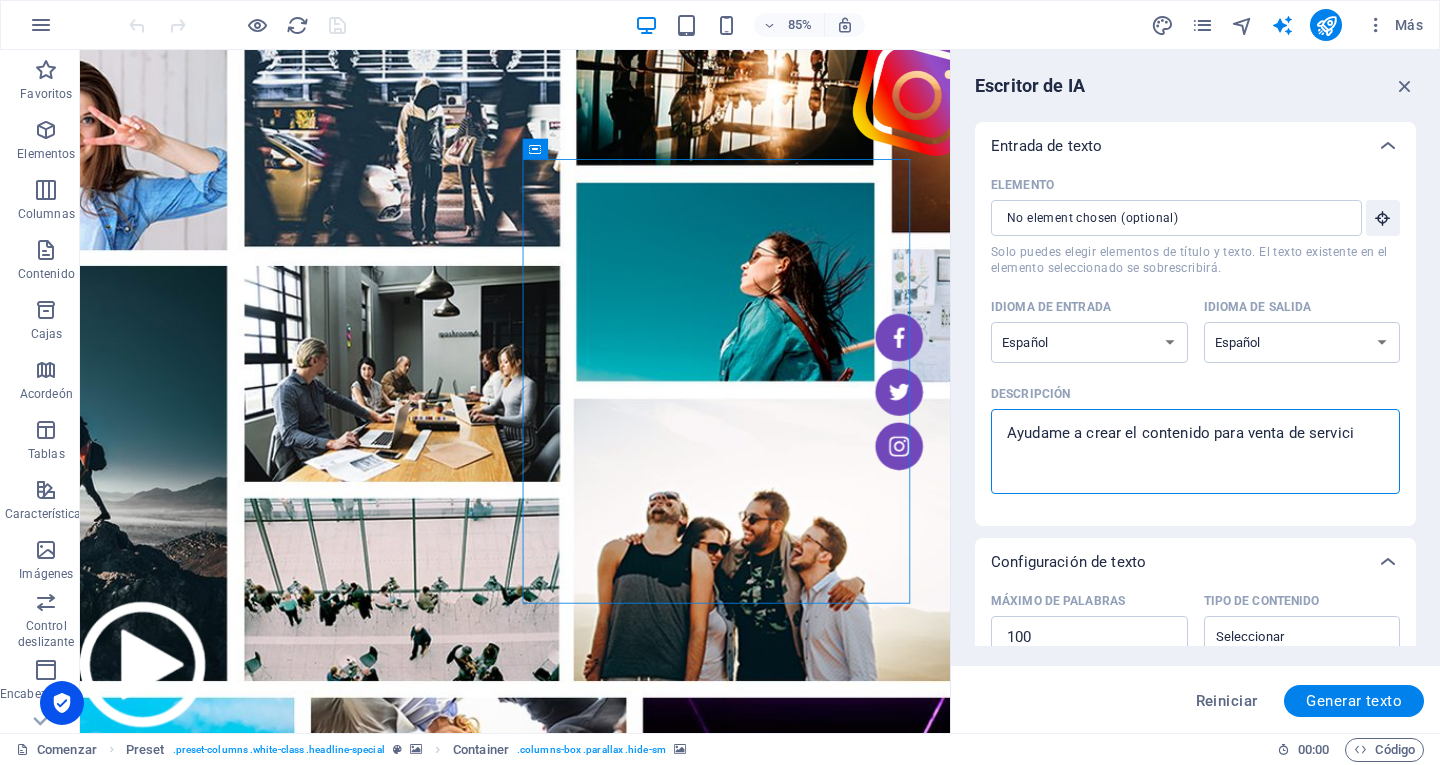 type on "Ayudame a crear el contenido para venta de servicio" 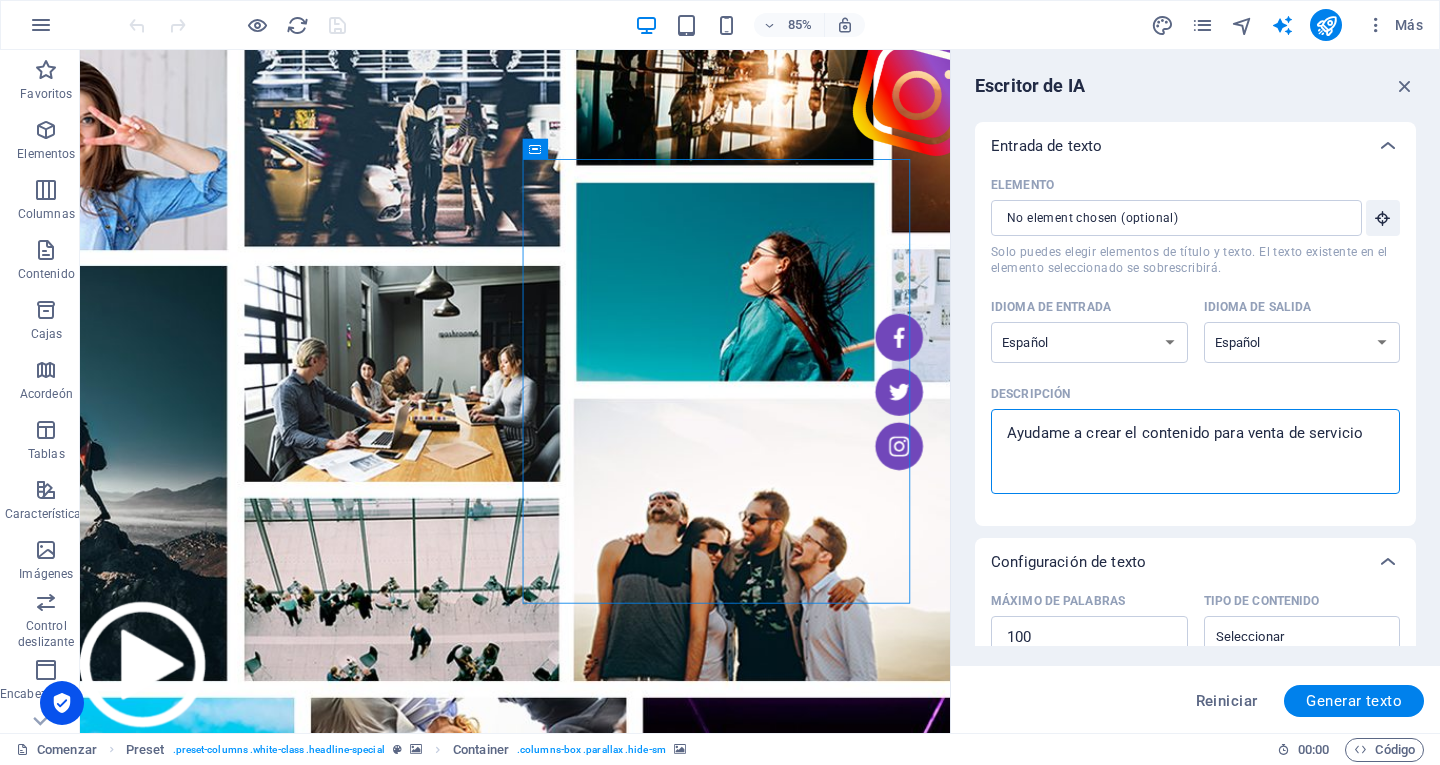 type on "Ayudame a crear el contenido para venta de servicios" 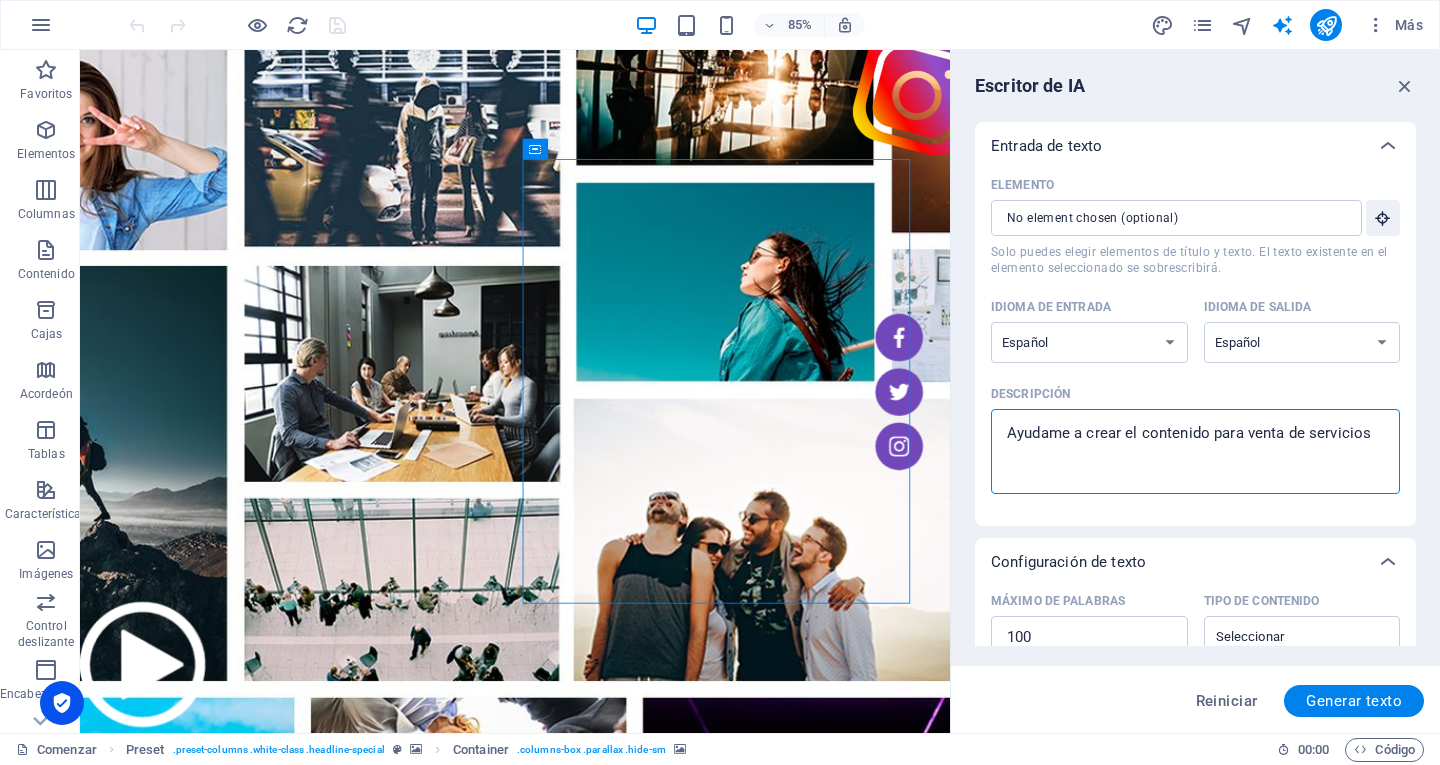 type on "Ayudame a crear el contenido para venta de servicios" 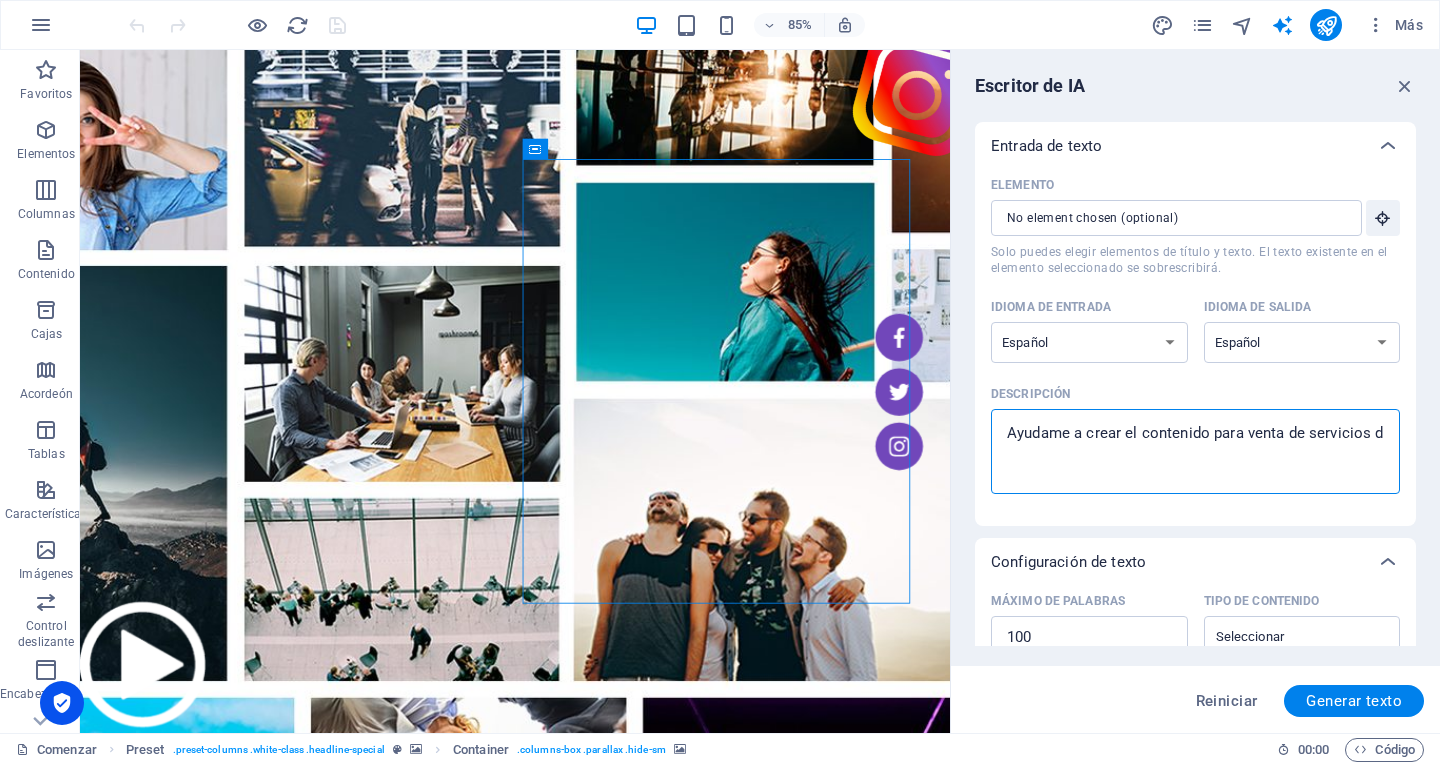 type on "Ayudame a crear el contenido para venta de servicios de" 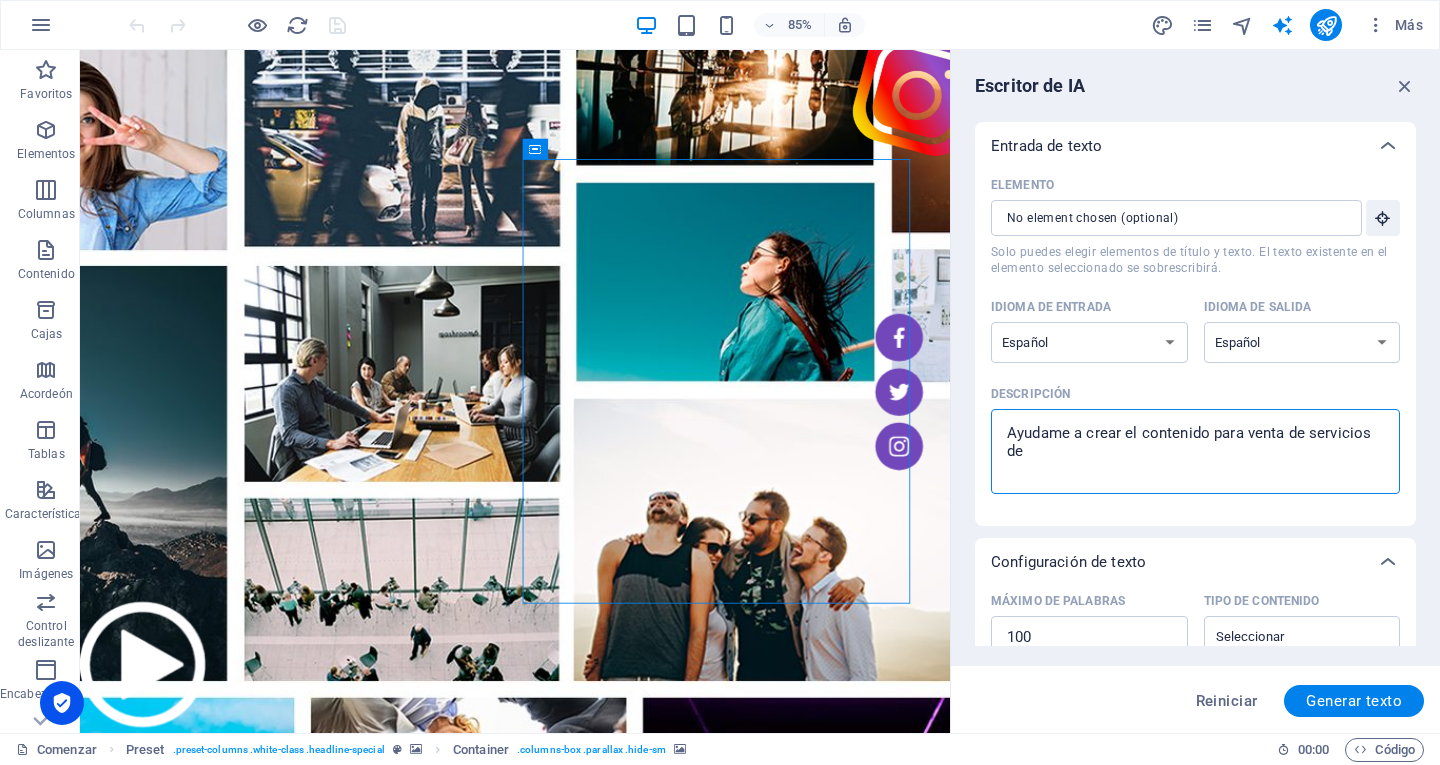 type on "Ayudame a crear el contenido para venta de servicios de" 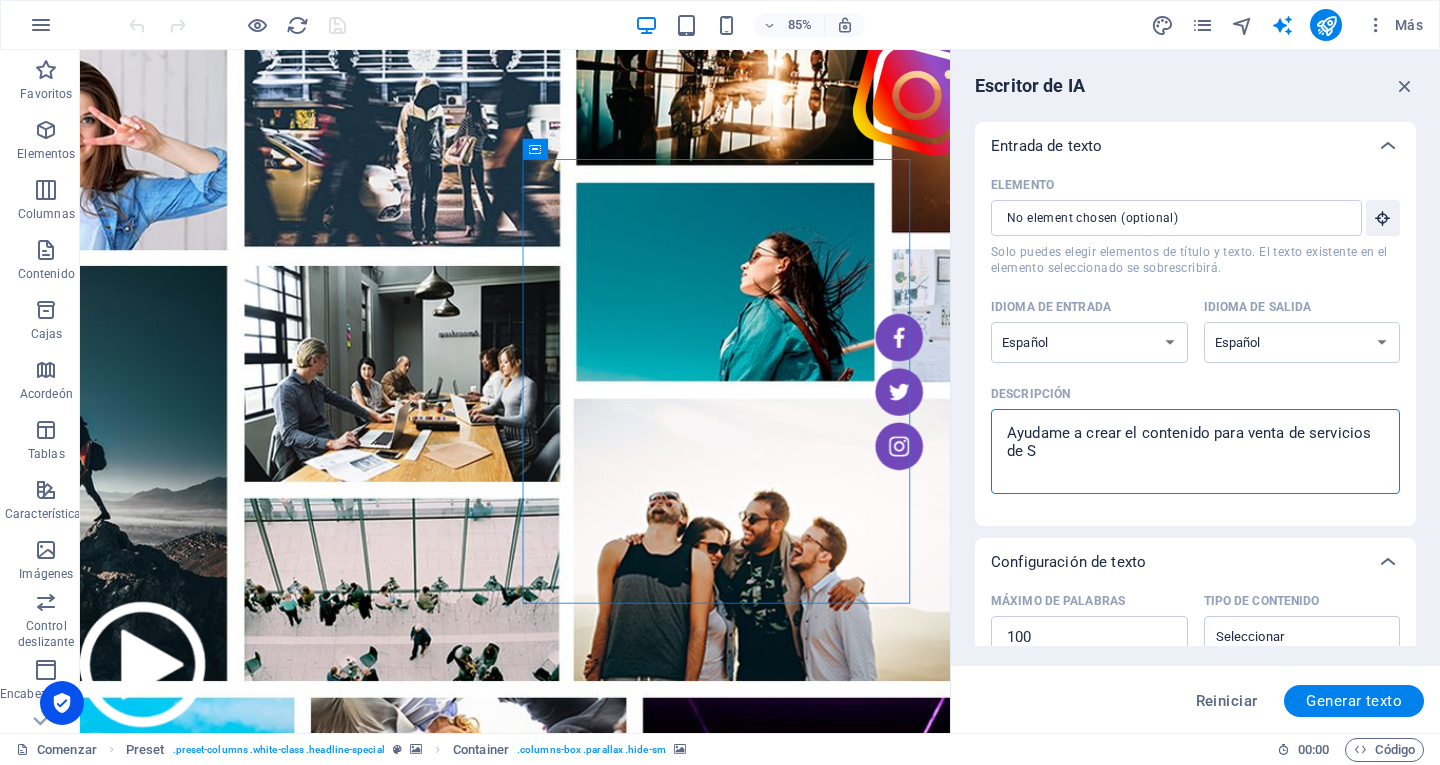 type on "x" 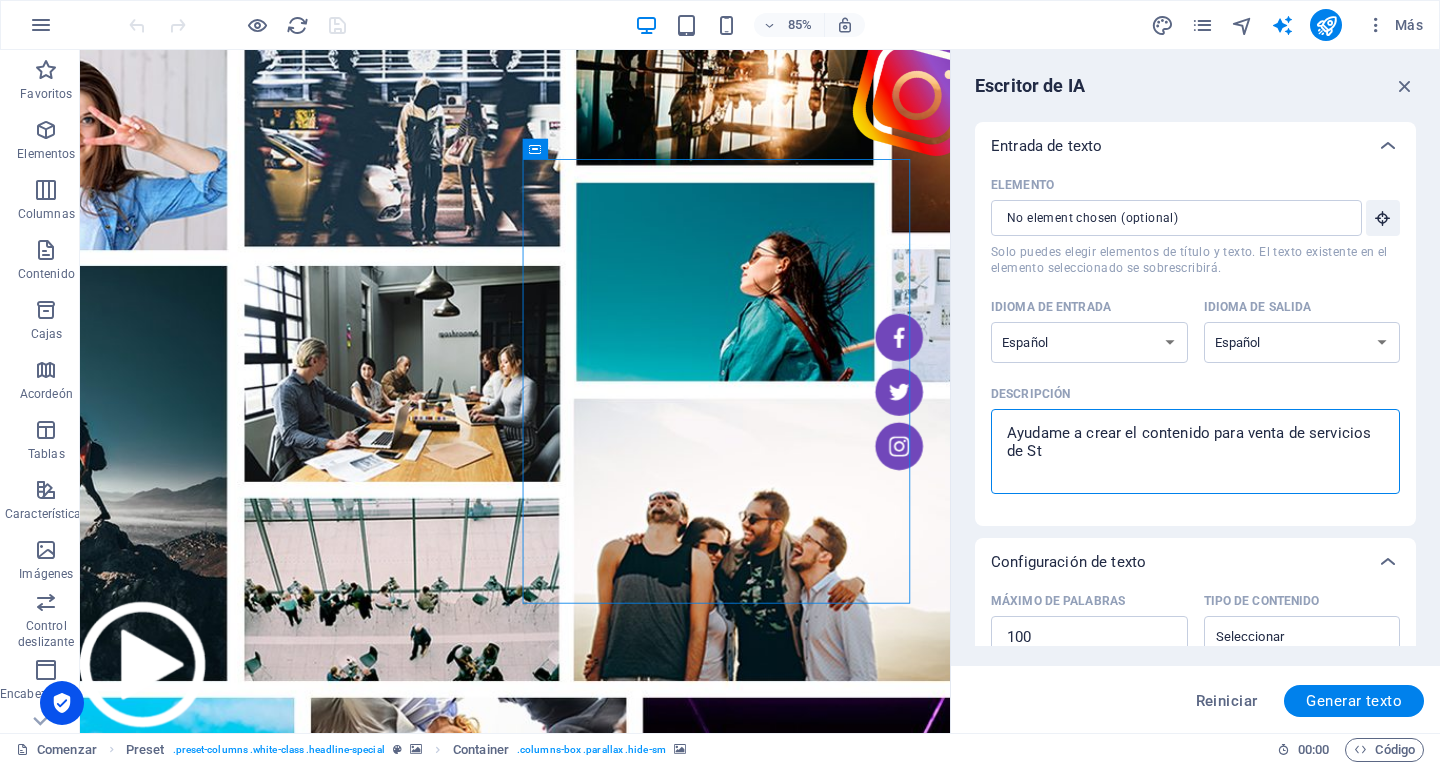 type on "Ayudame a crear el contenido para venta de servicios de Str" 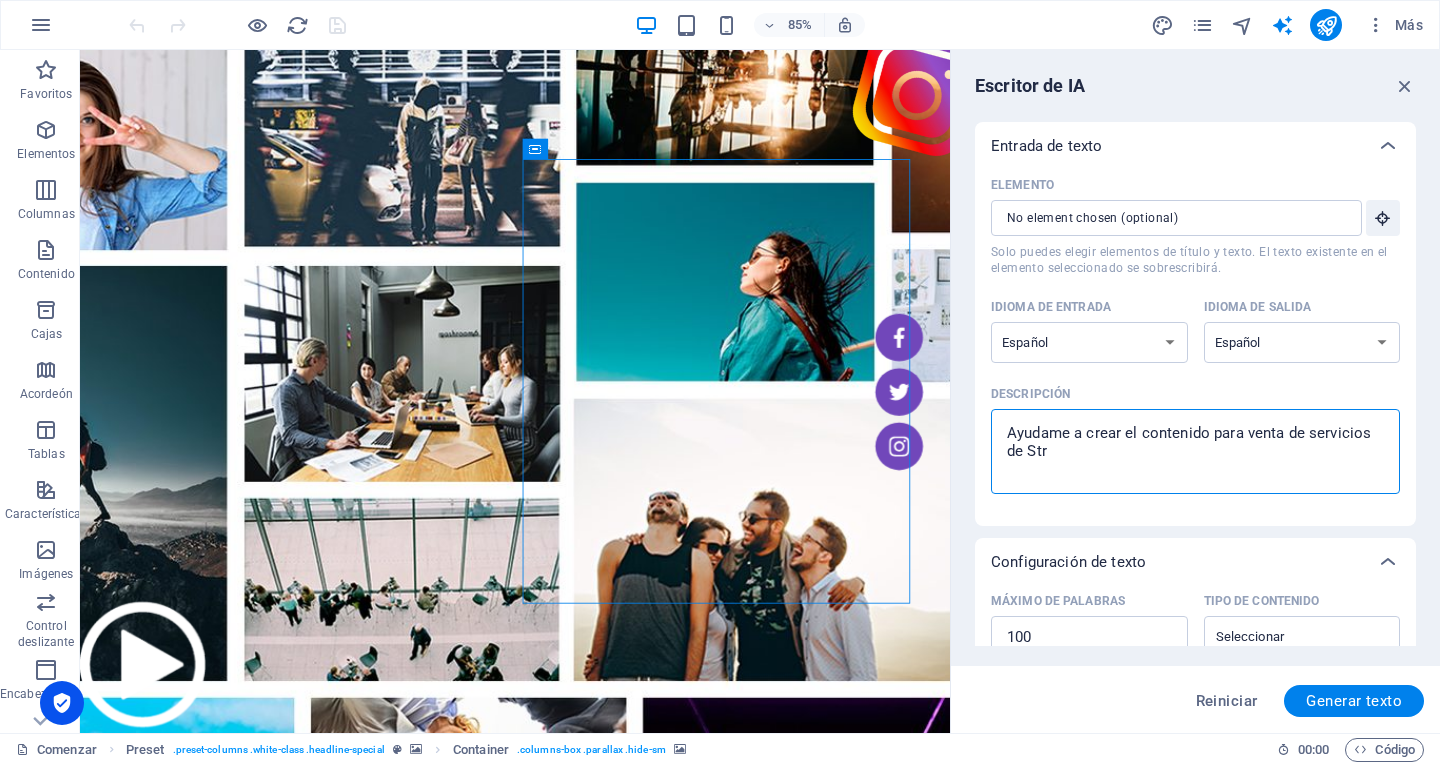 type on "Ayudame a crear el contenido para venta de servicios de Stra" 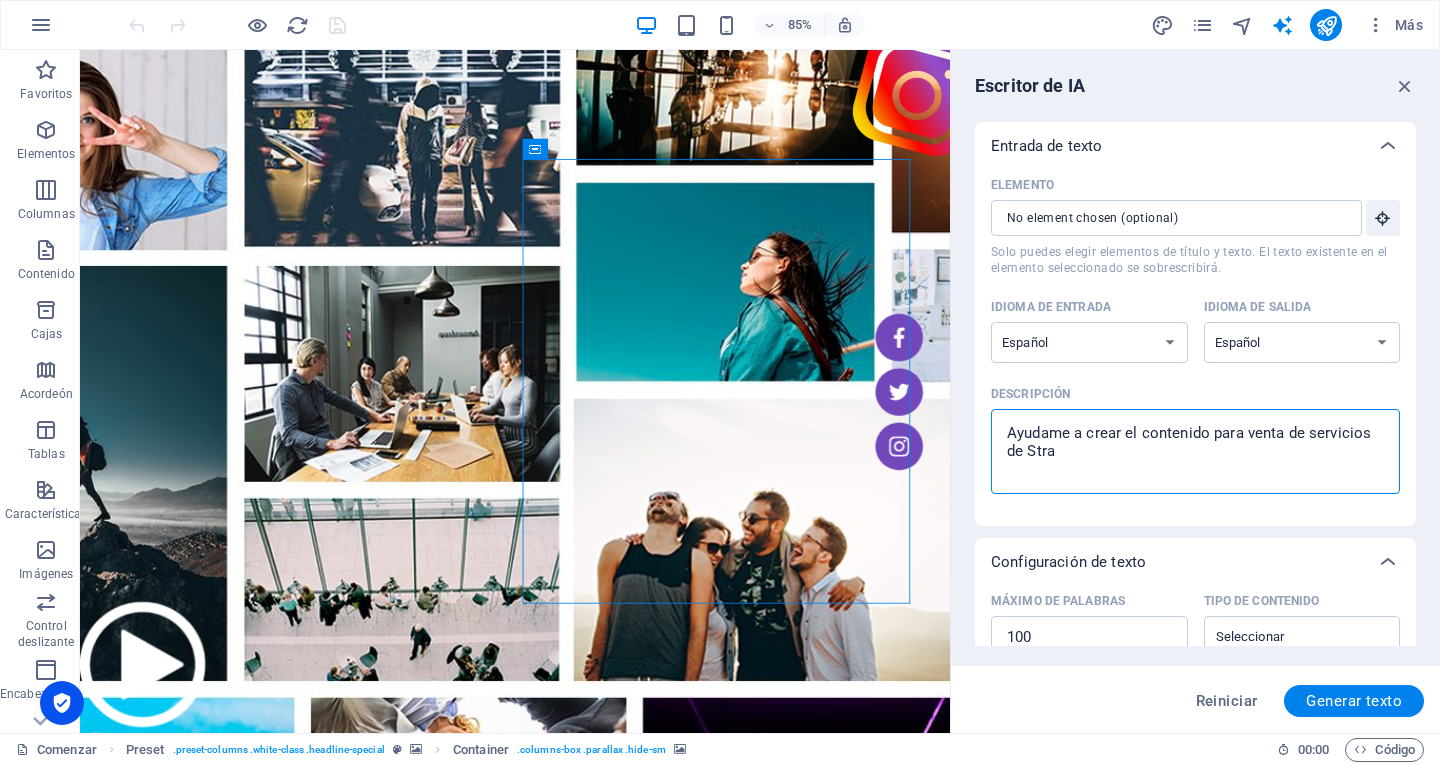 type on "Ayudame a crear el contenido para venta de servicios de Str" 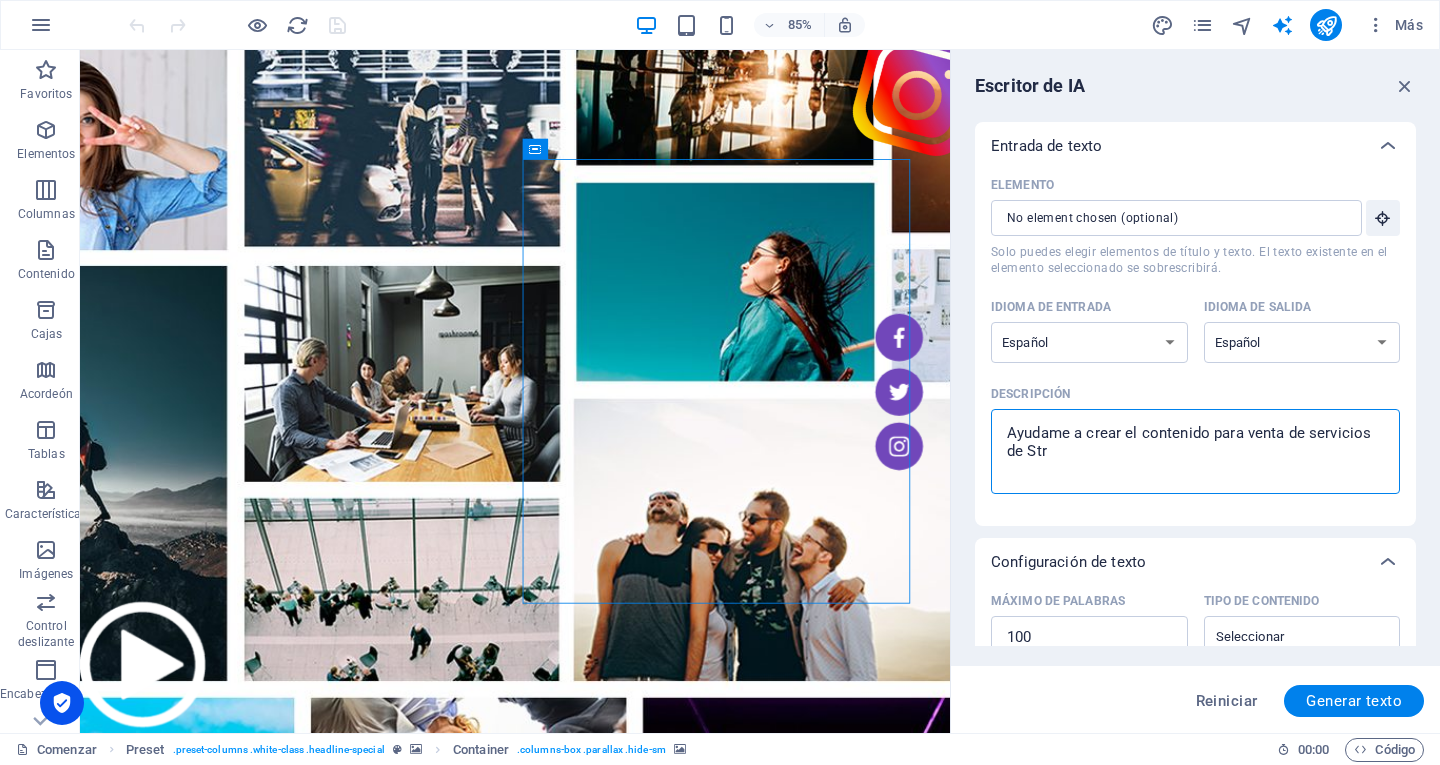 type on "Ayudame a crear el contenido para venta de servicios de Stre" 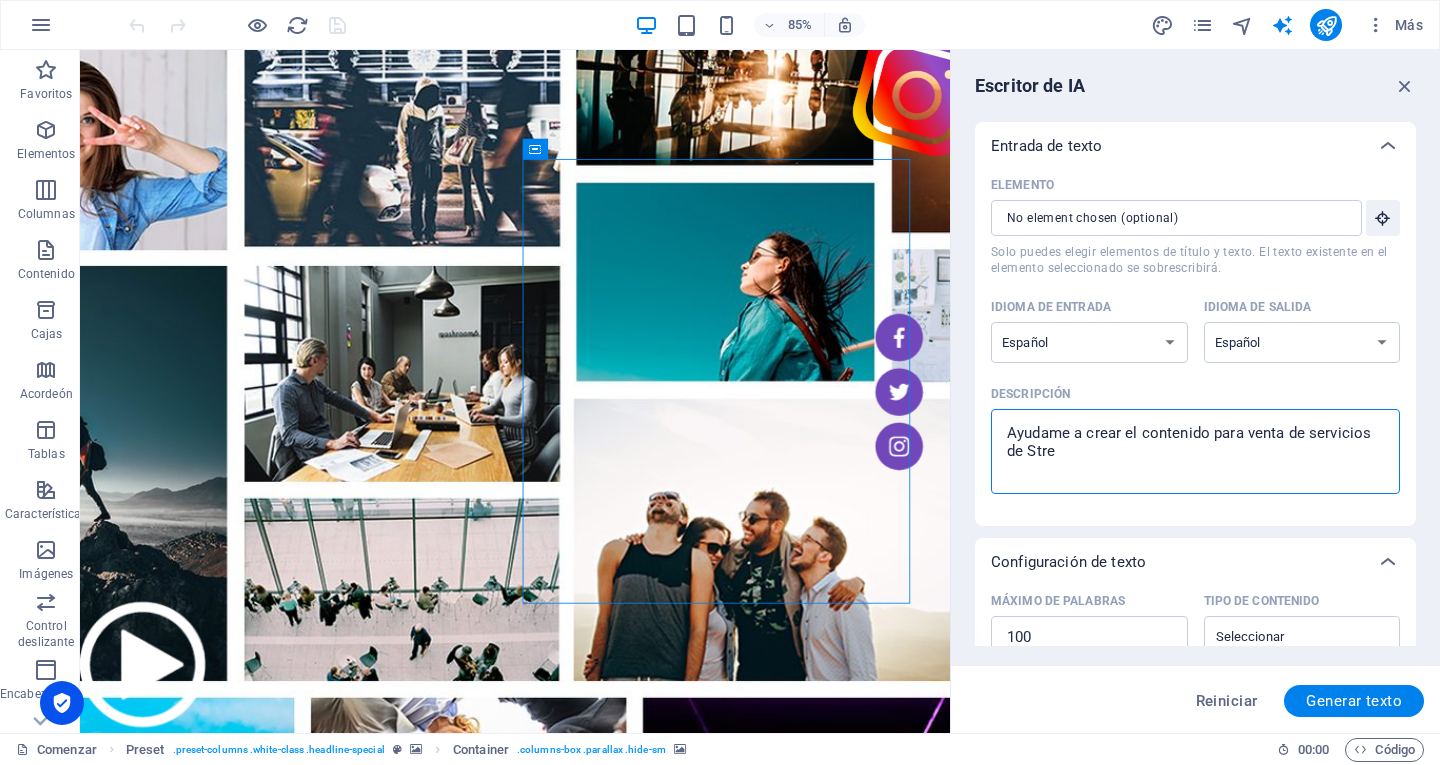 type on "Ayudame a crear el contenido para venta de servicios de Strea" 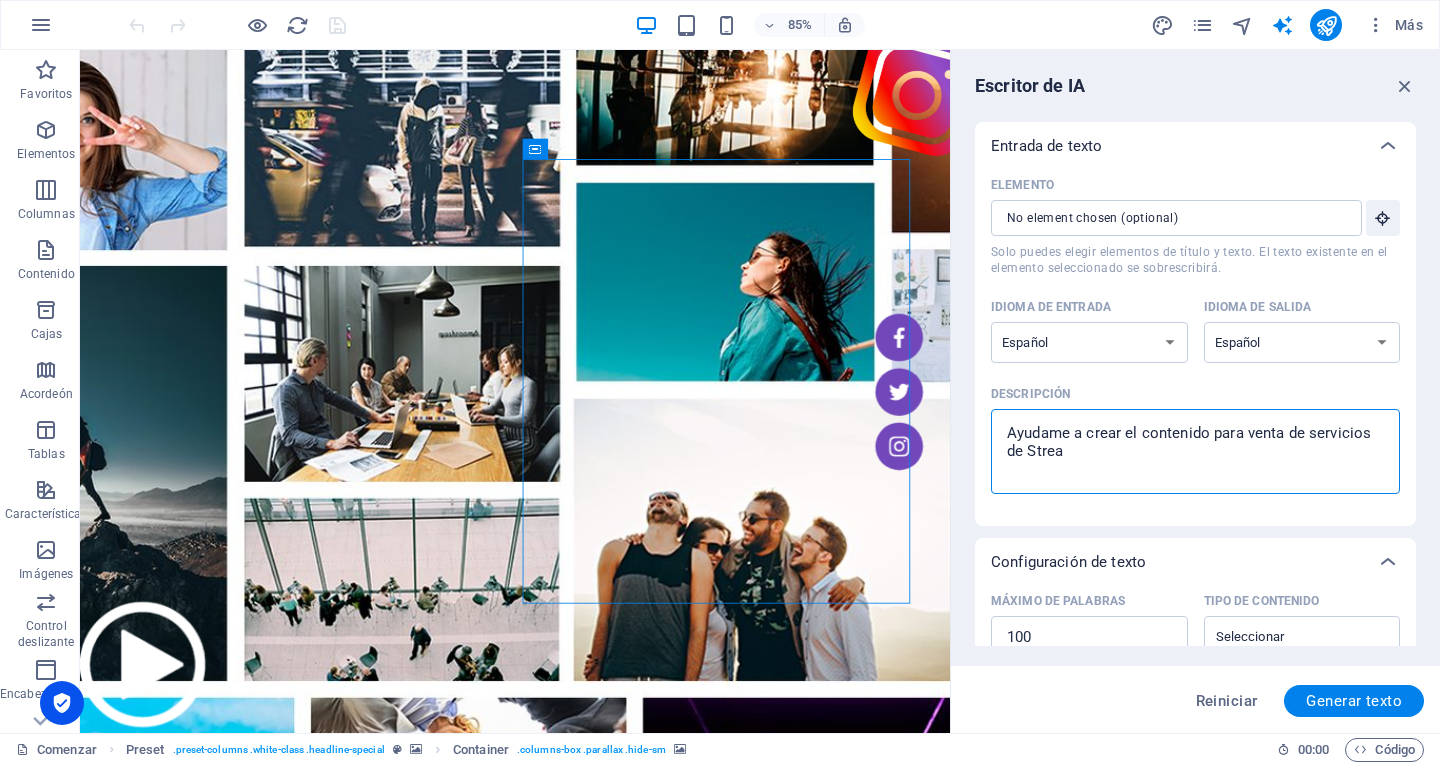 type 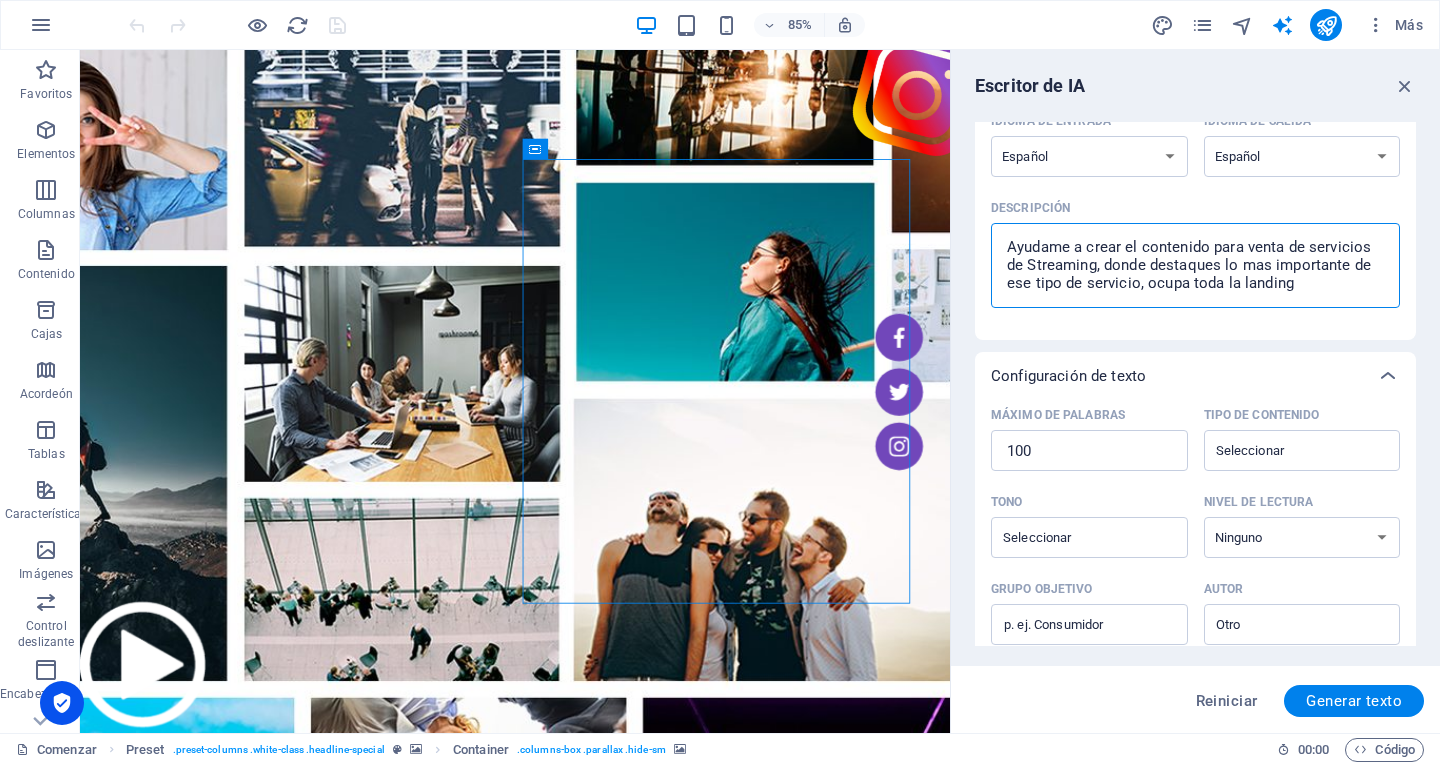 scroll, scrollTop: 200, scrollLeft: 0, axis: vertical 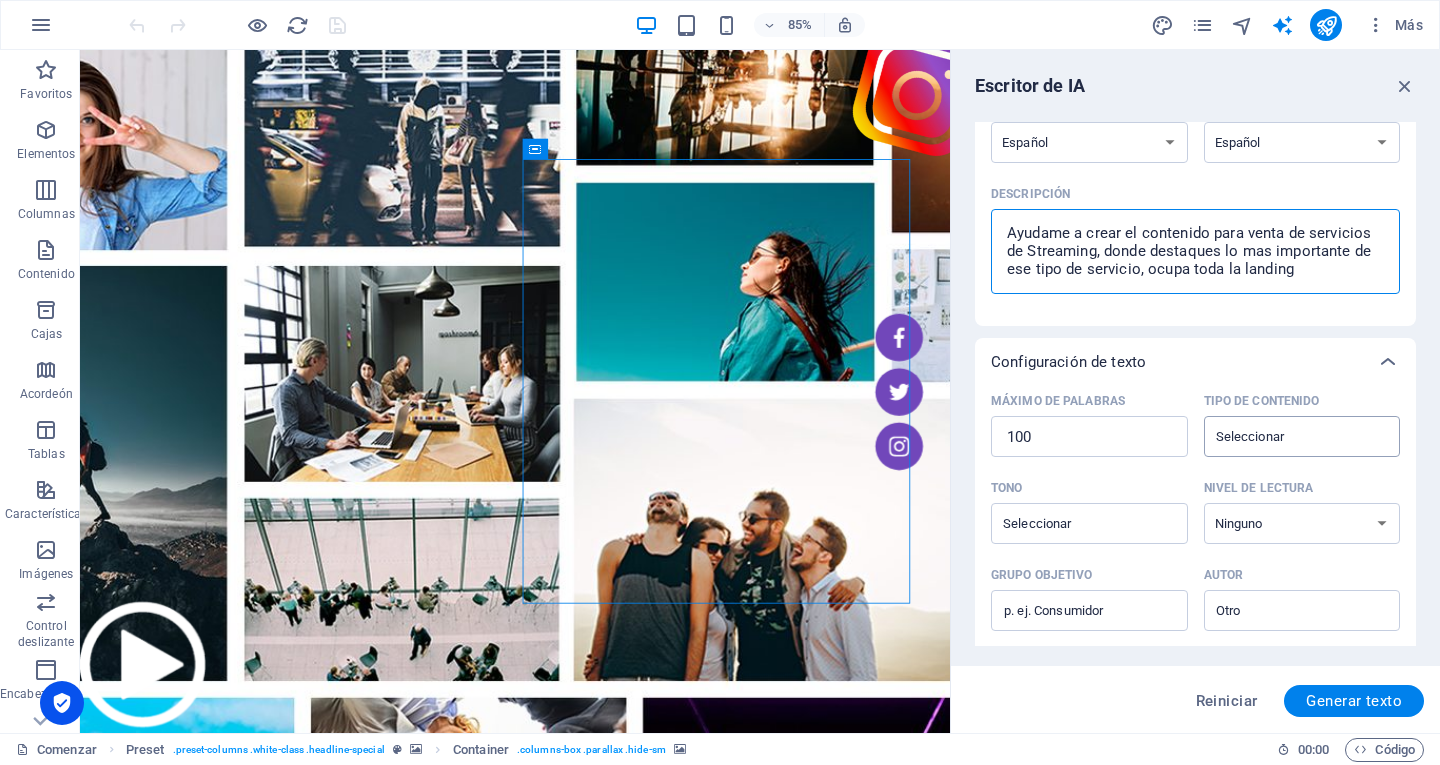 click on "Tipo de contenido ​" at bounding box center (1286, 436) 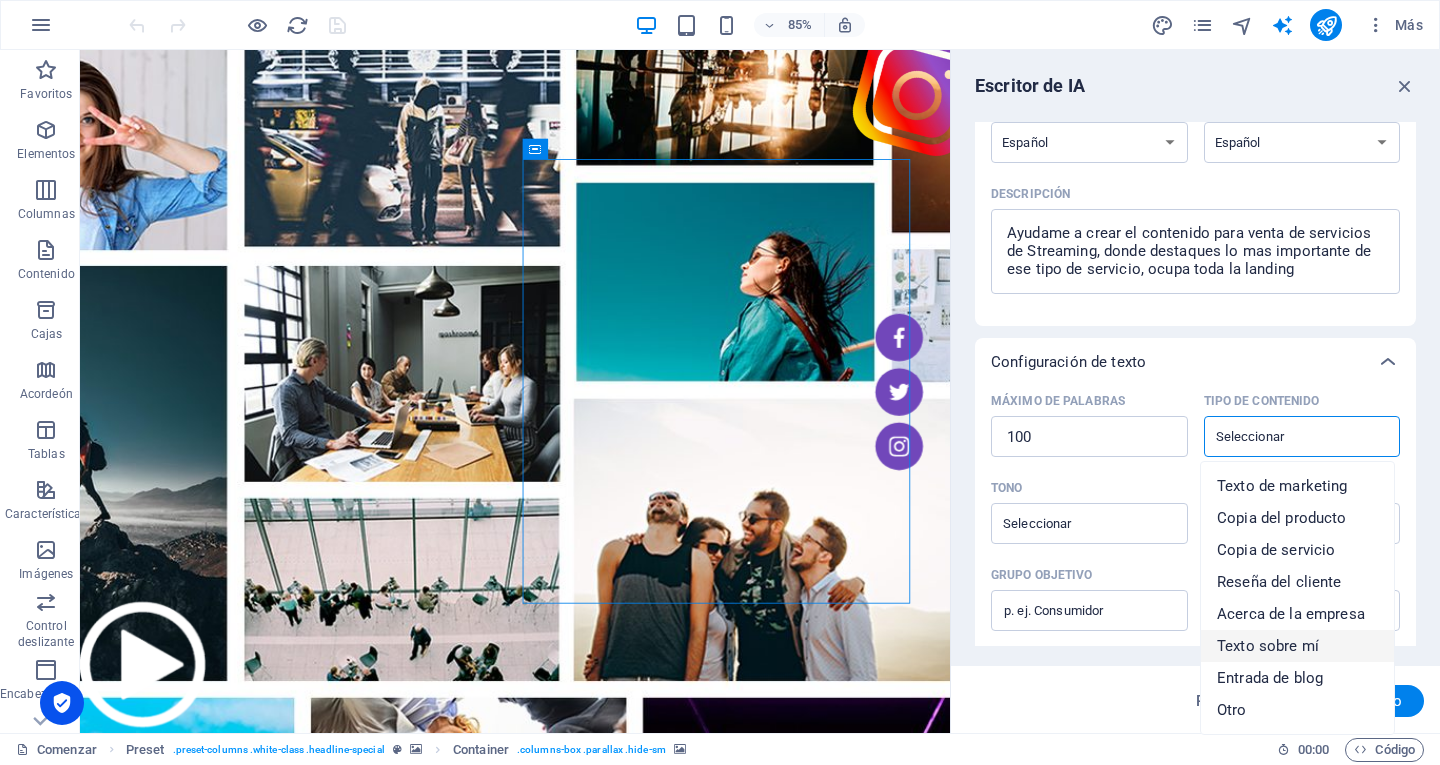 click on "Texto sobre mí" at bounding box center [1268, 646] 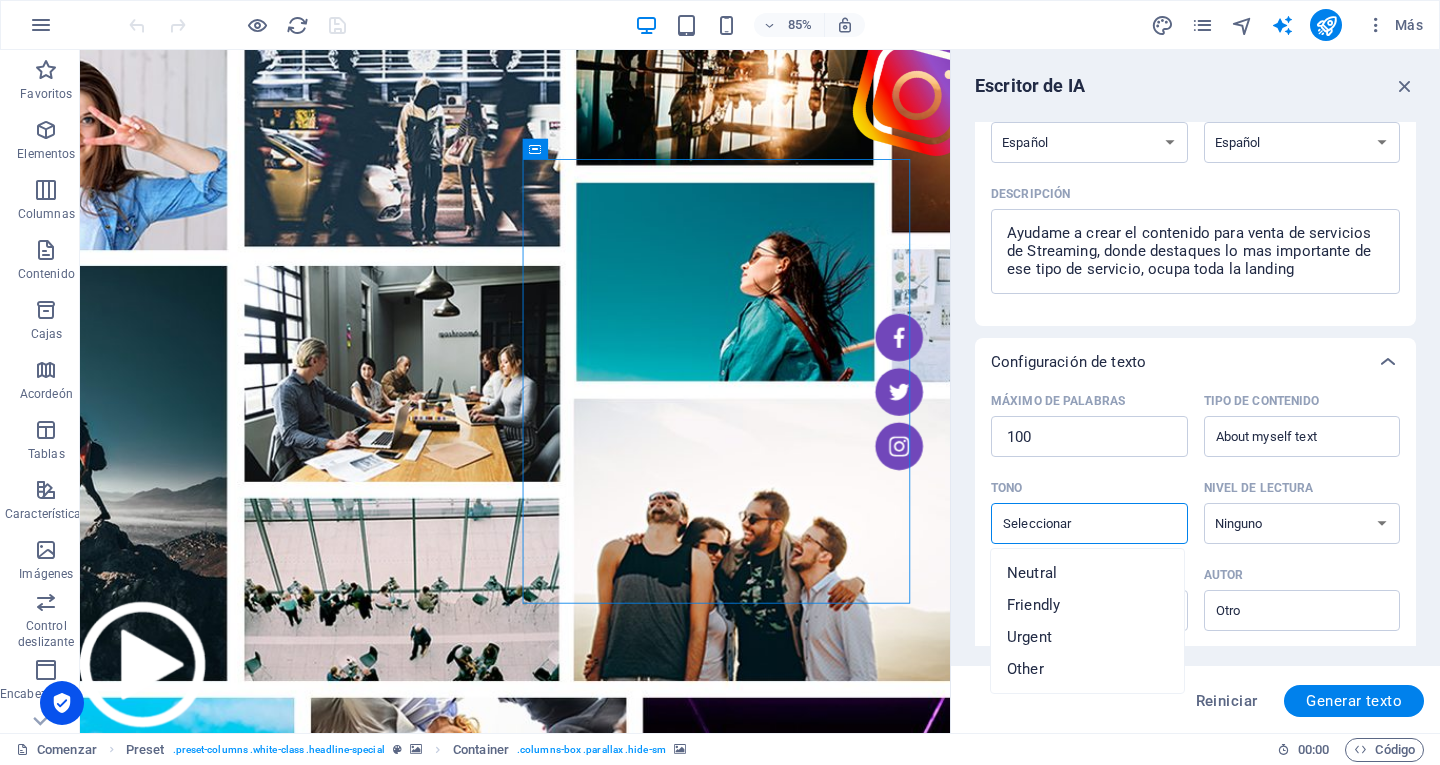 click on "Tono ​" at bounding box center (1073, 523) 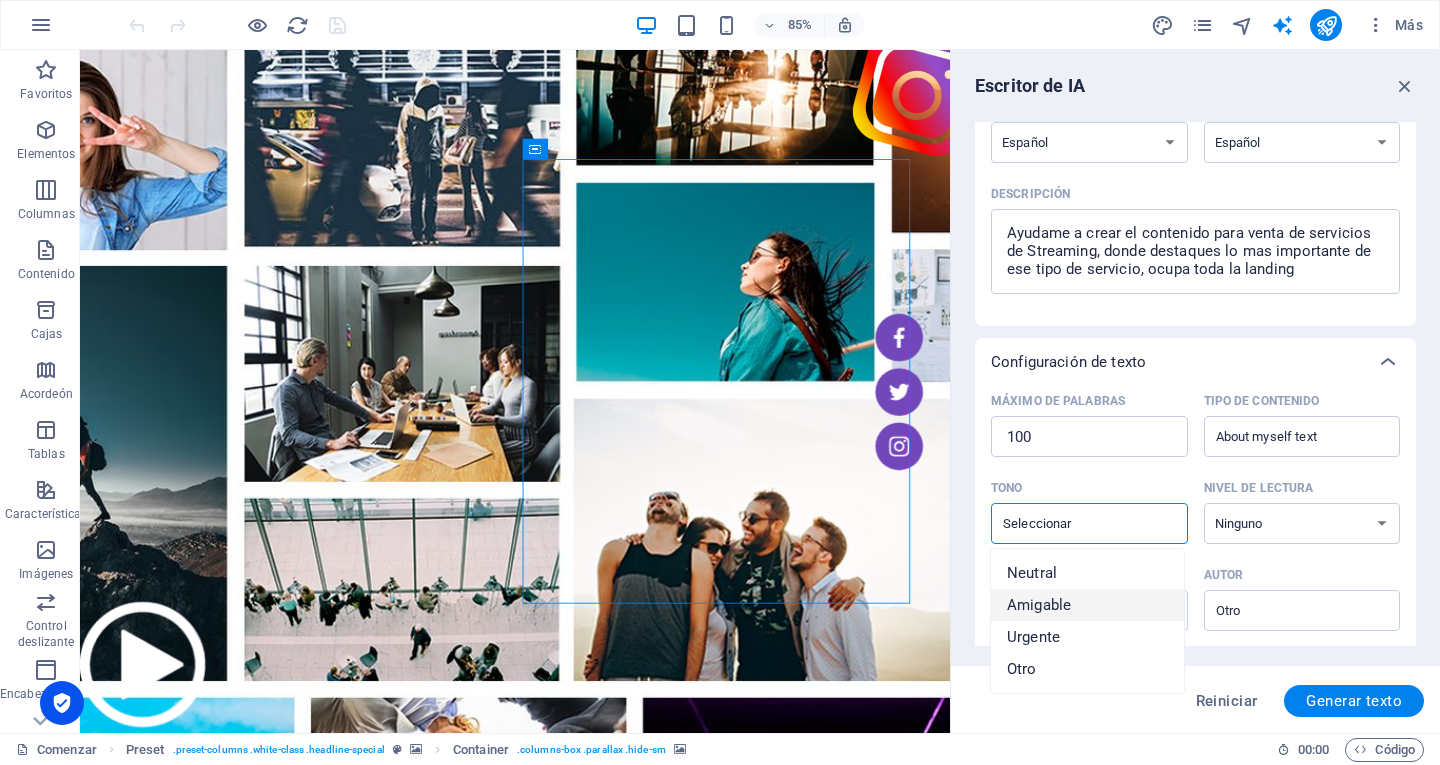 click on "Amigable" at bounding box center [1039, 605] 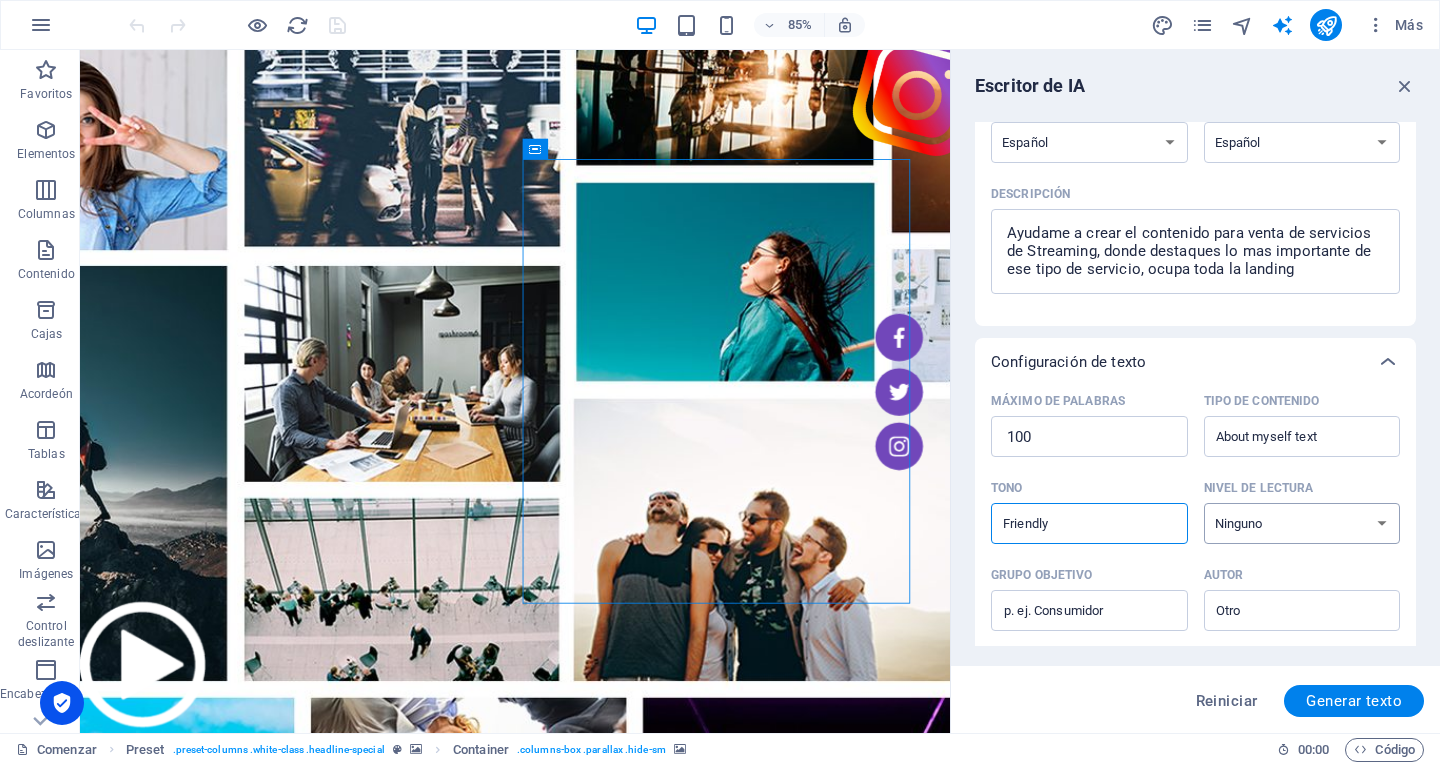 click on "Ninguno Académico Adulto Adolescente Niño" at bounding box center [1302, 523] 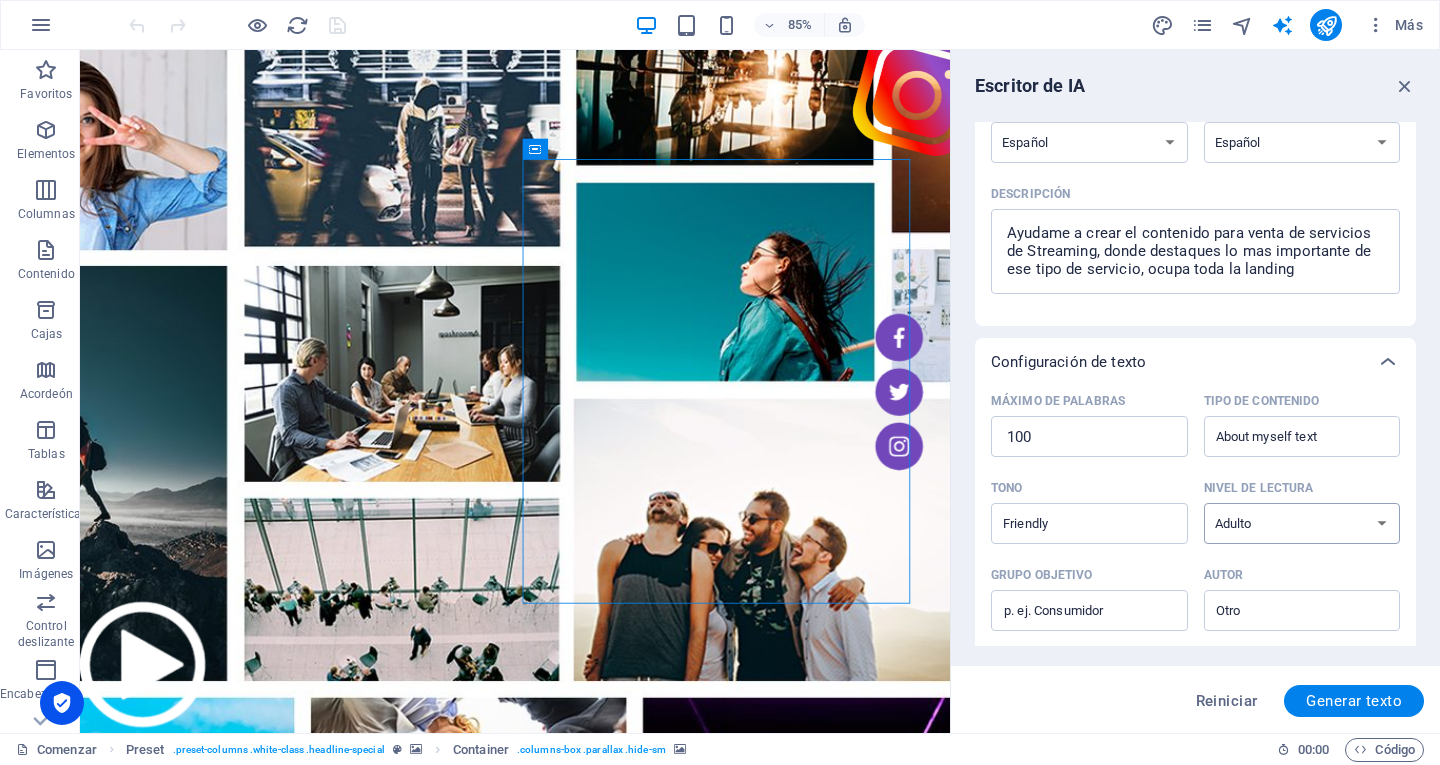 click on "Ninguno Académico Adulto Adolescente Niño" at bounding box center [1302, 523] 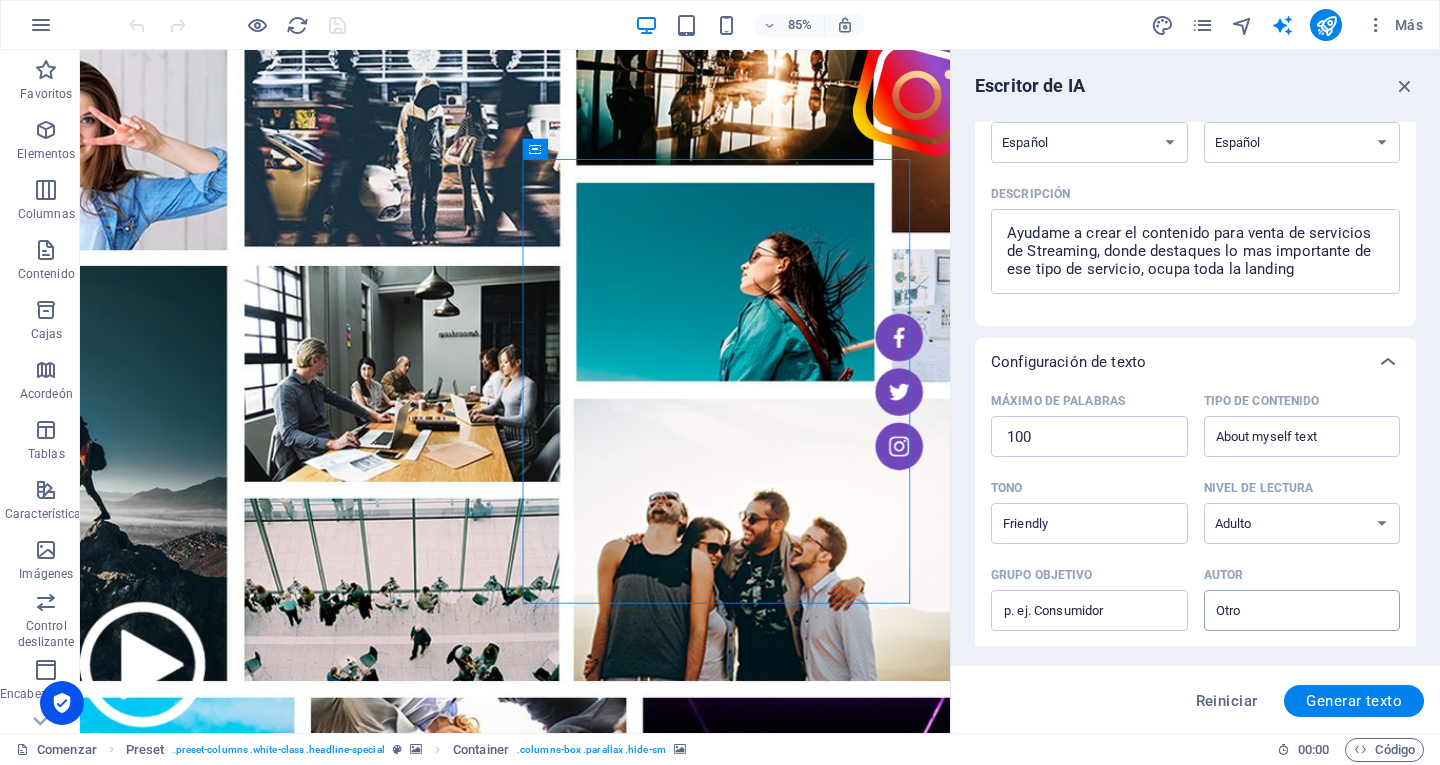 click on "Autor ​" at bounding box center [1286, 610] 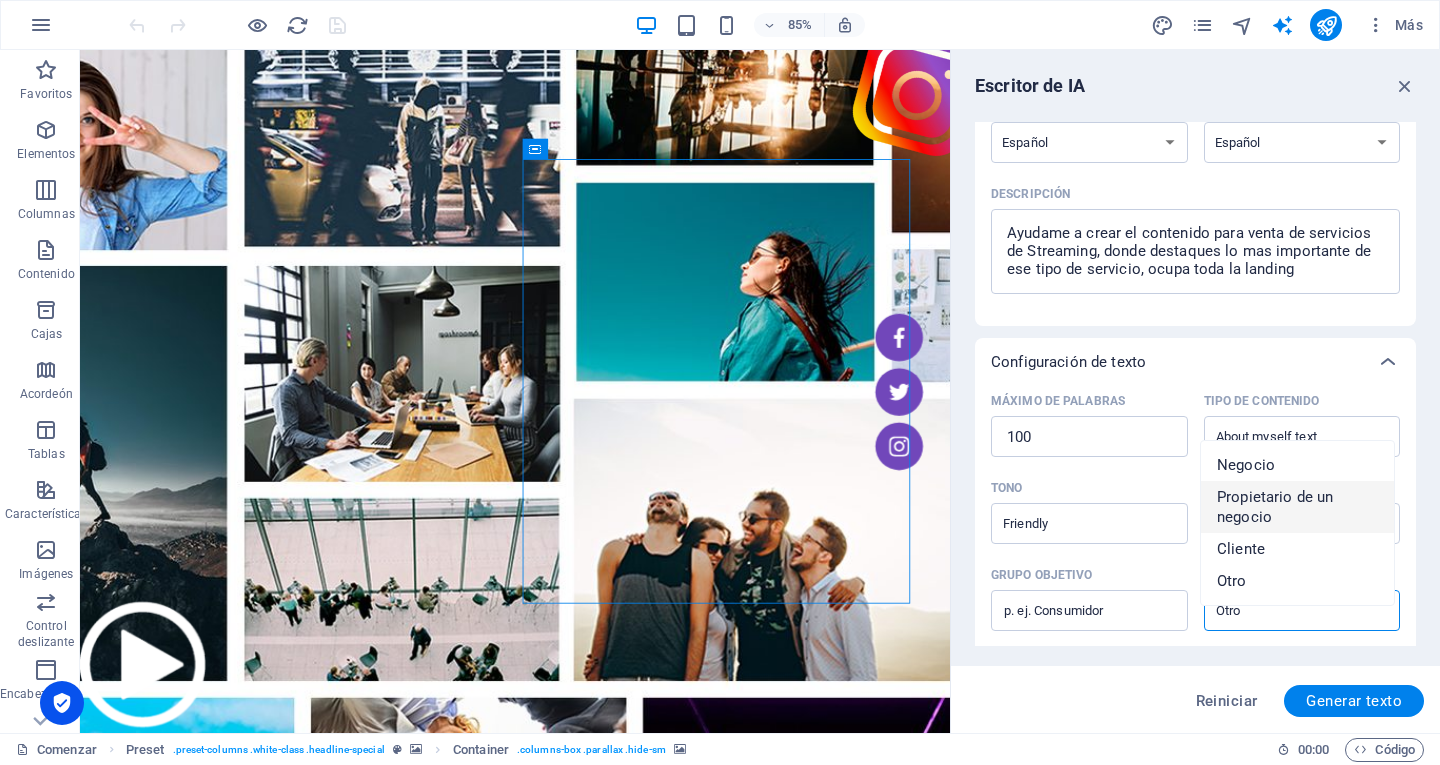 click on "Propietario de un negocio" at bounding box center (1275, 507) 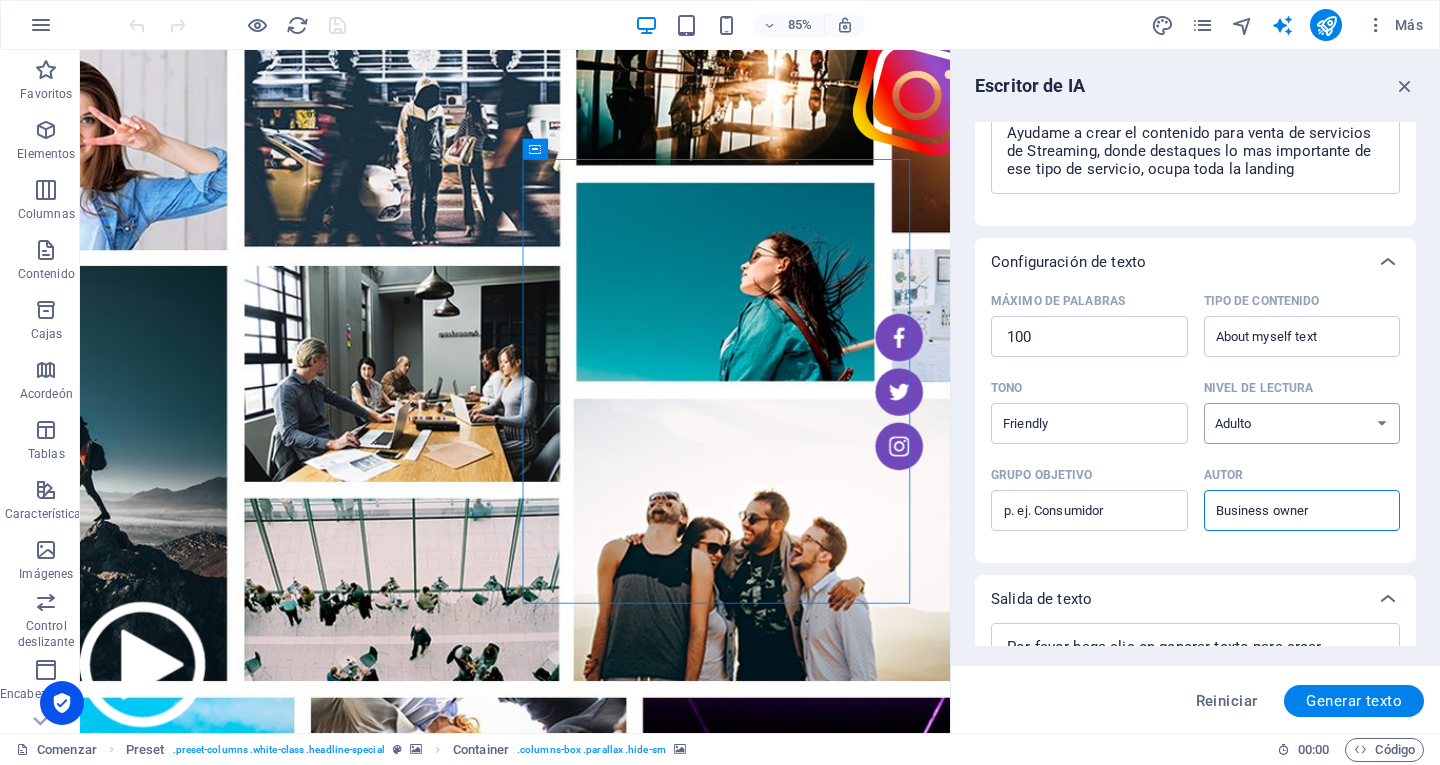scroll, scrollTop: 391, scrollLeft: 0, axis: vertical 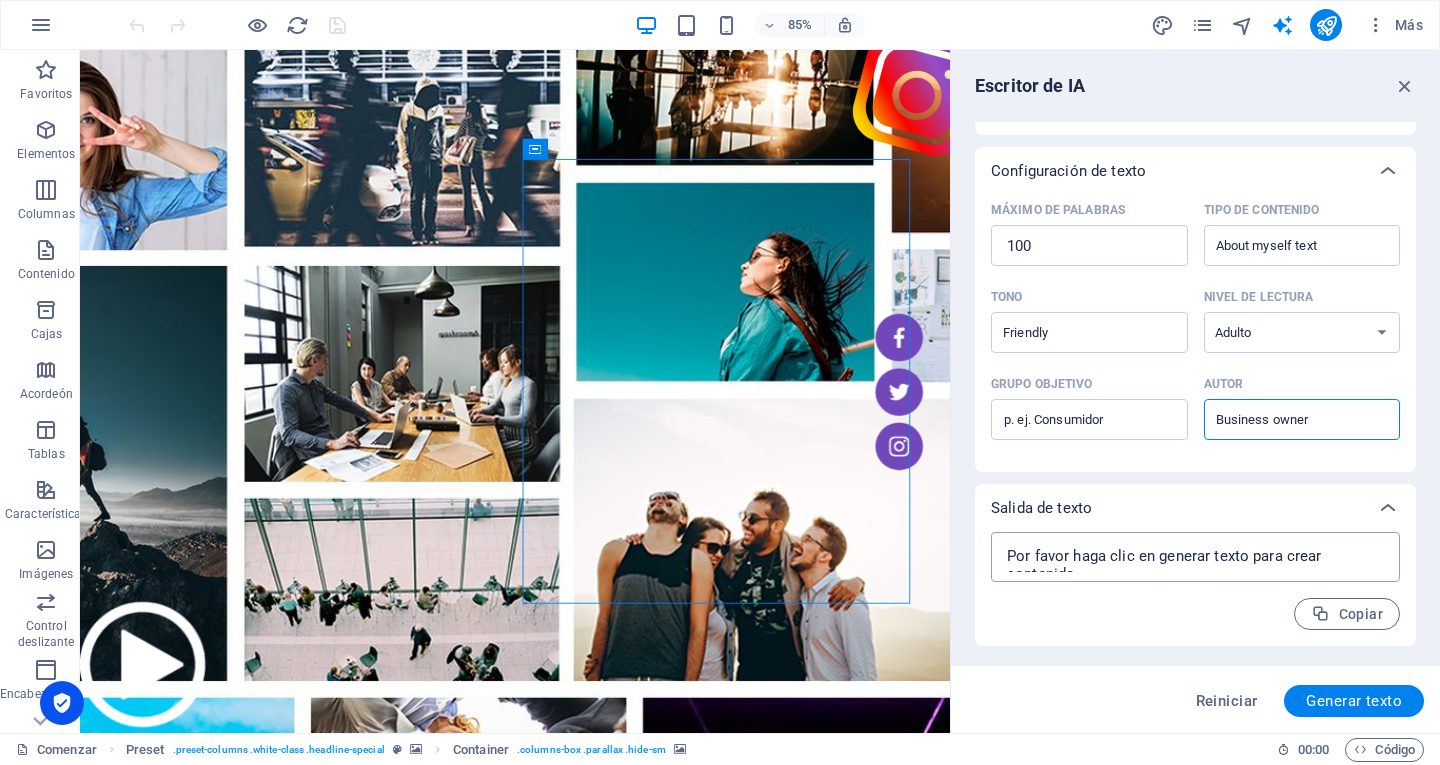 click at bounding box center [1195, 557] 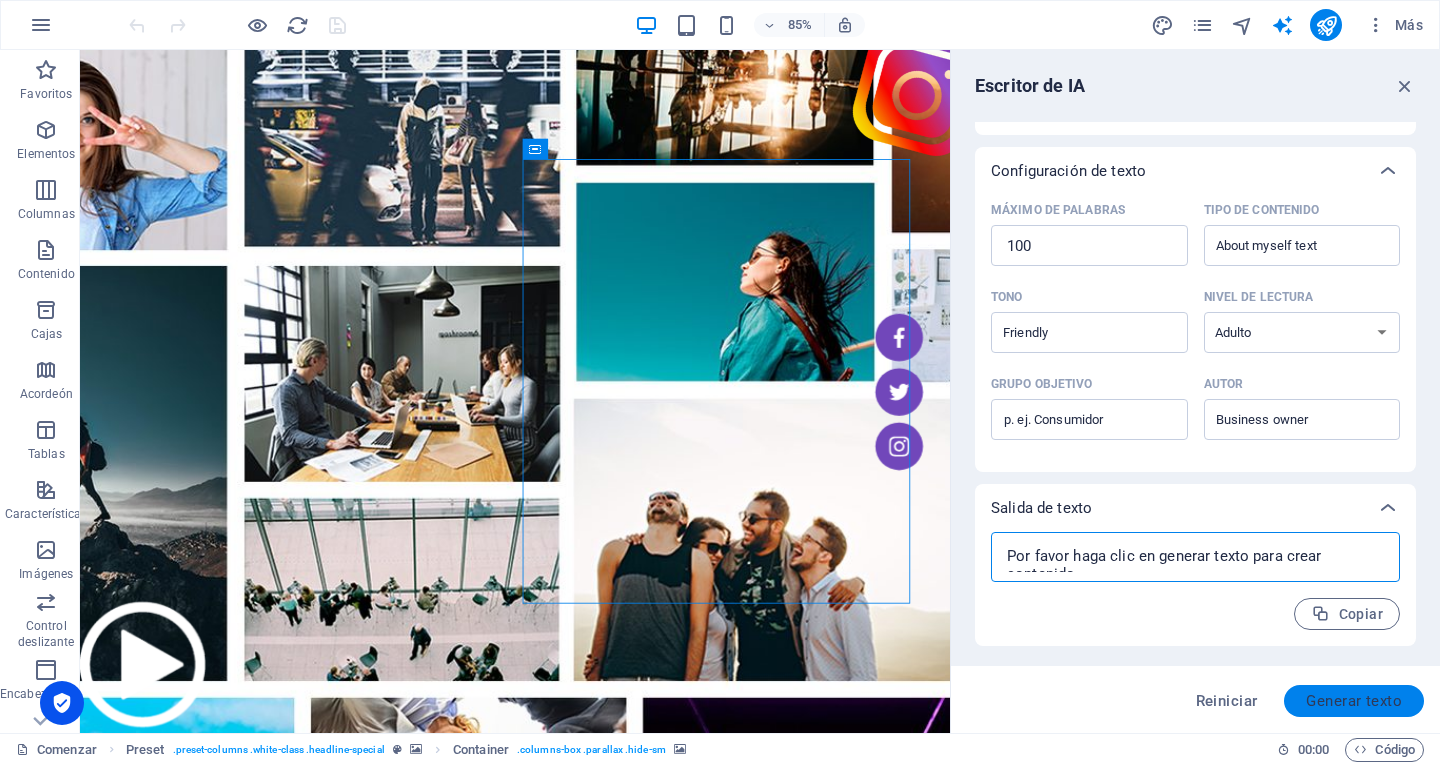 click on "Generar texto" at bounding box center (1354, 701) 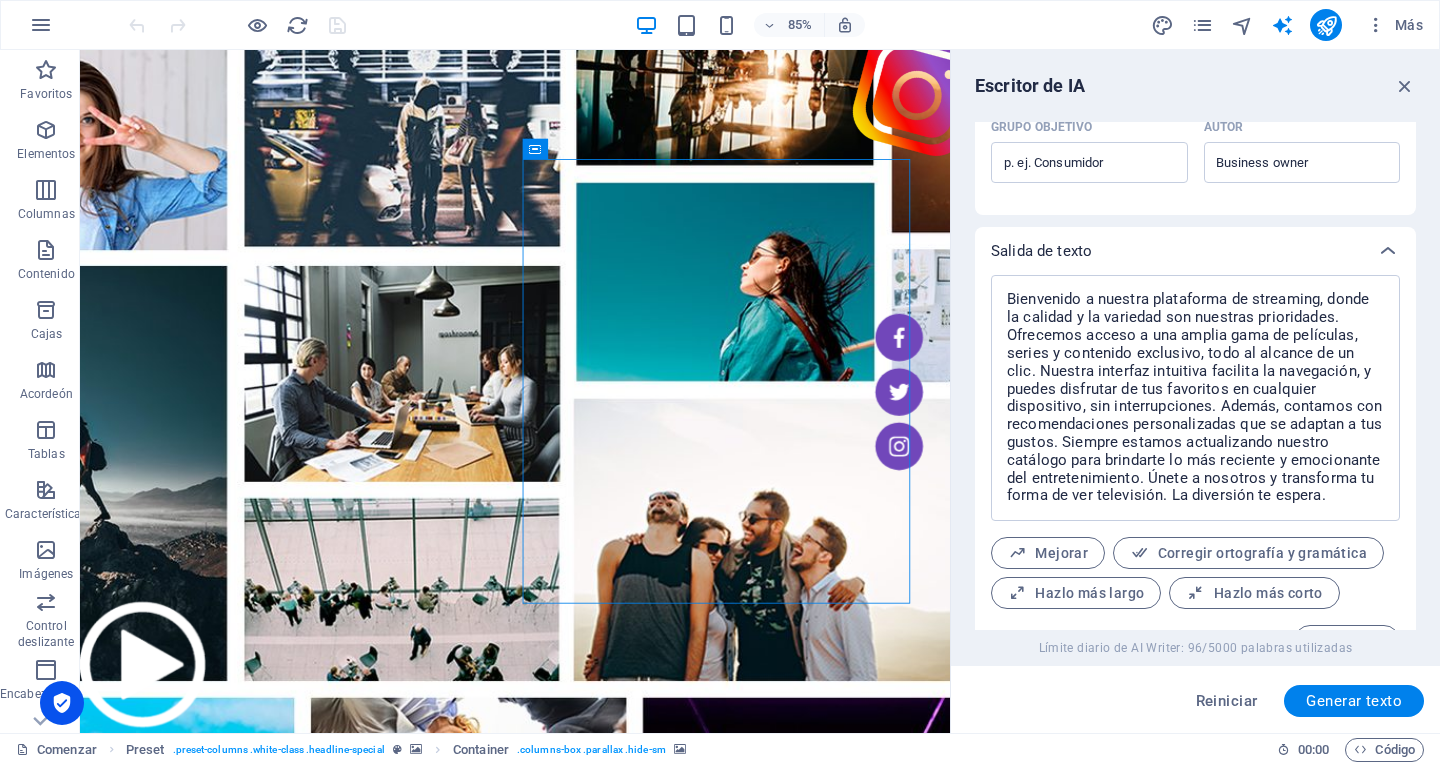 scroll, scrollTop: 691, scrollLeft: 0, axis: vertical 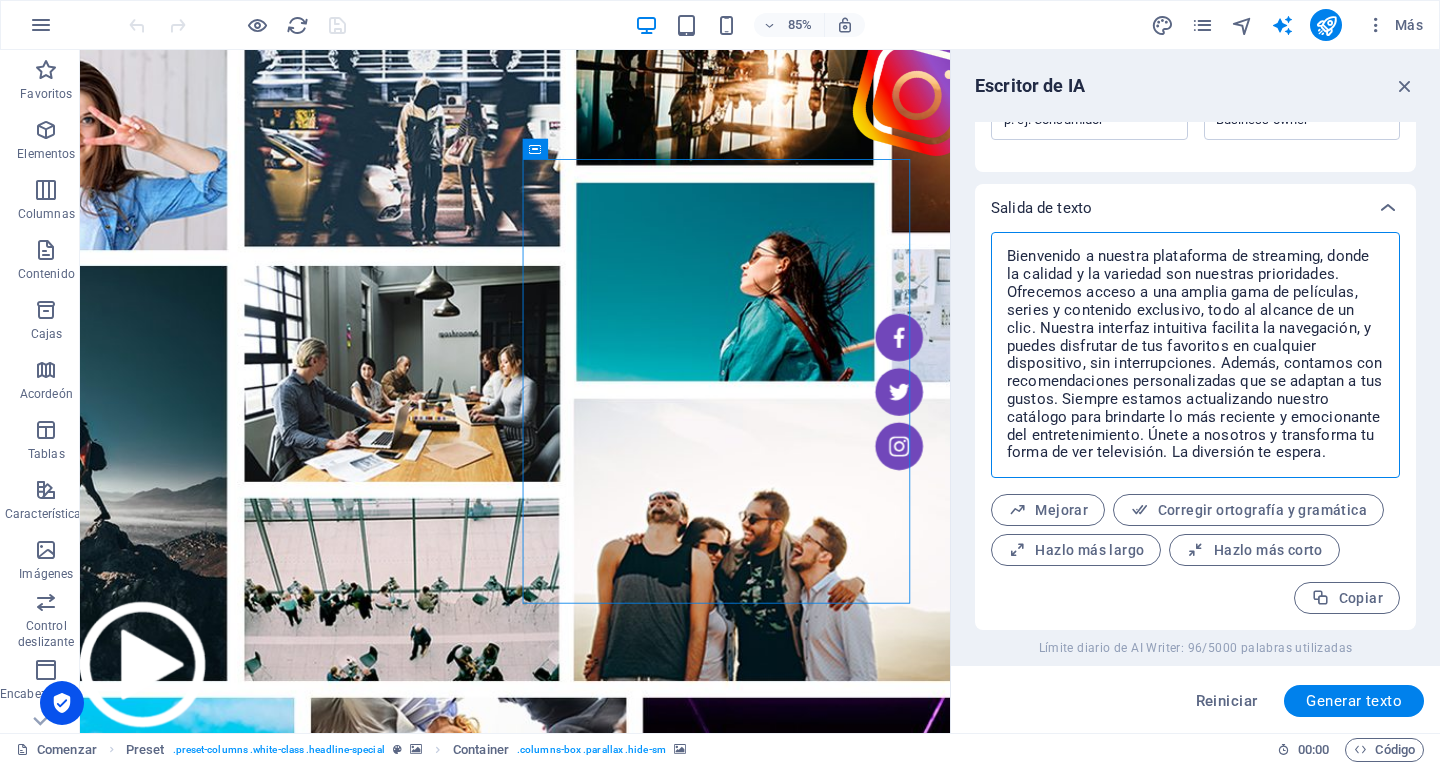 drag, startPoint x: 1057, startPoint y: 364, endPoint x: 1338, endPoint y: 359, distance: 281.0445 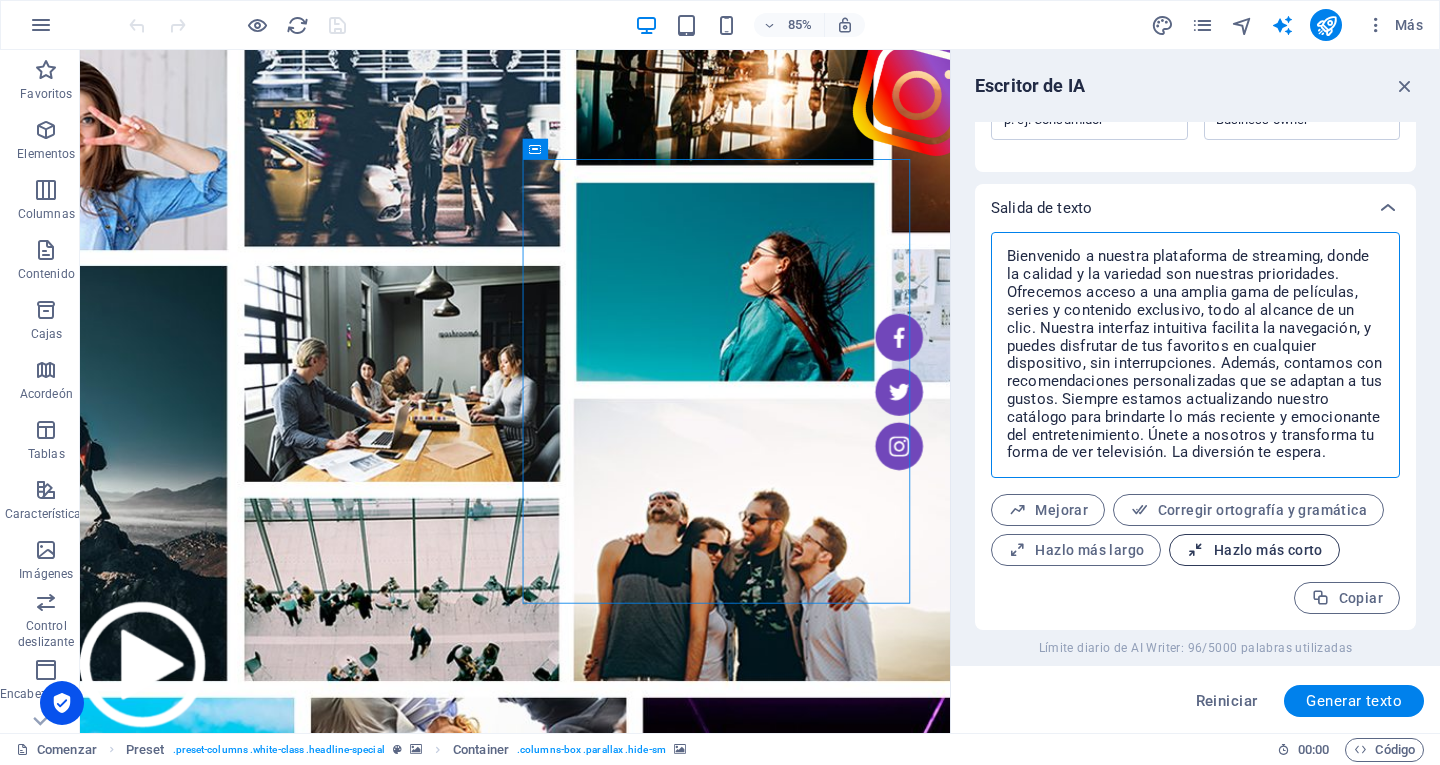 click on "Hazlo más corto" at bounding box center [1268, 550] 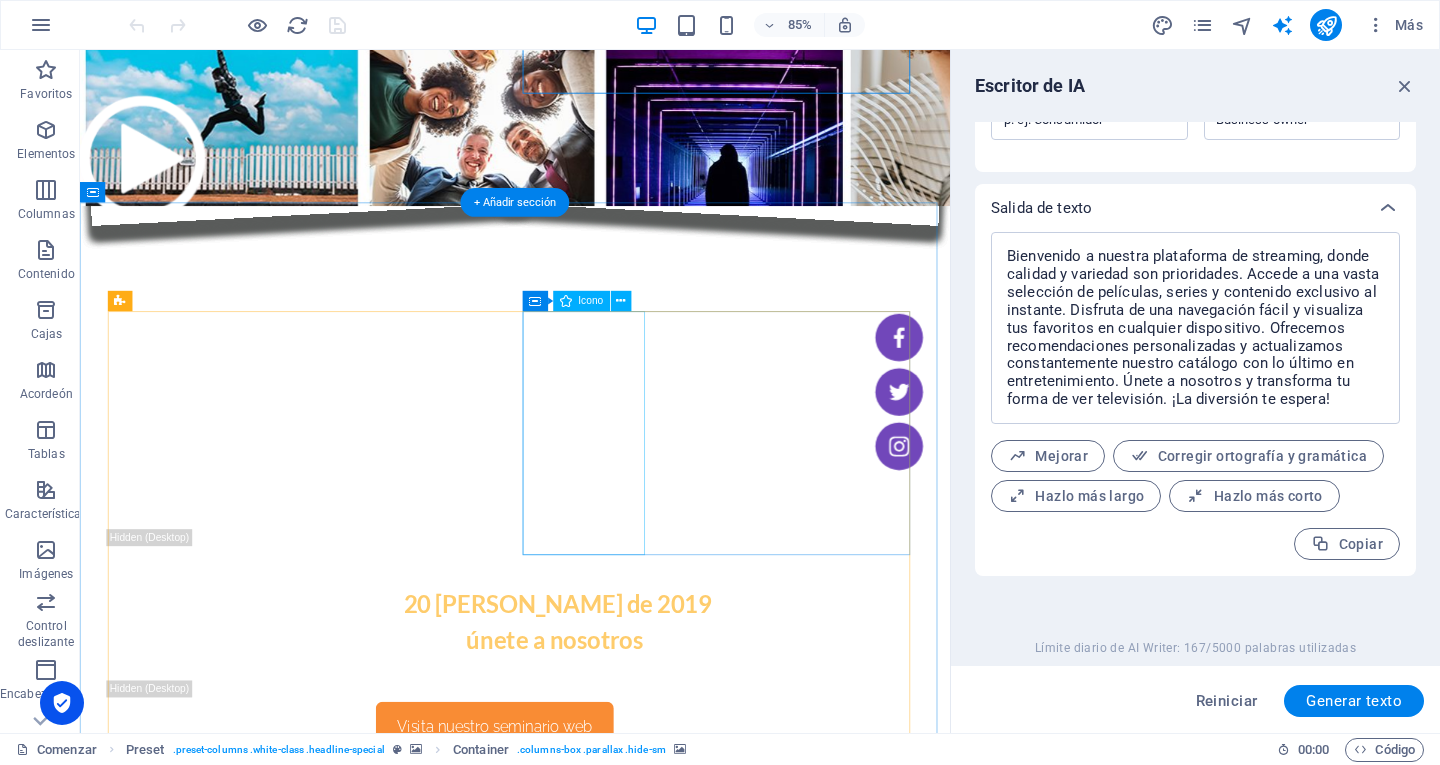 scroll, scrollTop: 600, scrollLeft: 0, axis: vertical 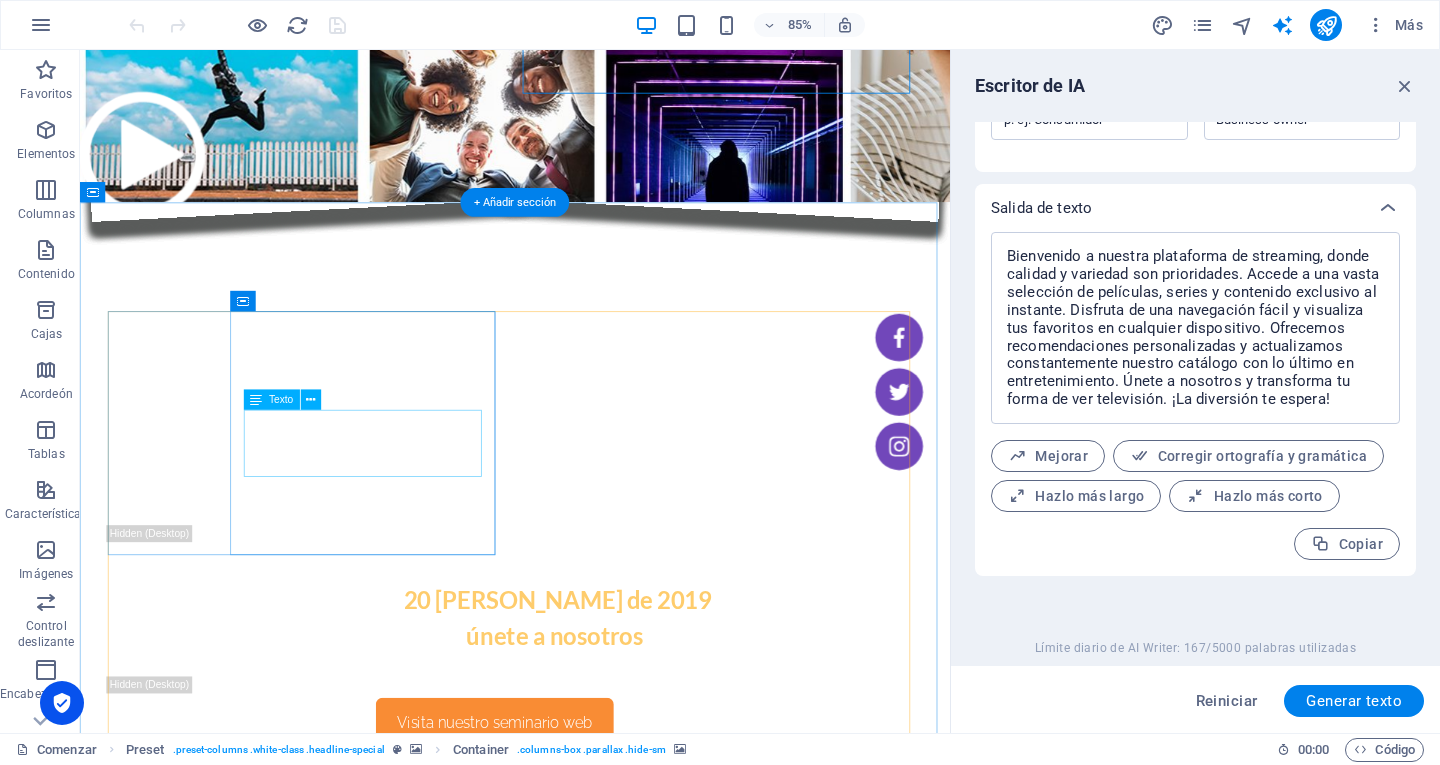 click on "Lorem ipsum dolor sit amet, consectetuer adipiscing elit. Enean commodo ligula eget dolor." at bounding box center [348, 2044] 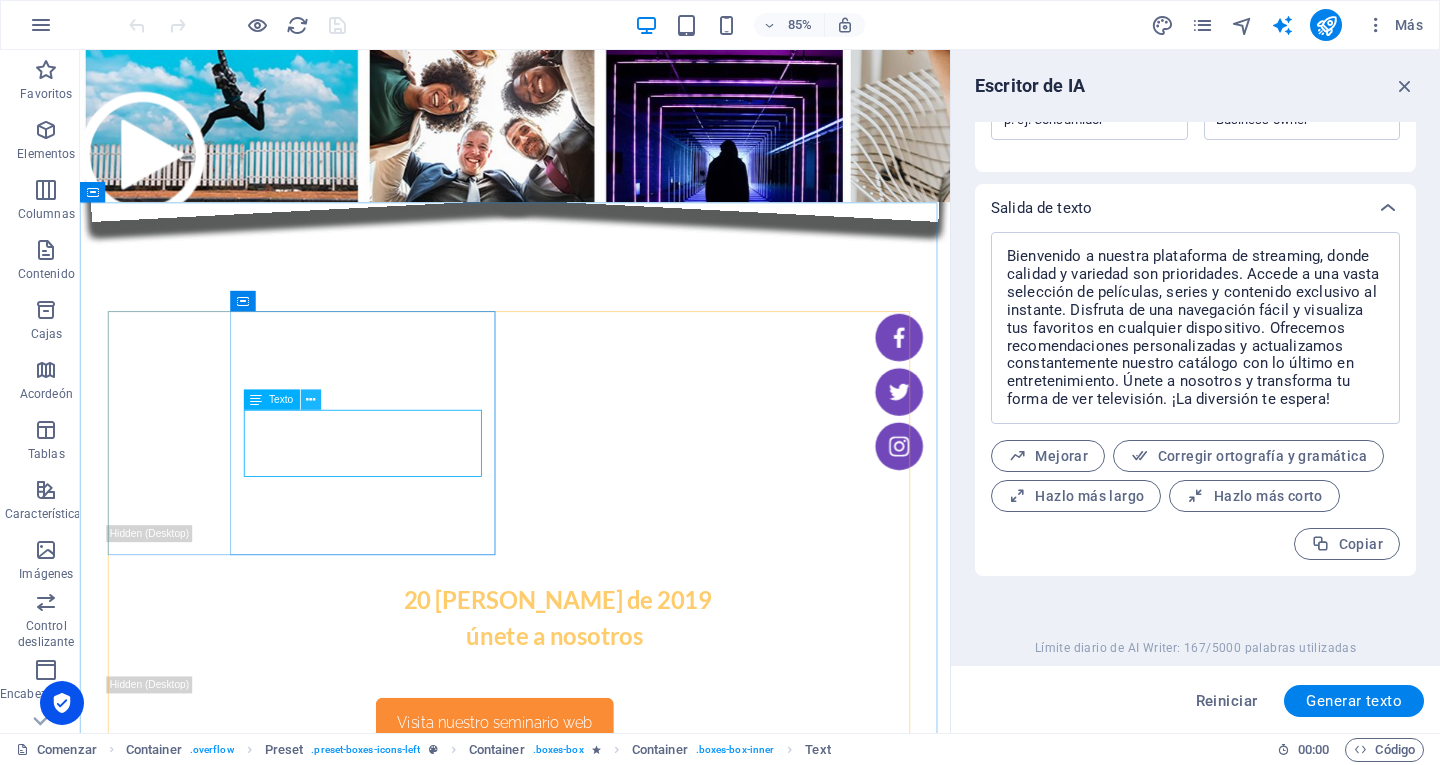 click at bounding box center [311, 400] 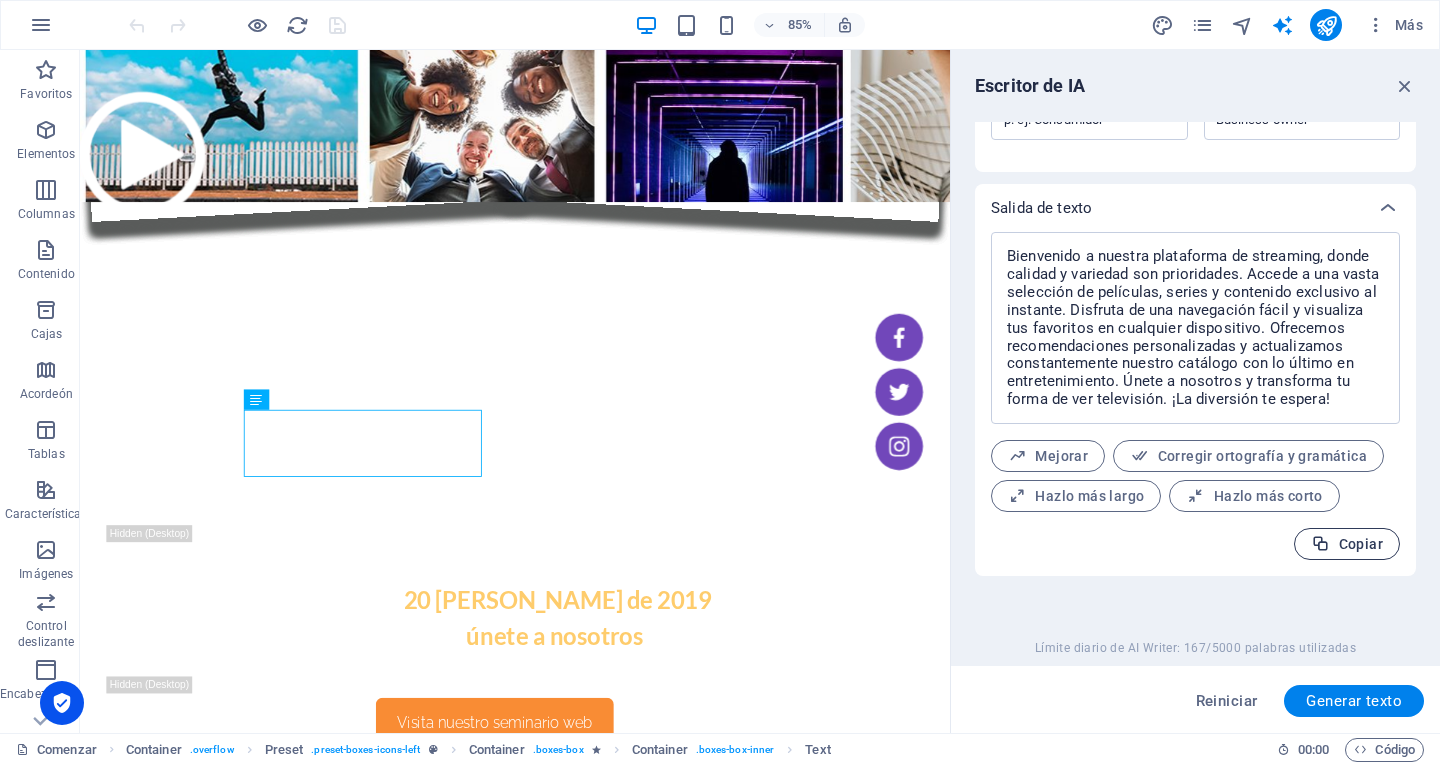 click on "Copiar" at bounding box center [1361, 544] 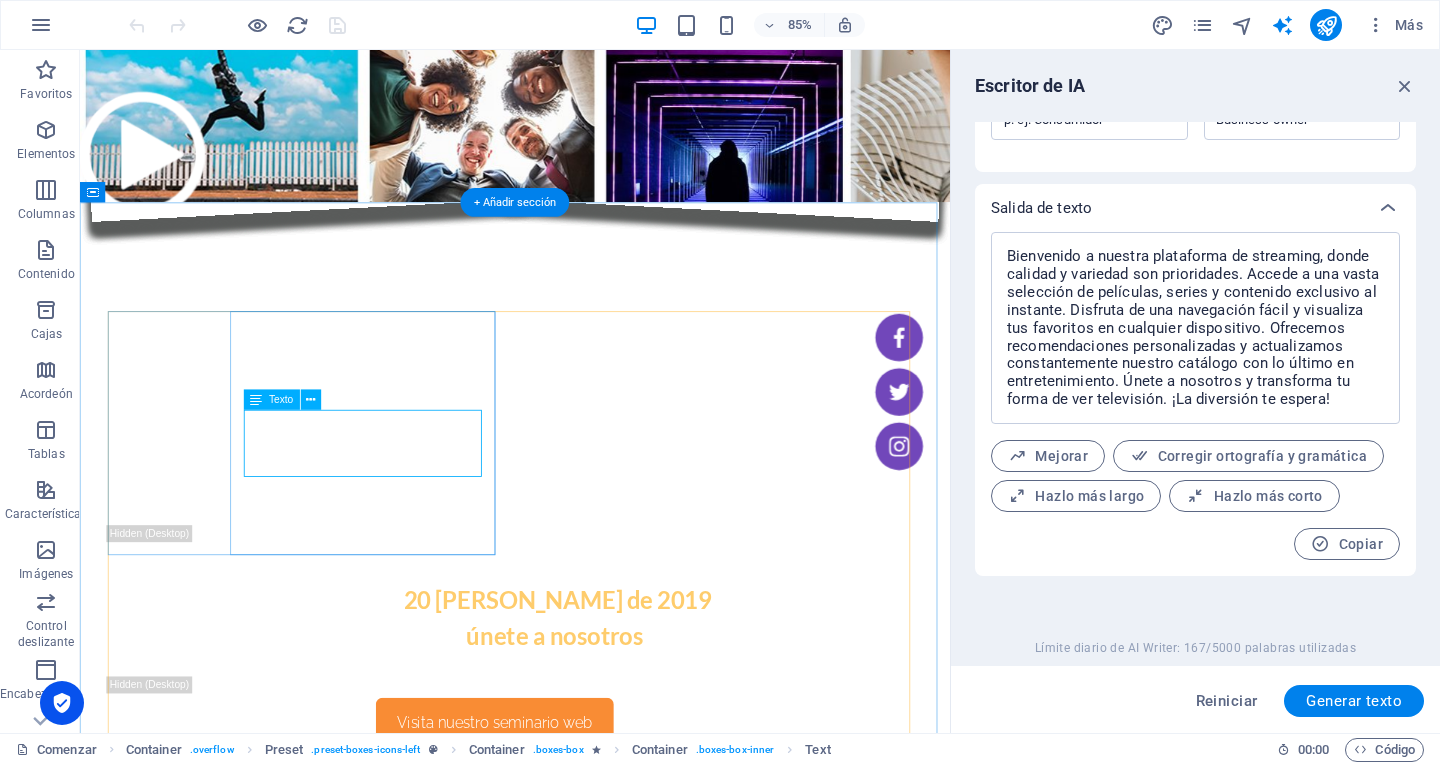 click on "Lorem ipsum dolor sit amet, consectetuer adipiscing elit. Enean commodo ligula eget dolor." at bounding box center [348, 2044] 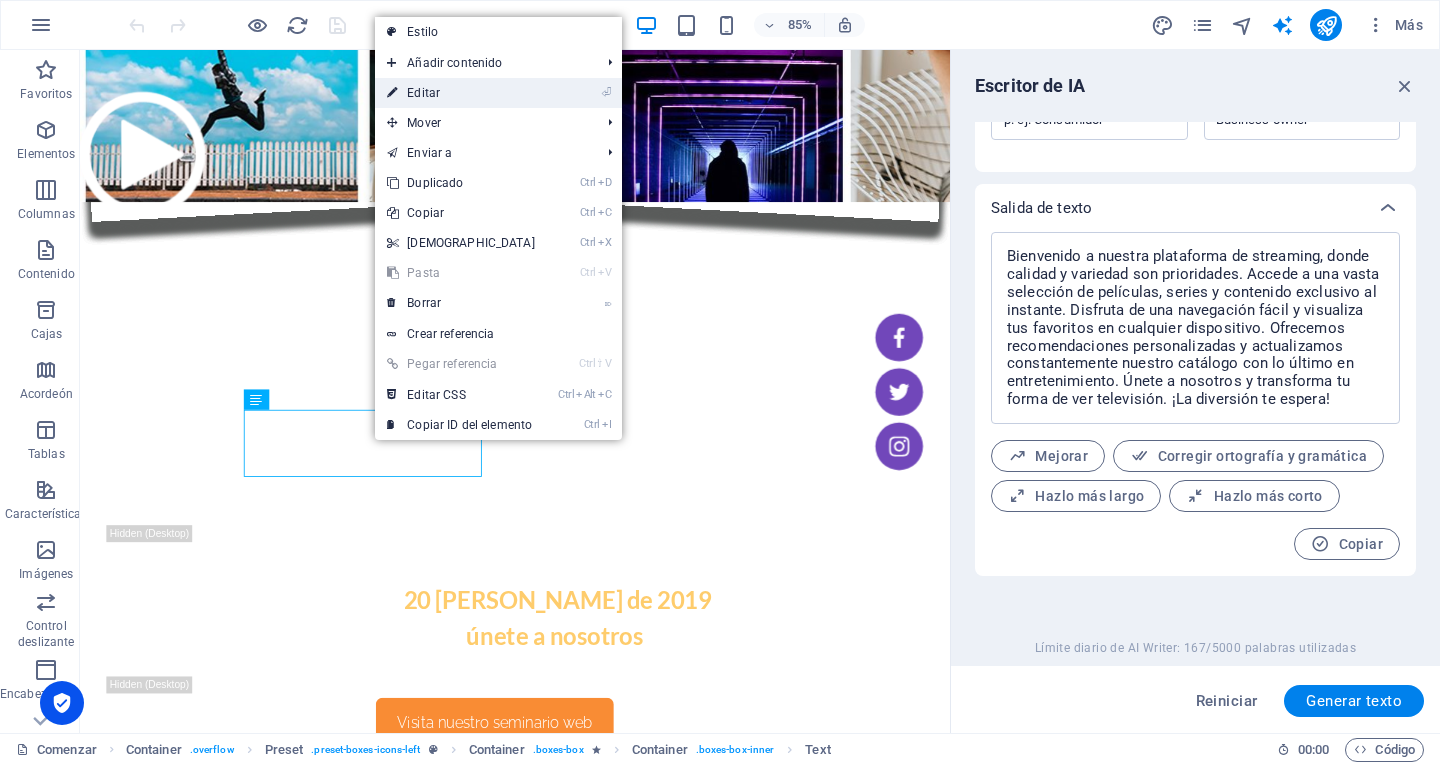 click on "⏎ Editar" at bounding box center (461, 93) 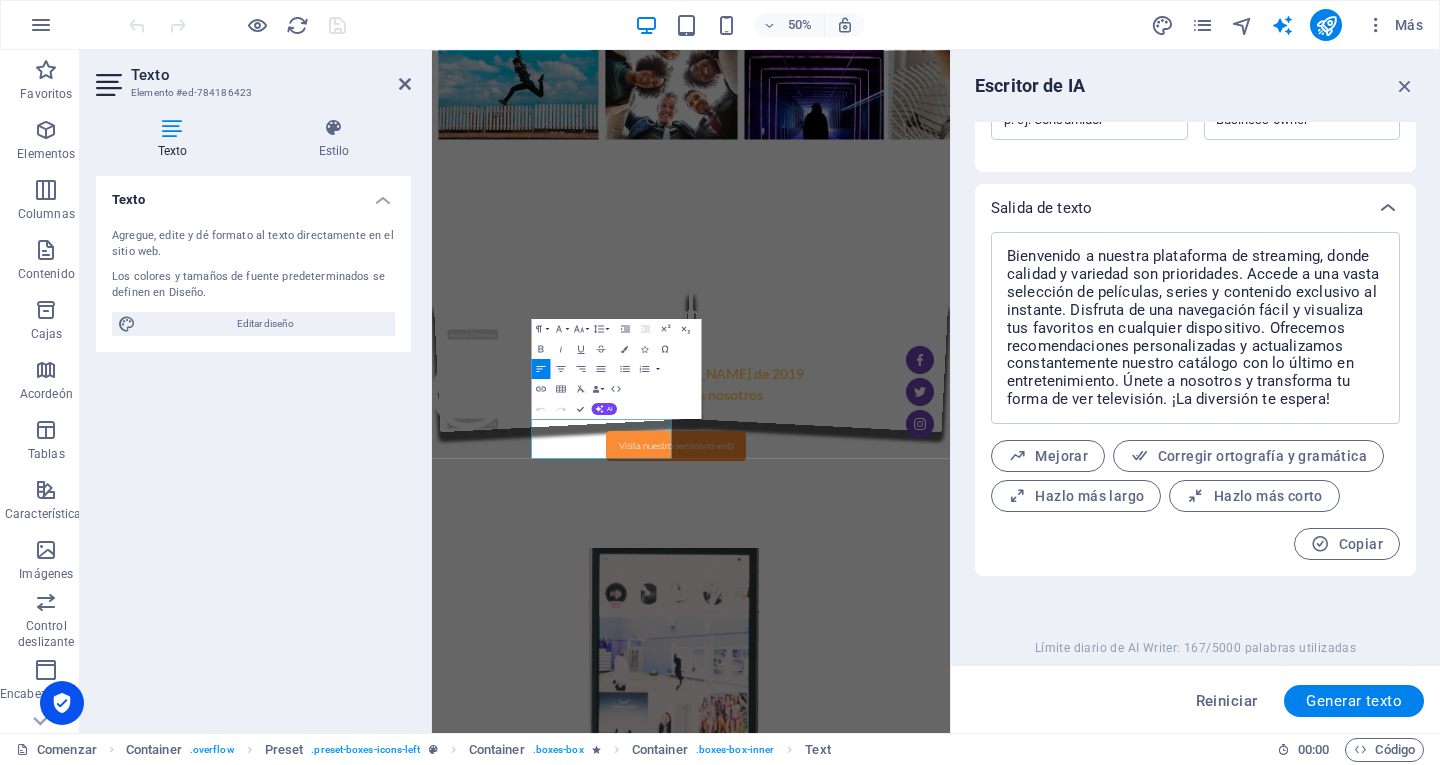 click on "Agregue, edite y dé formato al texto directamente en el sitio web." at bounding box center [253, 244] 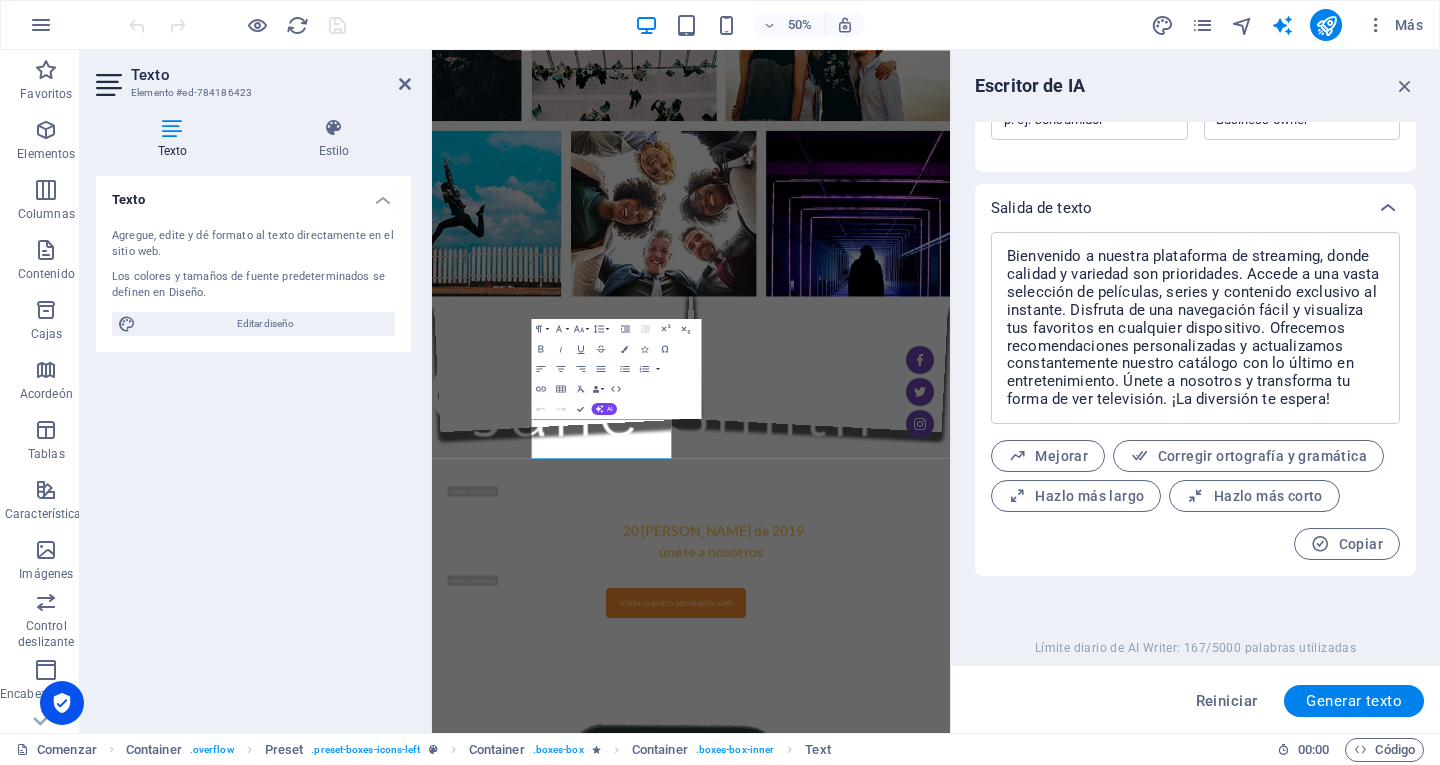 click on "Agregue, edite y dé formato al texto directamente en el sitio web." at bounding box center [253, 244] 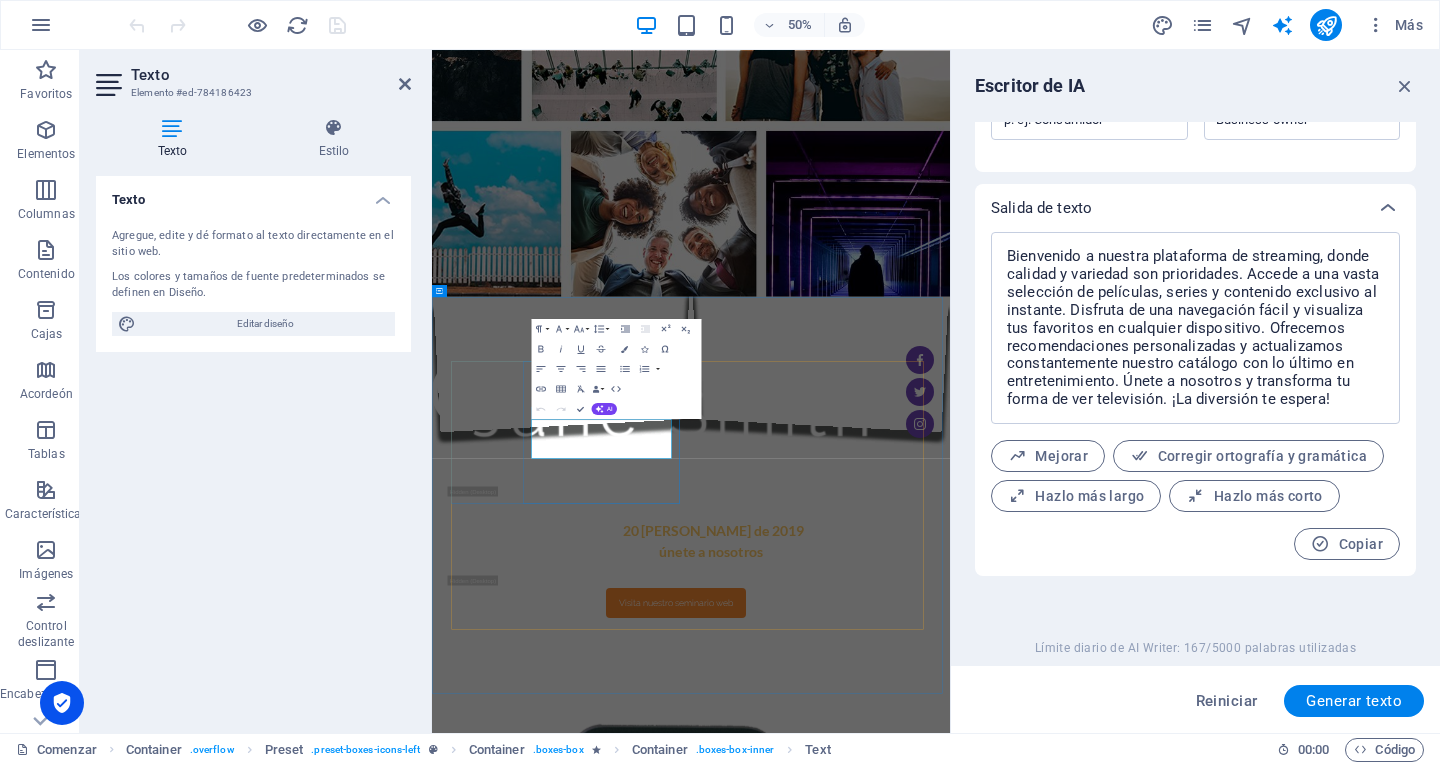 click on "Lorem ipsum dolor sit amet, consectetuer adipiscing elit. Enean commodo ligula eget dolor." at bounding box center [706, 2745] 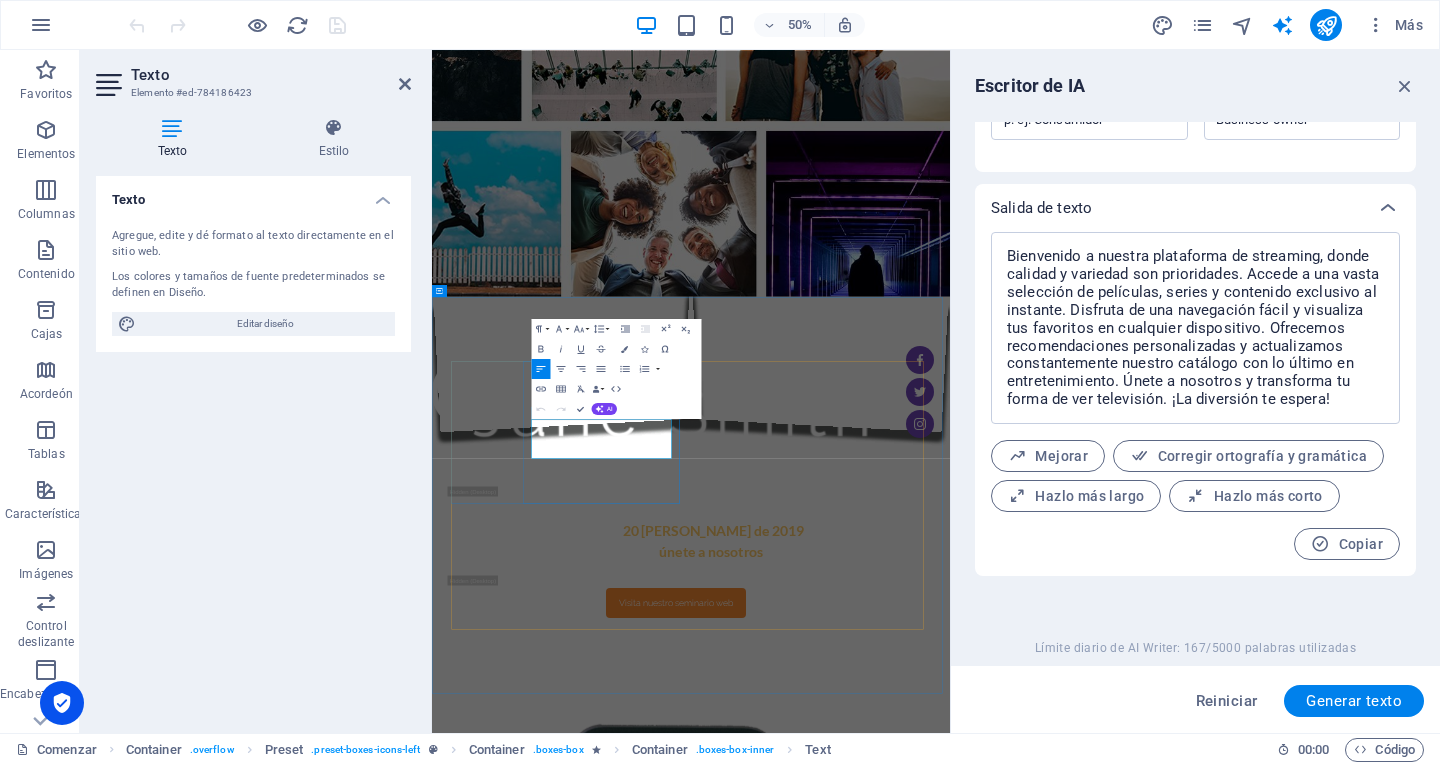 click on "Lorem ipsum dolor sit amet, consectetuer adipiscing elit. Enean commodo ligula eget dolor." at bounding box center (706, 2745) 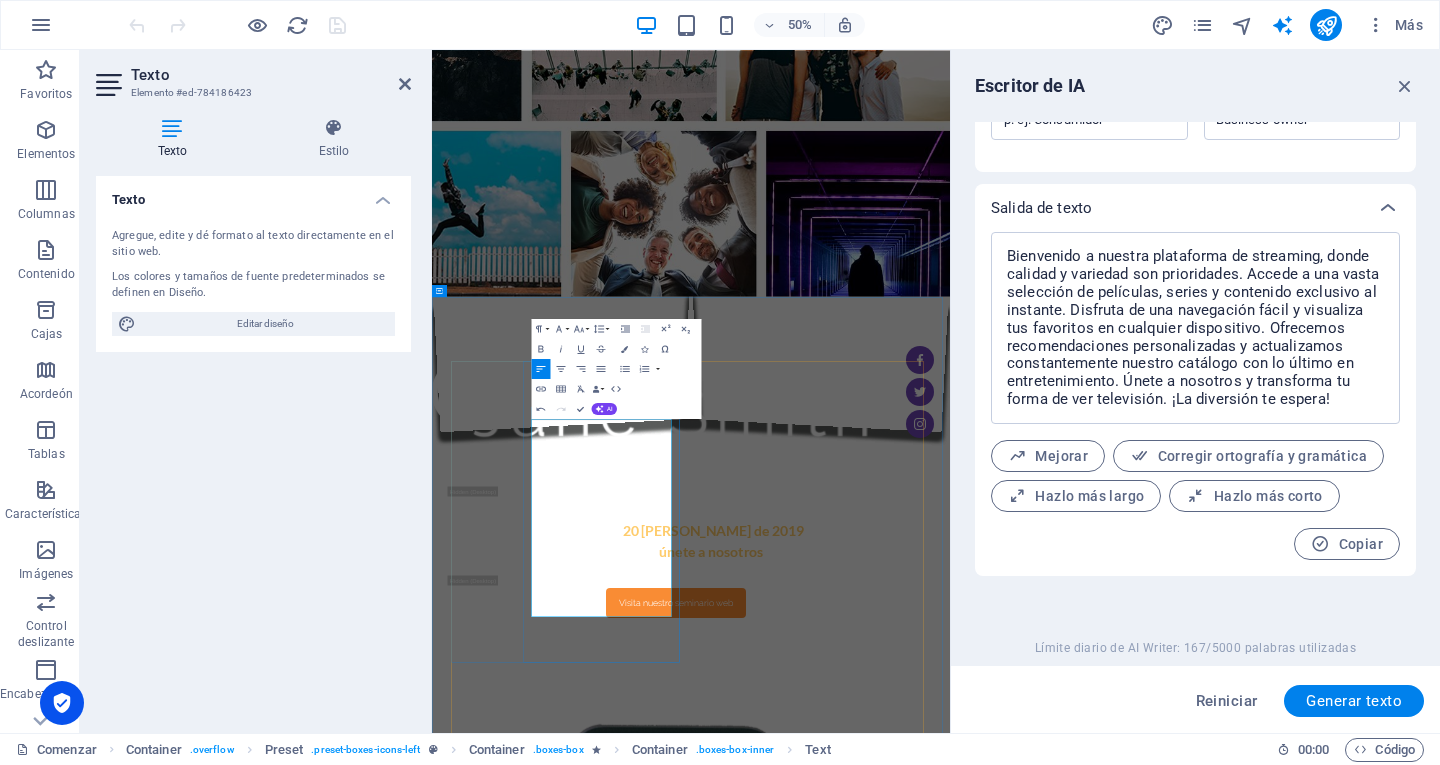 scroll, scrollTop: 8463, scrollLeft: 3, axis: both 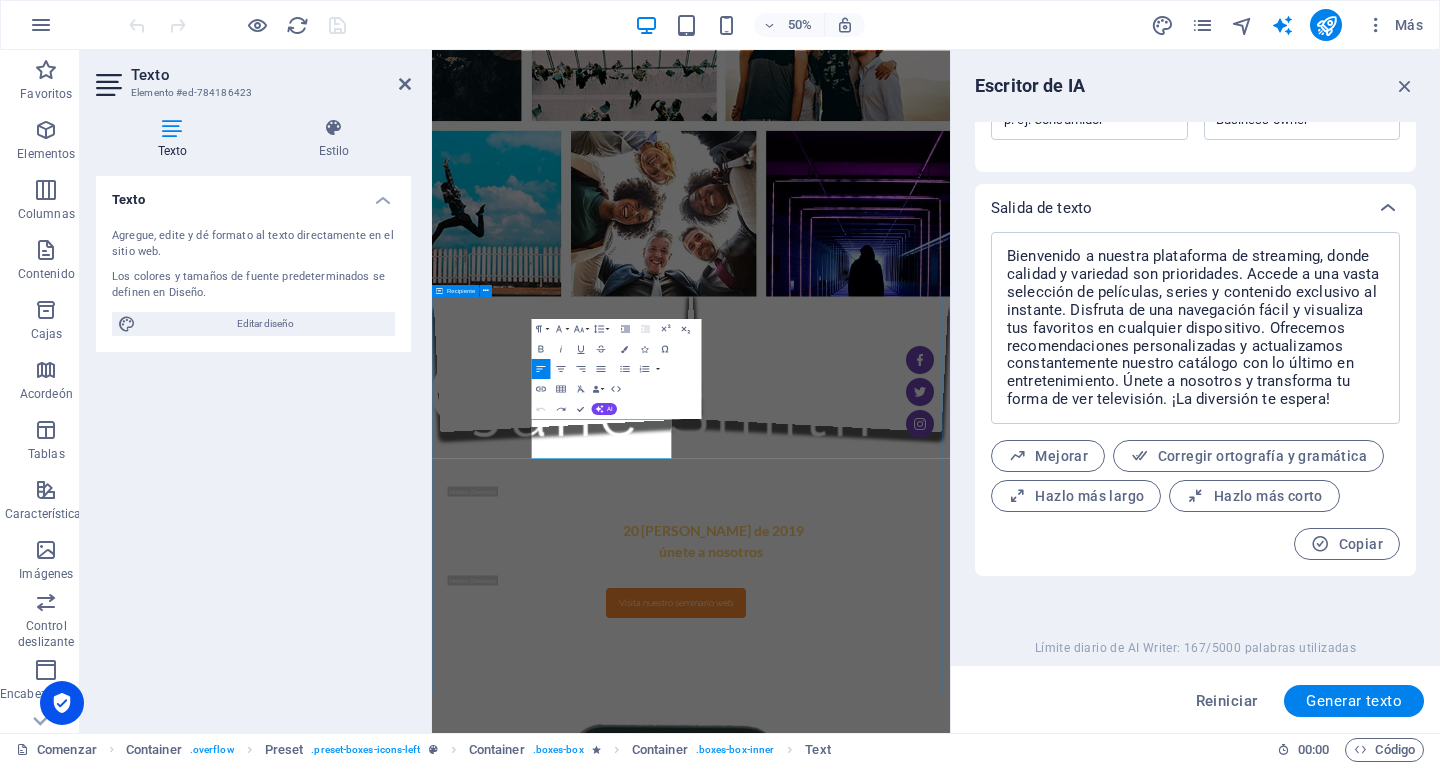click on "estar completamente cargado Lorem ipsum dolor sit amet, consectetuer adipiscing elit. Enean commodo ligula eget dolor. Bienvenido a nuestra plataforma de streaming, donde calidad y variedad son prioridades. Accede a una vasta selección de películas, series y contenido exclusivo al instante. Disfruta de una navegación fácil y visualiza tus favoritos en cualquier dispositivo. Ofrecemos recomendaciones personalizadas y actualizamos constantemente nuestro catálogo con lo último en entretenimiento. Únete a nosotros y transforma tu forma de ver televisión. ¡La diversión te espera! Visita nuestro seminario web ser profesional Lorem ipsum dolor sit amet, consectetuer adipiscing elit. Enean commodo ligula eget dolor.  Visita nuestro seminario web Mantente saludable Lorem ipsum dolor sit amet, consectetuer adipiscing elit. Visita nuestro seminario web encuentra tu camino Lorem ipsum dolor sit amet, consectetuer adipiscing elit.  Visita nuestro seminario web" at bounding box center [950, 3250] 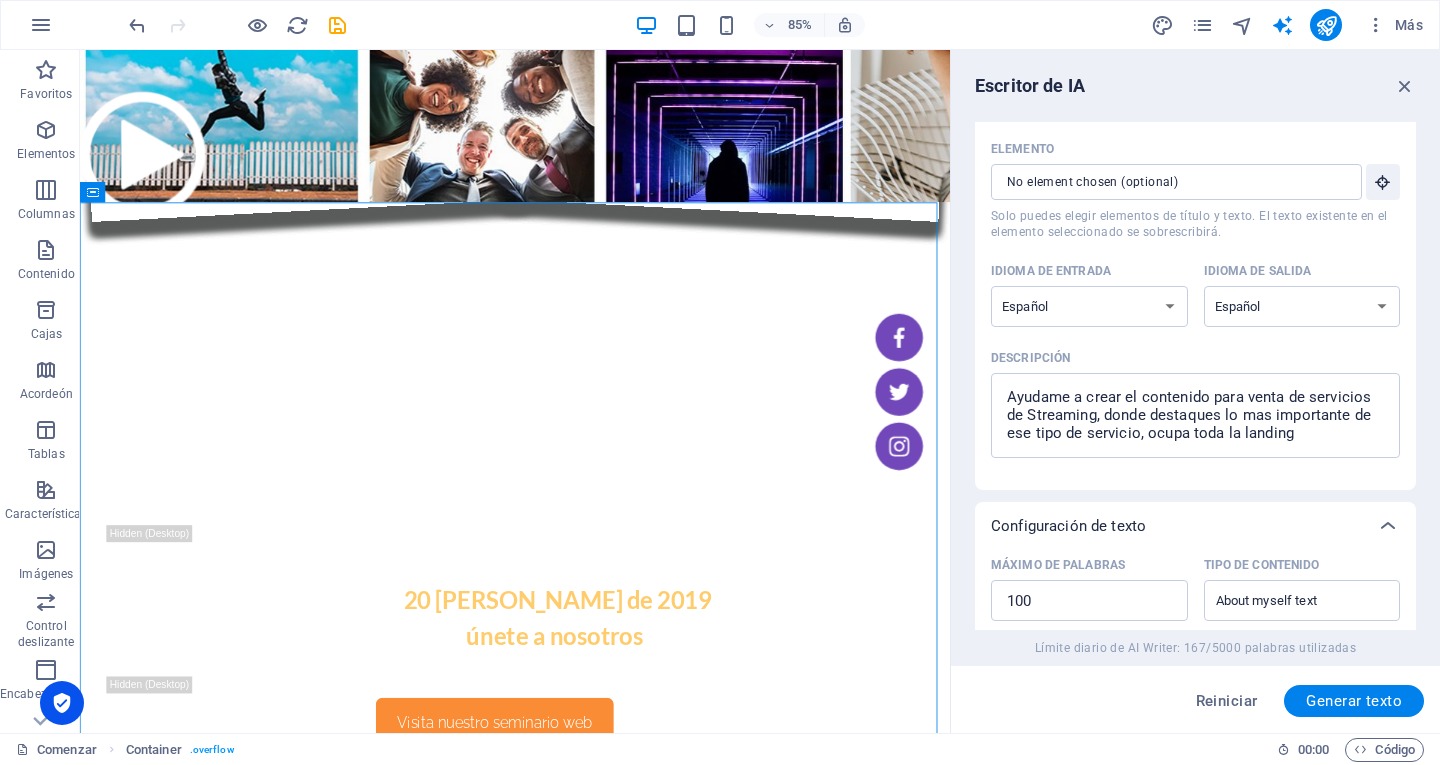scroll, scrollTop: 0, scrollLeft: 0, axis: both 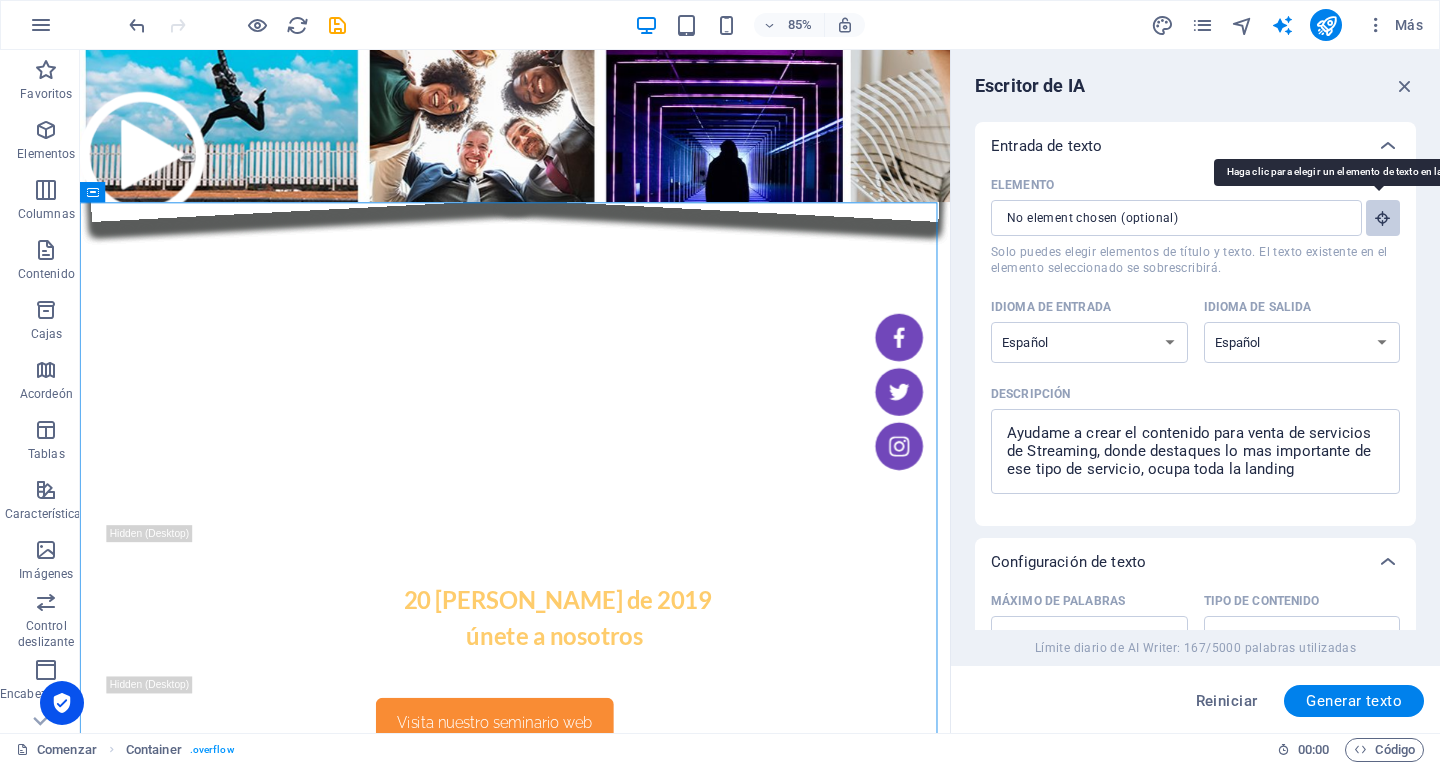 click at bounding box center (1383, 218) 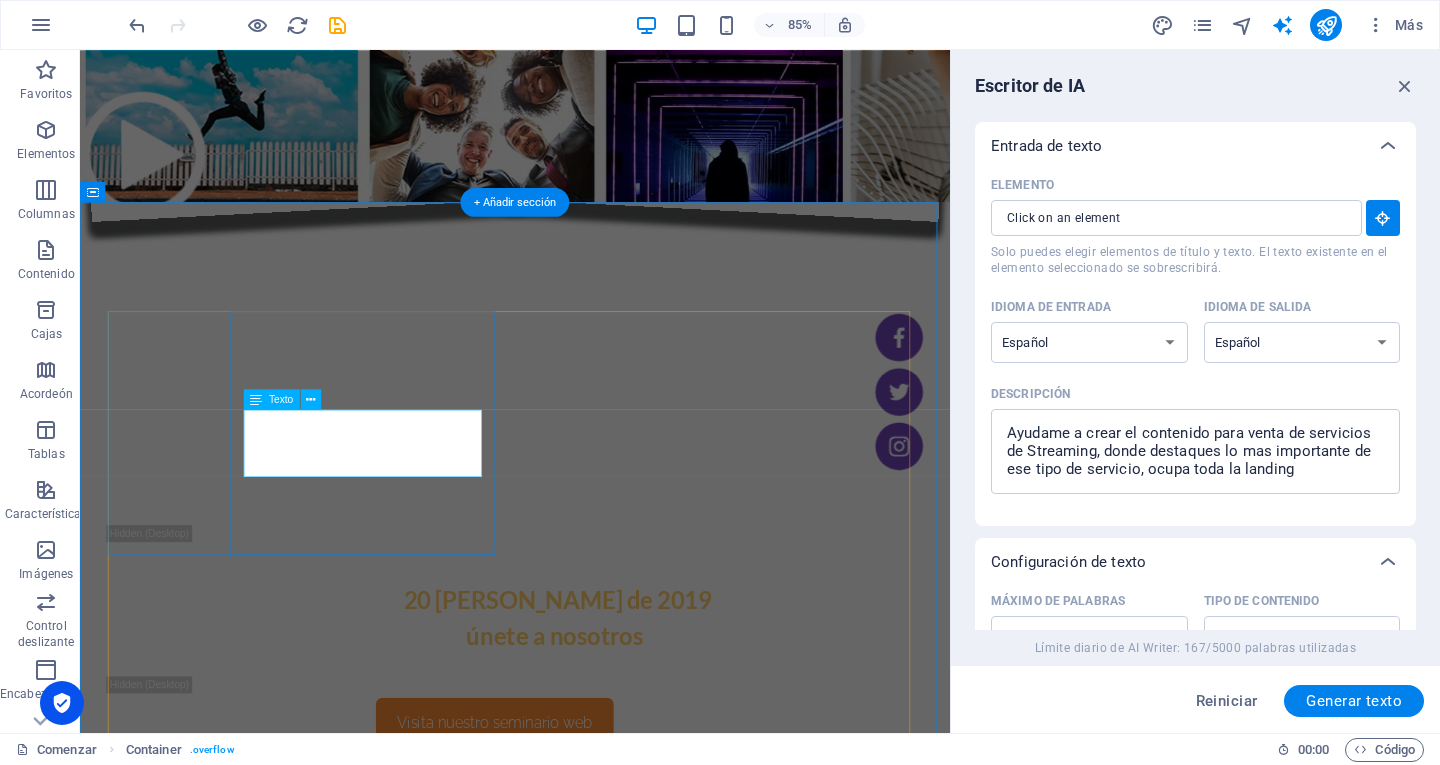 click on "Lorem ipsum dolor sit amet, consectetuer adipiscing elit. Enean commodo ligula eget dolor." at bounding box center [348, 2044] 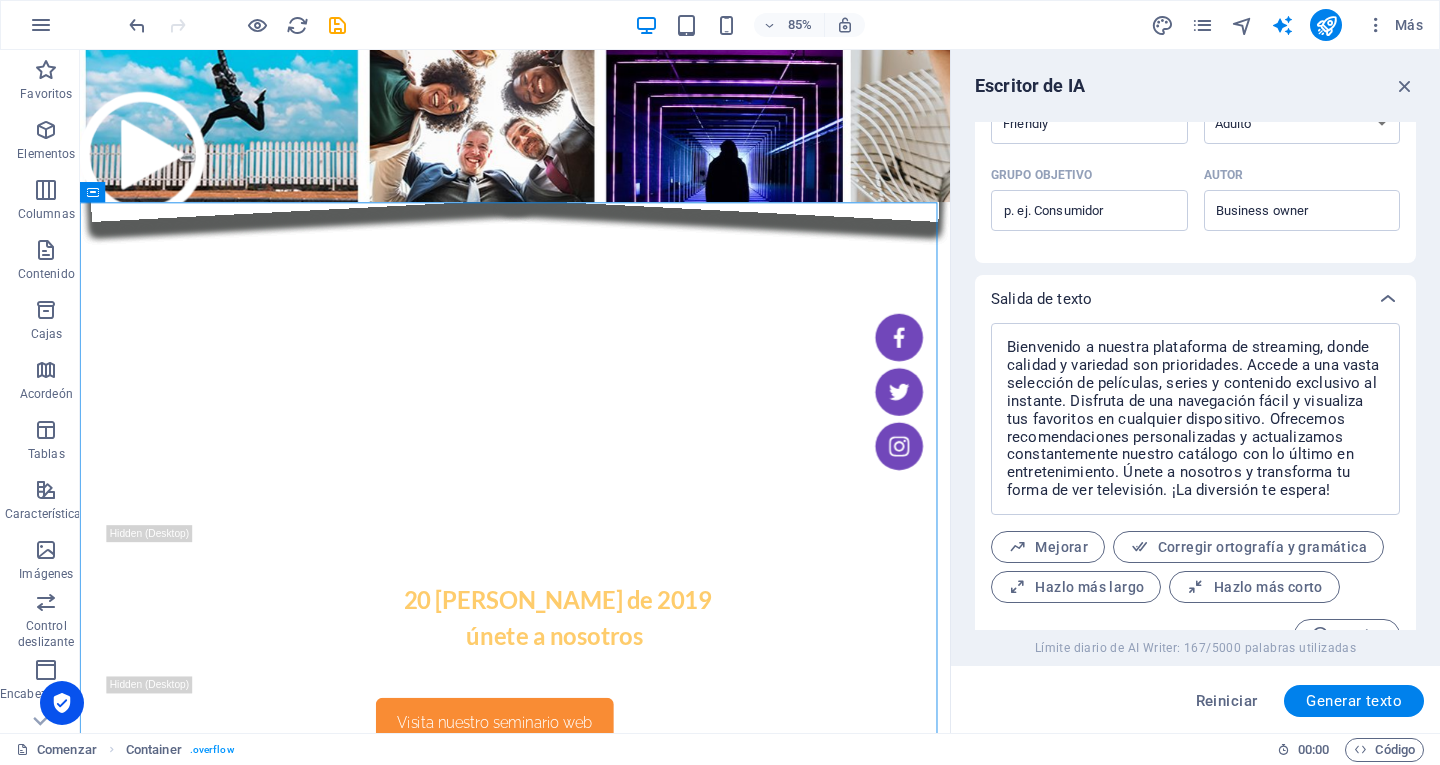 scroll, scrollTop: 691, scrollLeft: 0, axis: vertical 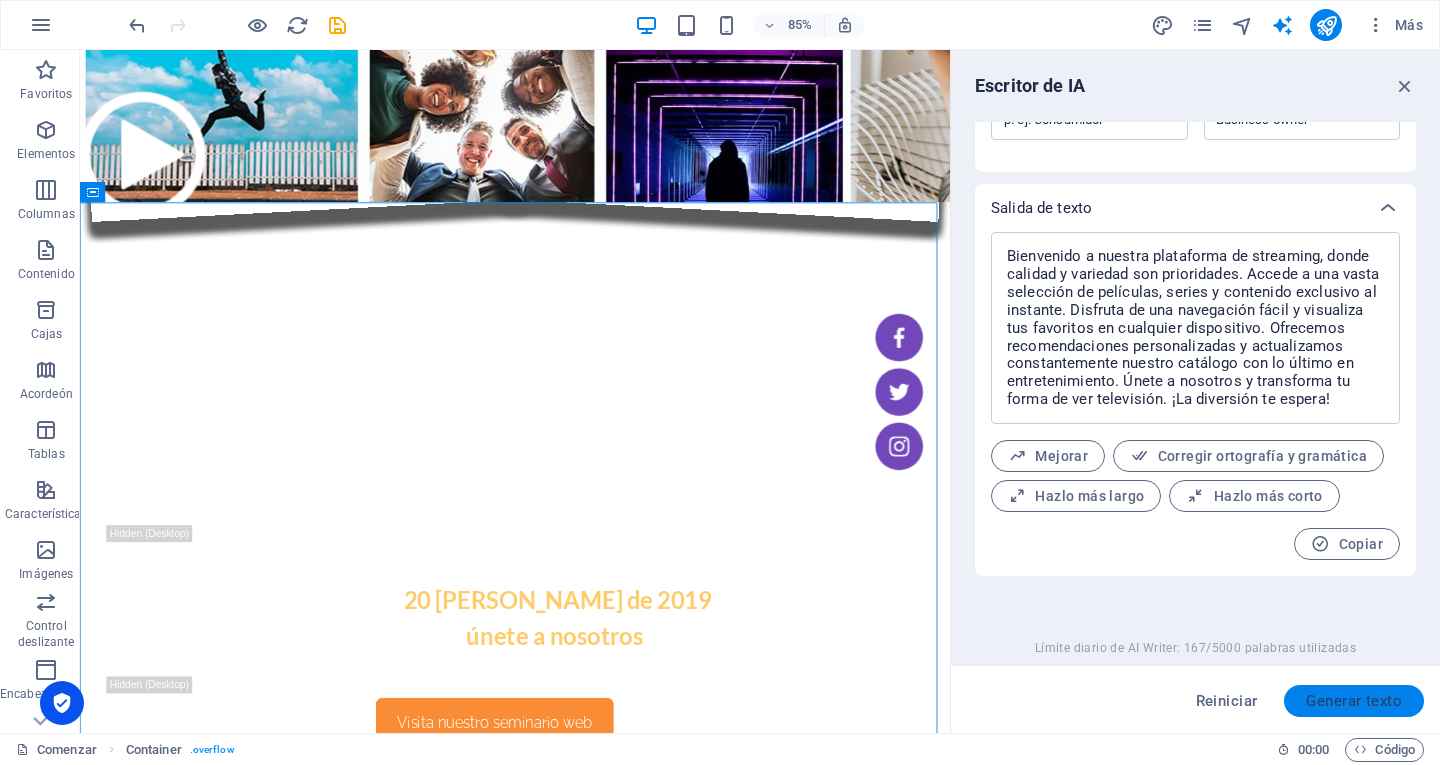 click on "Generar texto" at bounding box center [1354, 701] 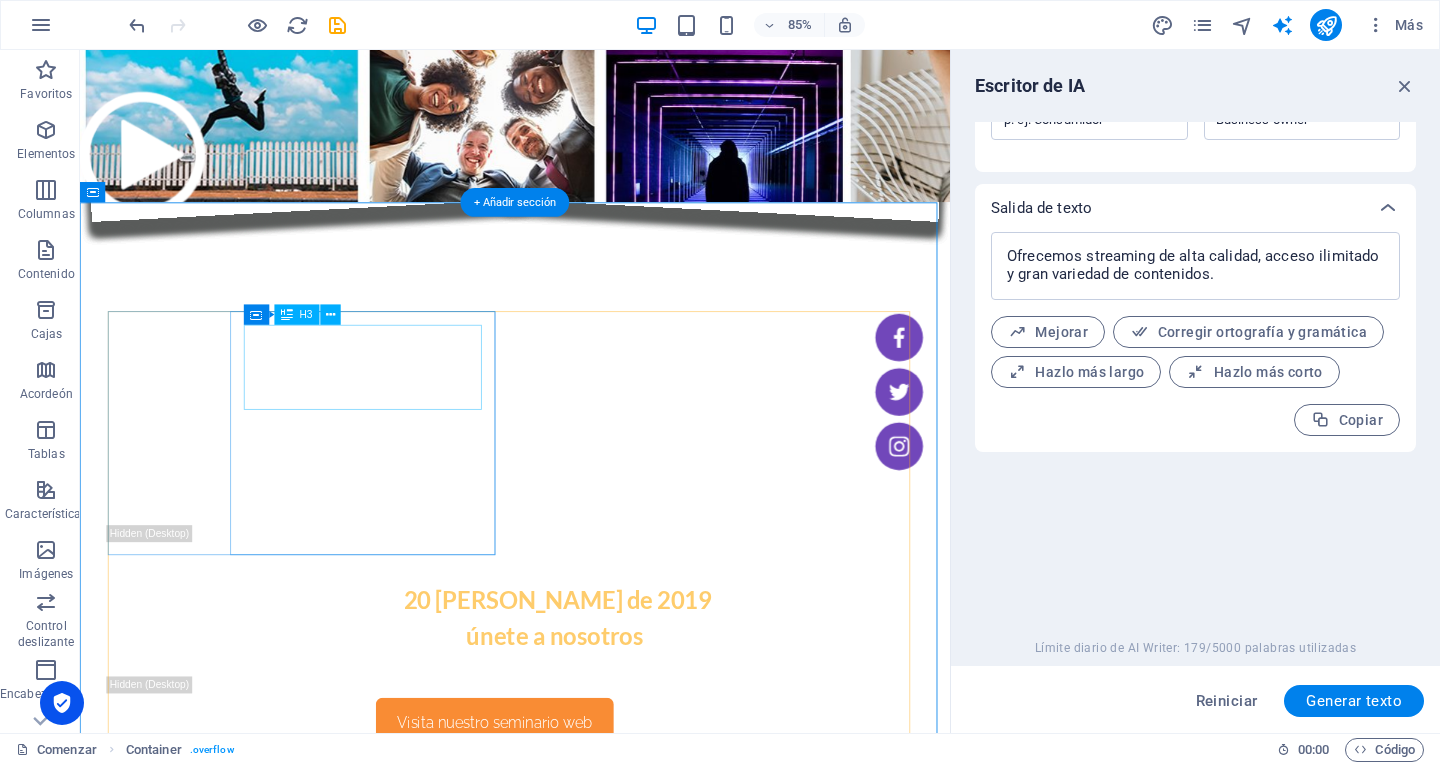 click on "estar completamente cargado" at bounding box center [348, 1989] 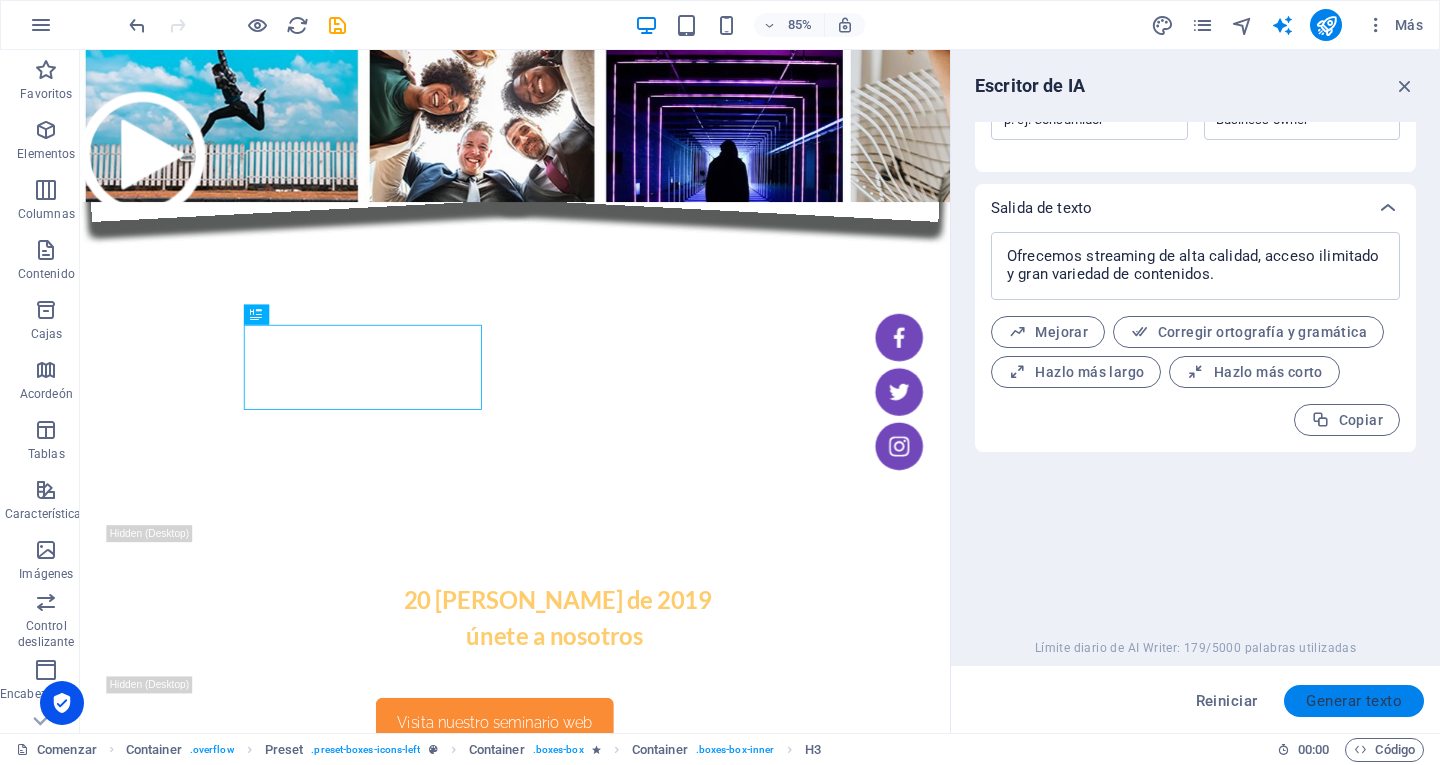 click on "Generar texto" at bounding box center (1354, 701) 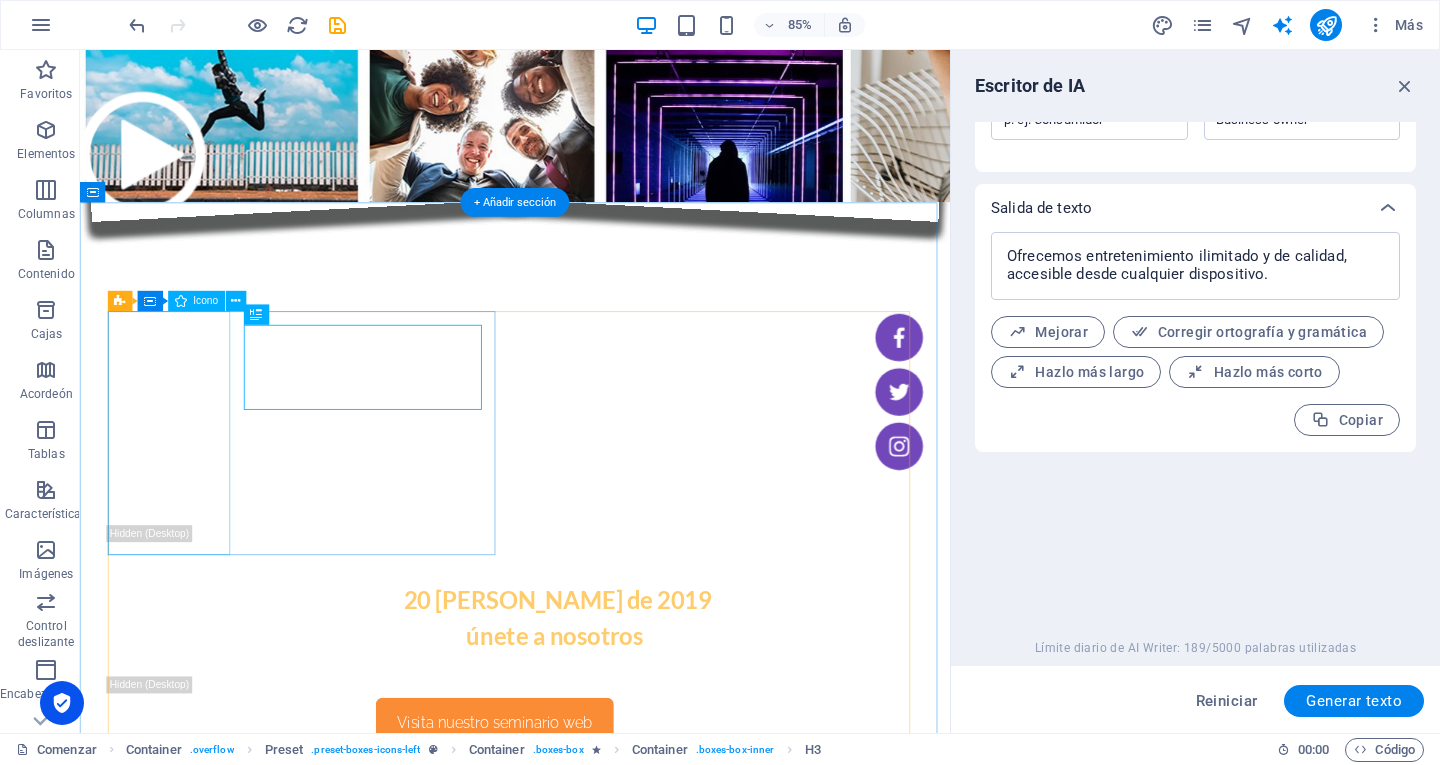 click at bounding box center [348, 1872] 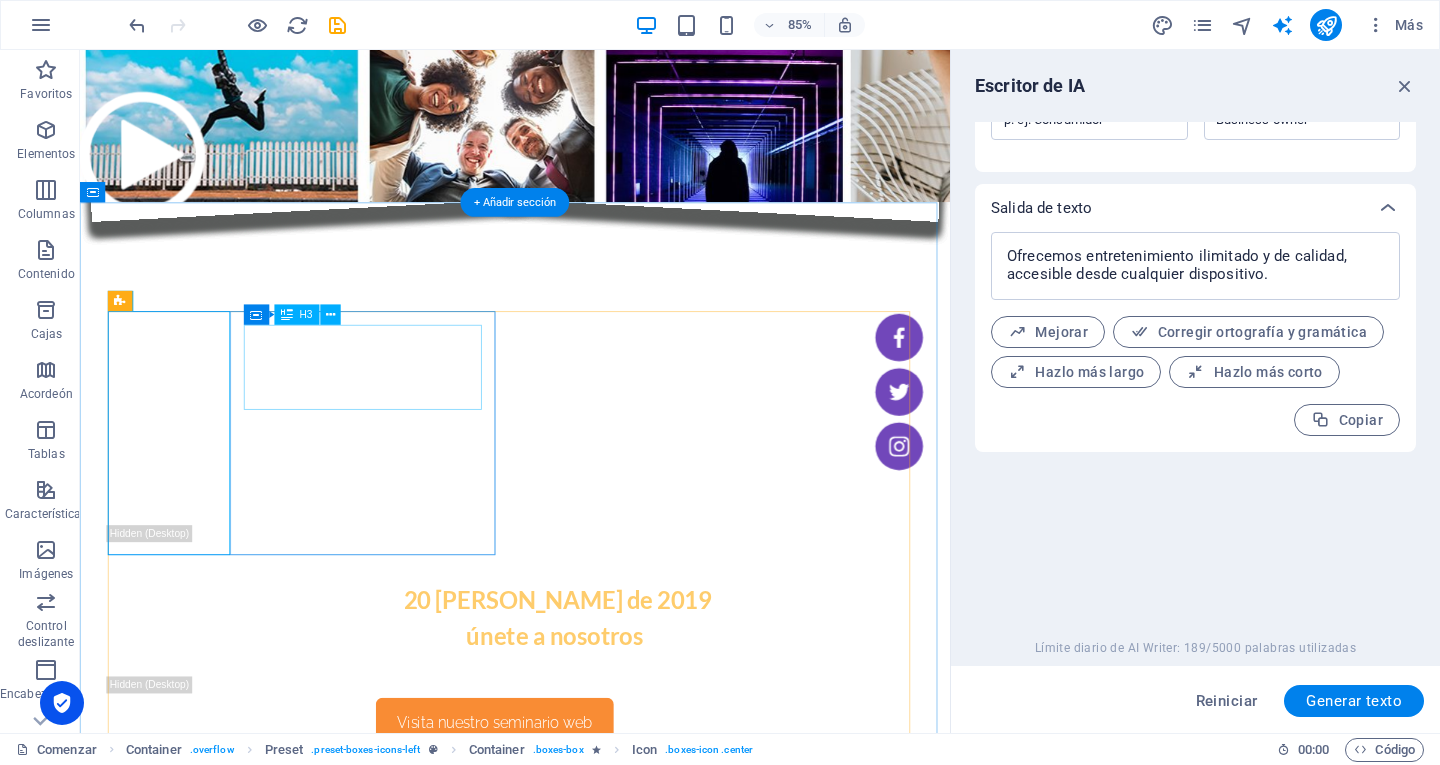click on "estar completamente cargado" at bounding box center [348, 1989] 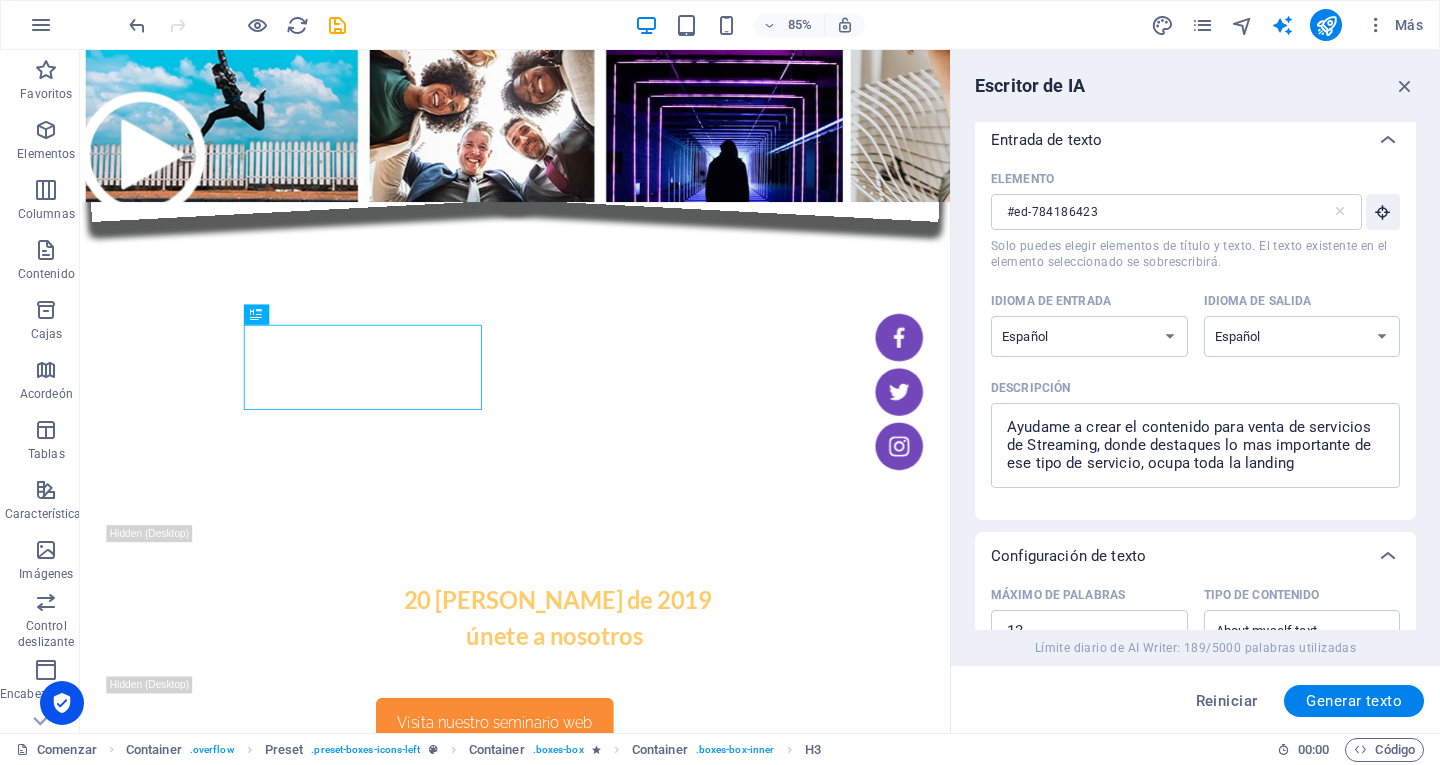 scroll, scrollTop: 0, scrollLeft: 0, axis: both 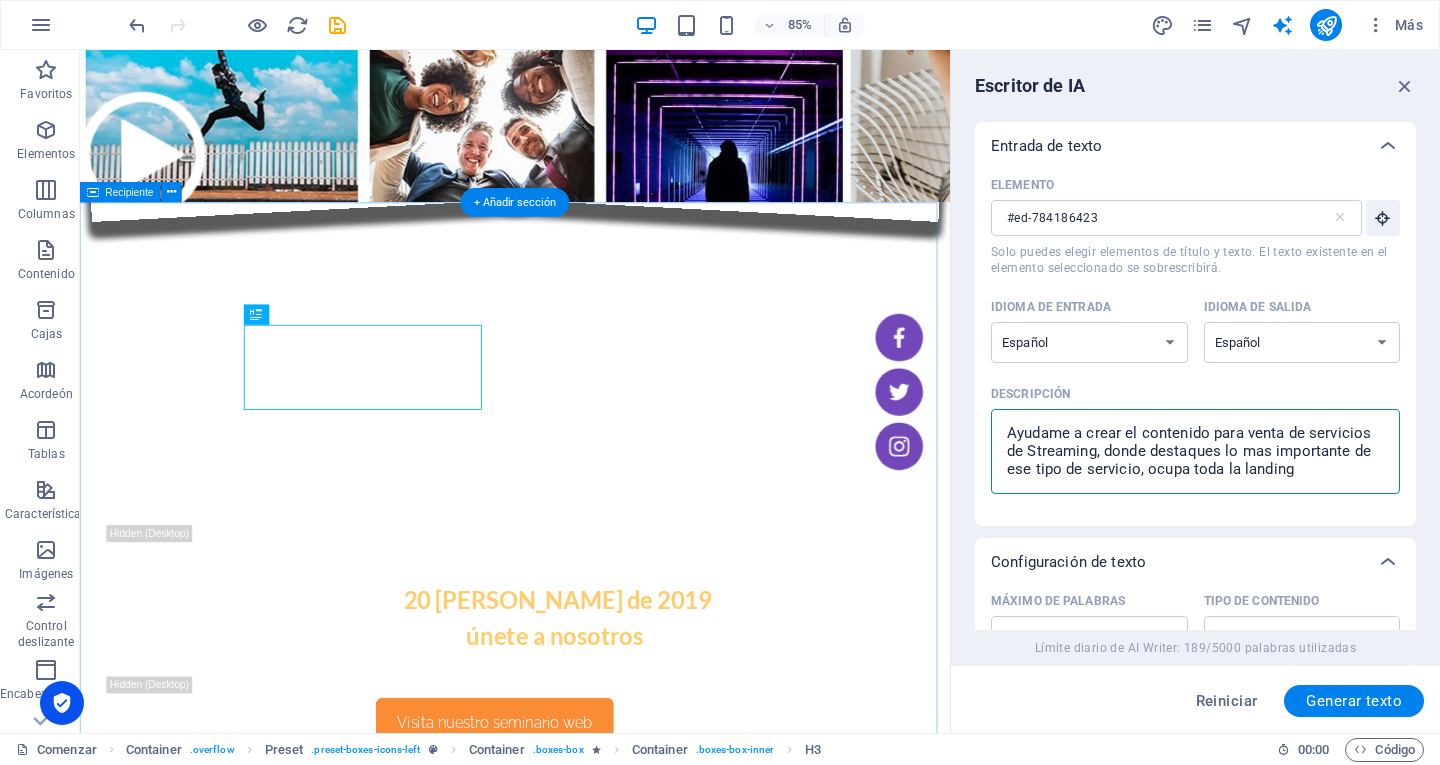 drag, startPoint x: 1387, startPoint y: 529, endPoint x: 1076, endPoint y: 493, distance: 313.07666 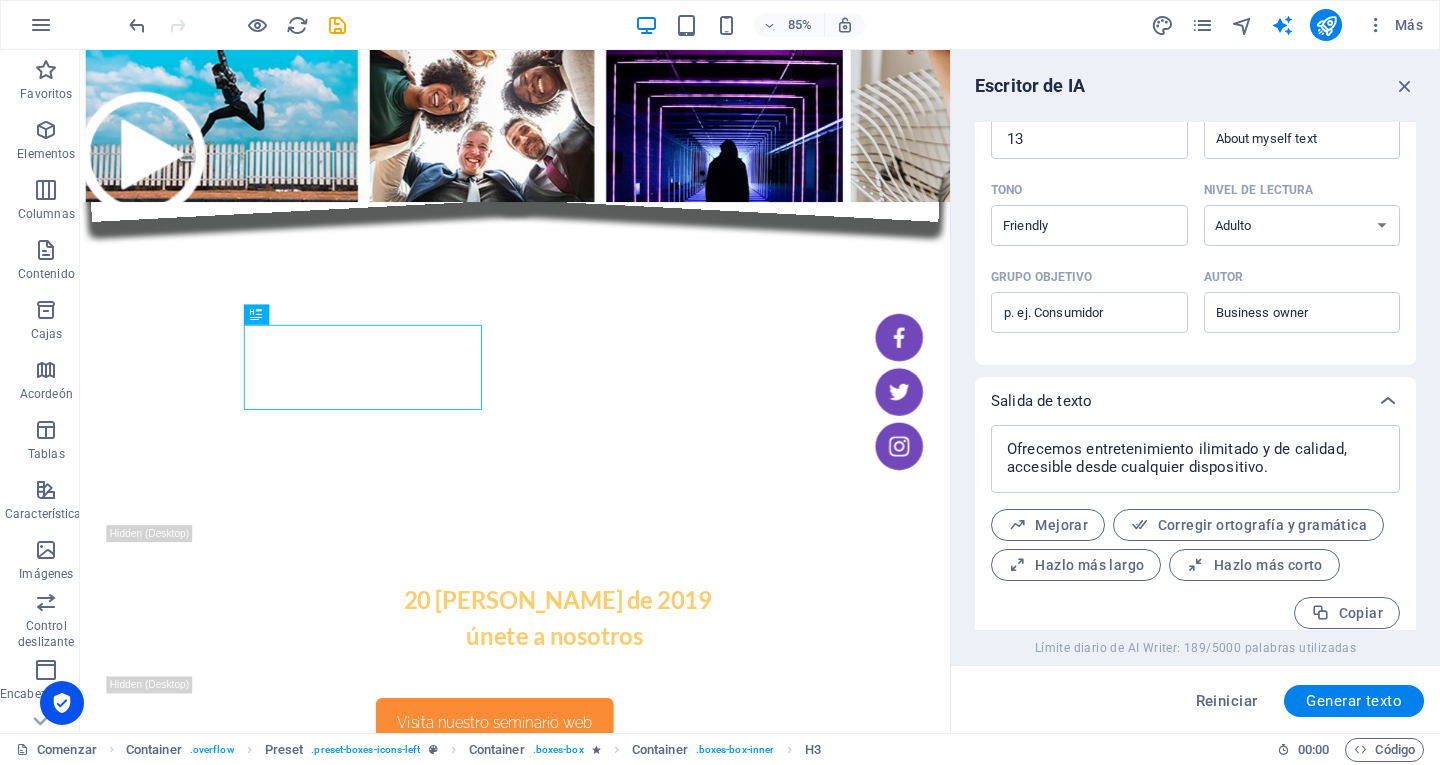 scroll, scrollTop: 500, scrollLeft: 0, axis: vertical 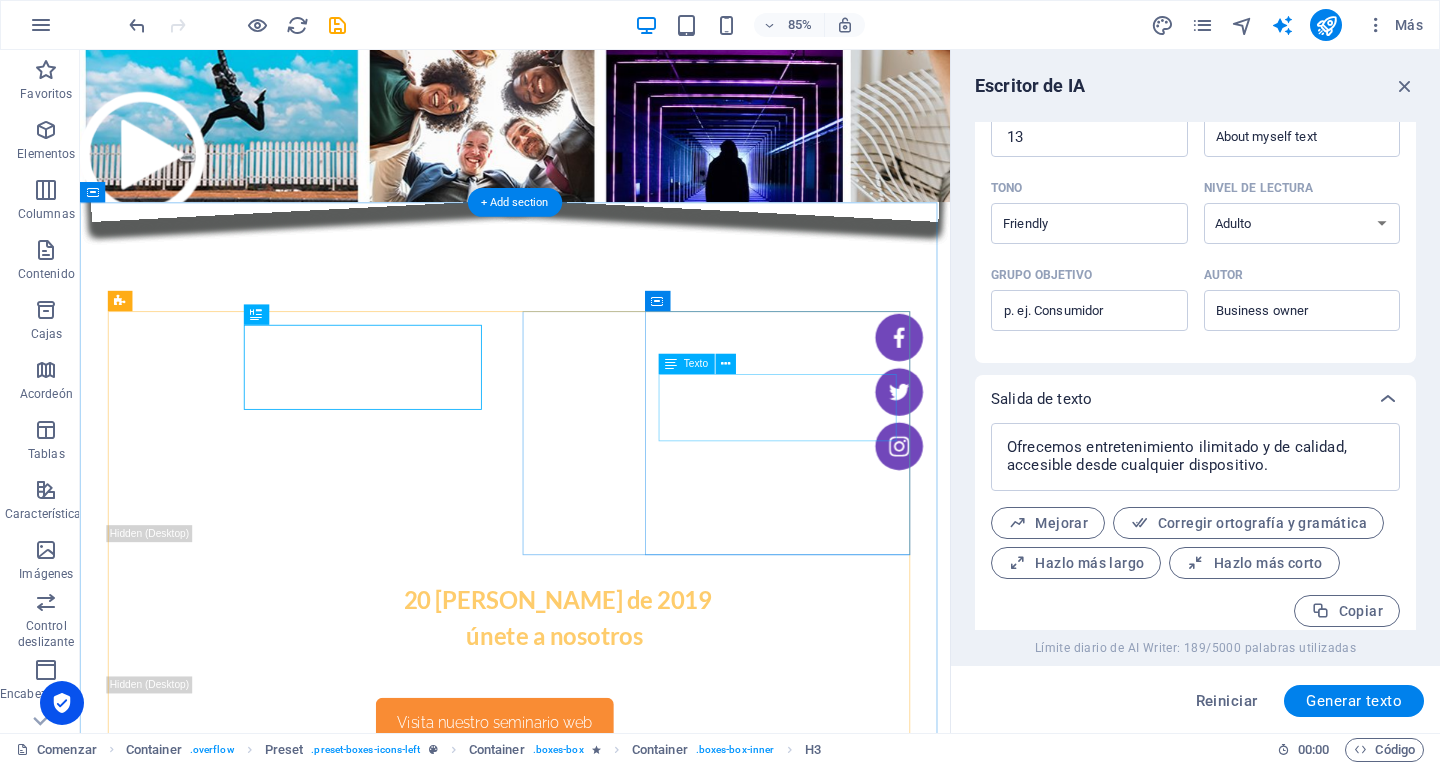 click on "Lorem ipsum dolor sit amet, consectetuer adipiscing elit. Enean commodo ligula eget dolor." at bounding box center (348, 2422) 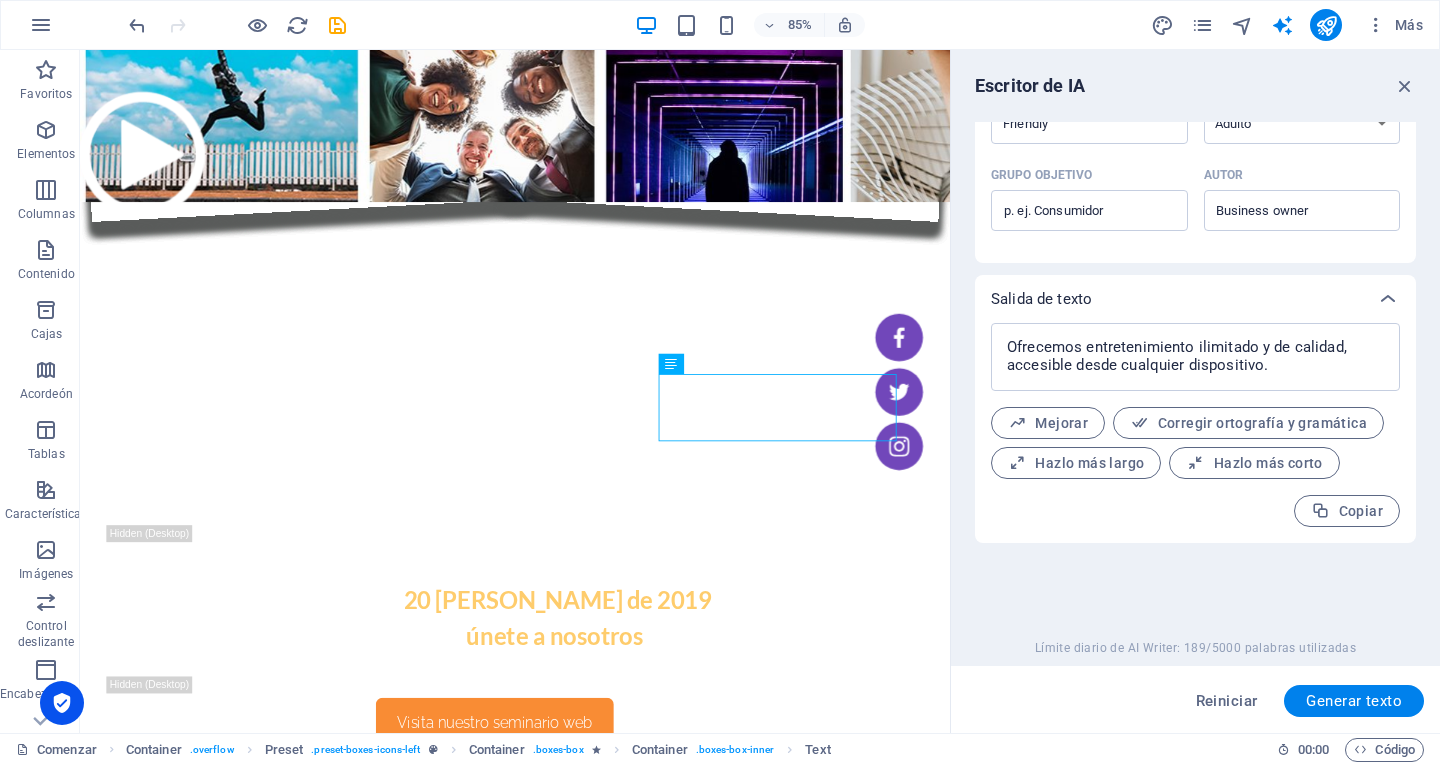 scroll, scrollTop: 691, scrollLeft: 0, axis: vertical 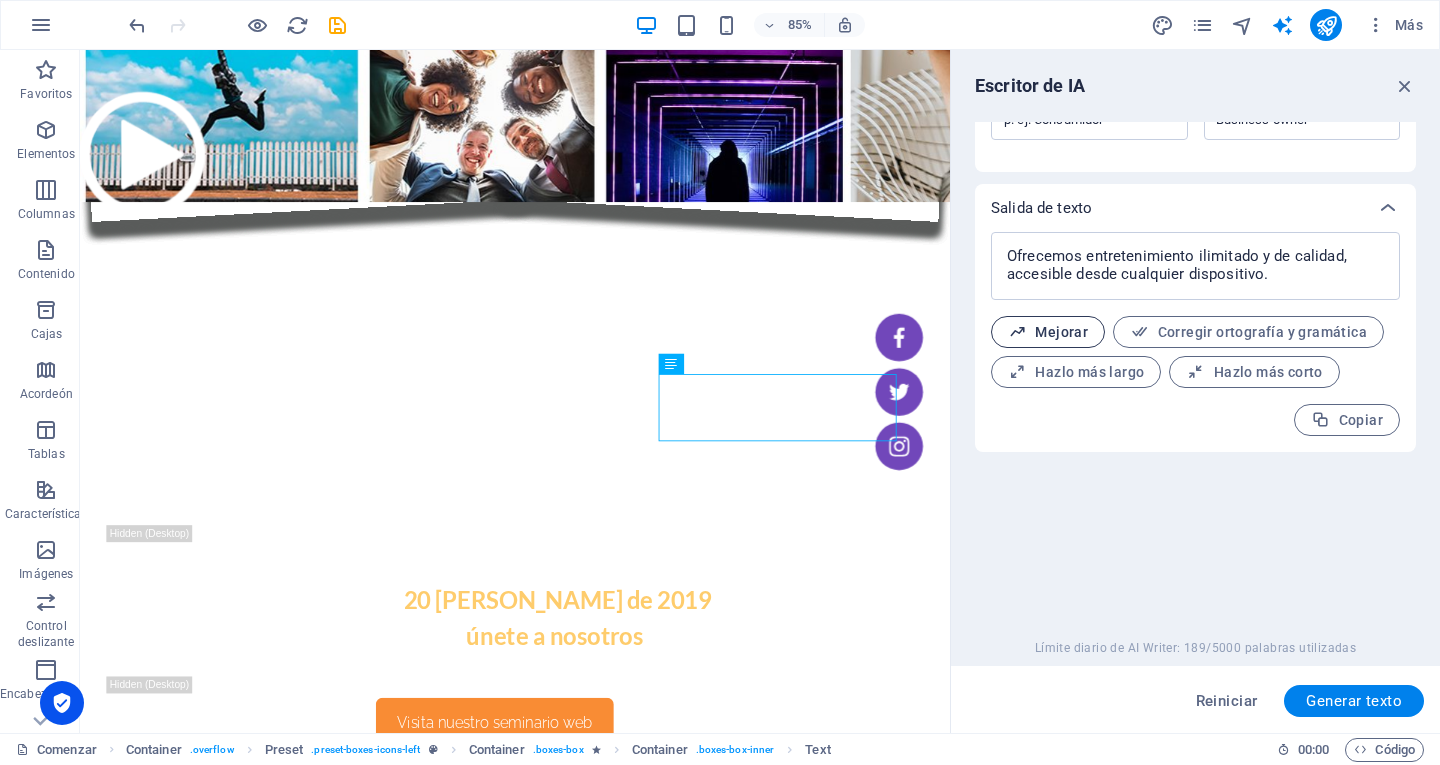 click on "Mejorar" at bounding box center (1061, 332) 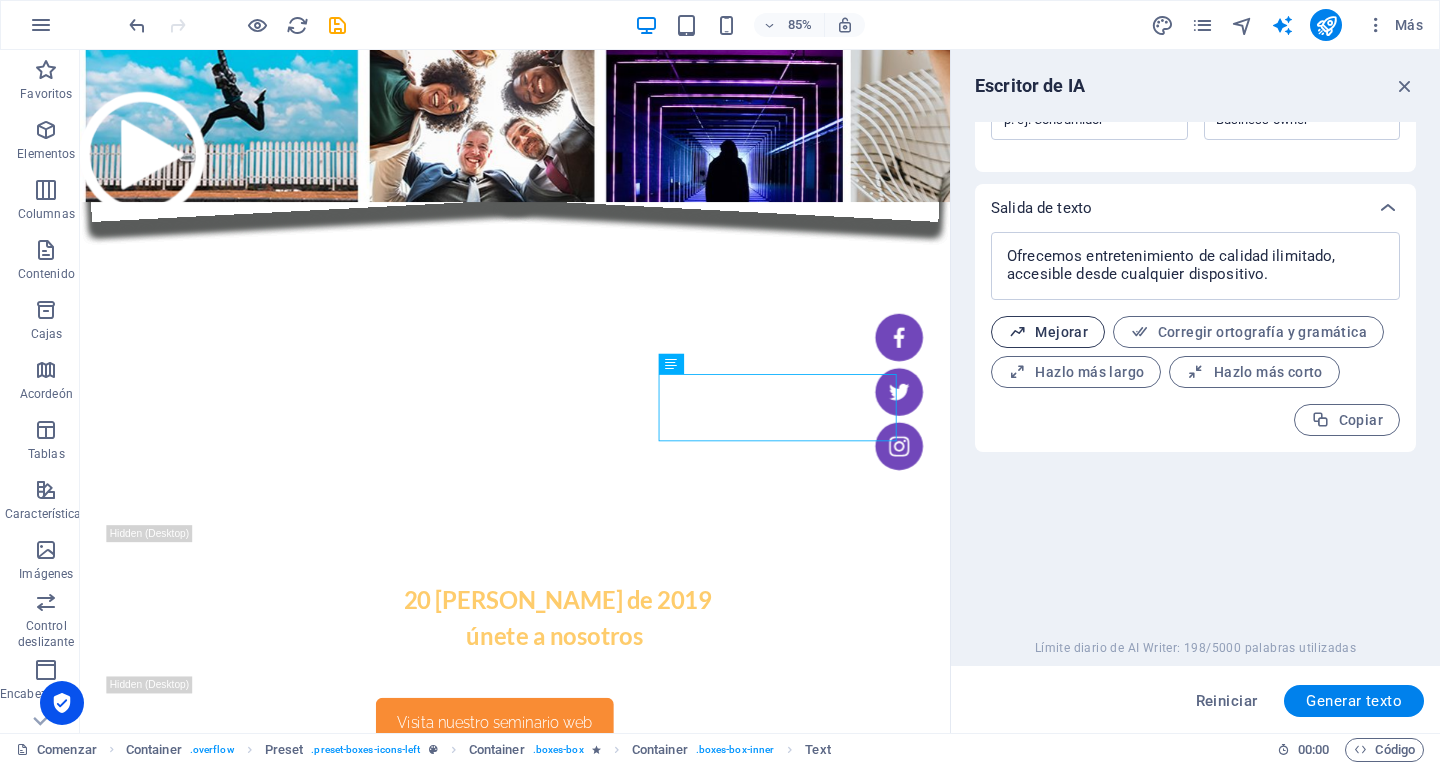 click on "Mejorar" at bounding box center (1061, 332) 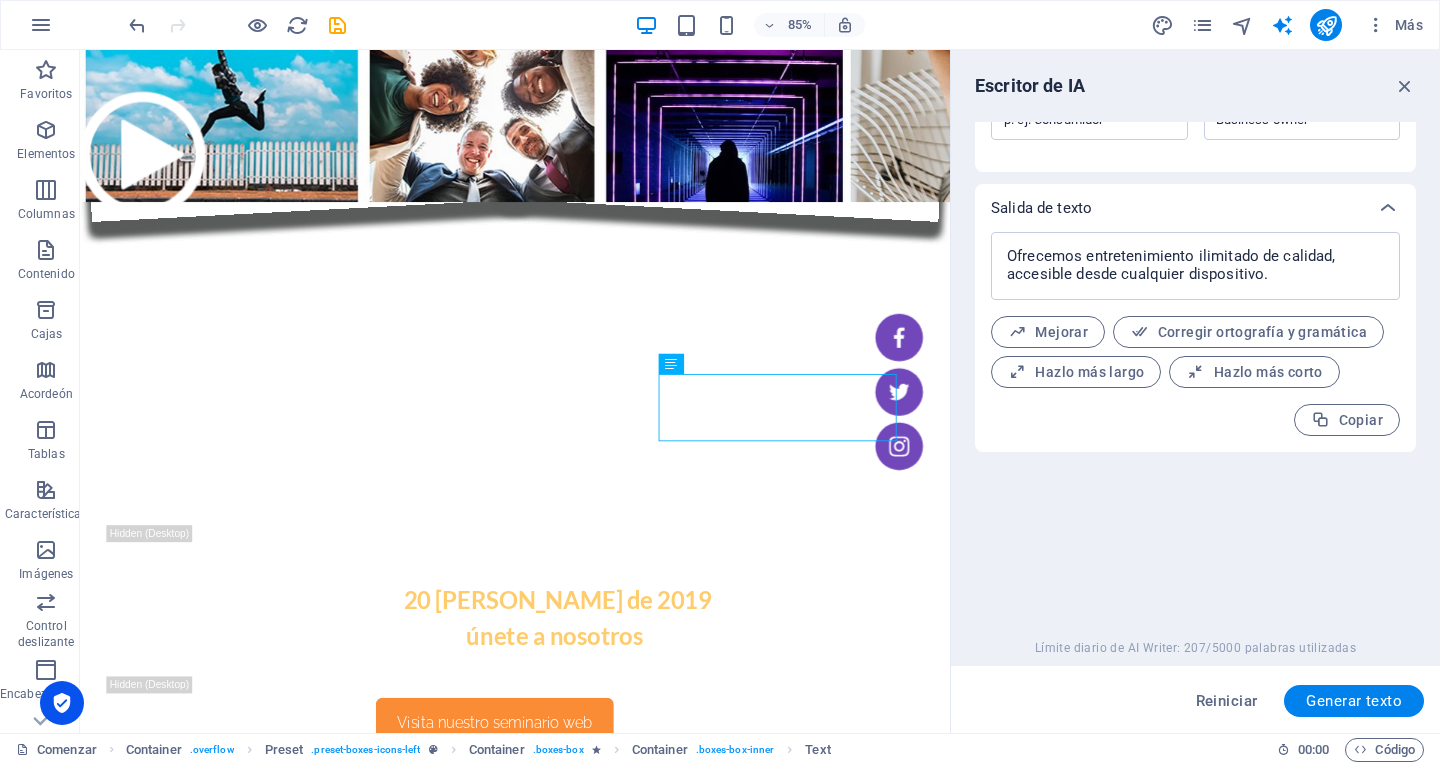 click on "Ofrecemos entretenimiento ilimitado de calidad, accesible desde cualquier dispositivo." at bounding box center [1195, 266] 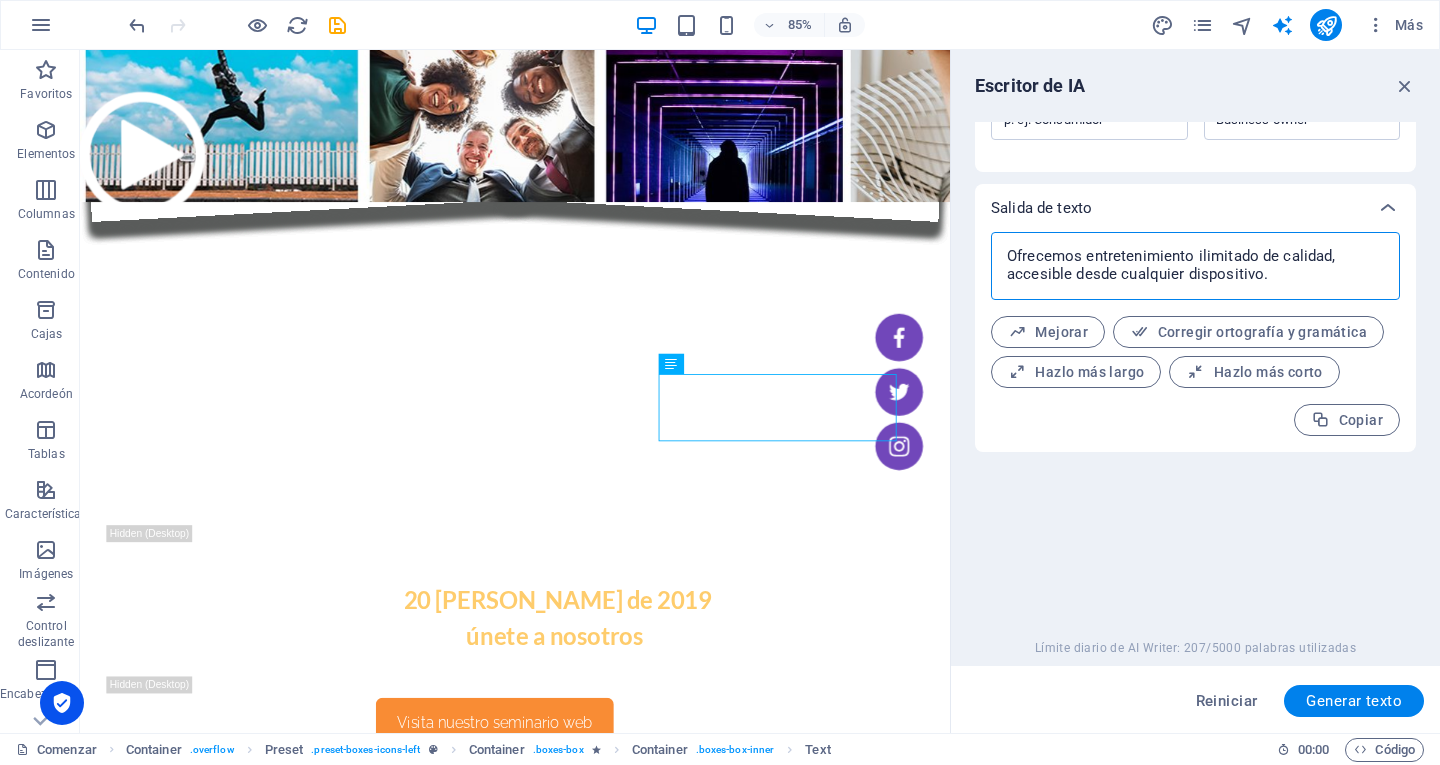 click on "Ofrecemos entretenimiento ilimitado de calidad, accesible desde cualquier dispositivo." at bounding box center (1195, 266) 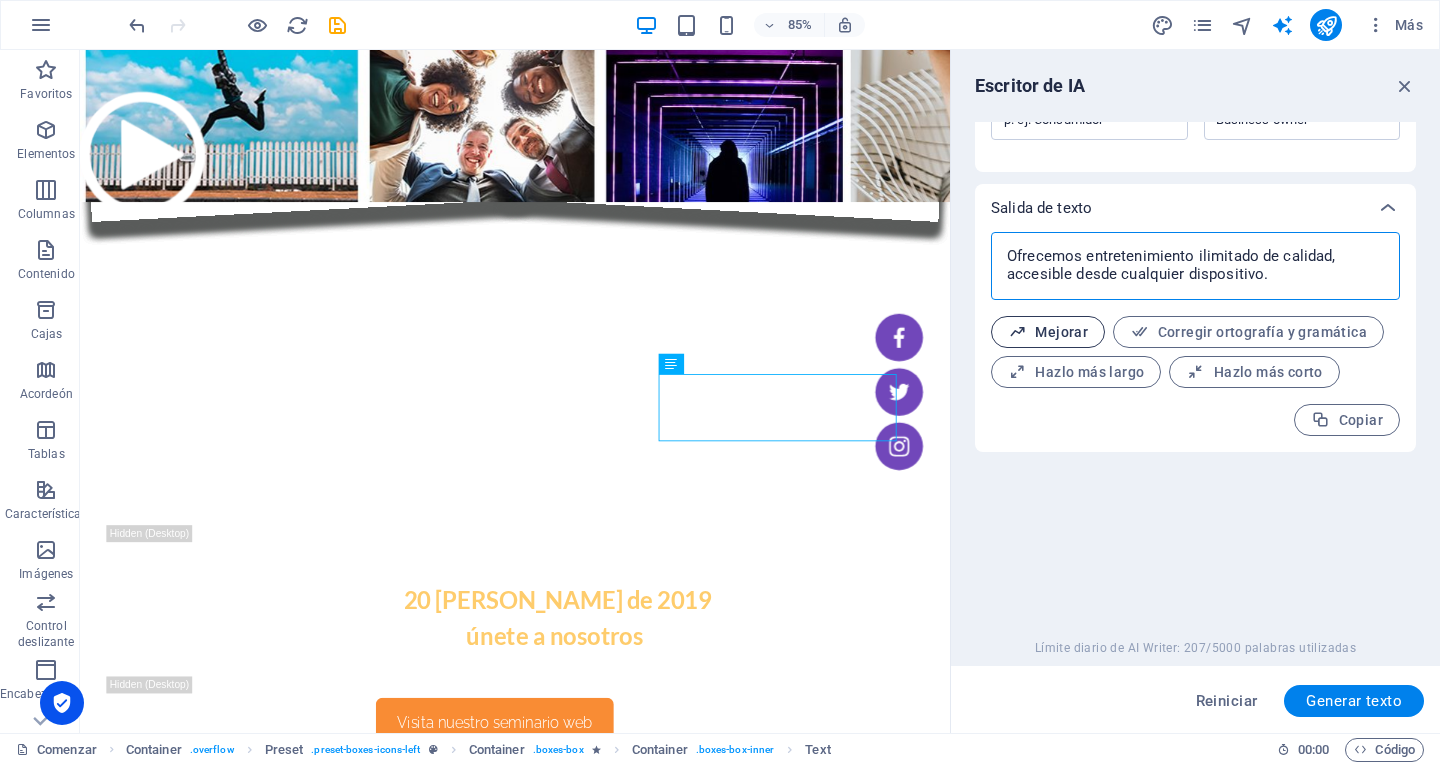 click on "Mejorar" at bounding box center (1061, 332) 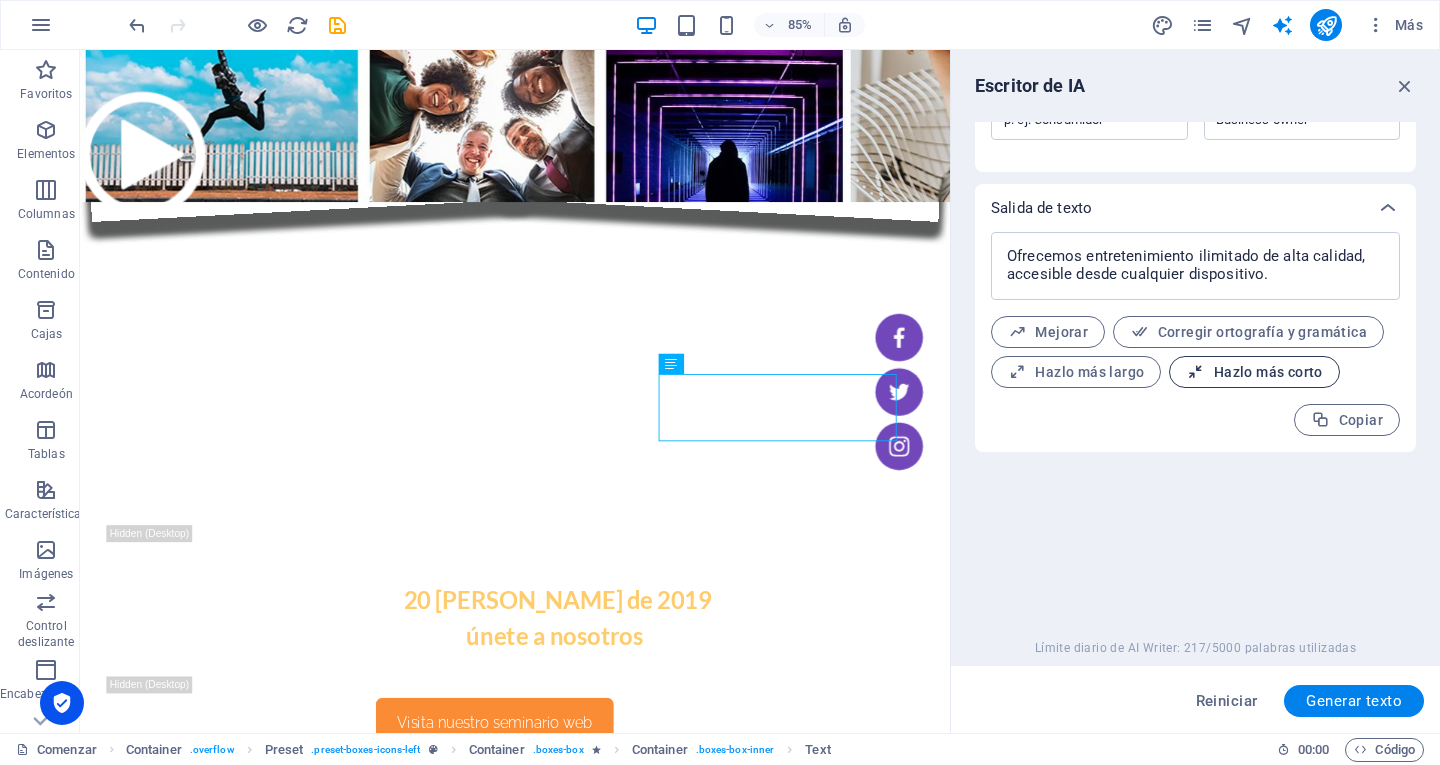 click on "Hazlo más corto" at bounding box center [1268, 372] 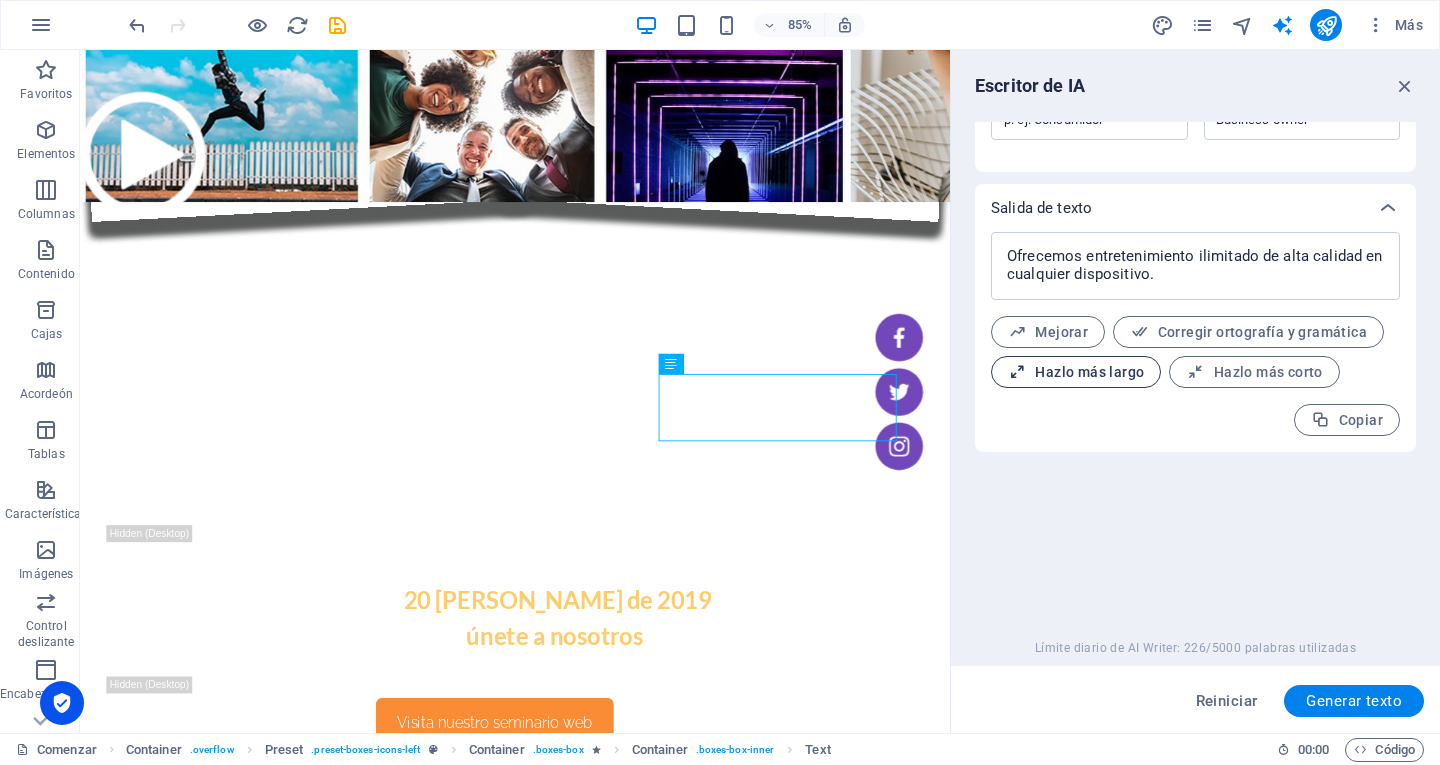click on "Hazlo más largo" at bounding box center (1089, 372) 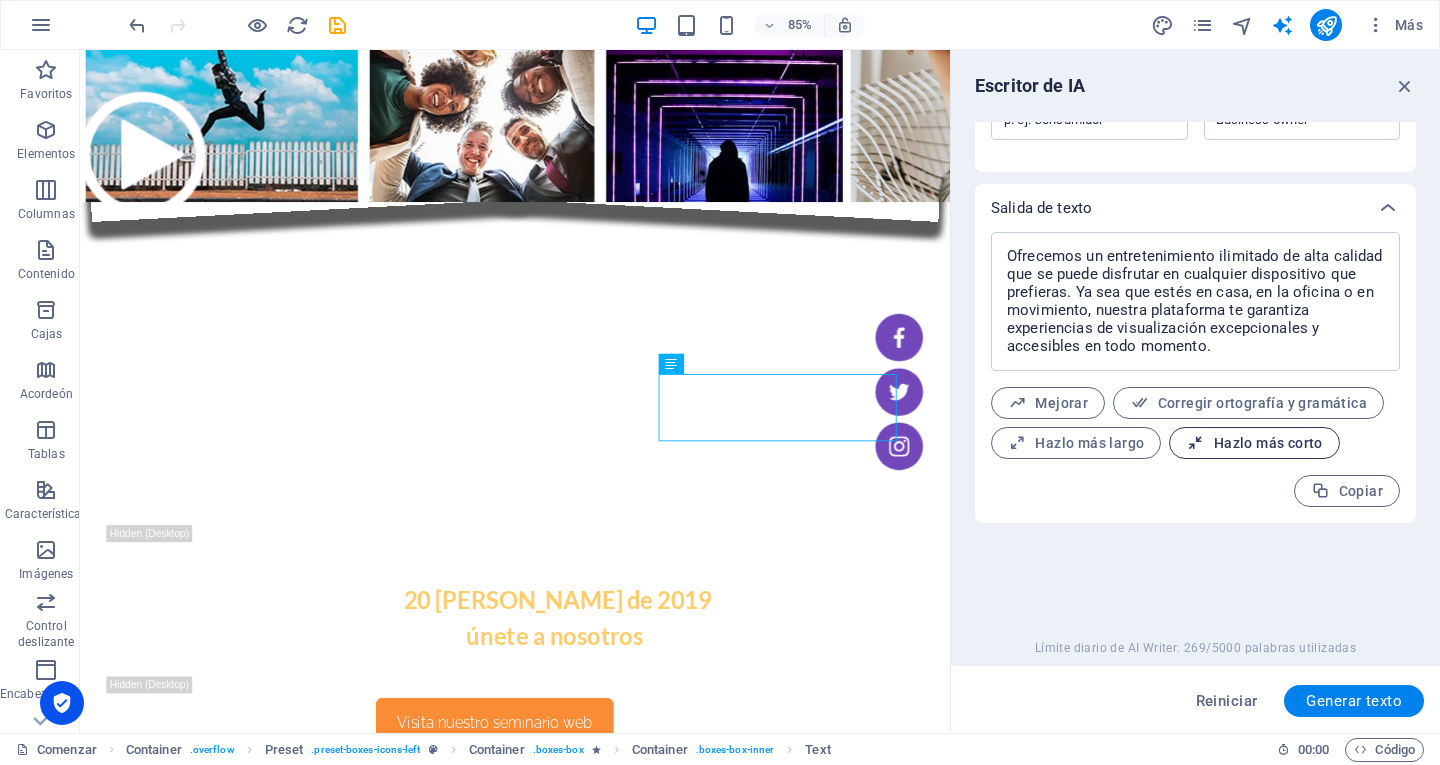 click on "Hazlo más corto" at bounding box center (1268, 443) 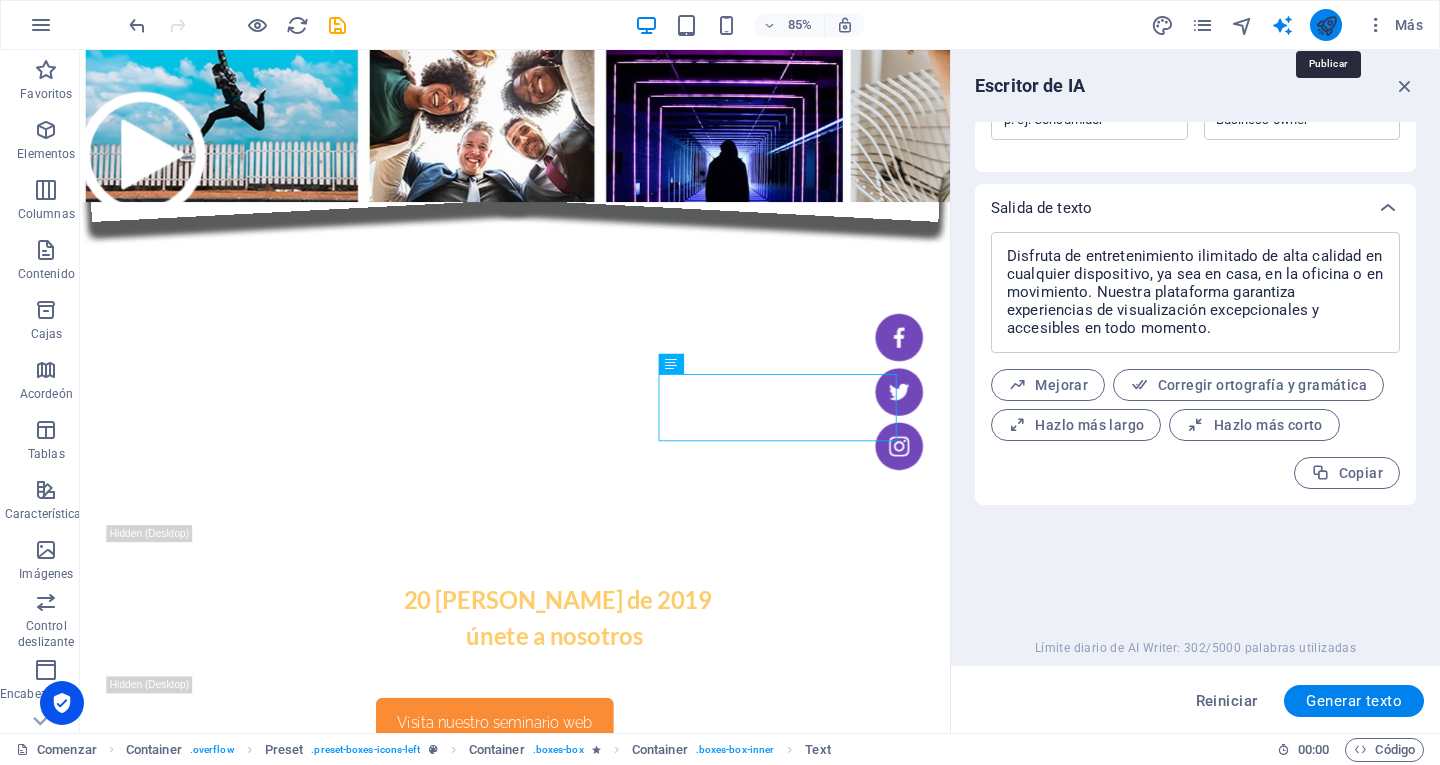 click at bounding box center [1326, 25] 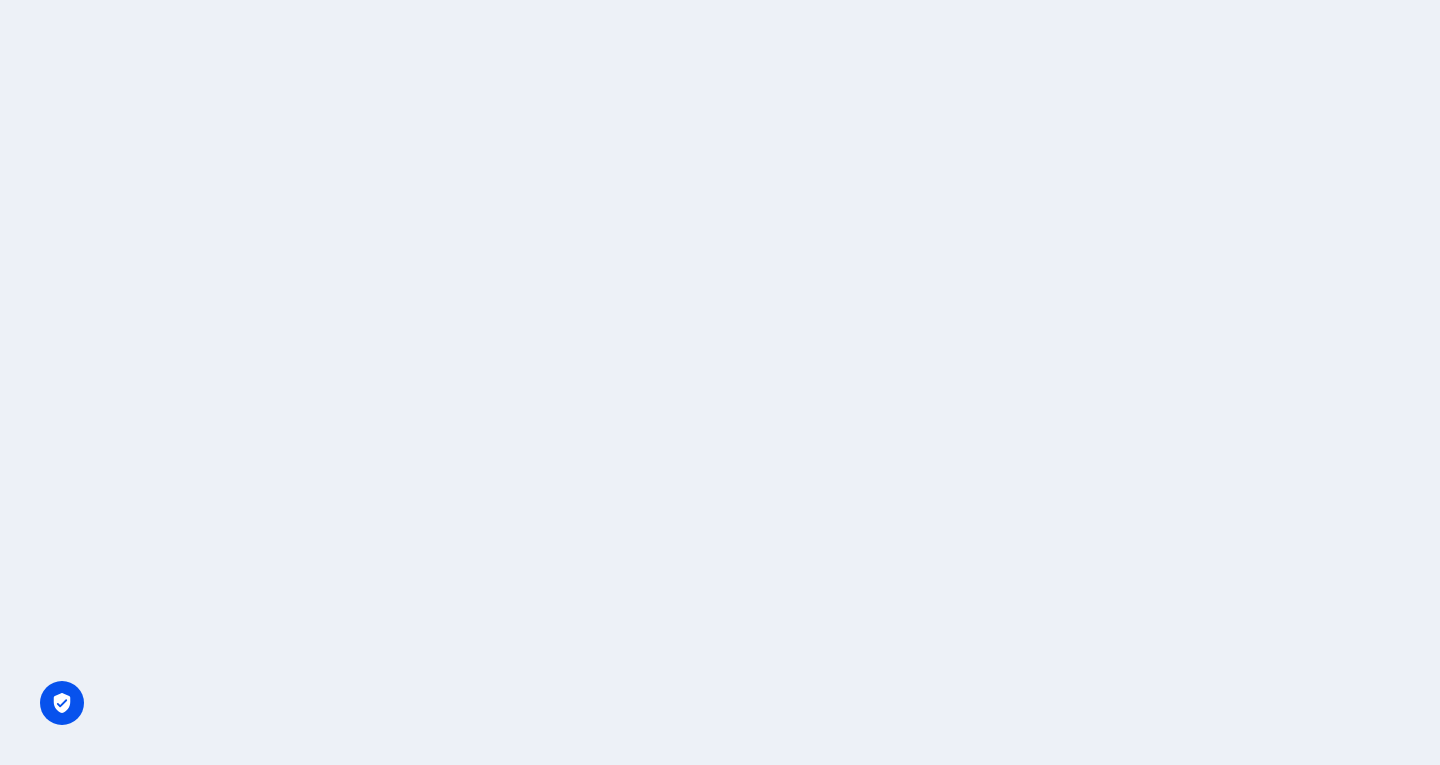 scroll, scrollTop: 0, scrollLeft: 0, axis: both 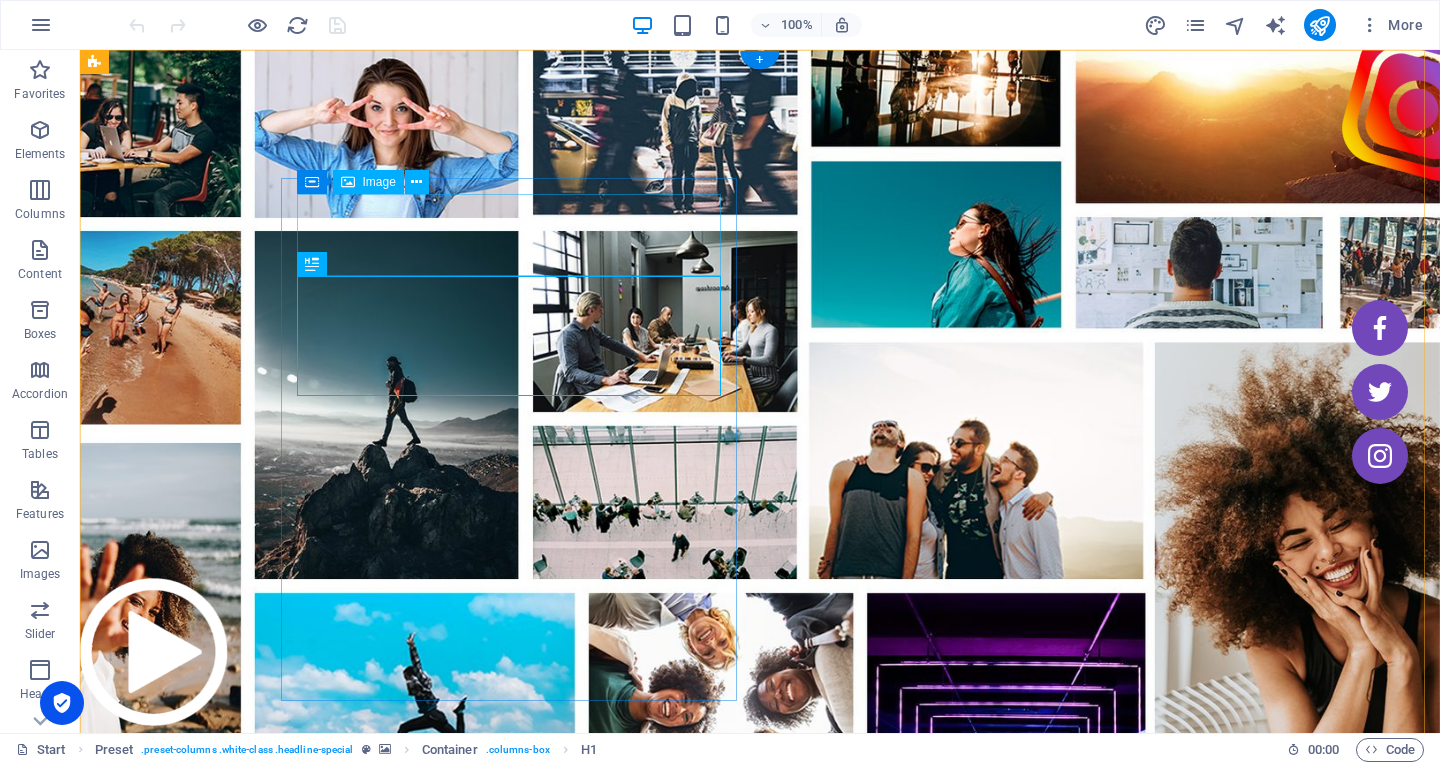 click at bounding box center (568, 1061) 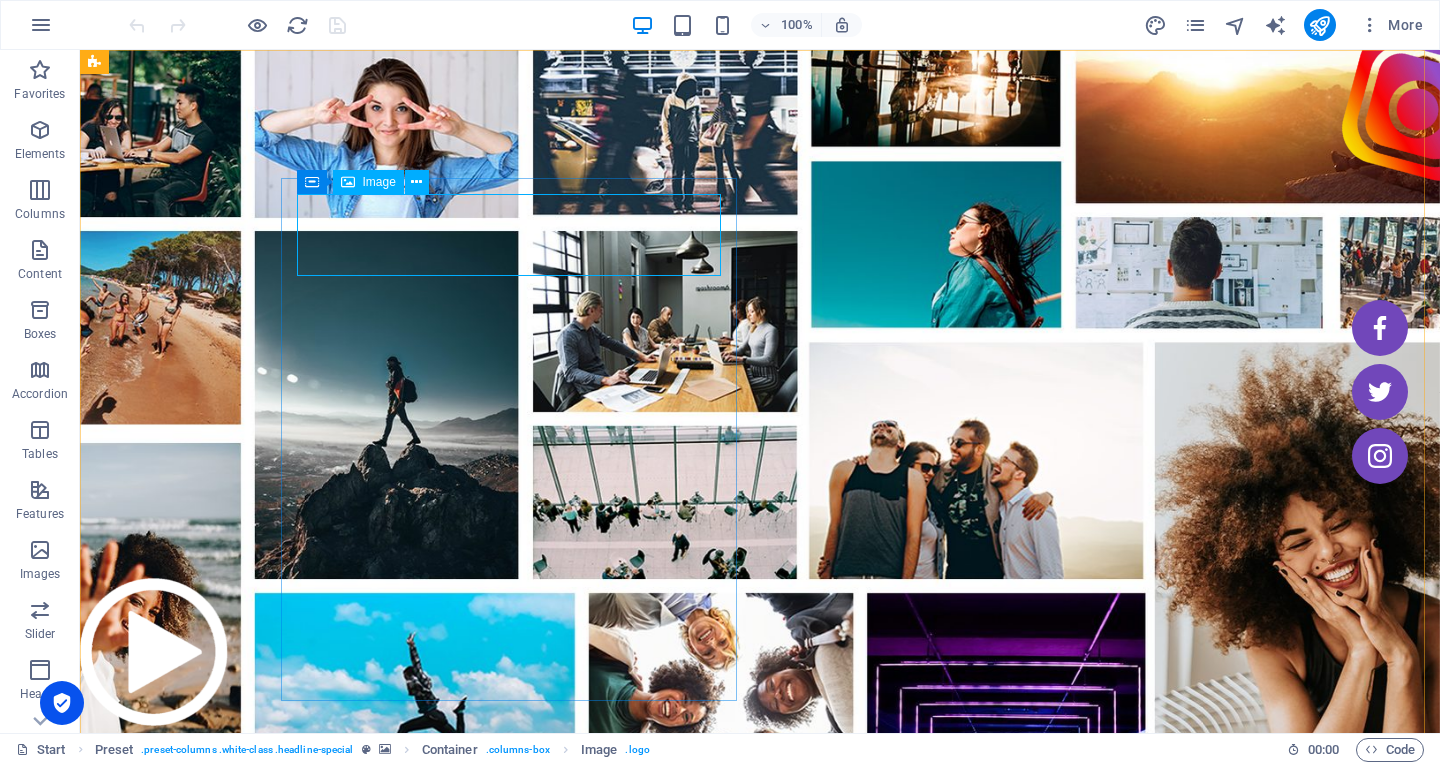 click on "Image" at bounding box center [379, 182] 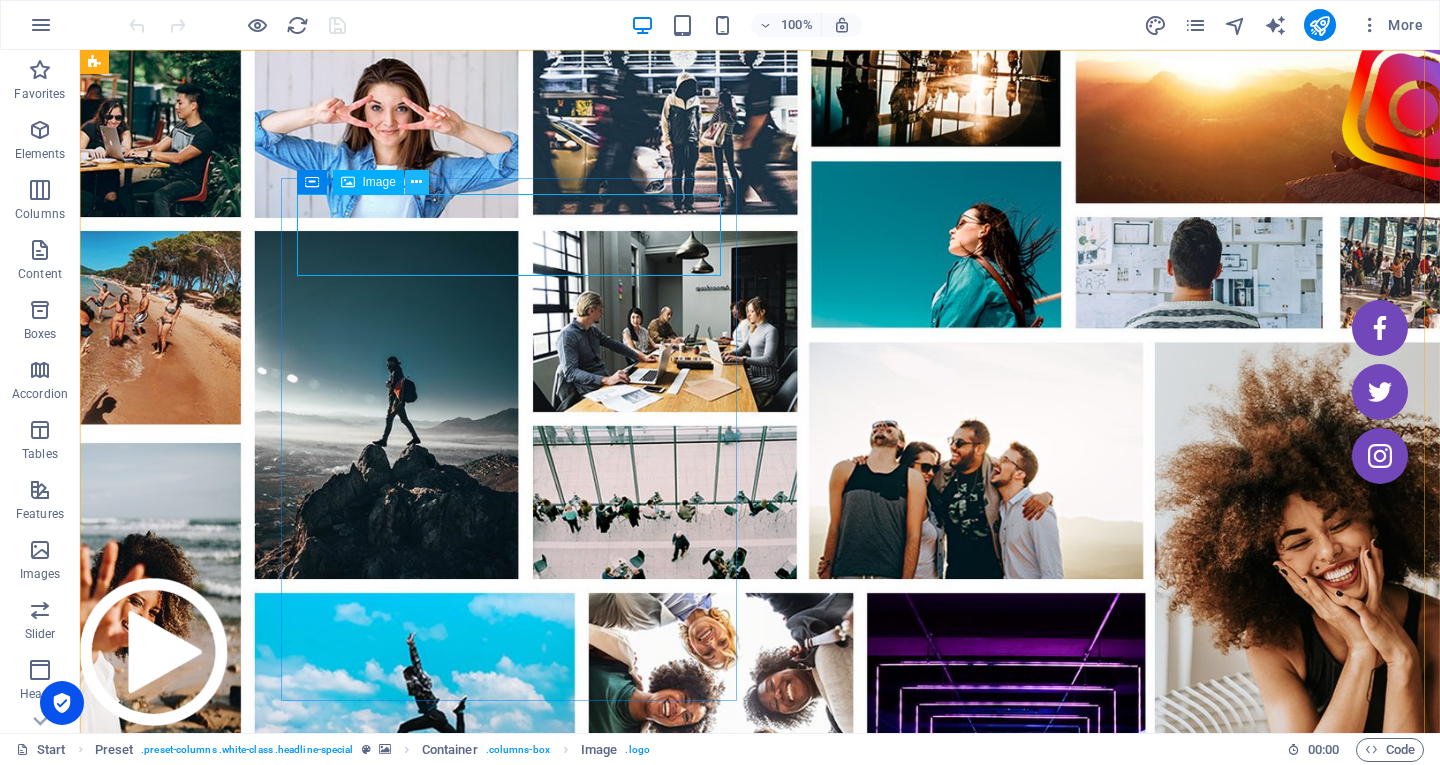 click at bounding box center (416, 182) 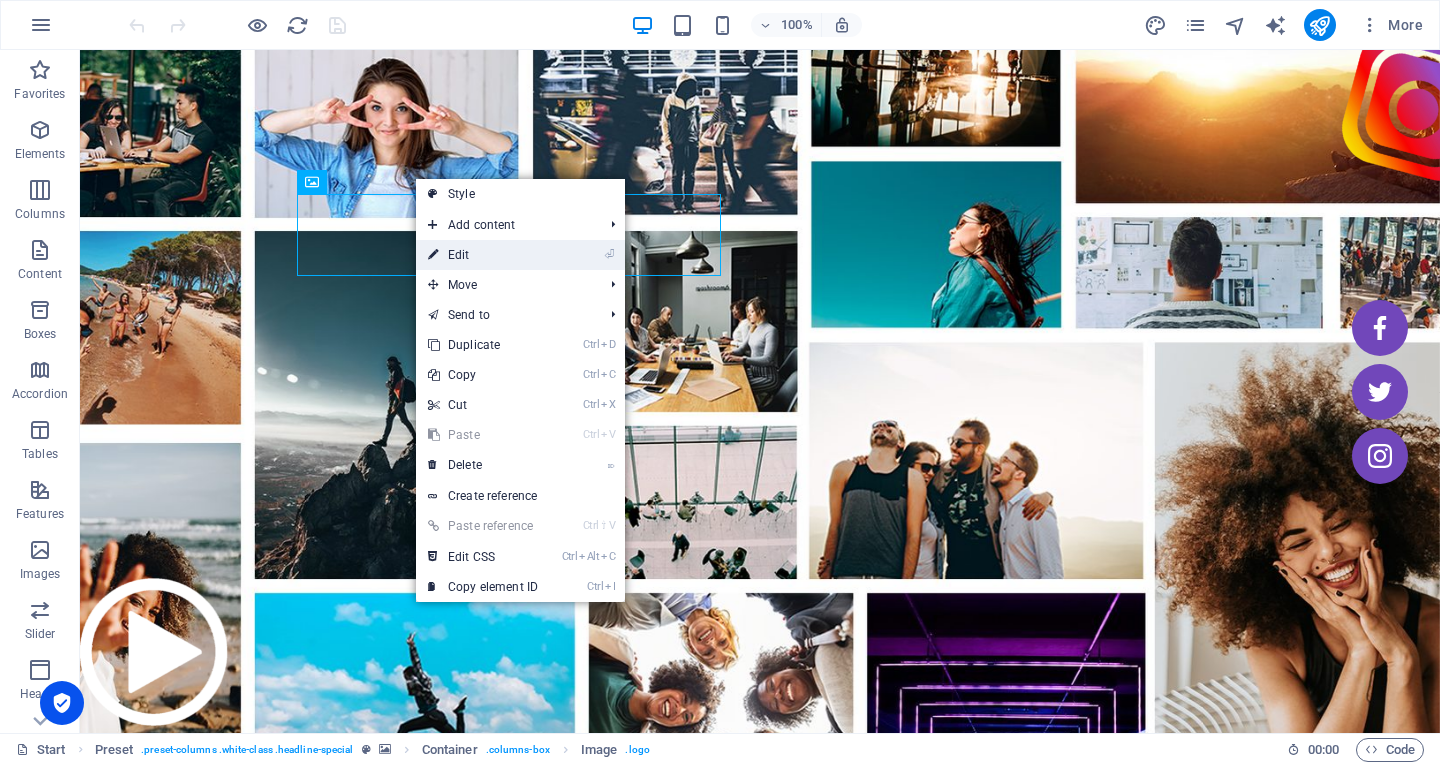 click on "⏎  Edit" at bounding box center (483, 255) 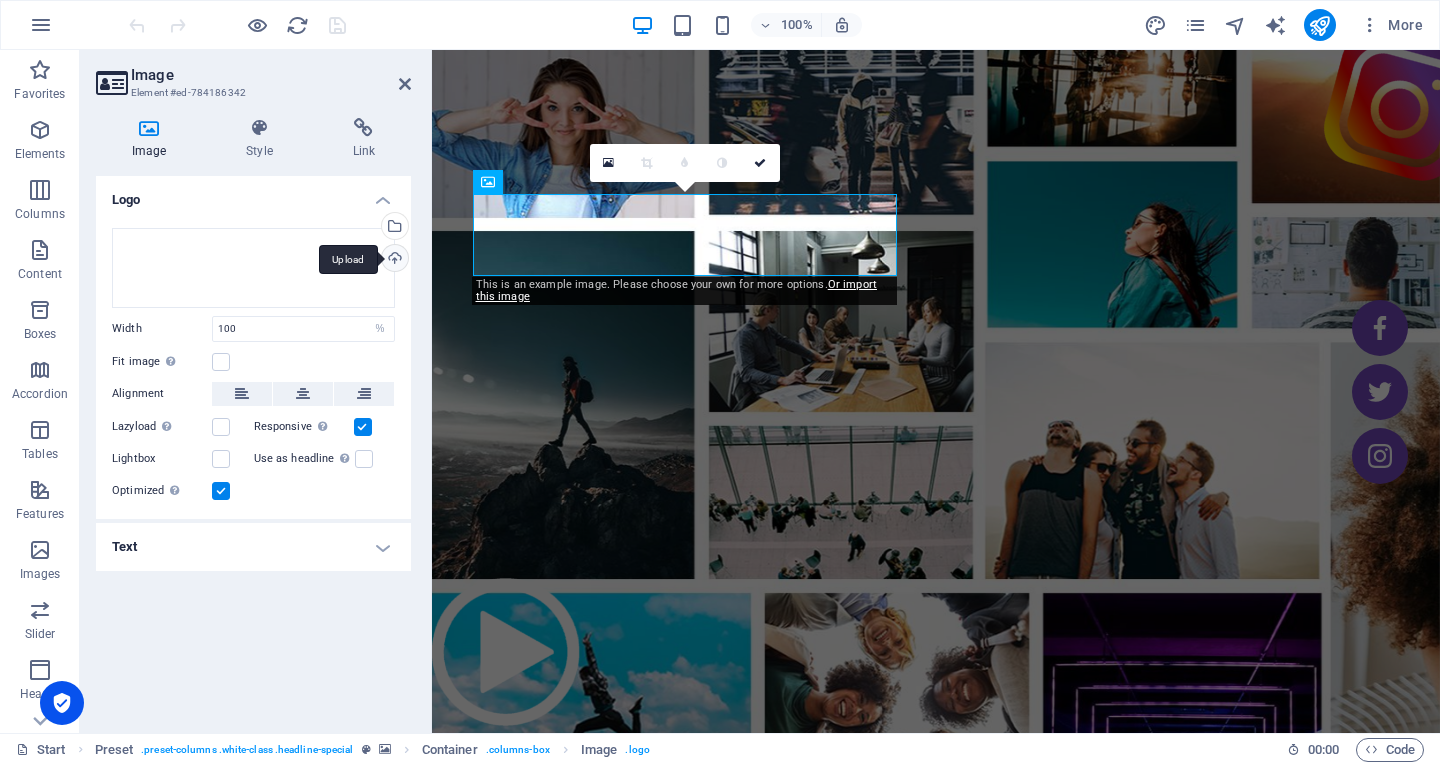 click on "Upload" at bounding box center (393, 260) 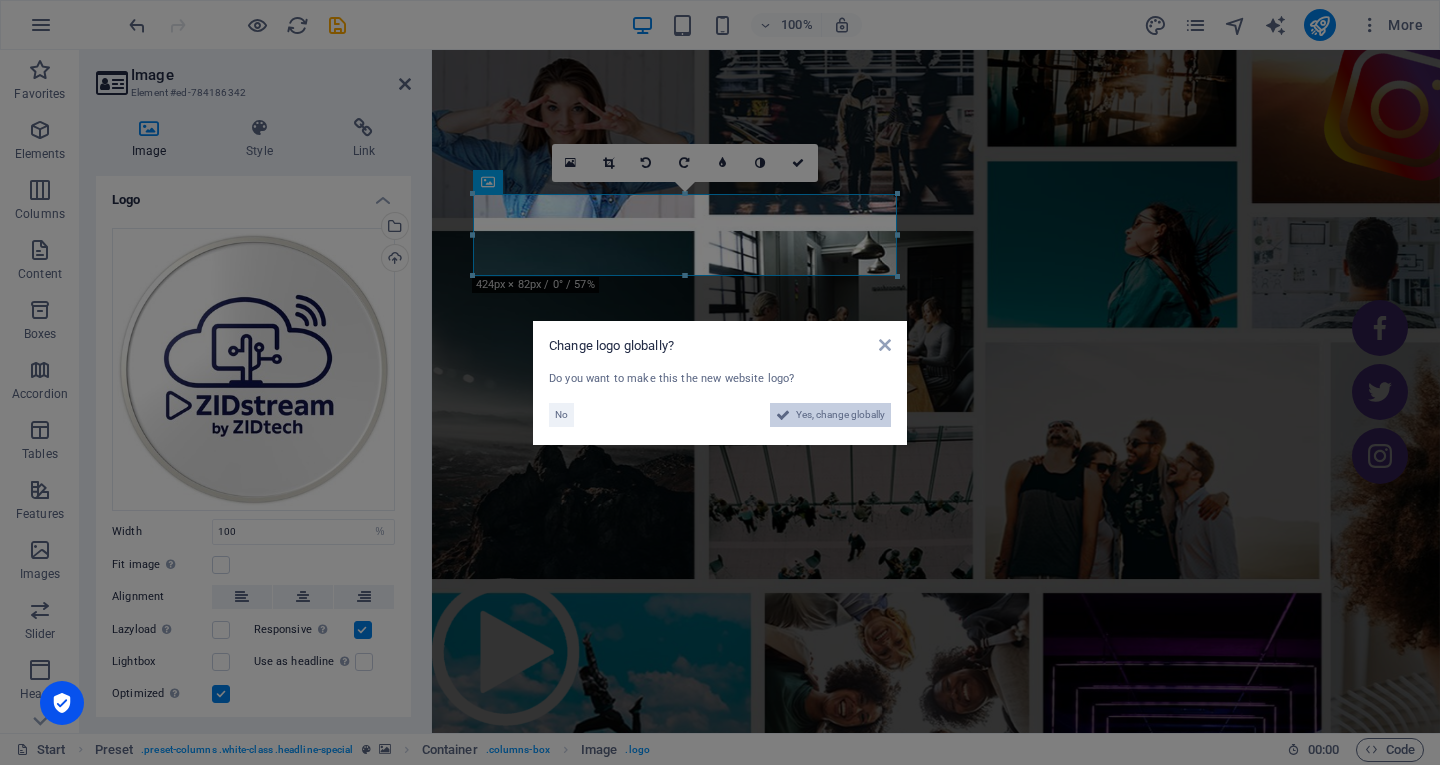 click on "Yes, change globally" at bounding box center [840, 415] 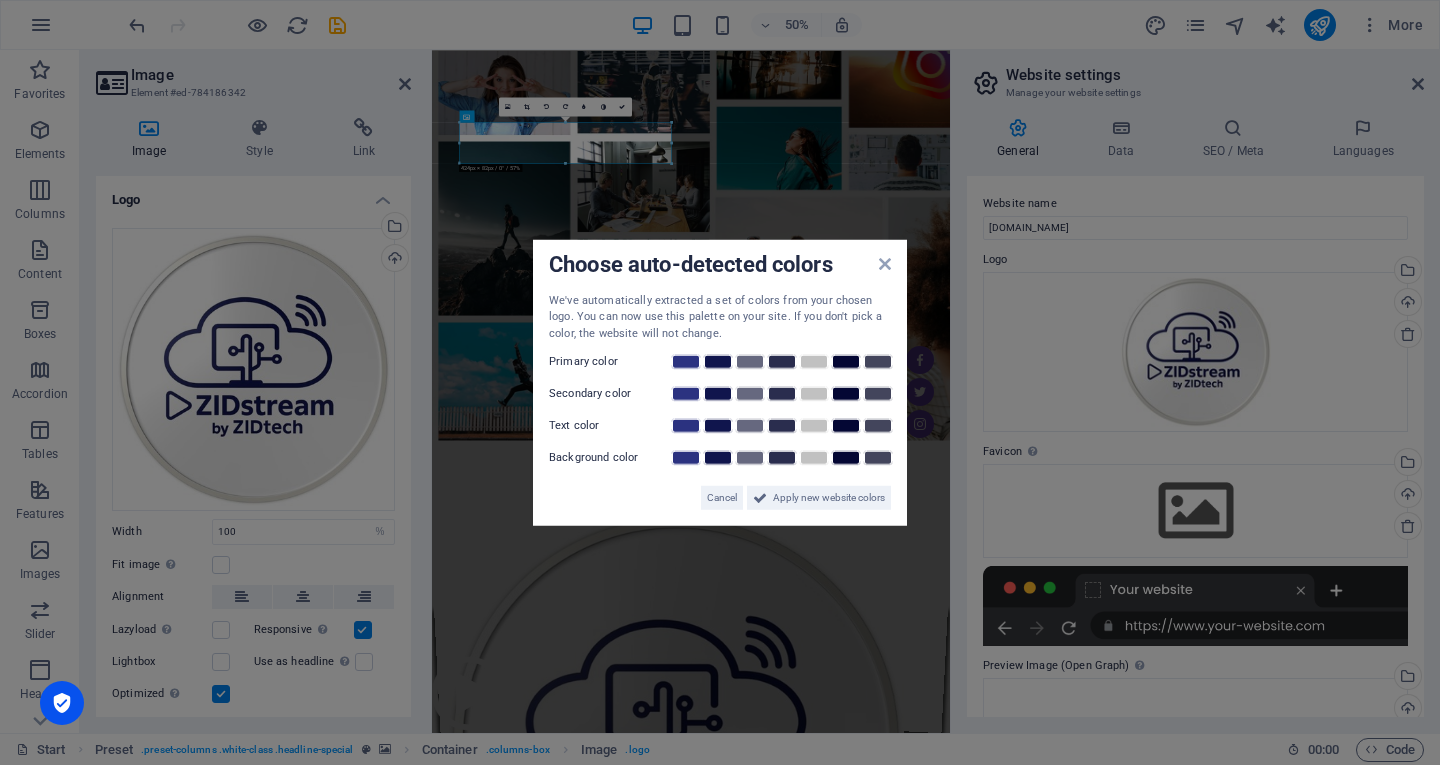 click on "Primary color" at bounding box center (609, 362) 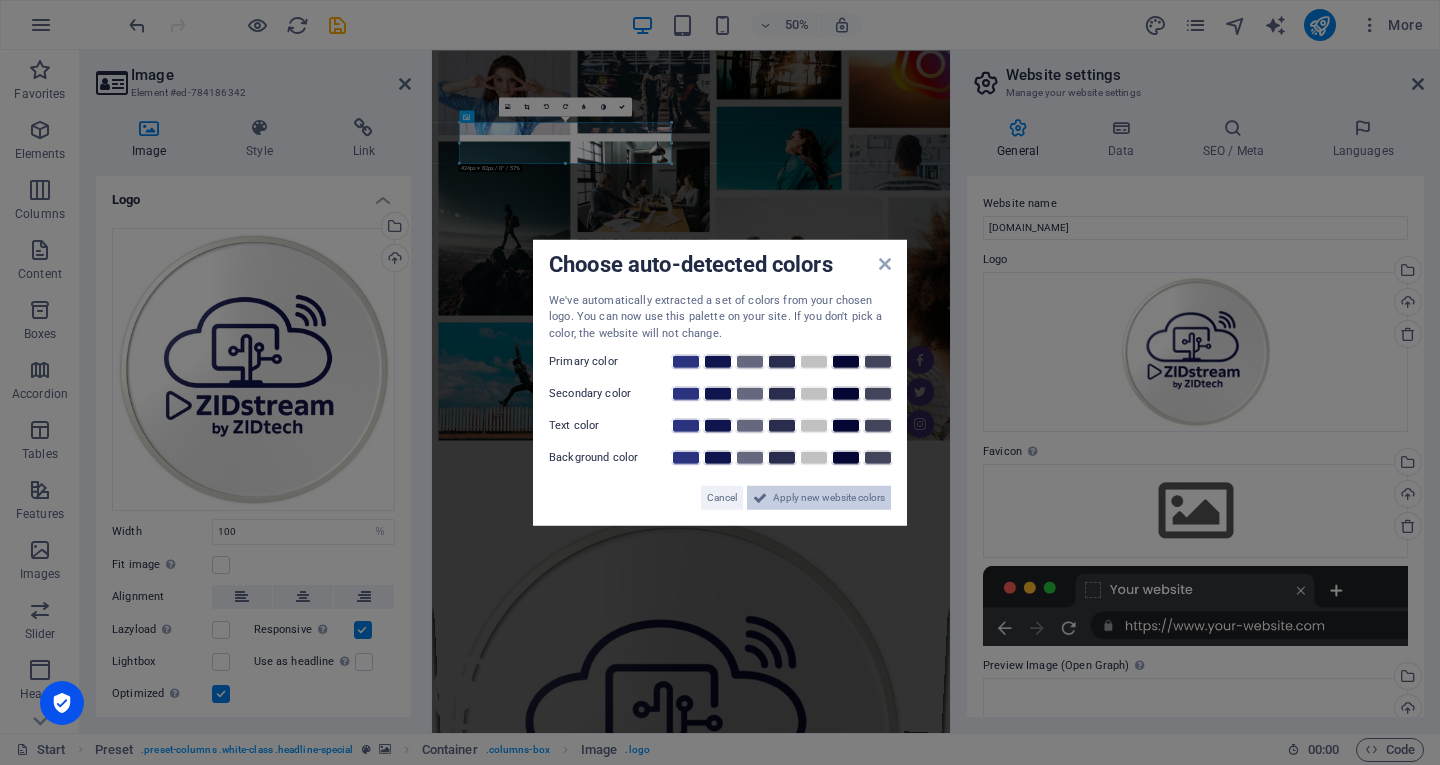click on "Apply new website colors" at bounding box center (829, 498) 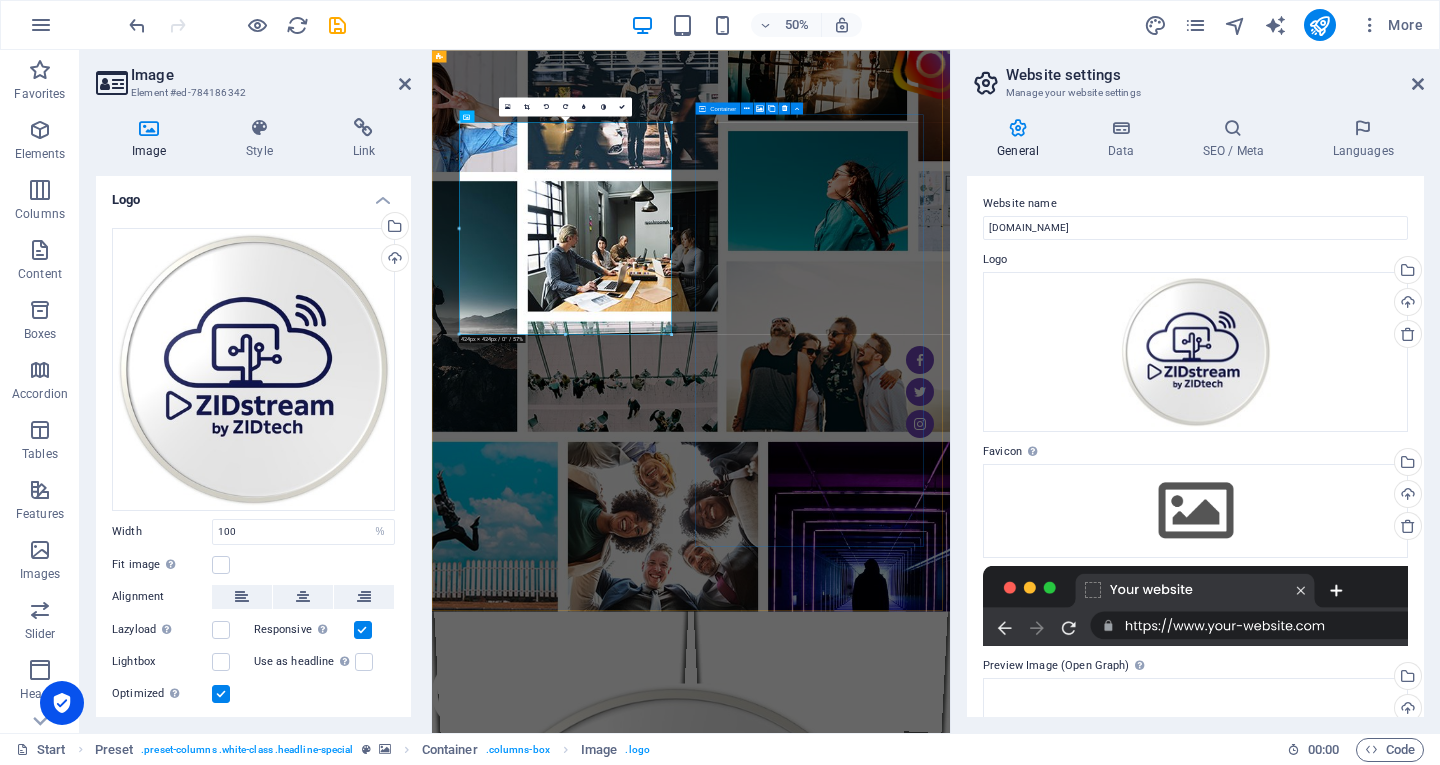 click at bounding box center (1195, 606) 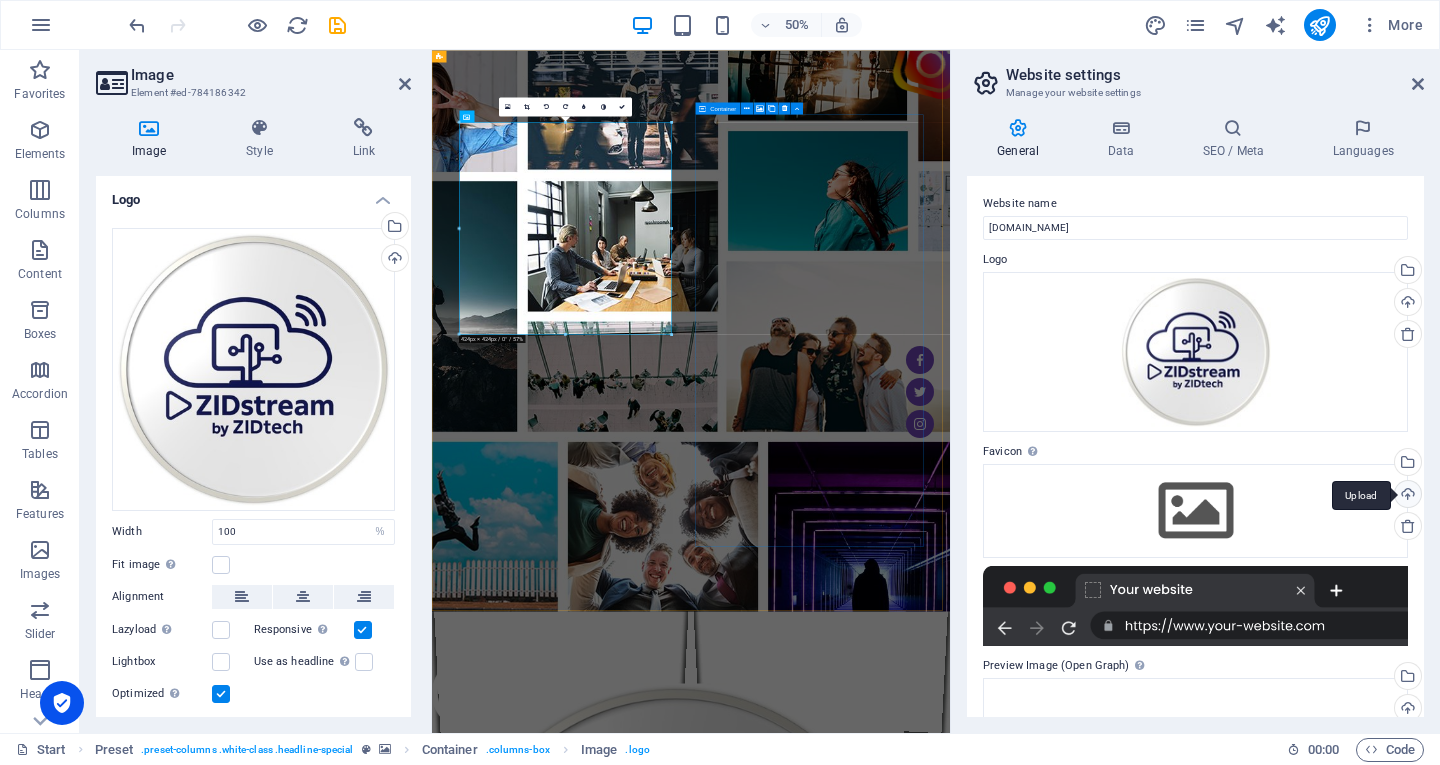 click on "Upload" at bounding box center [1406, 496] 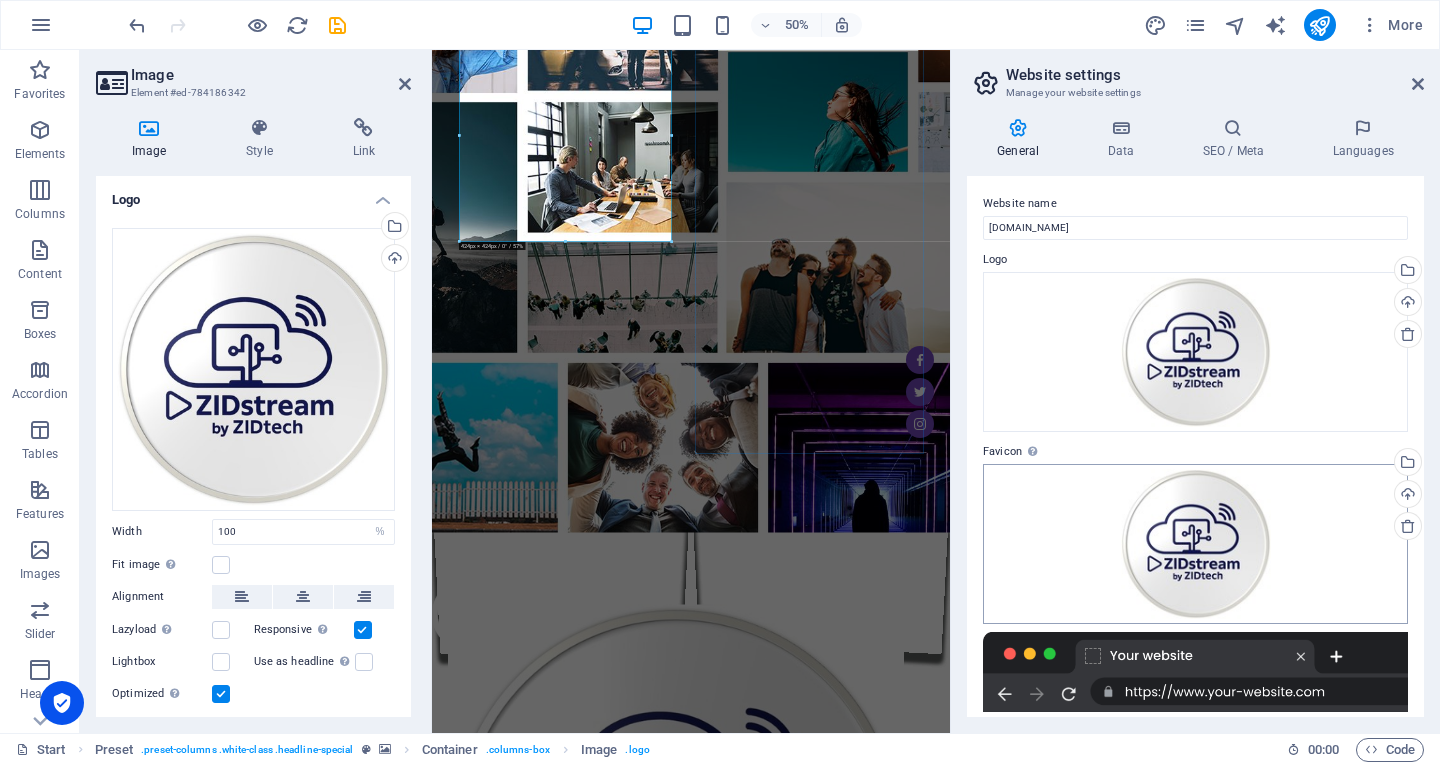 scroll, scrollTop: 200, scrollLeft: 0, axis: vertical 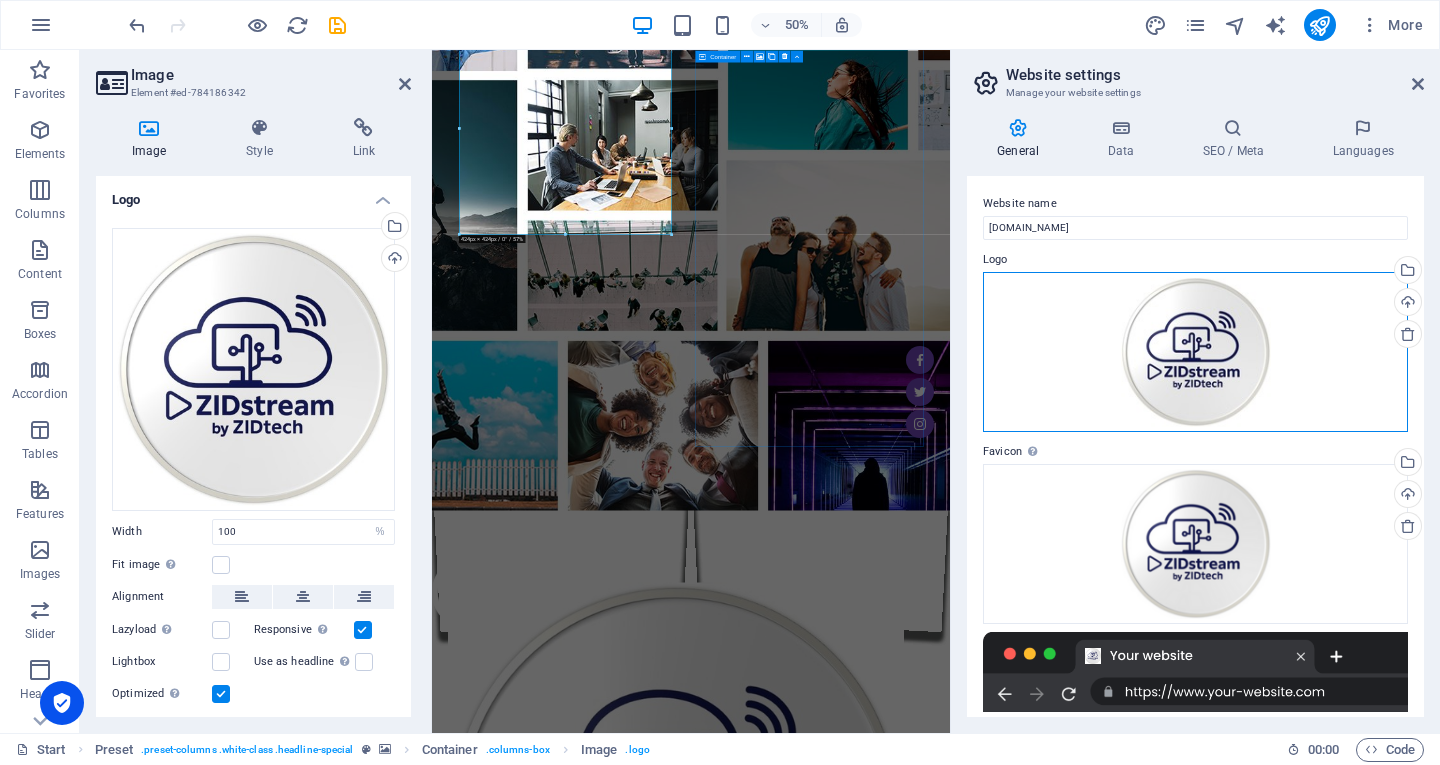 click on "Drag files here, click to choose files or select files from Files or our free stock photos & videos" at bounding box center [1195, 352] 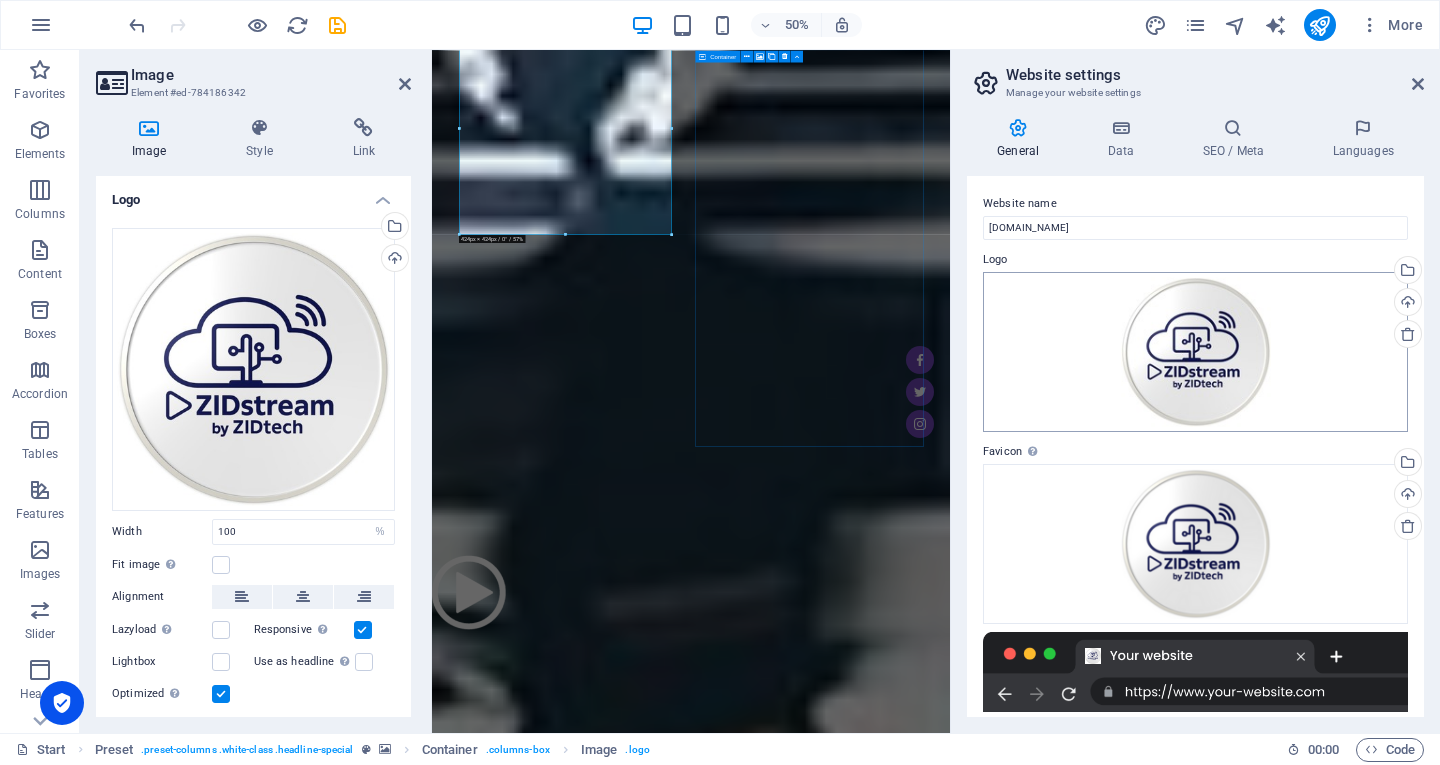 scroll, scrollTop: 0, scrollLeft: 0, axis: both 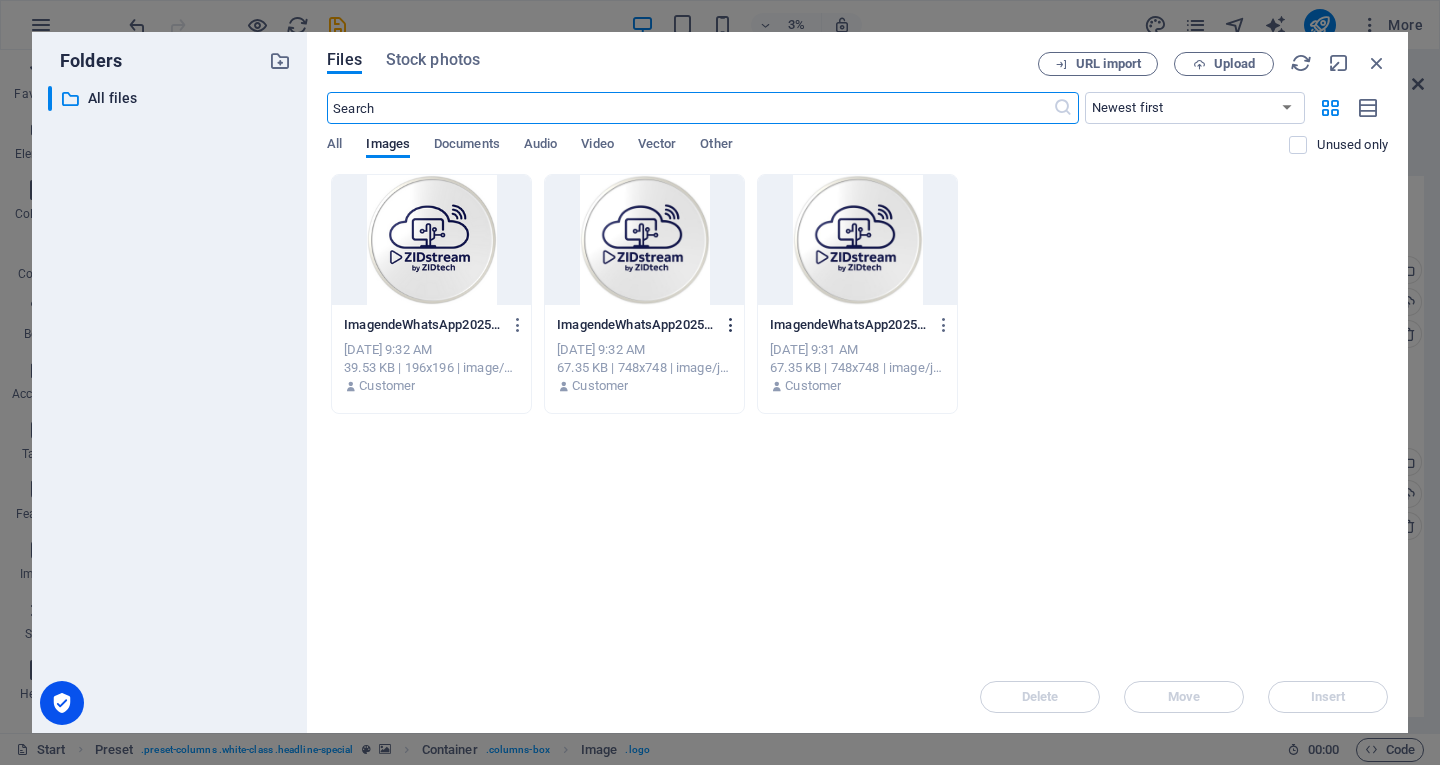 click at bounding box center [731, 325] 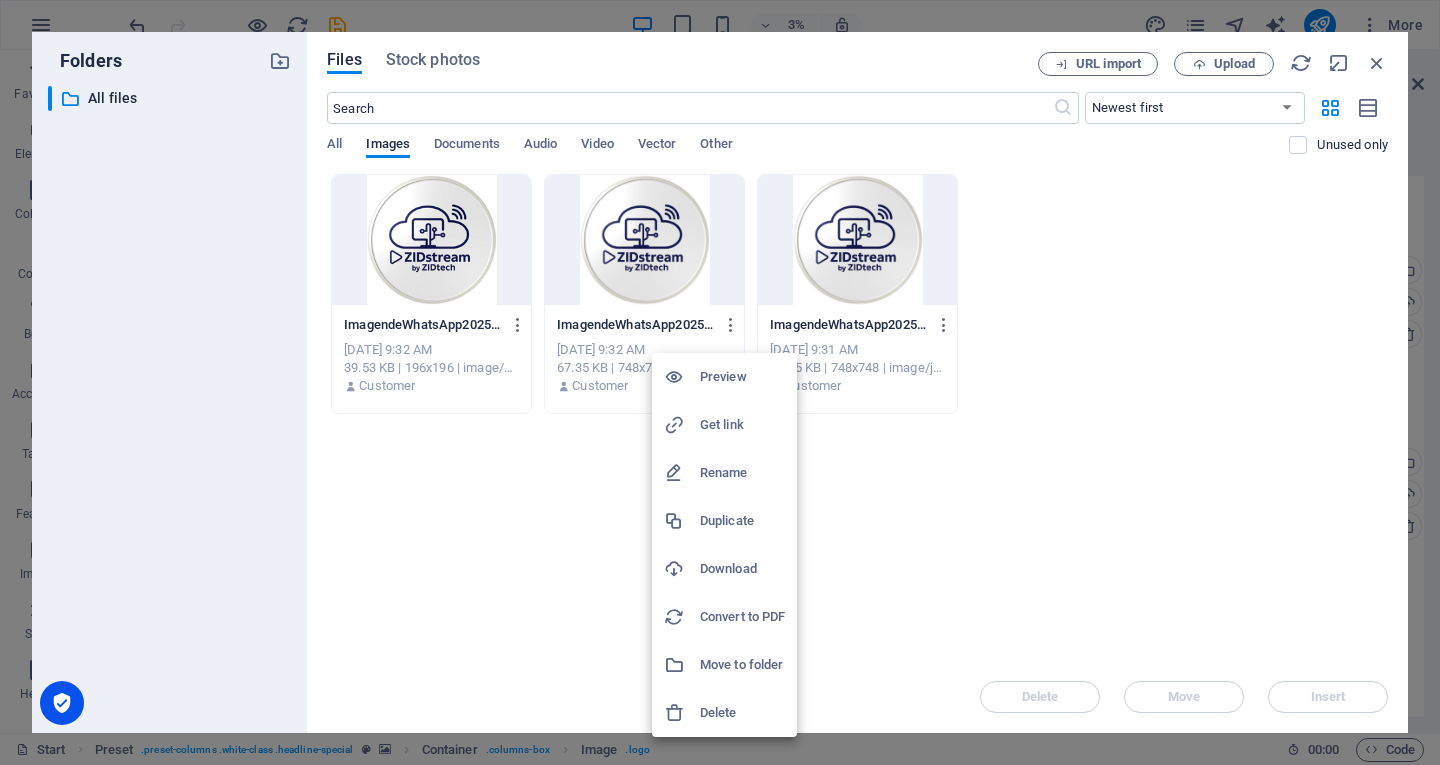 click at bounding box center [720, 382] 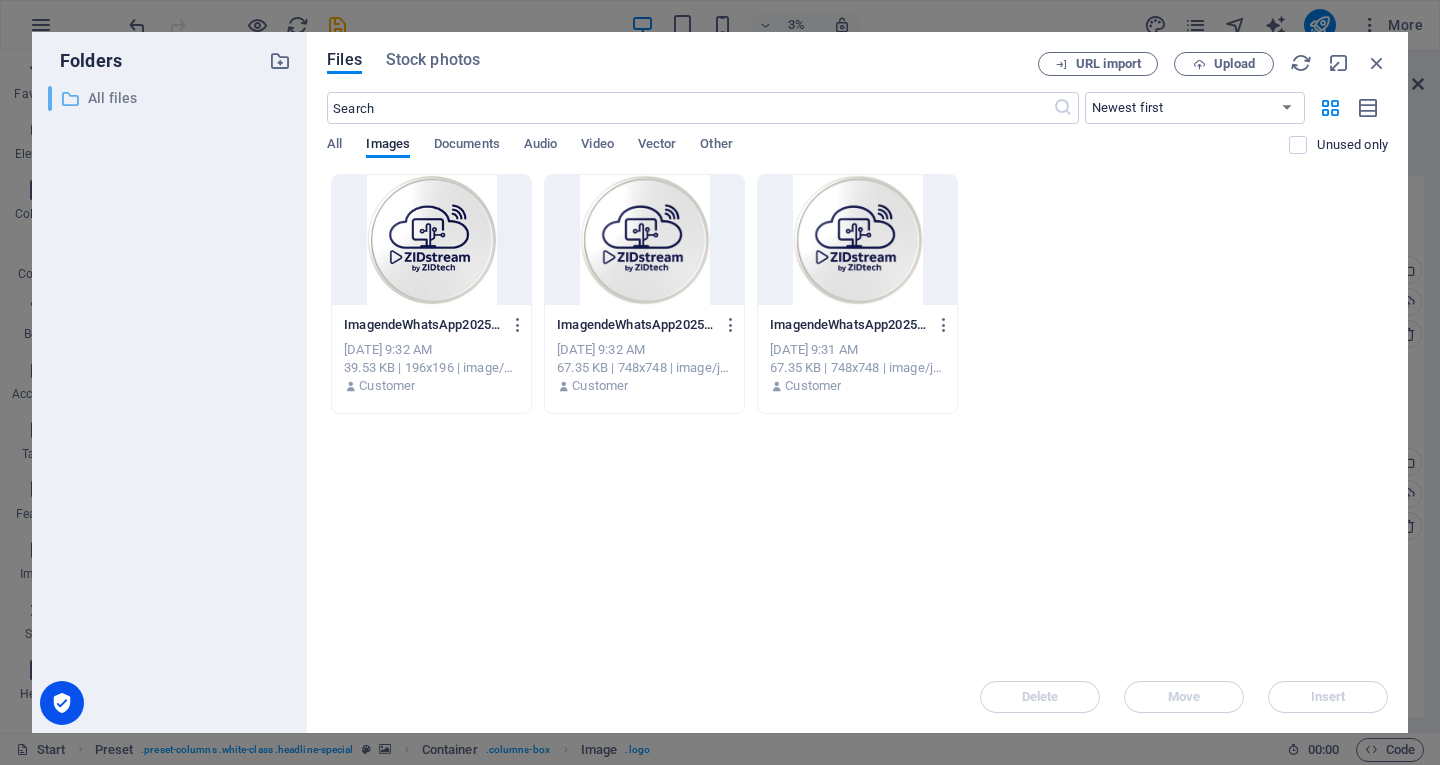 click on "All files" at bounding box center [171, 98] 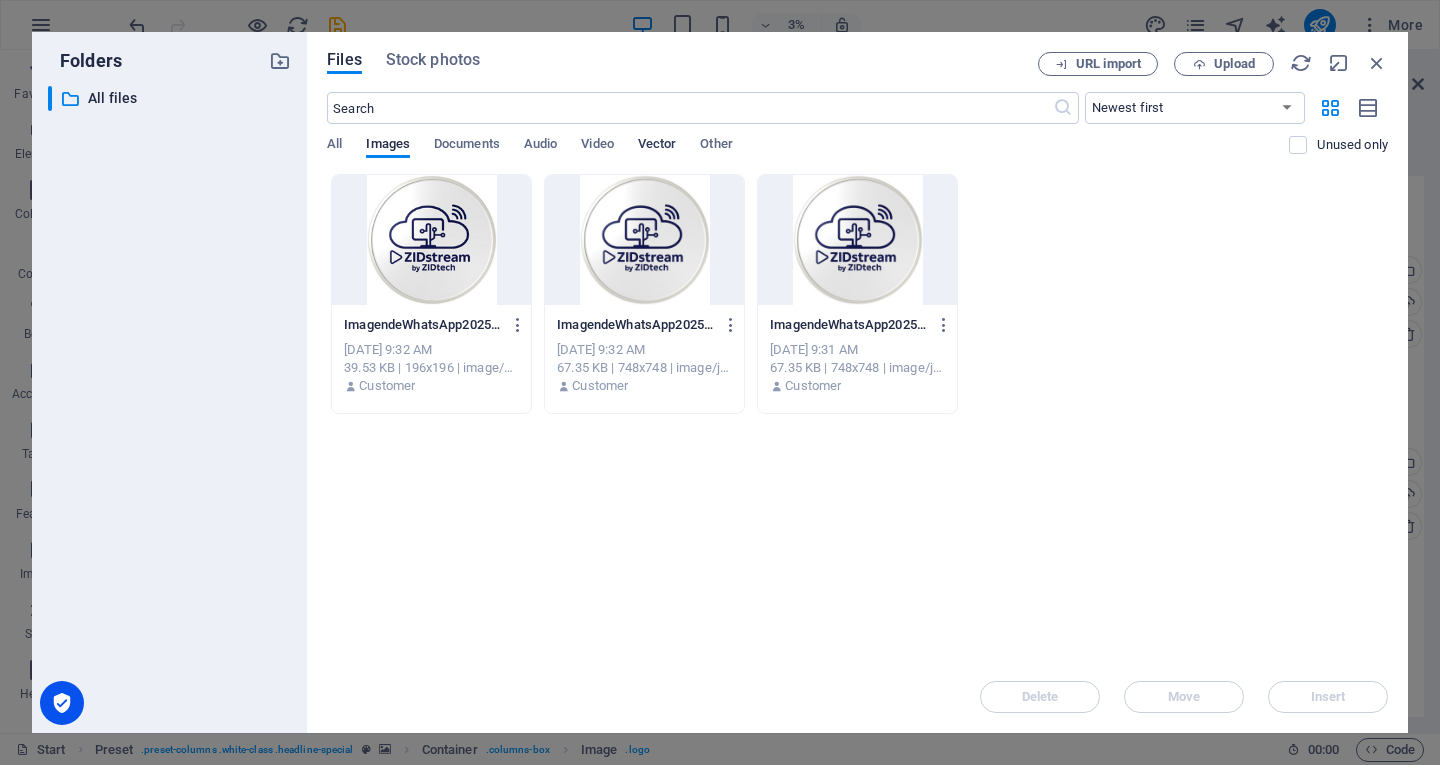 click on "Vector" at bounding box center [657, 146] 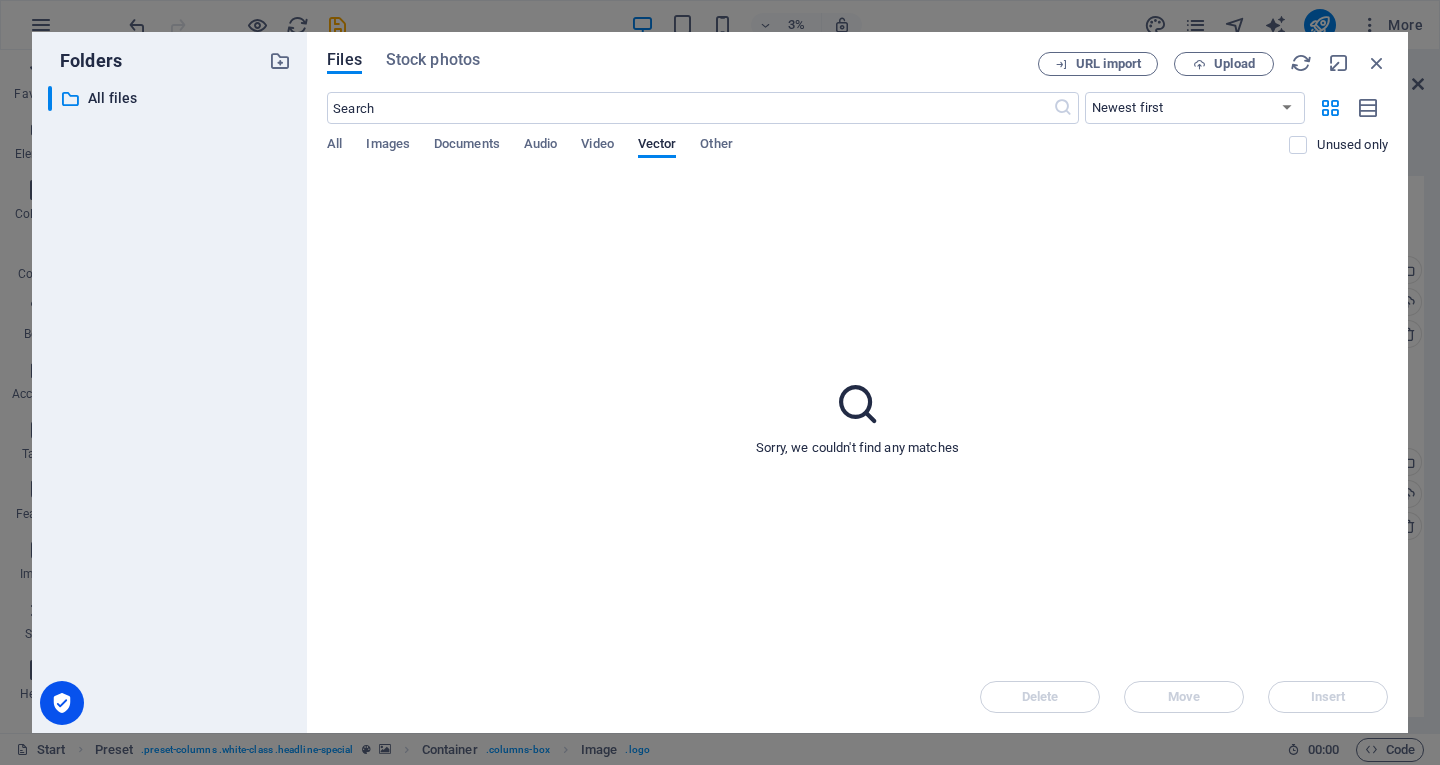 click on "All Images Documents Audio Video Vector Other" at bounding box center [808, 155] 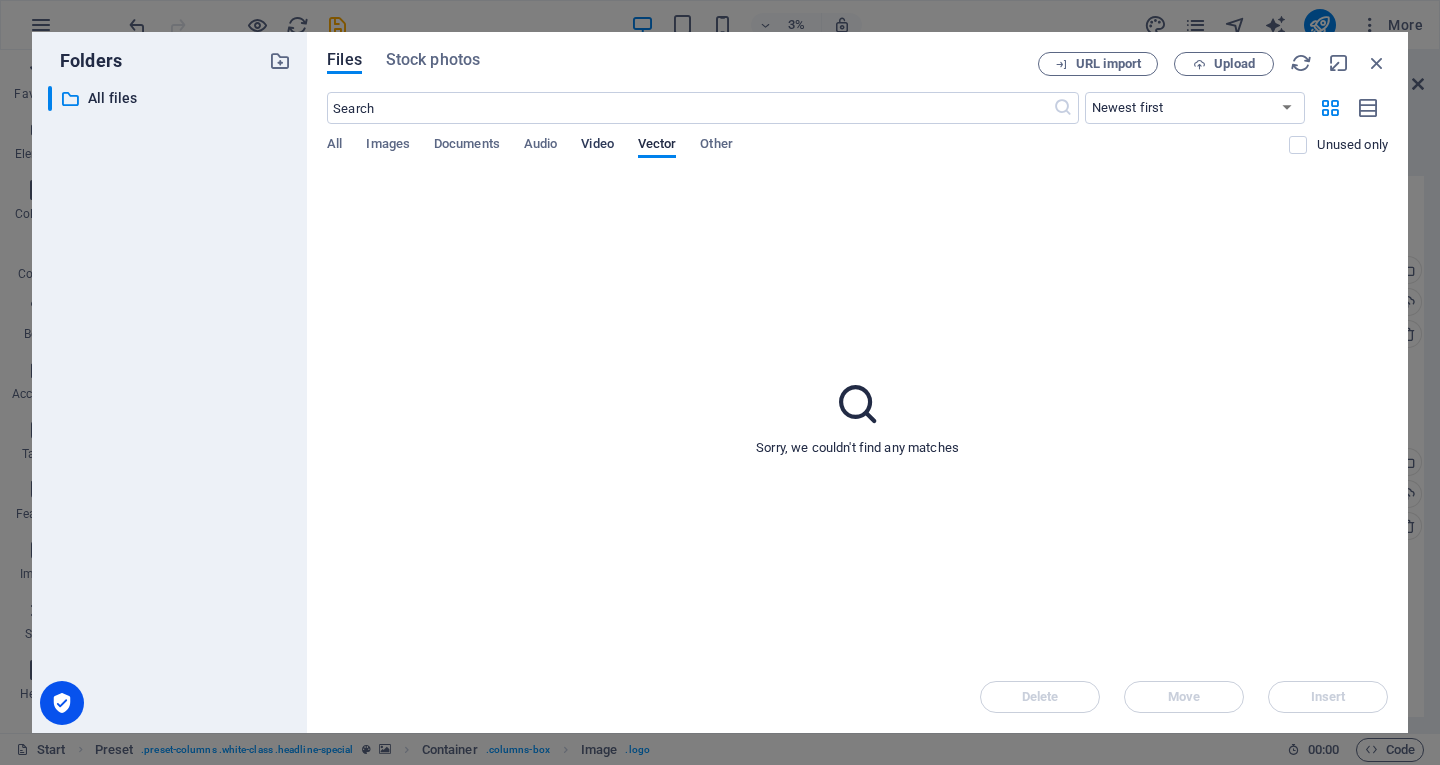 click on "Video" at bounding box center (597, 146) 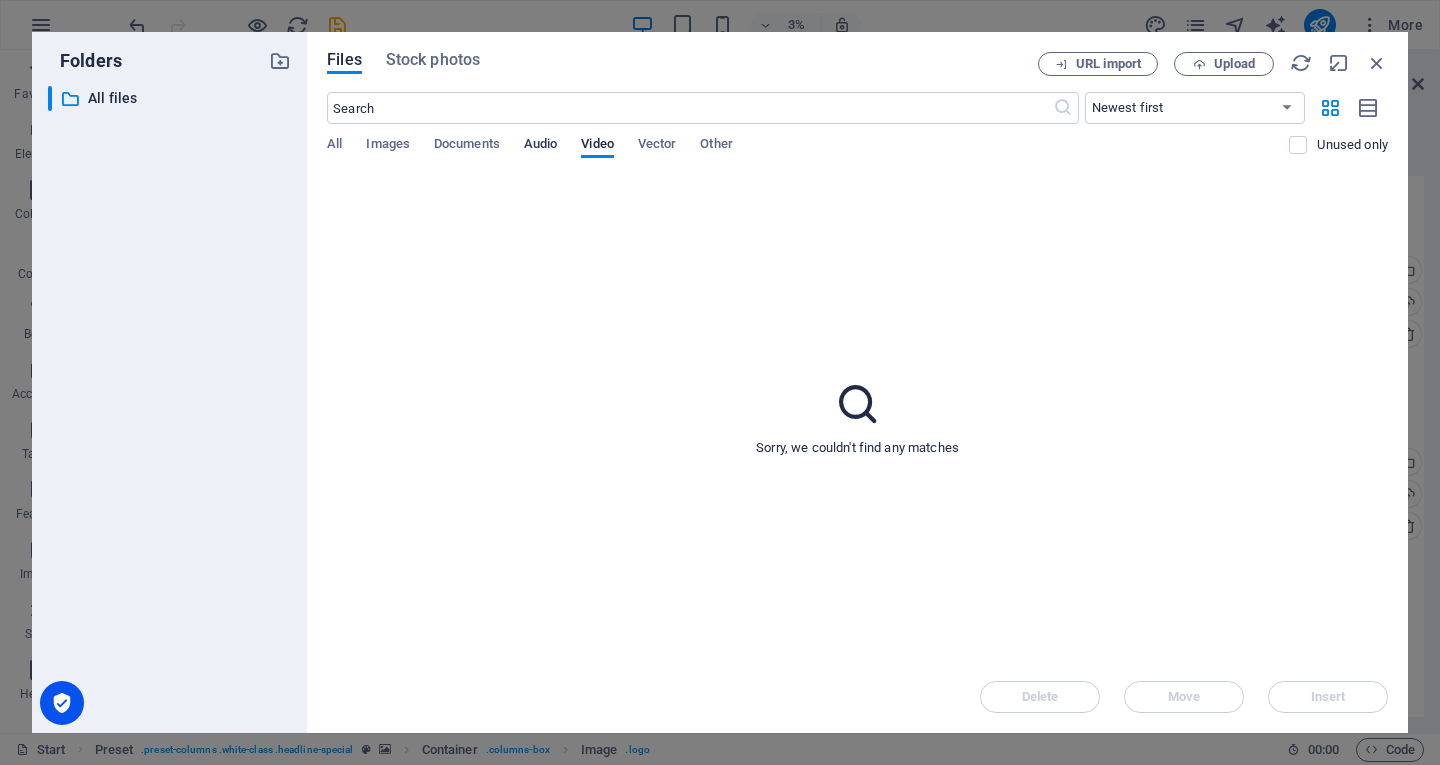 click on "Audio" at bounding box center [540, 146] 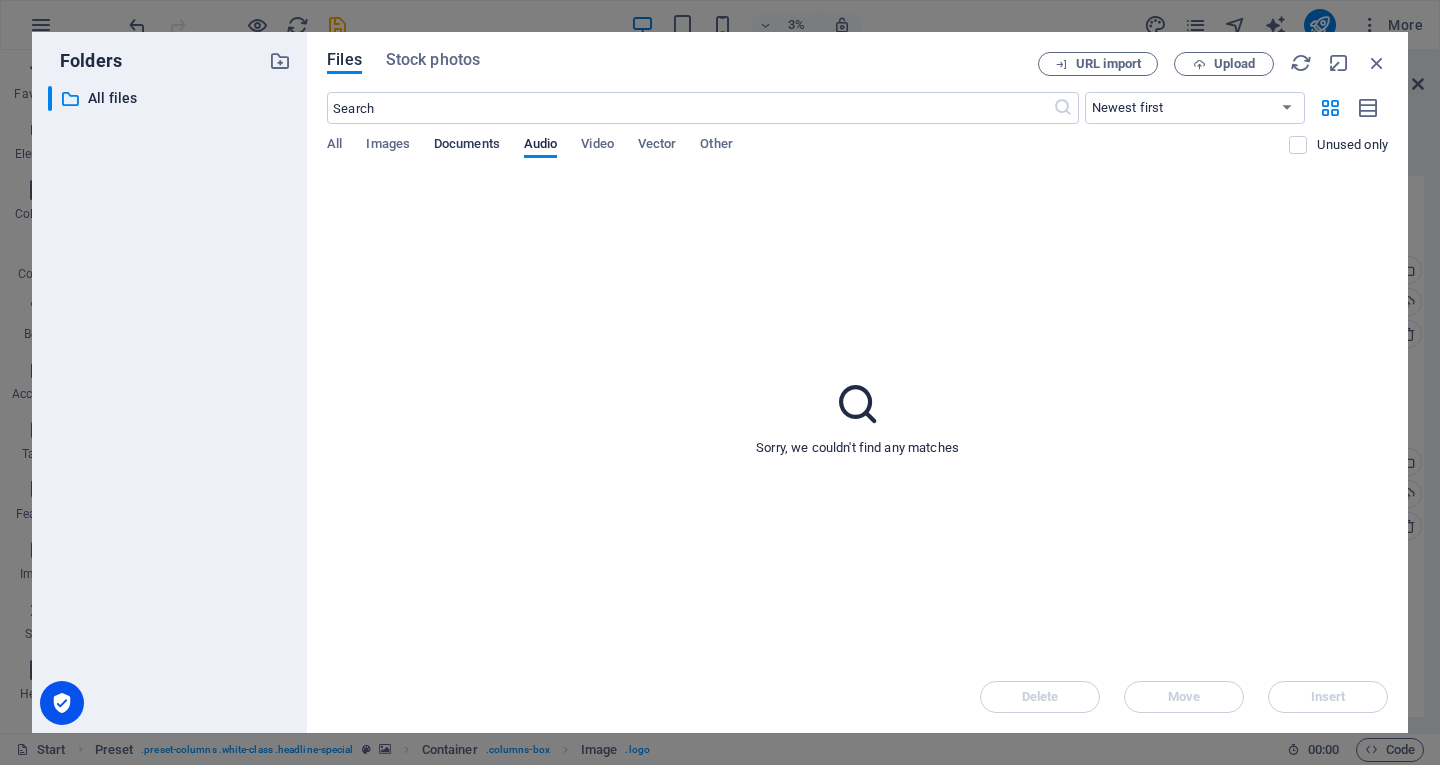 click on "Documents" at bounding box center [467, 146] 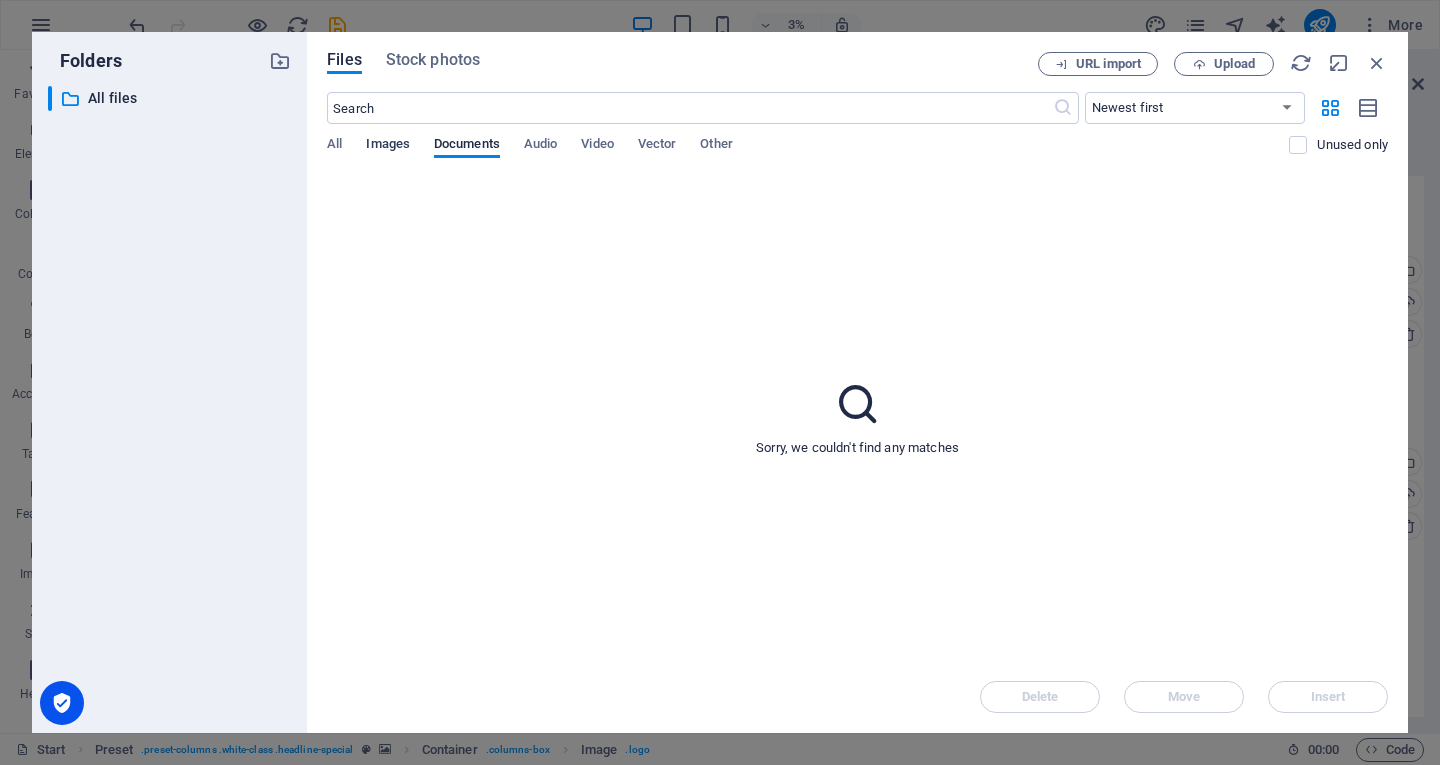 click on "Images" at bounding box center [388, 146] 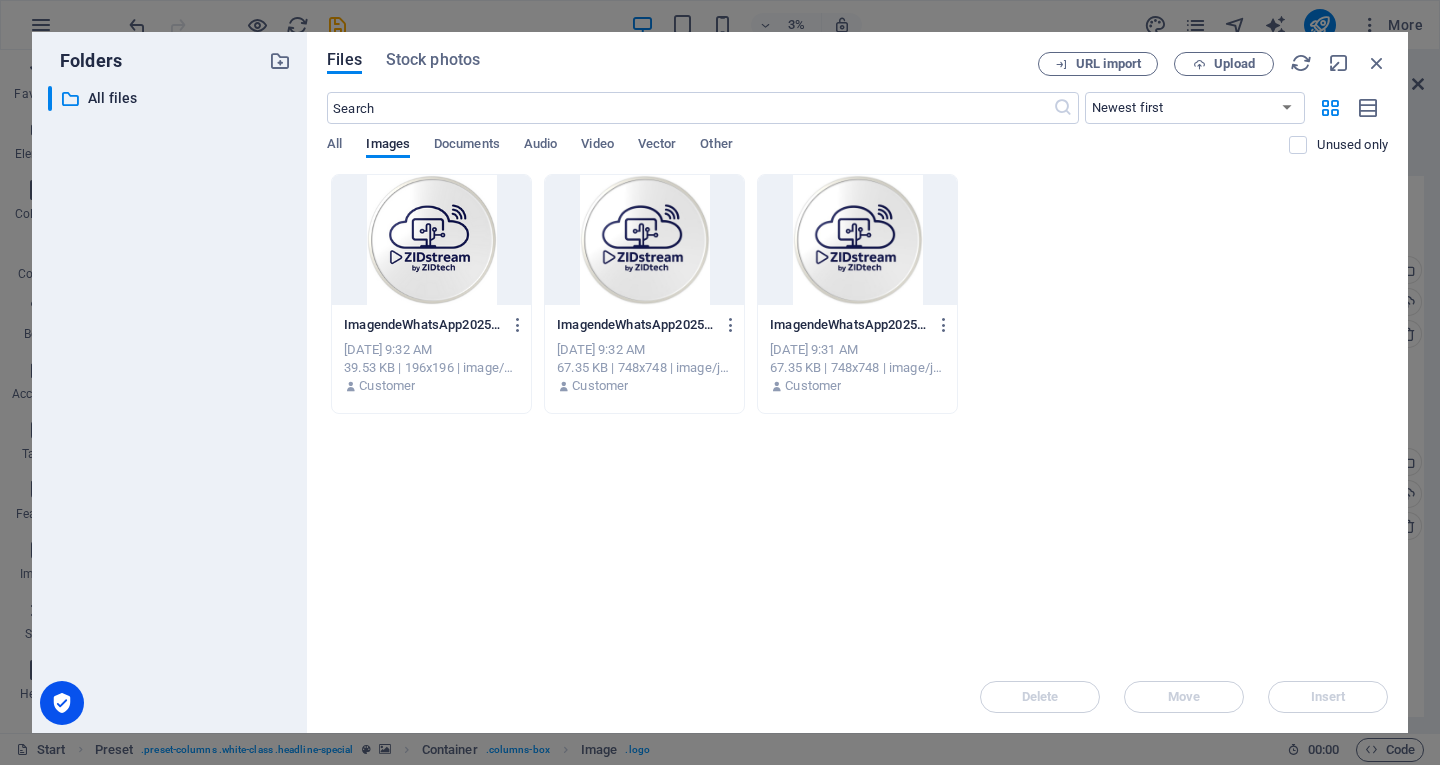 click at bounding box center [431, 240] 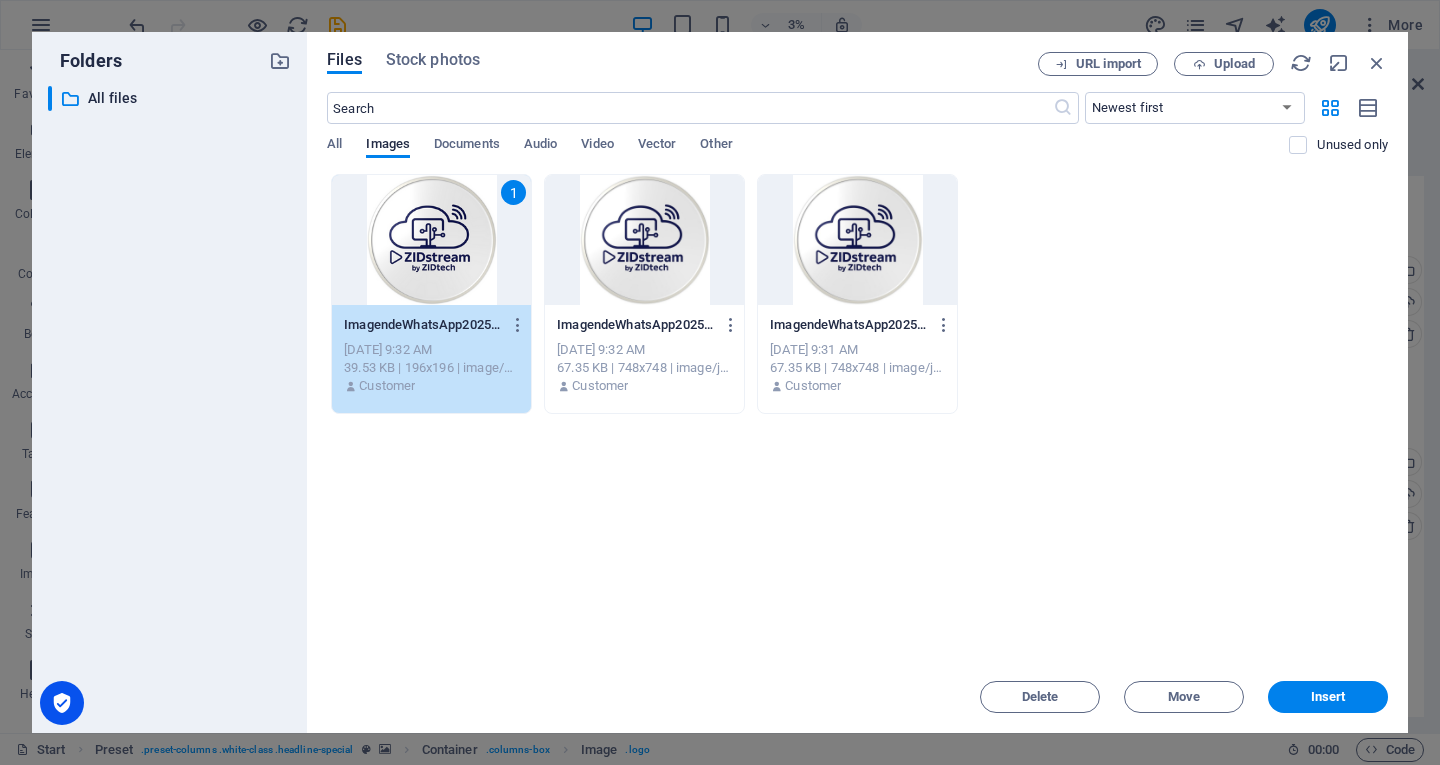 click on "1" at bounding box center [513, 192] 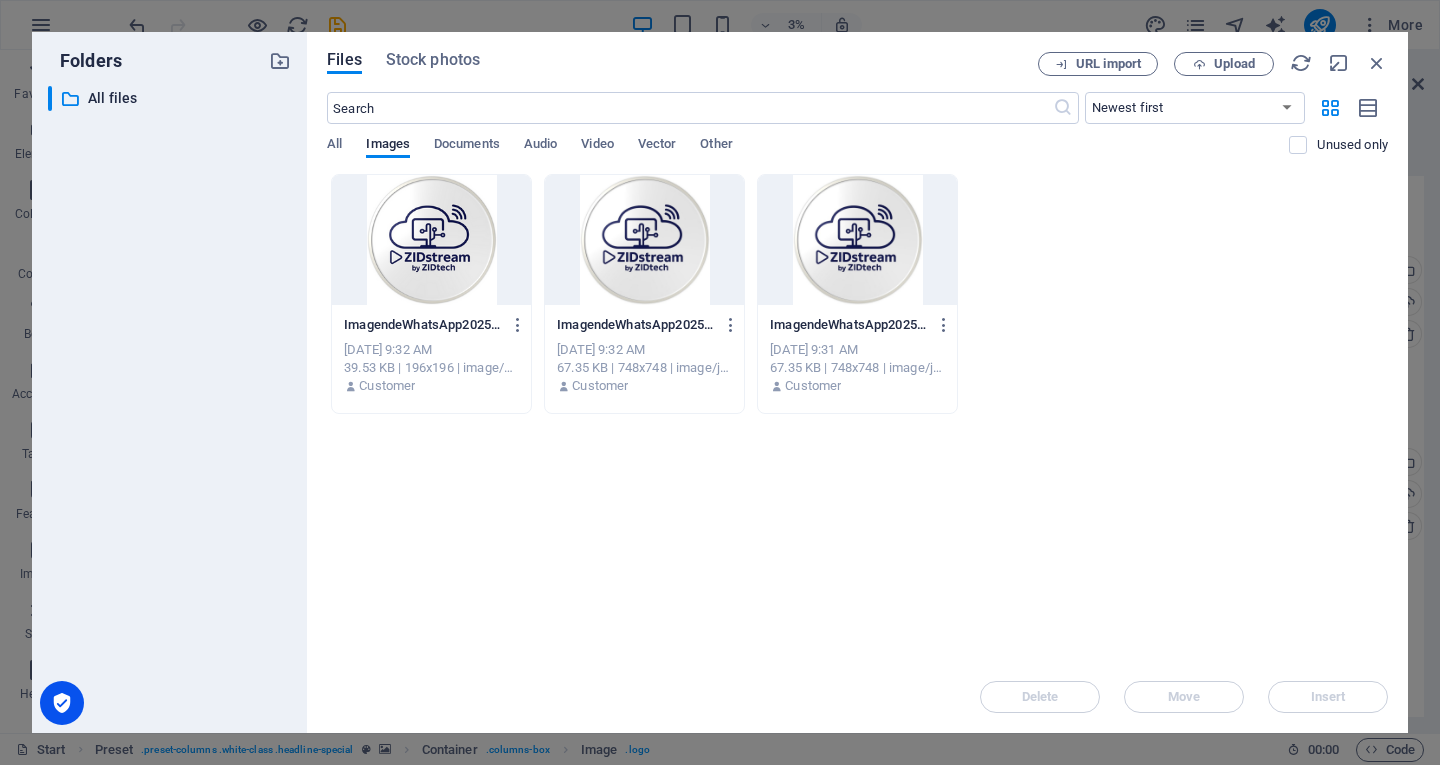 click at bounding box center [644, 240] 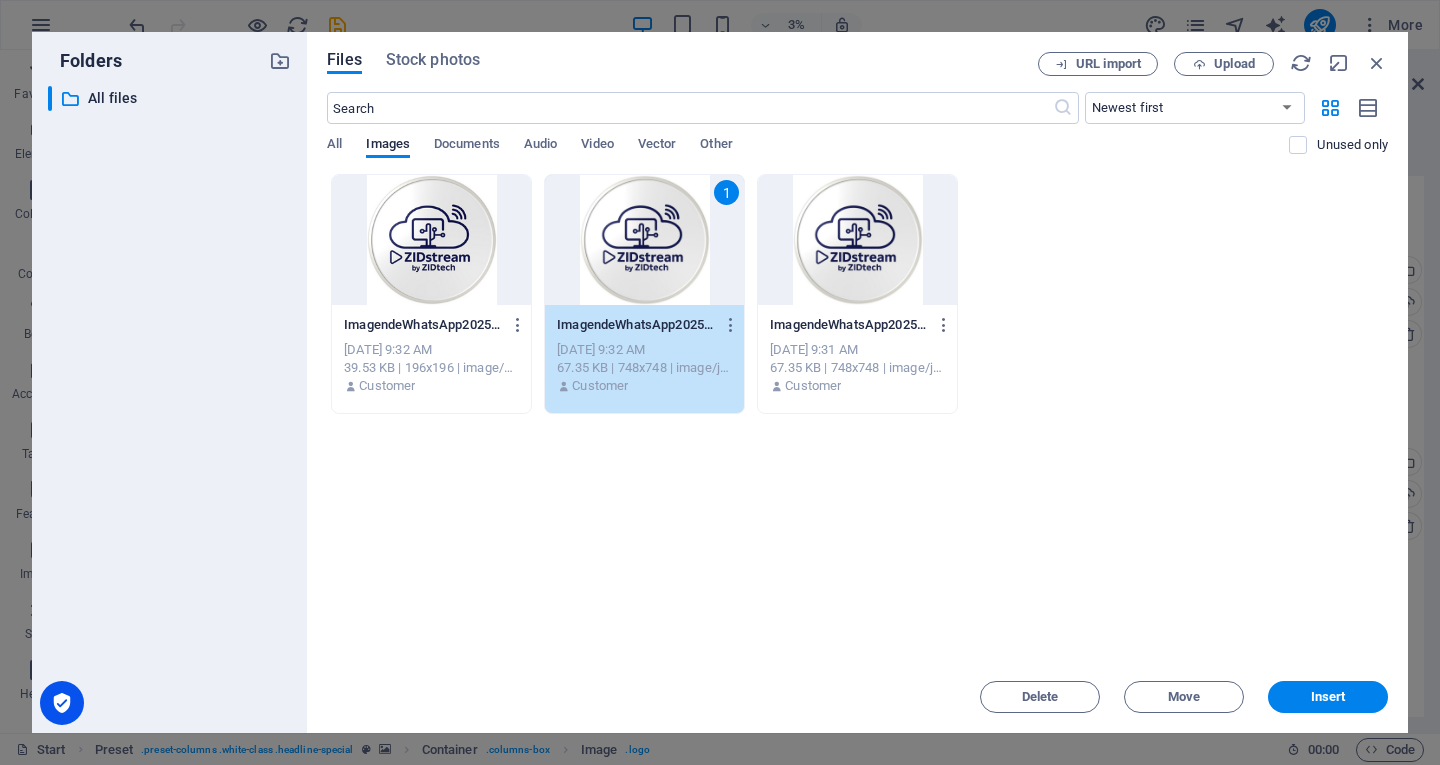 click at bounding box center [431, 240] 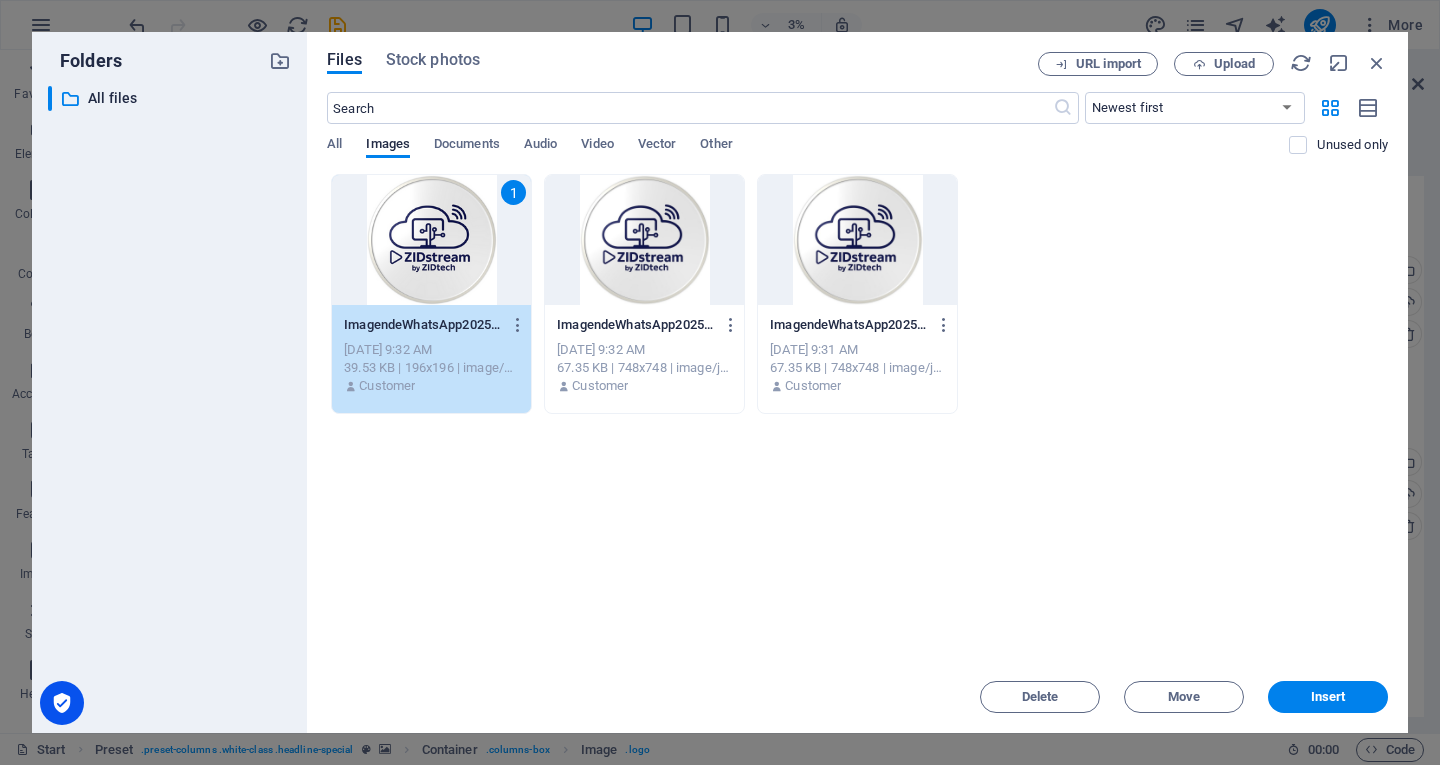 click at bounding box center [644, 240] 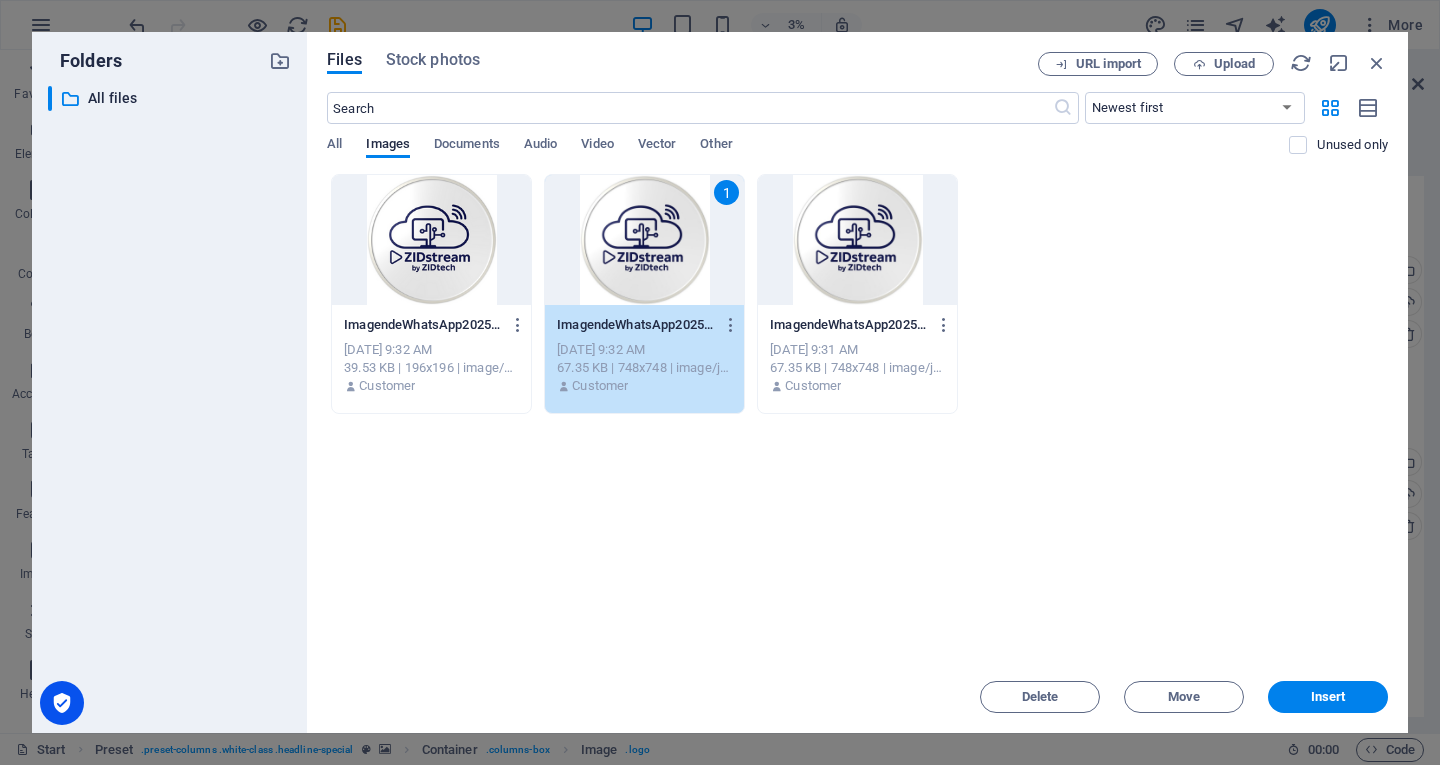click at bounding box center (857, 240) 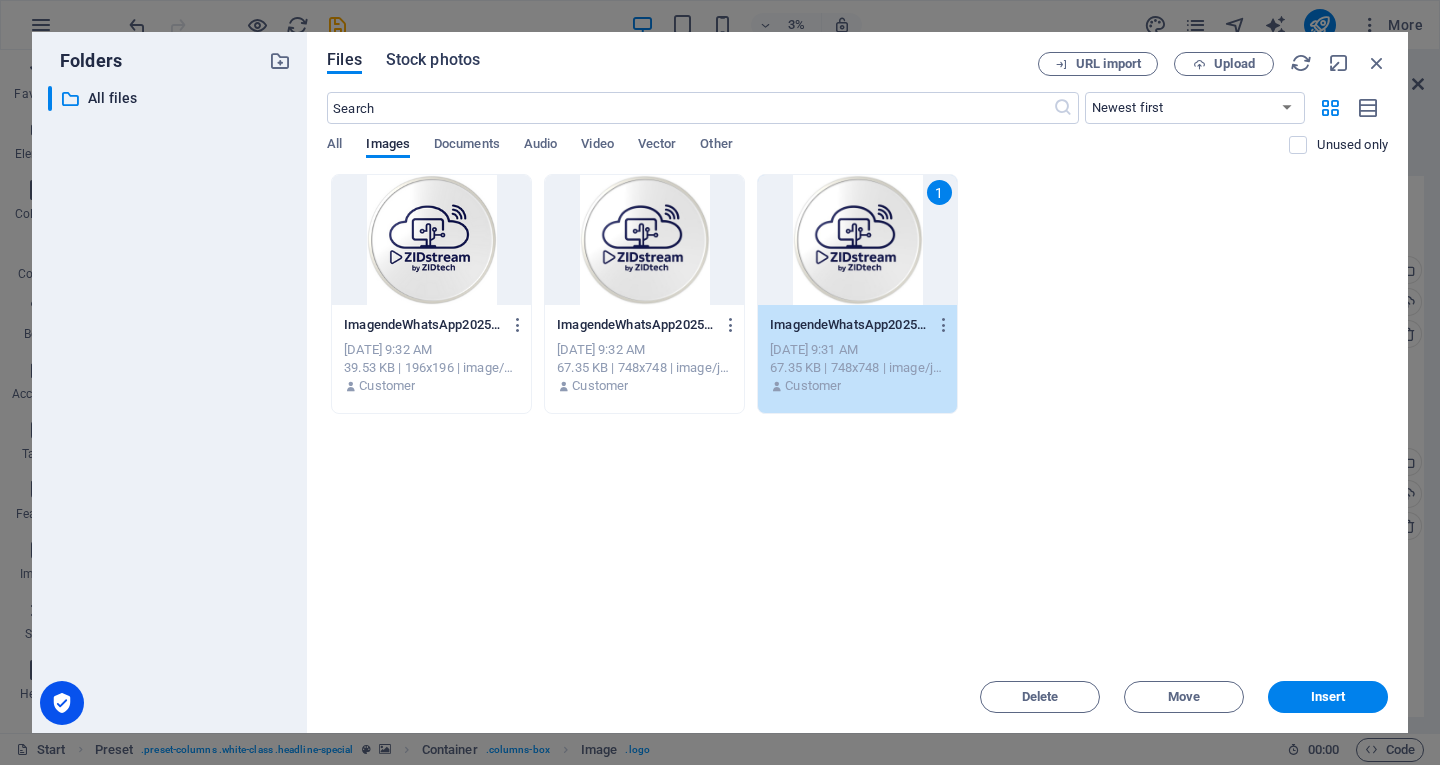 click on "Stock photos" at bounding box center (433, 60) 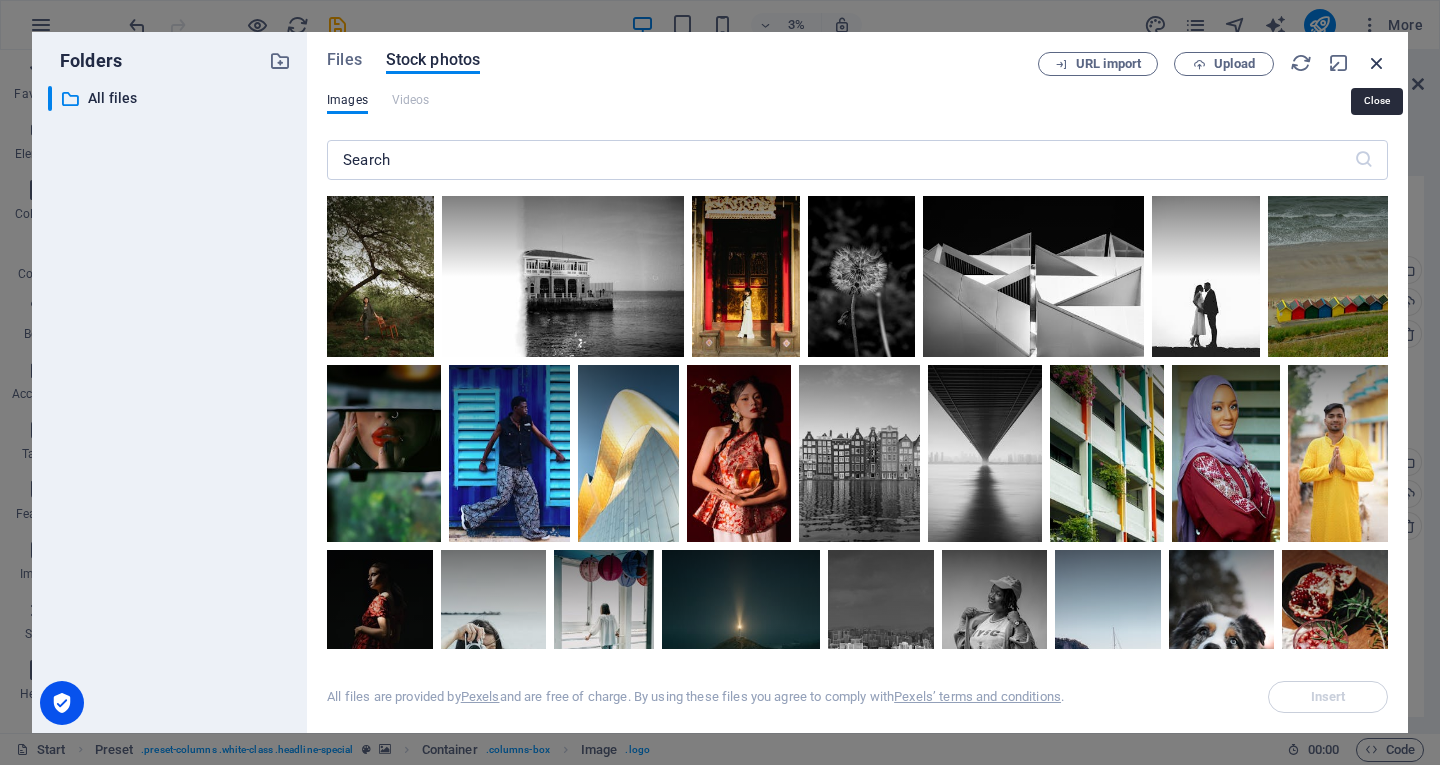 click at bounding box center (1377, 63) 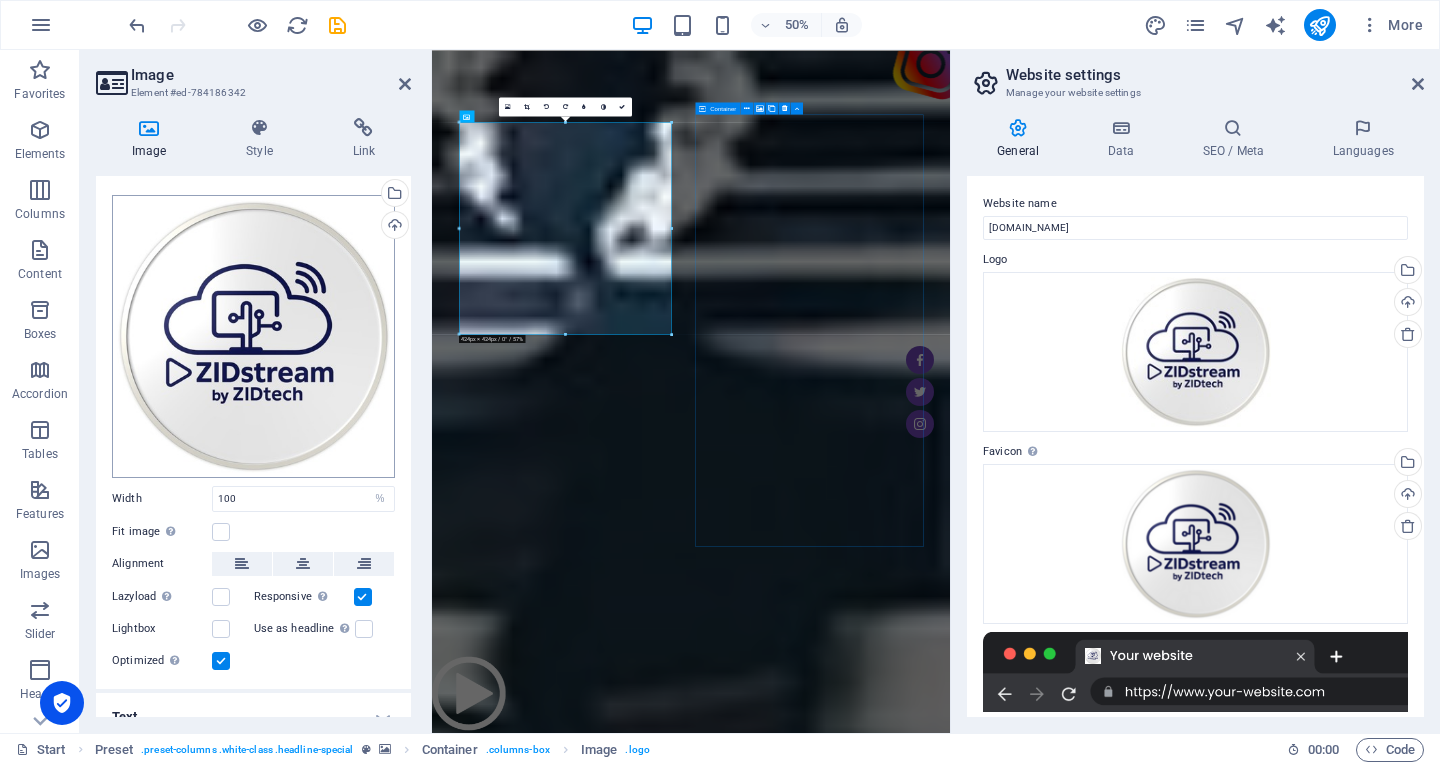 scroll, scrollTop: 53, scrollLeft: 0, axis: vertical 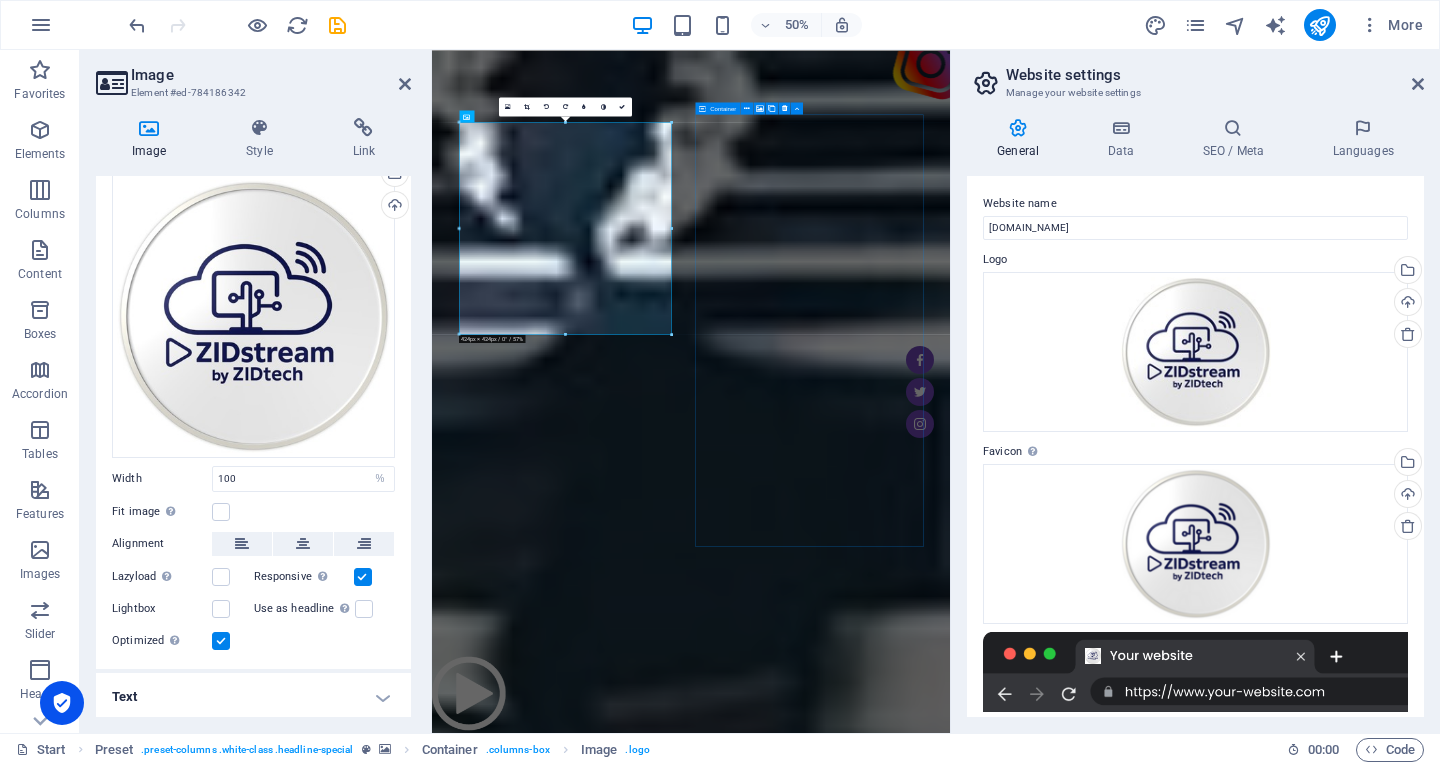 click on "Text" at bounding box center [253, 697] 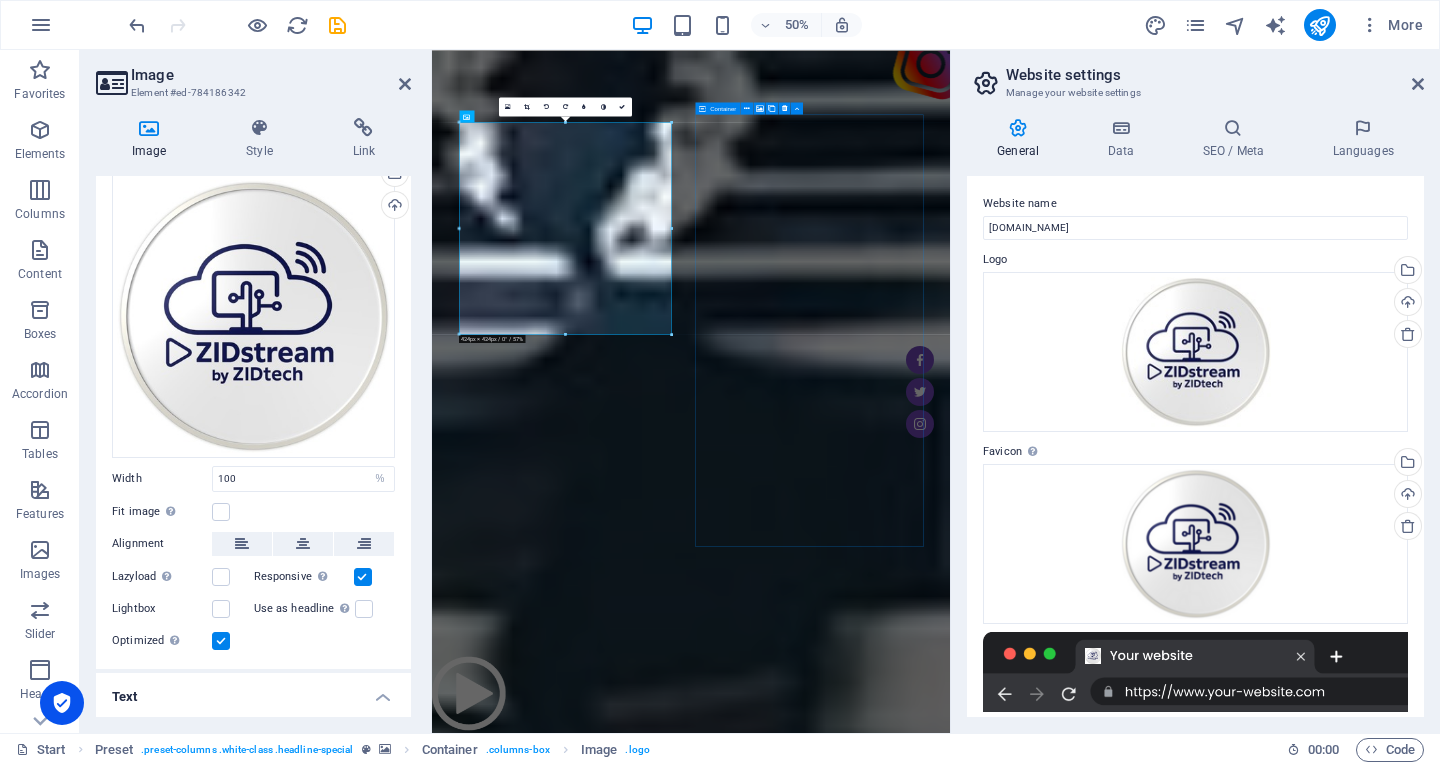 click on "Text" at bounding box center [253, 691] 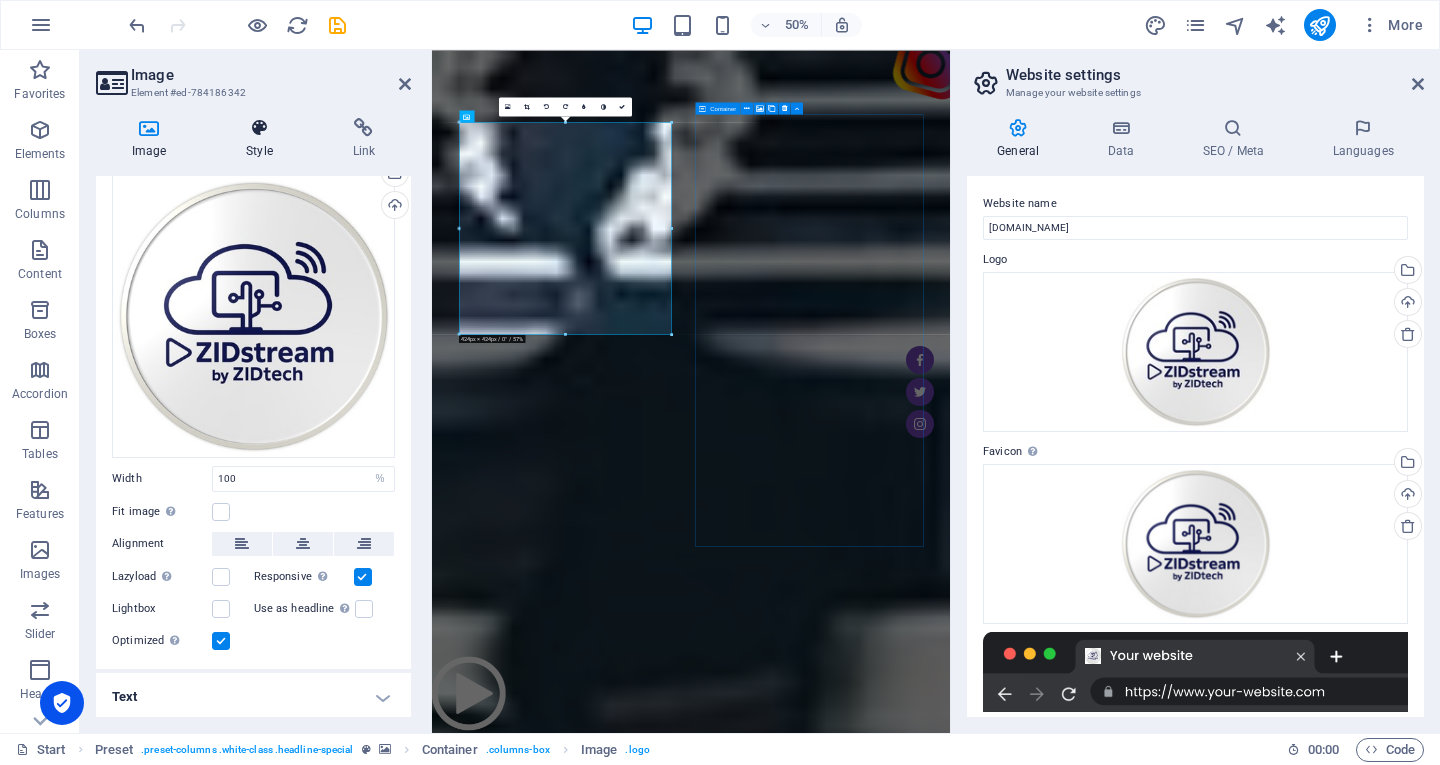 click at bounding box center [259, 128] 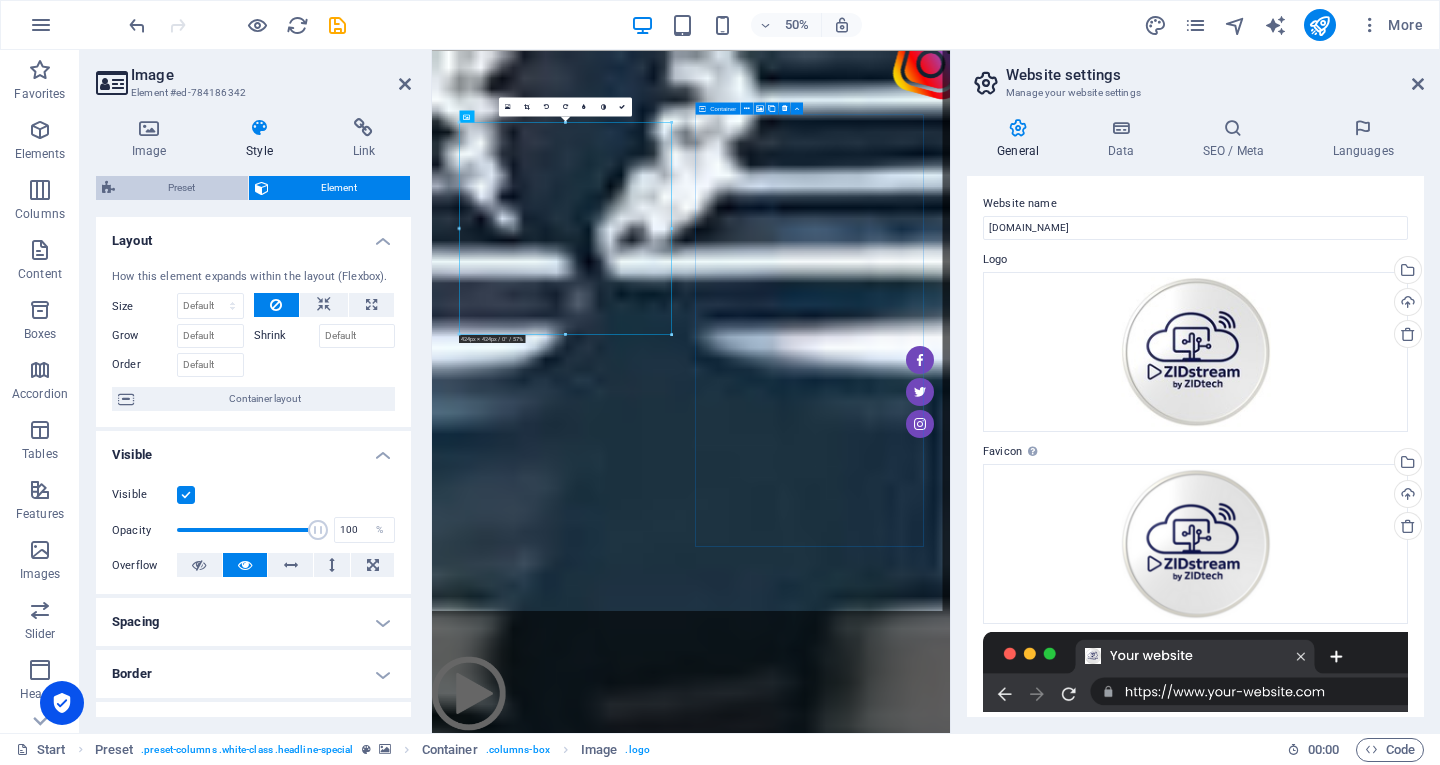click on "Preset" at bounding box center (181, 188) 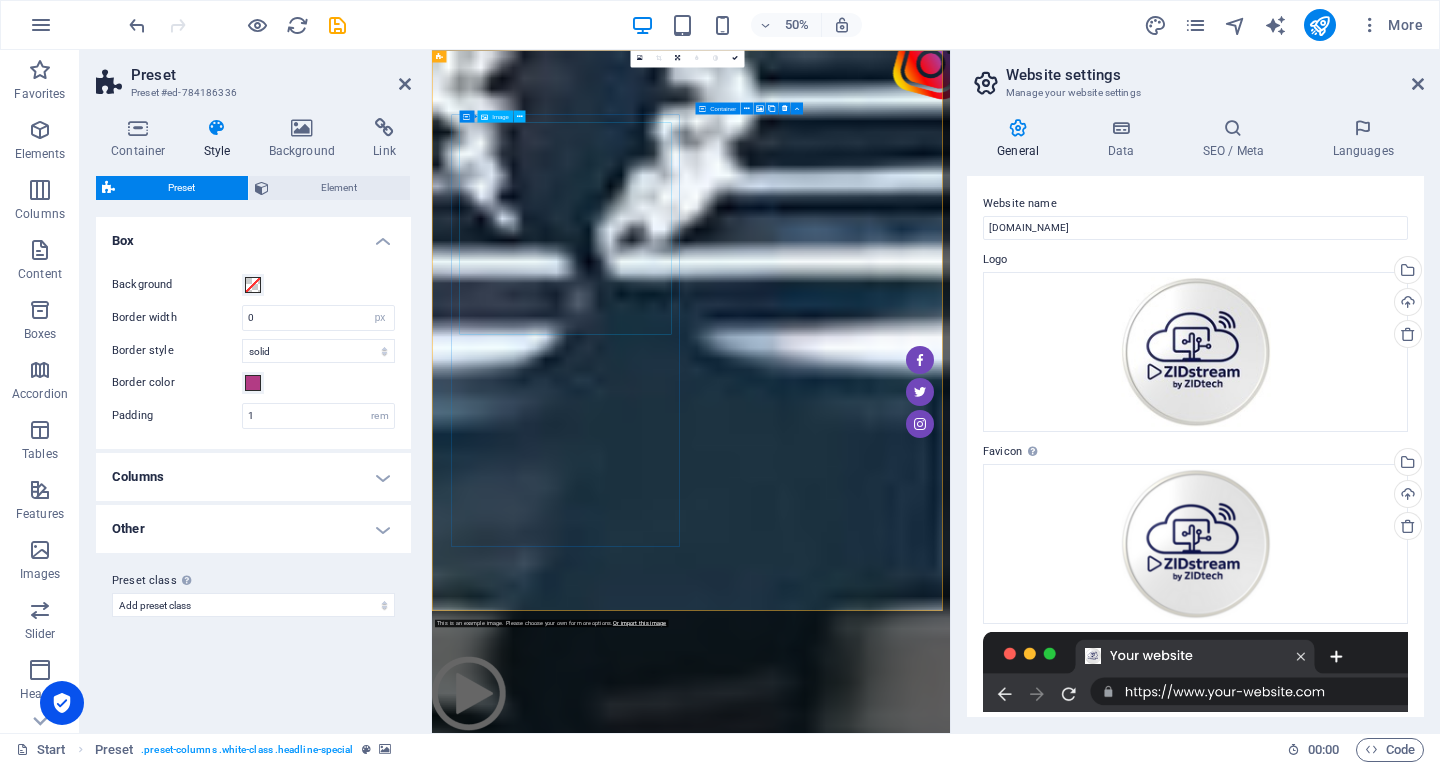 click at bounding box center (920, 19696) 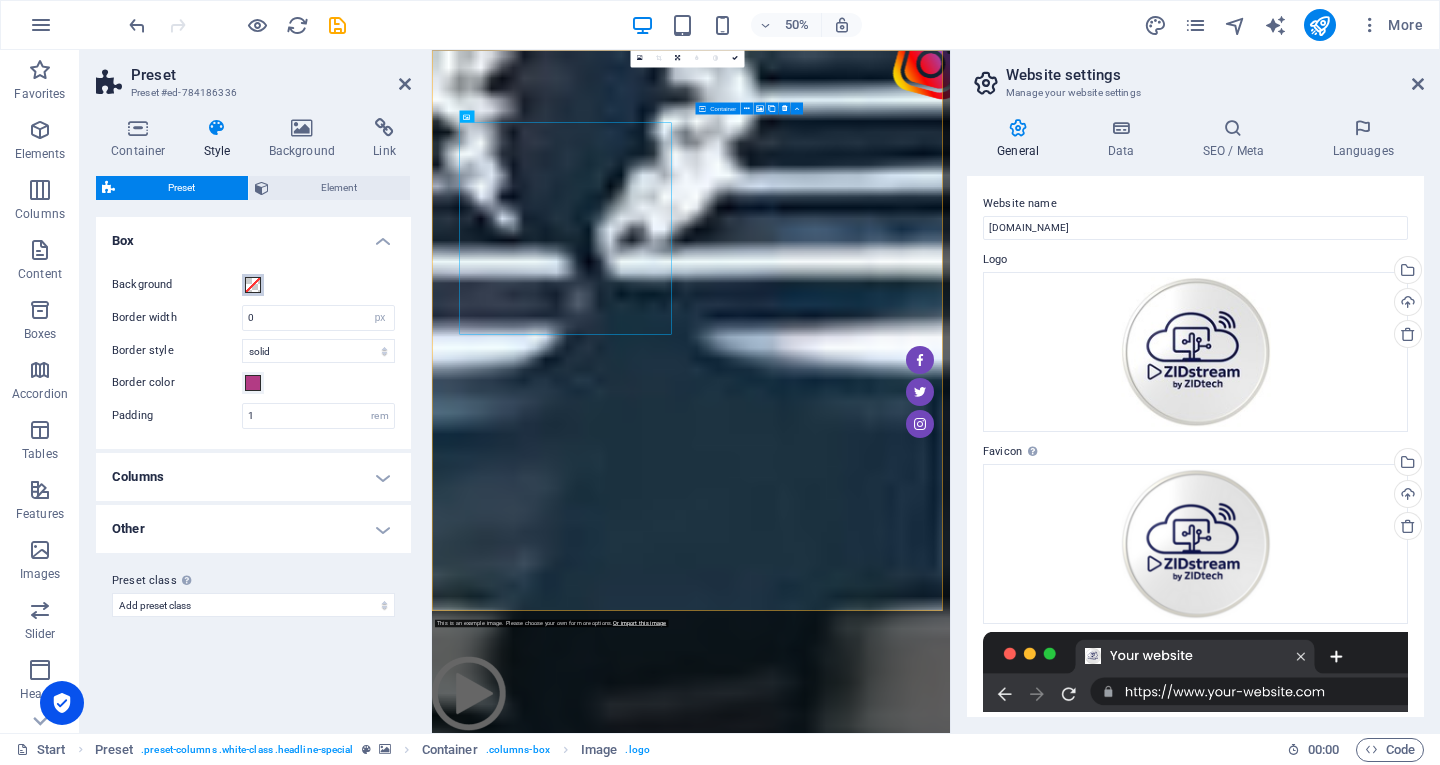click at bounding box center [253, 285] 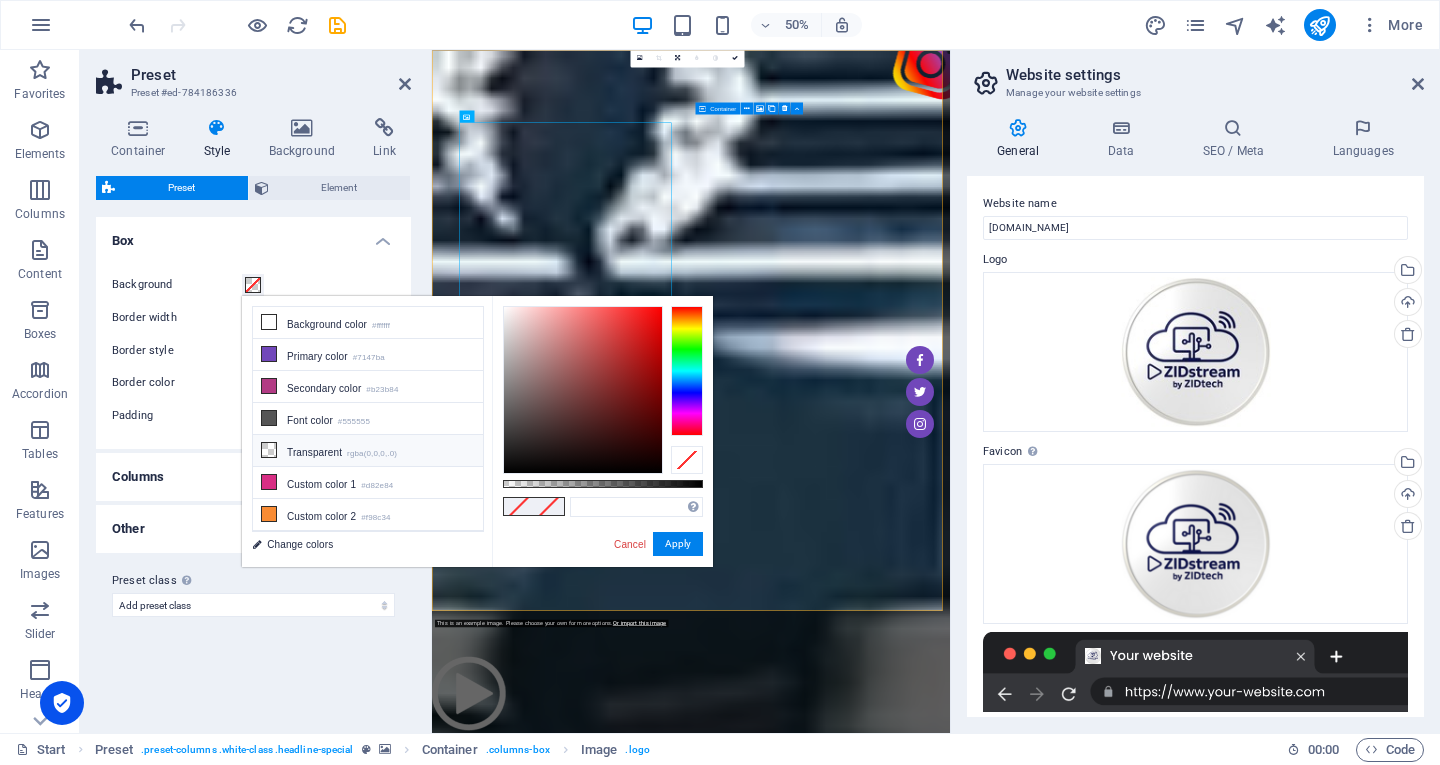 click at bounding box center [269, 450] 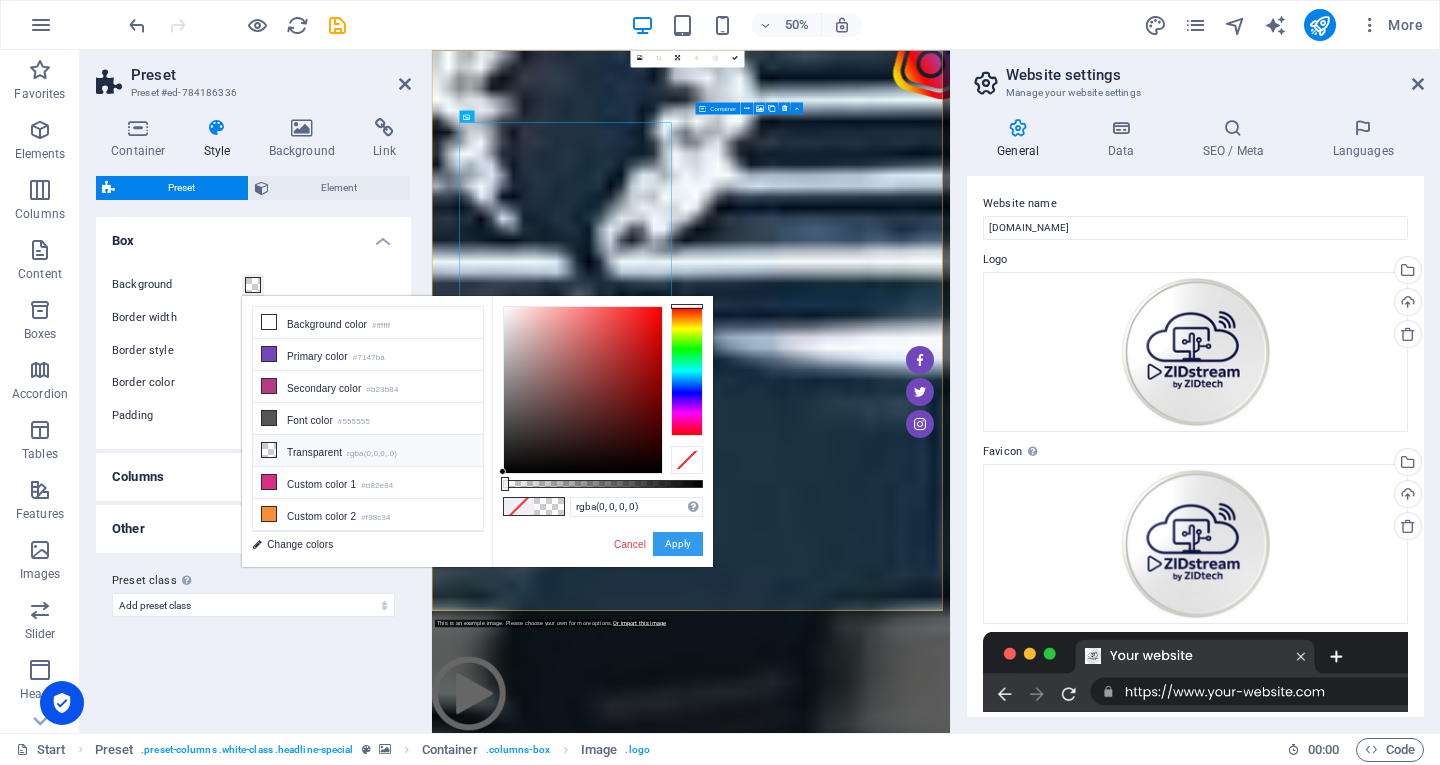 click on "Apply" at bounding box center (678, 544) 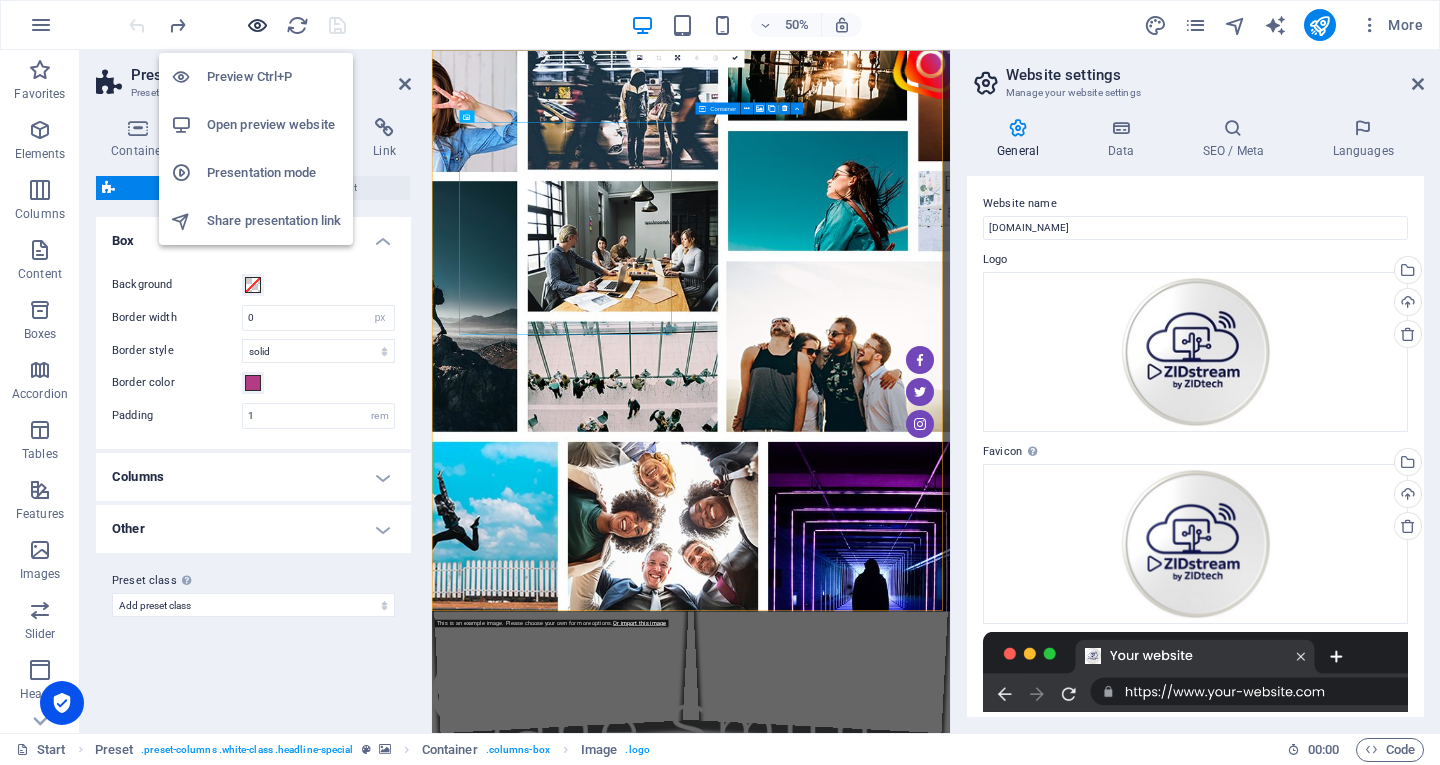 click at bounding box center (257, 25) 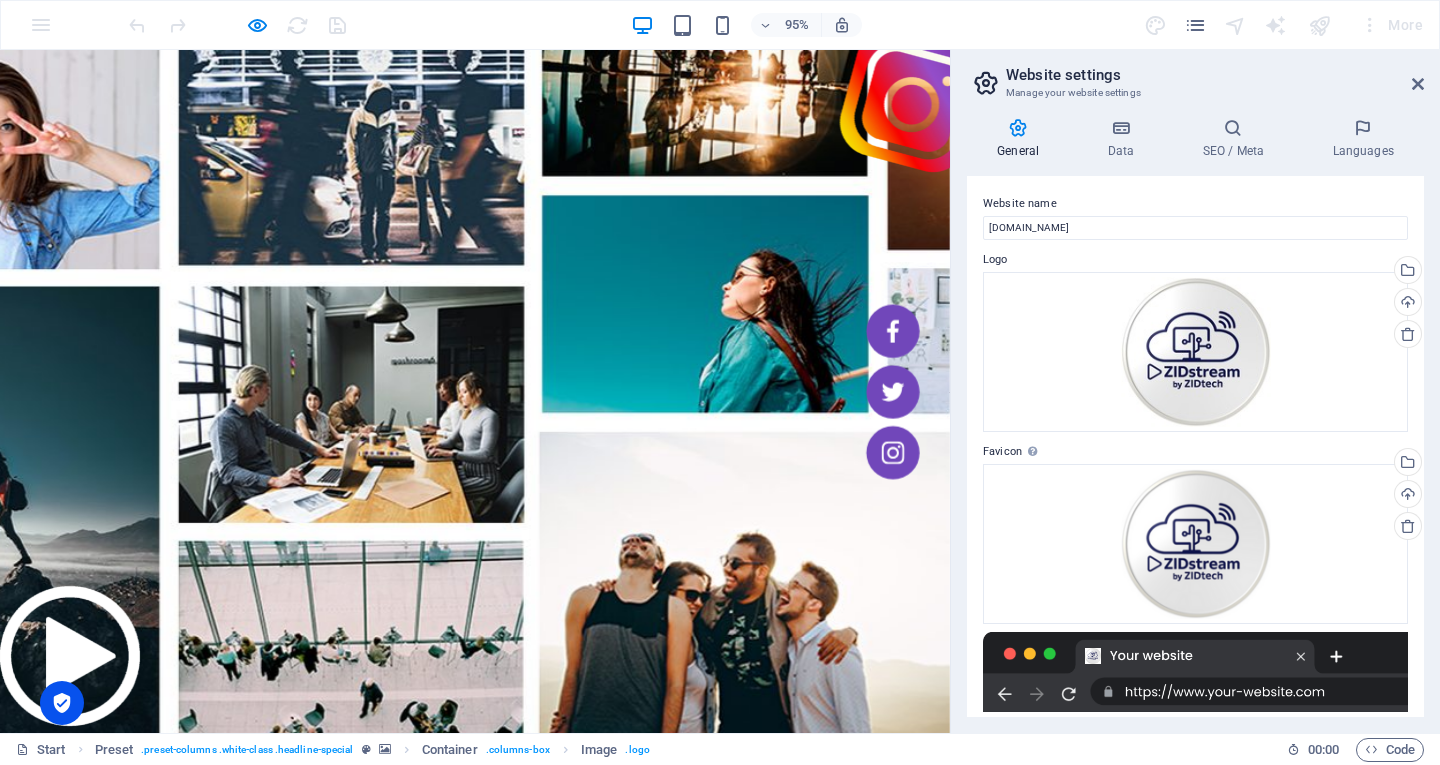 click at bounding box center [488, 1353] 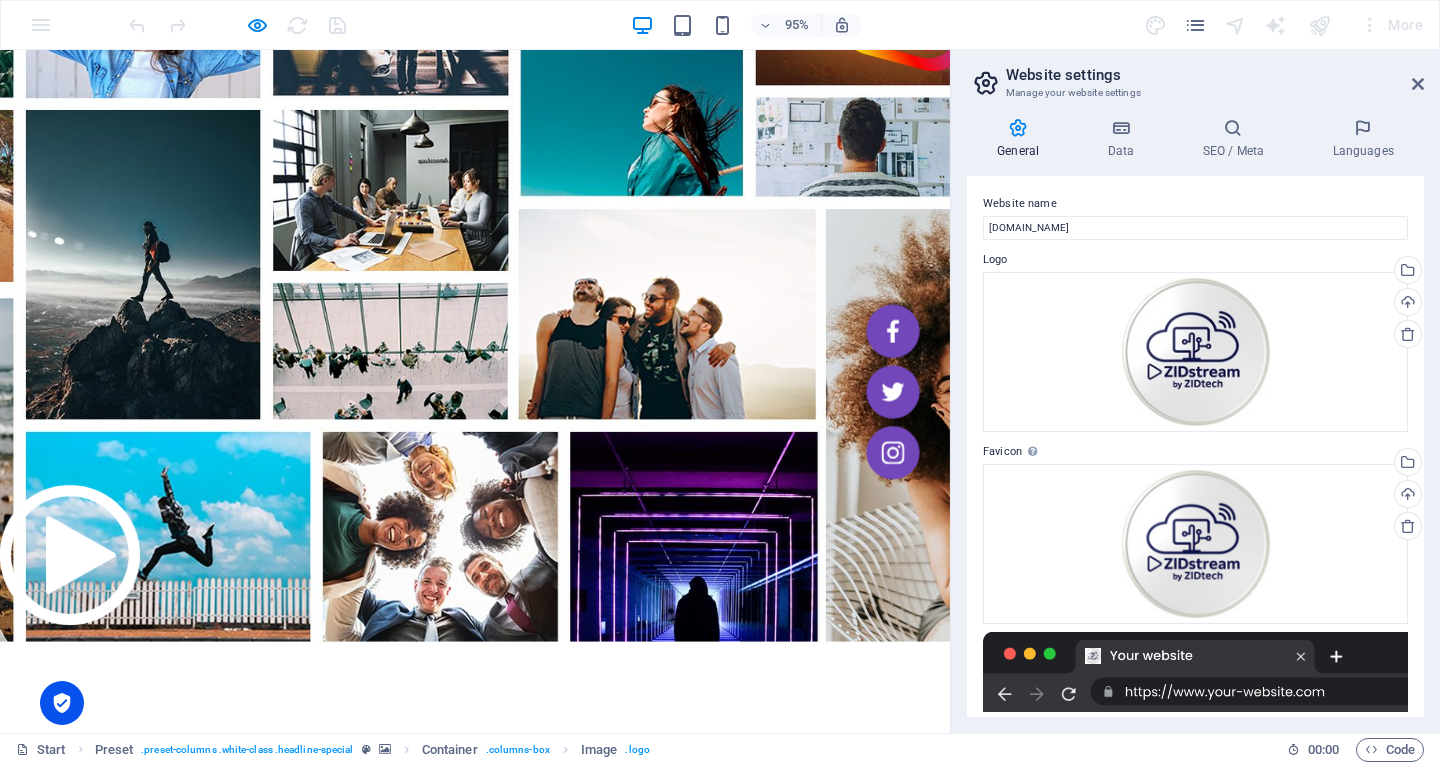 scroll, scrollTop: 0, scrollLeft: 0, axis: both 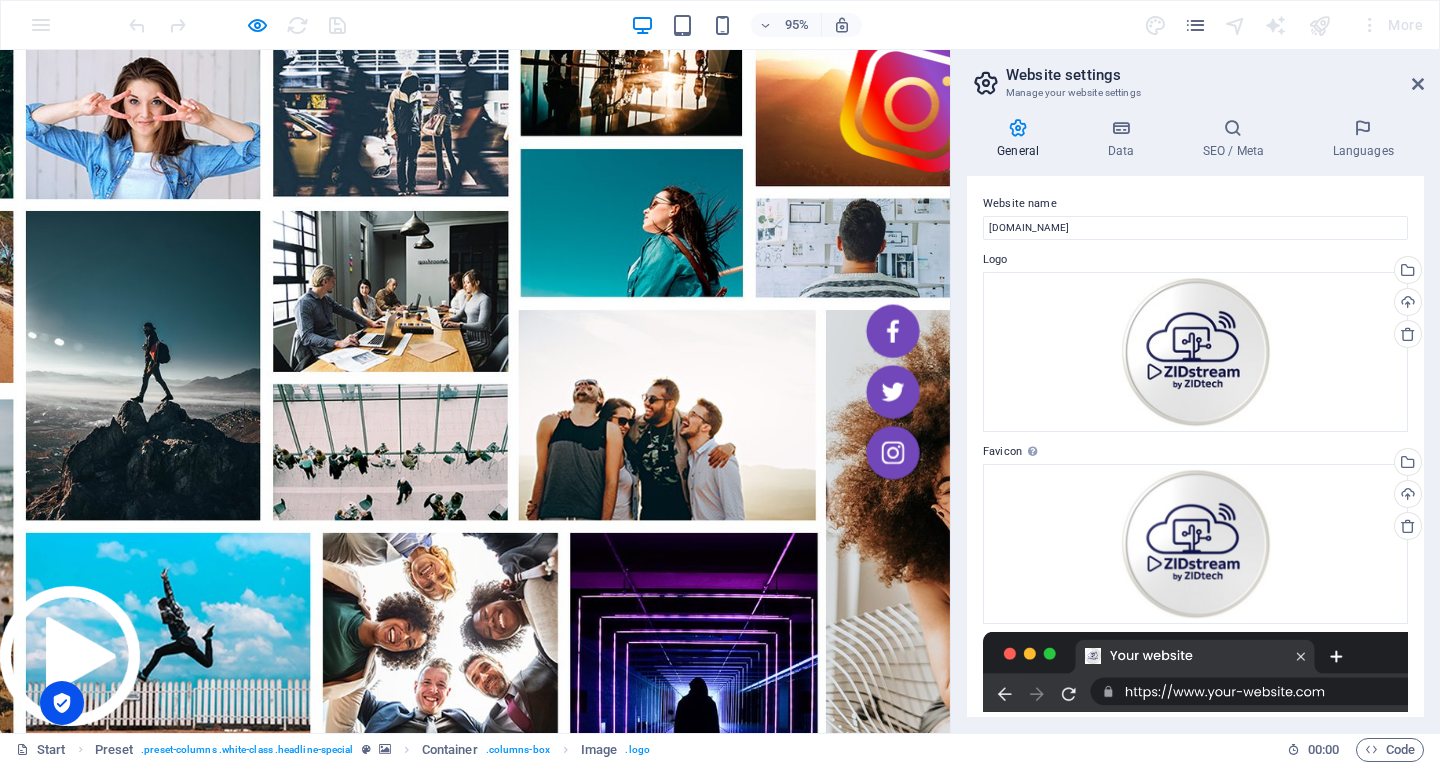 click at bounding box center [488, 1011] 